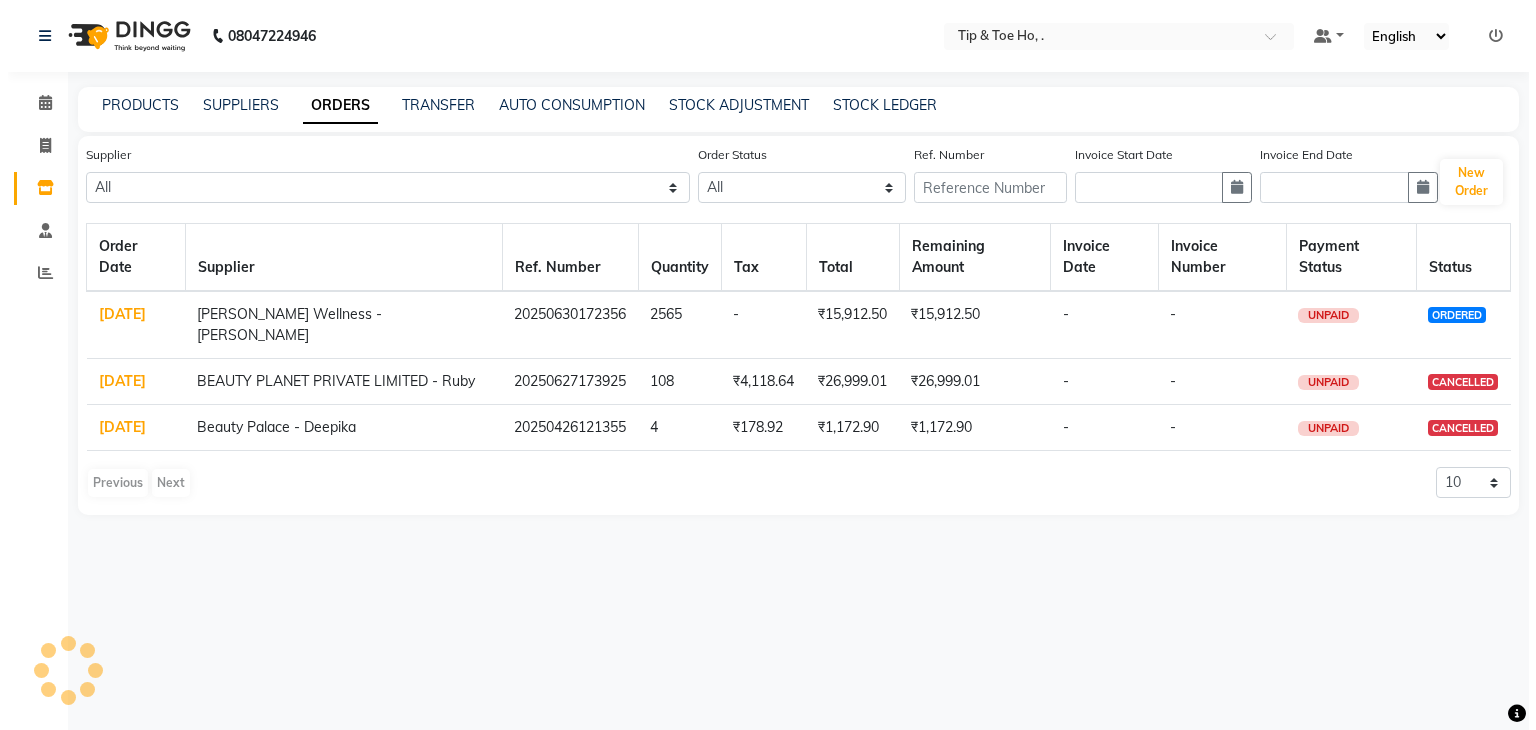scroll, scrollTop: 0, scrollLeft: 0, axis: both 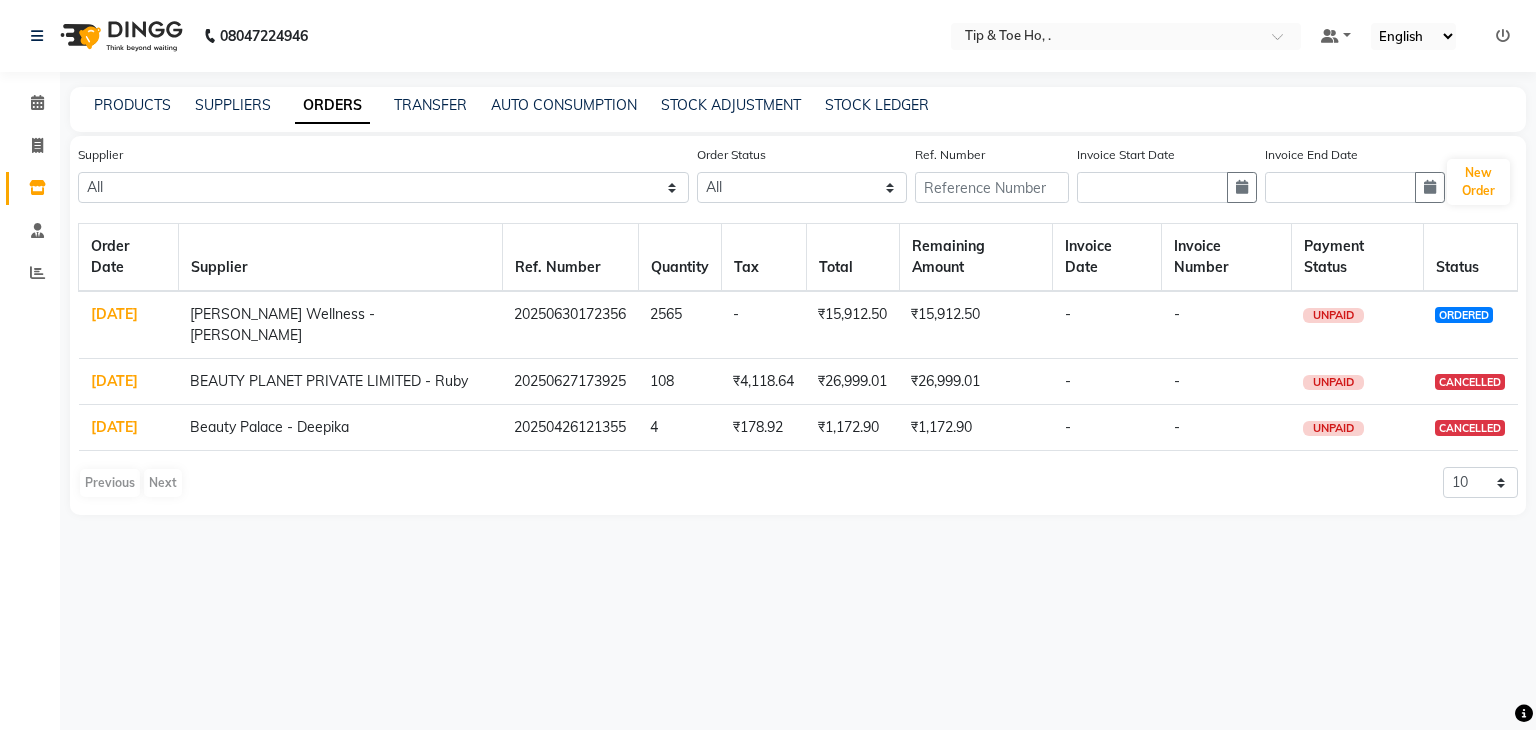 click on "[DATE]" 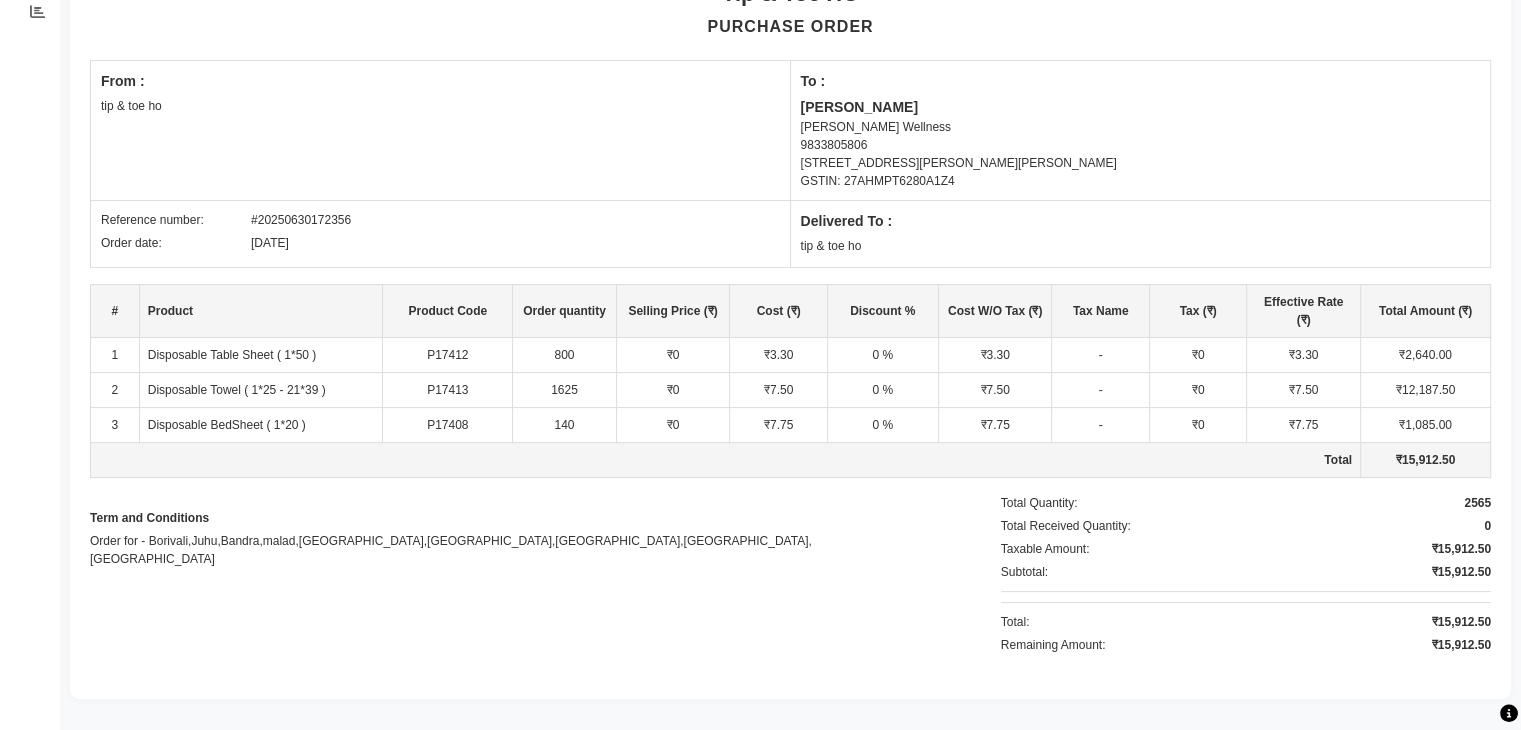 scroll, scrollTop: 0, scrollLeft: 0, axis: both 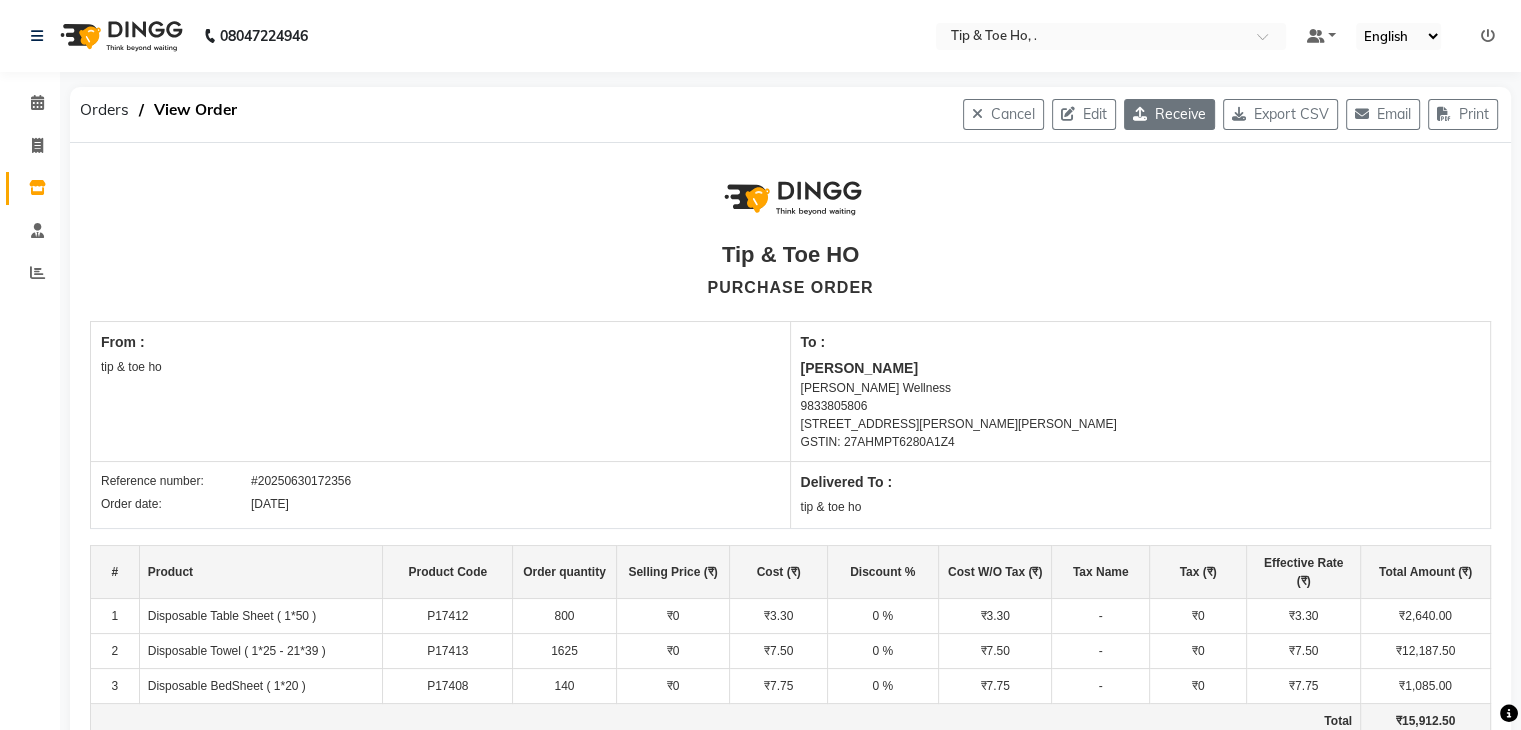 click on "Receive" 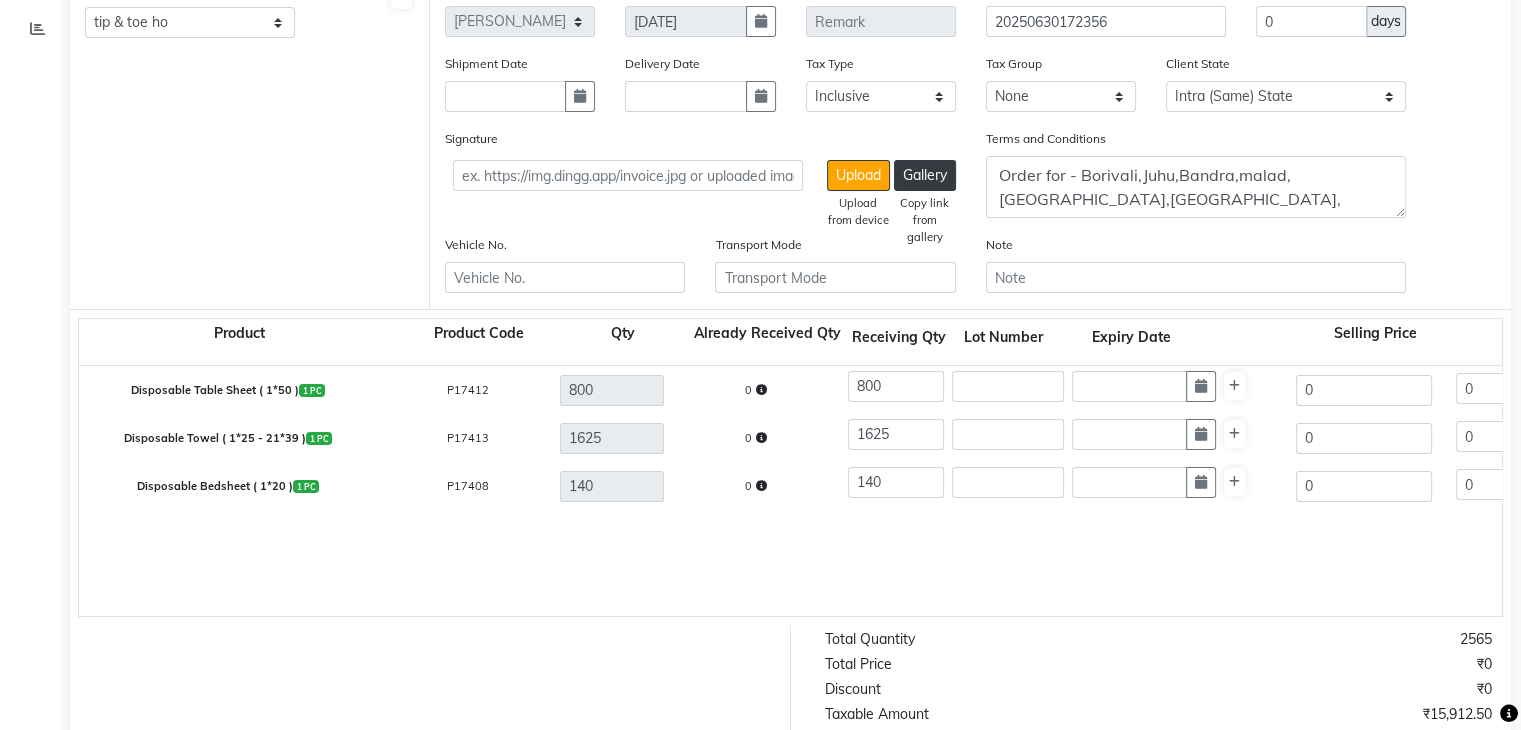 scroll, scrollTop: 246, scrollLeft: 0, axis: vertical 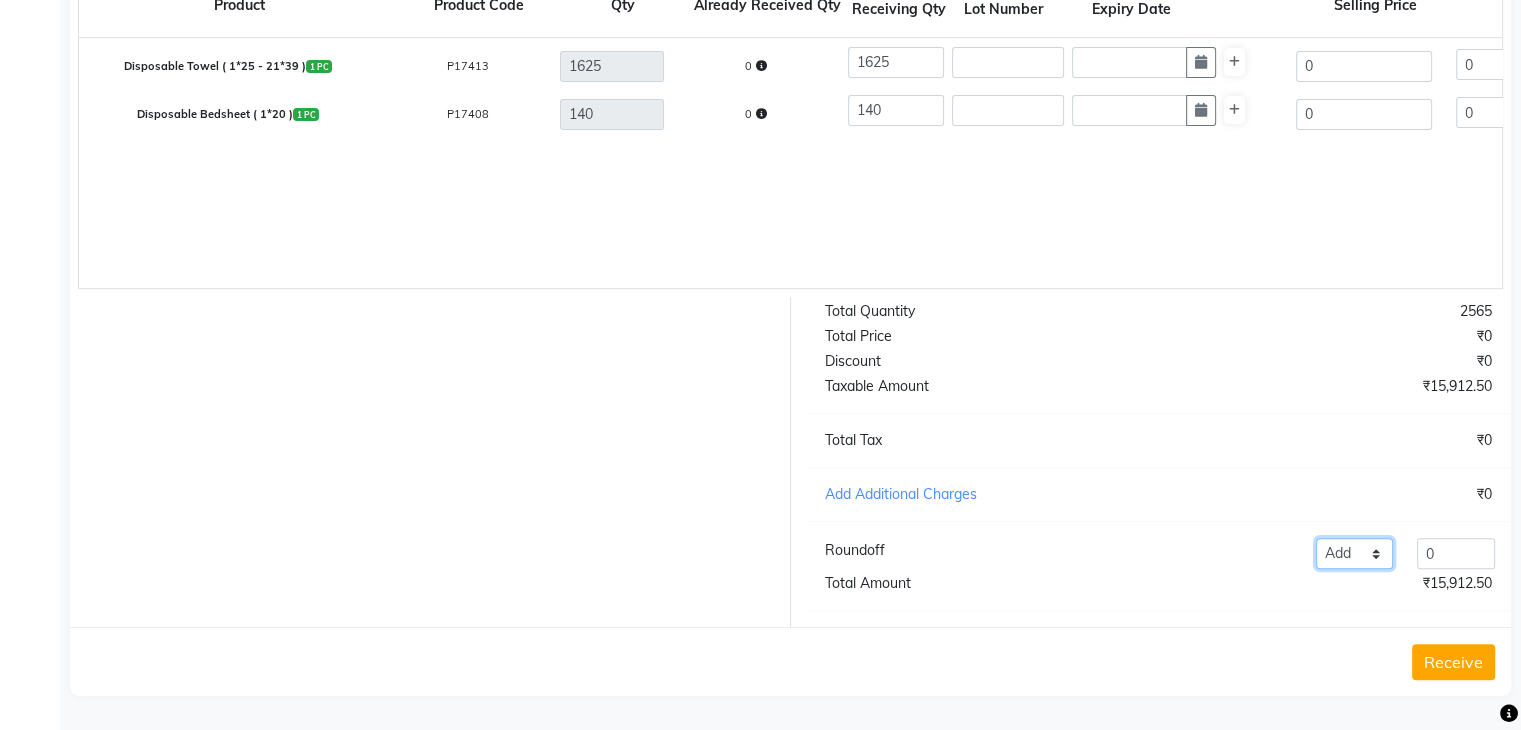 click on "Add Reduce" 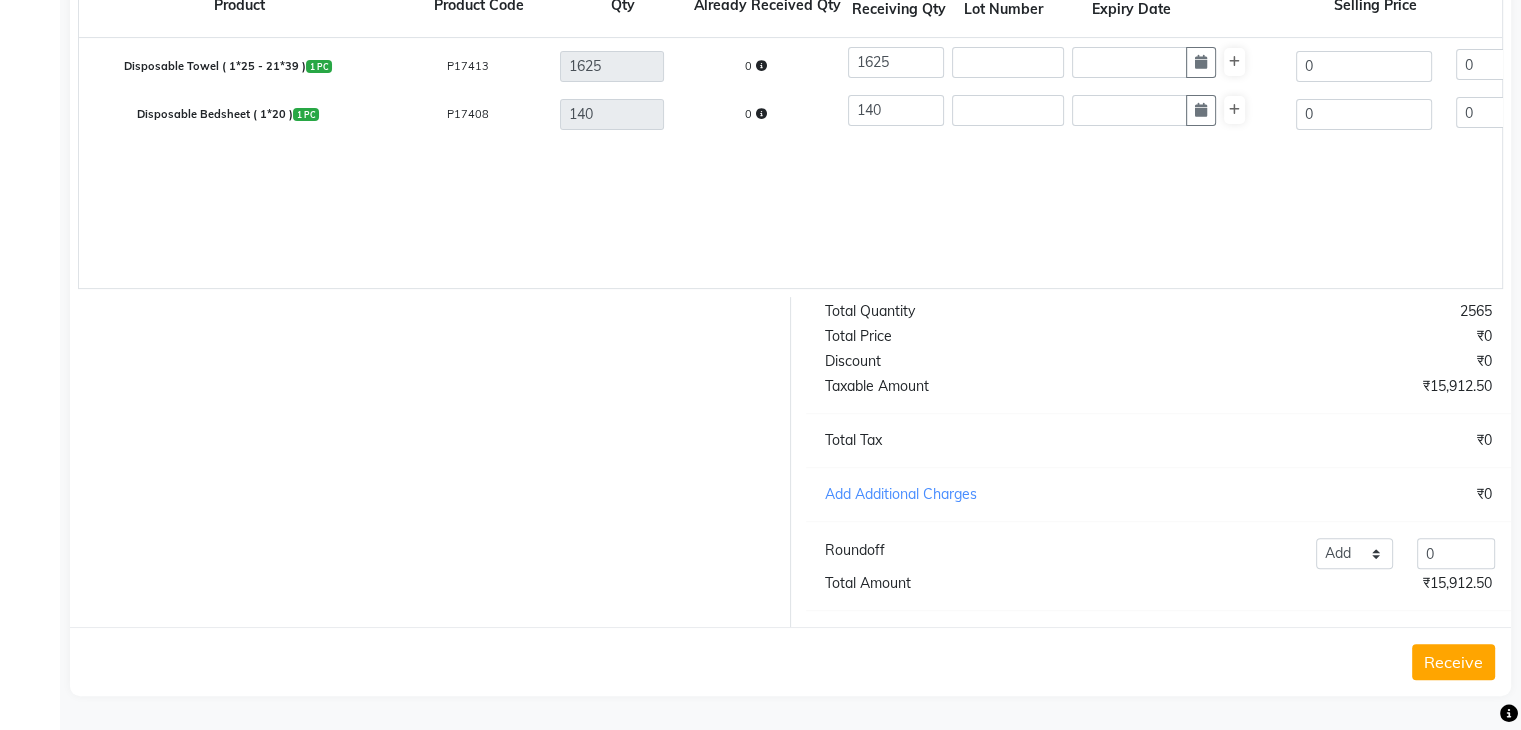 click on "Total Quantity   2565   Total Price   ₹0   Discount   ₹0   Taxable Amount   ₹15,912.50   Total Tax   ₹0   Add Additional Charges   ₹0  Roundoff Add Reduce 0  Total Amount   ₹15,912.50" 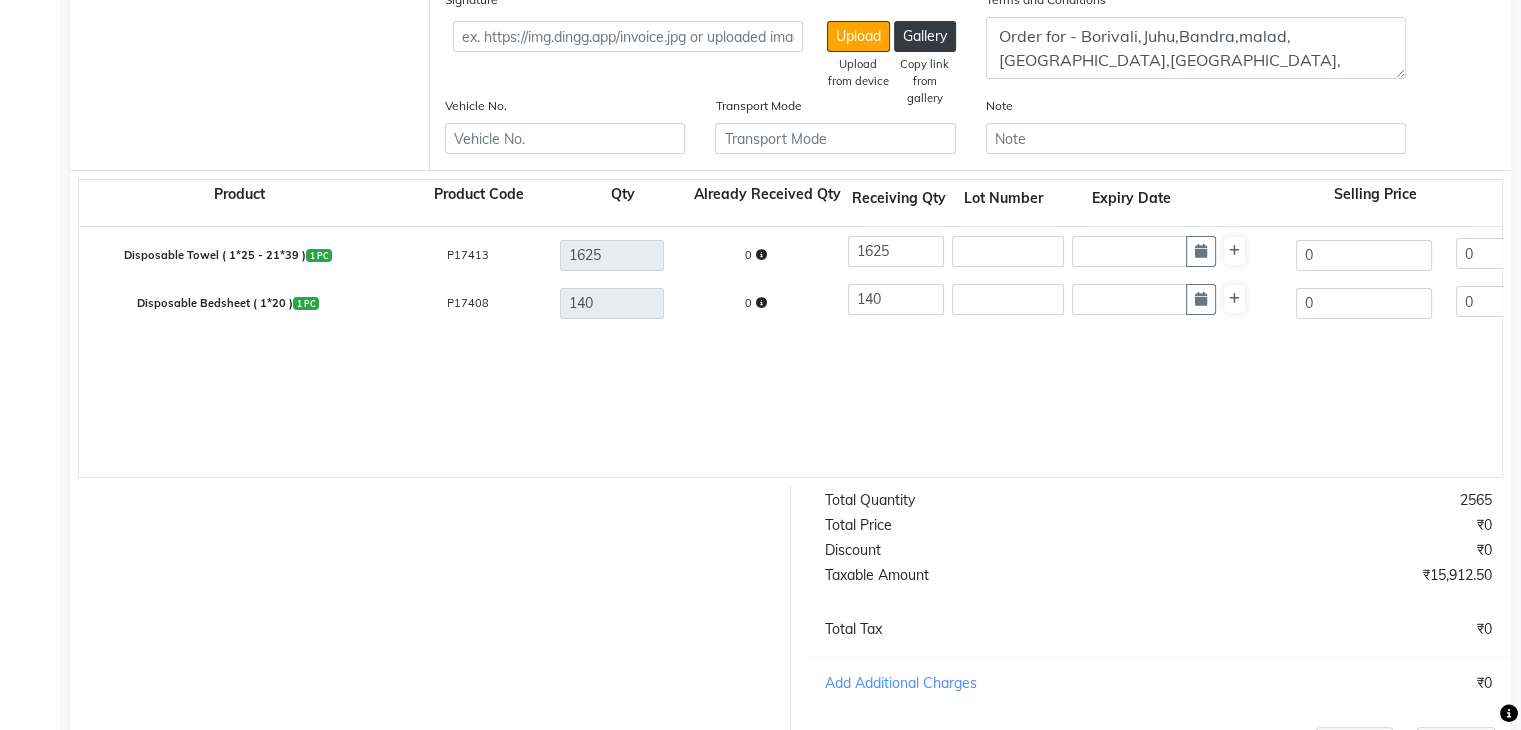 scroll, scrollTop: 379, scrollLeft: 0, axis: vertical 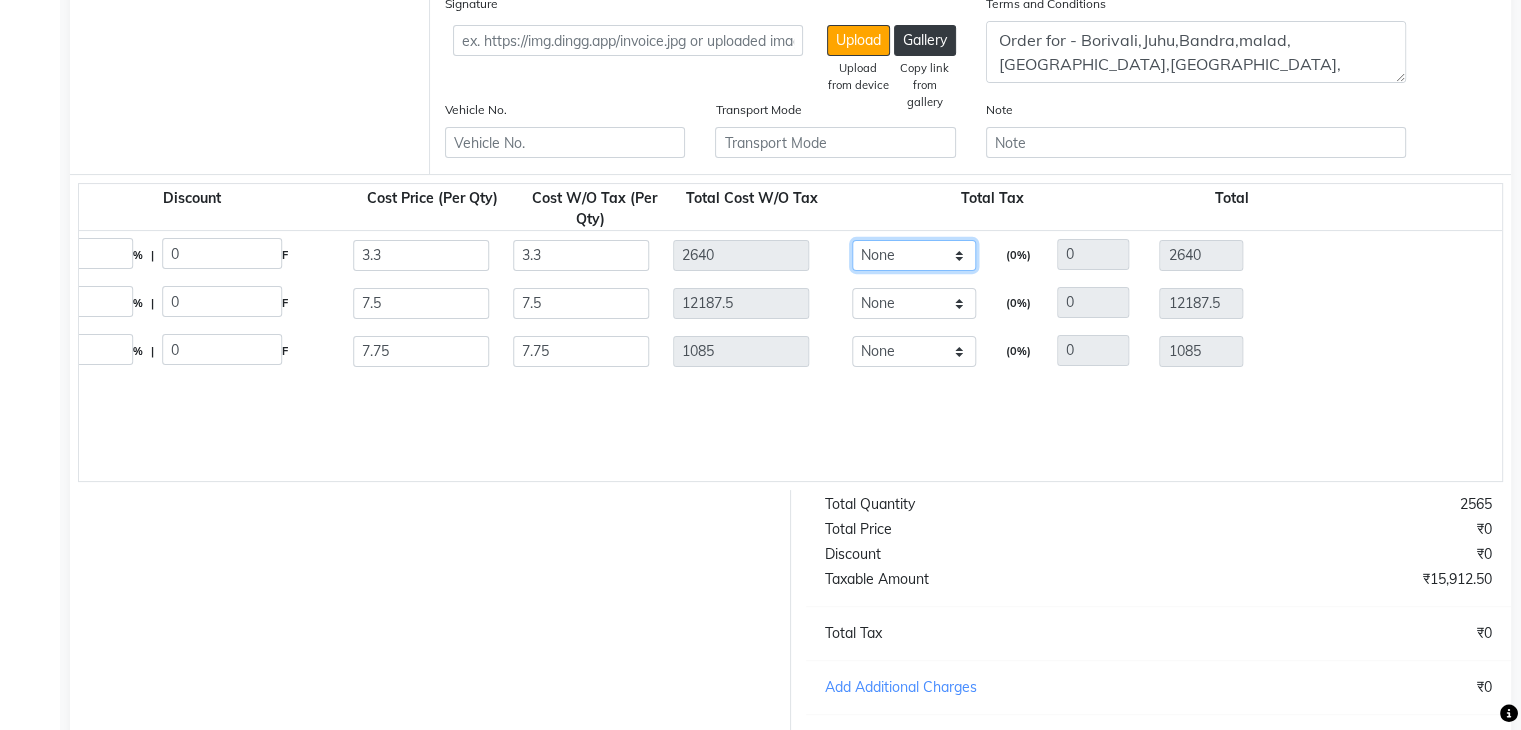 click on "None GST" 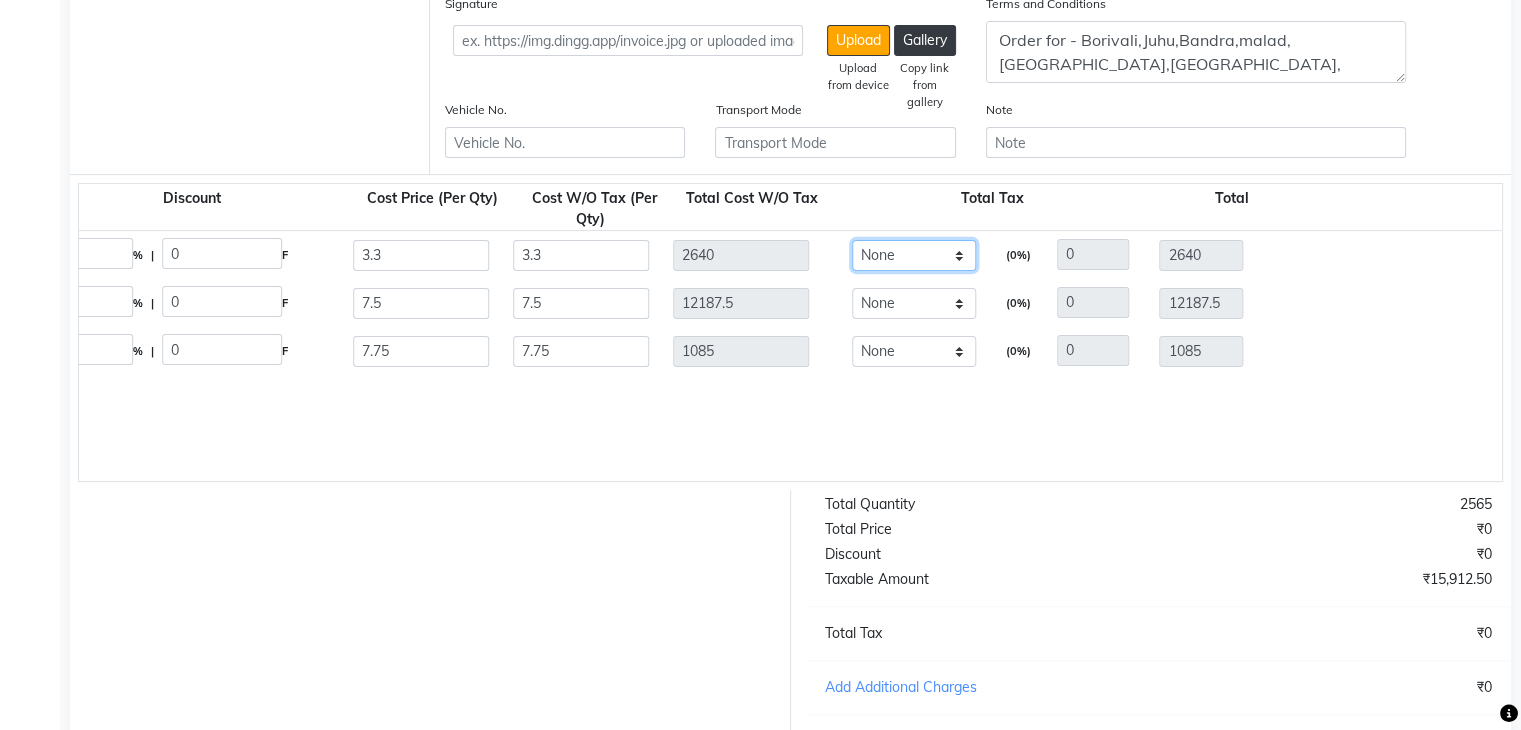 select on "2230" 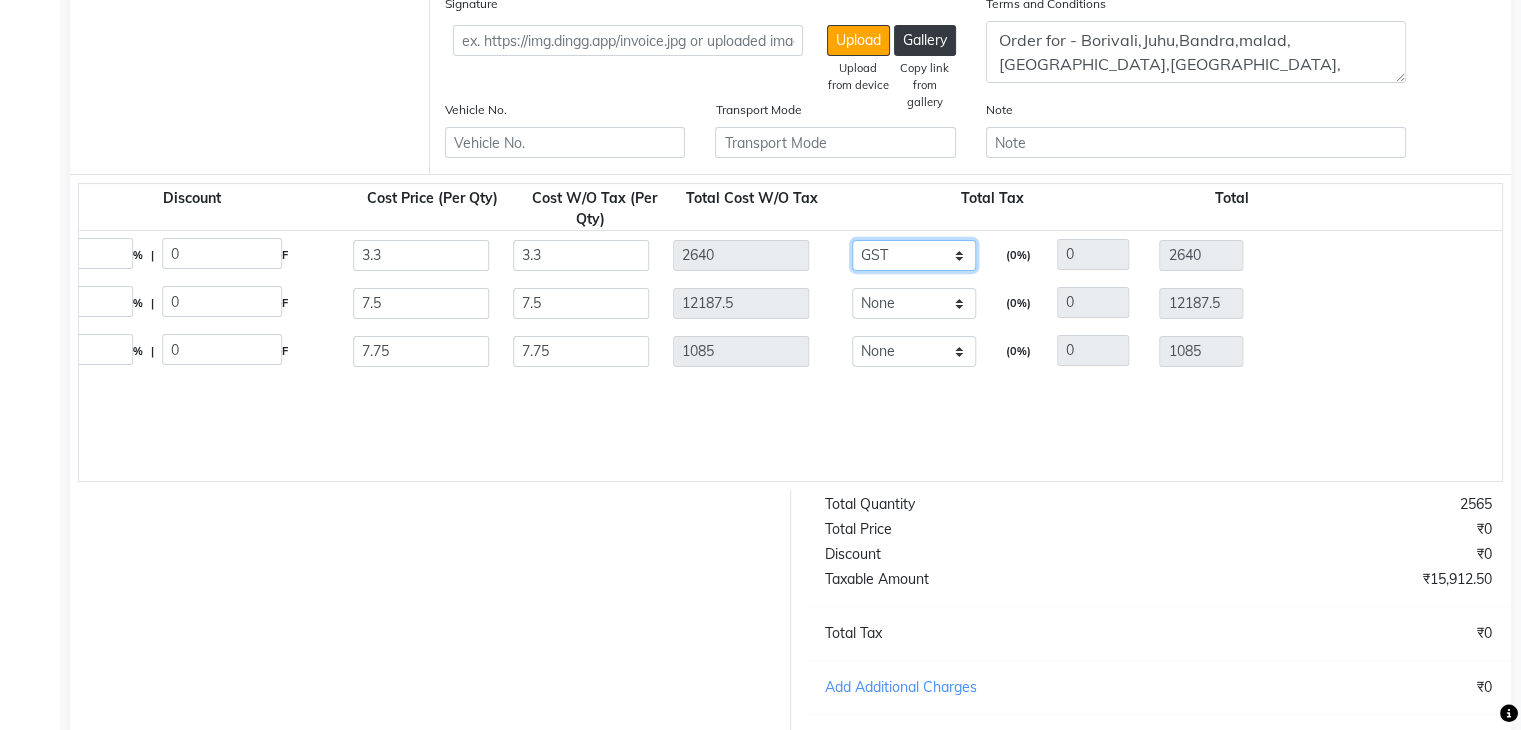 click on "None GST" 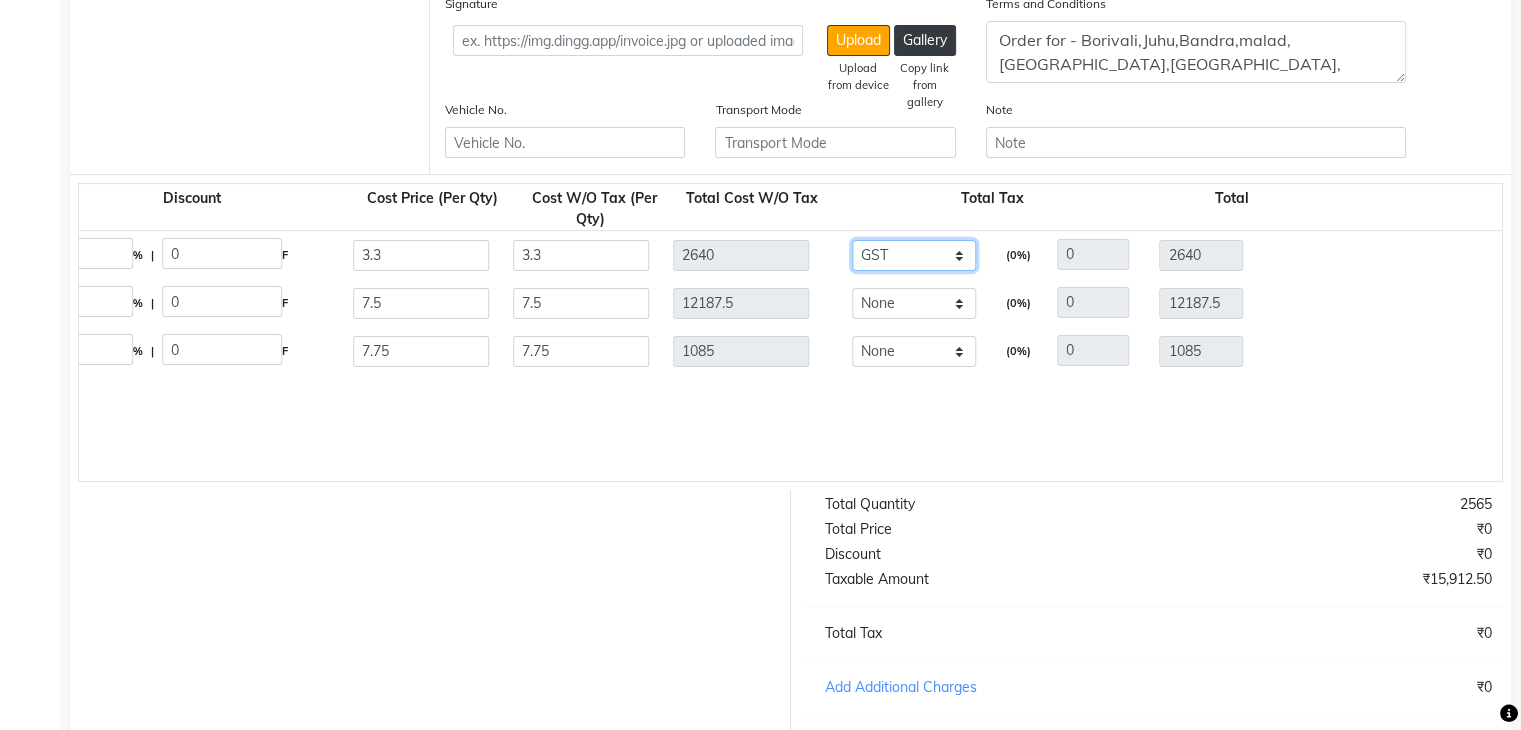 type on "2237.29" 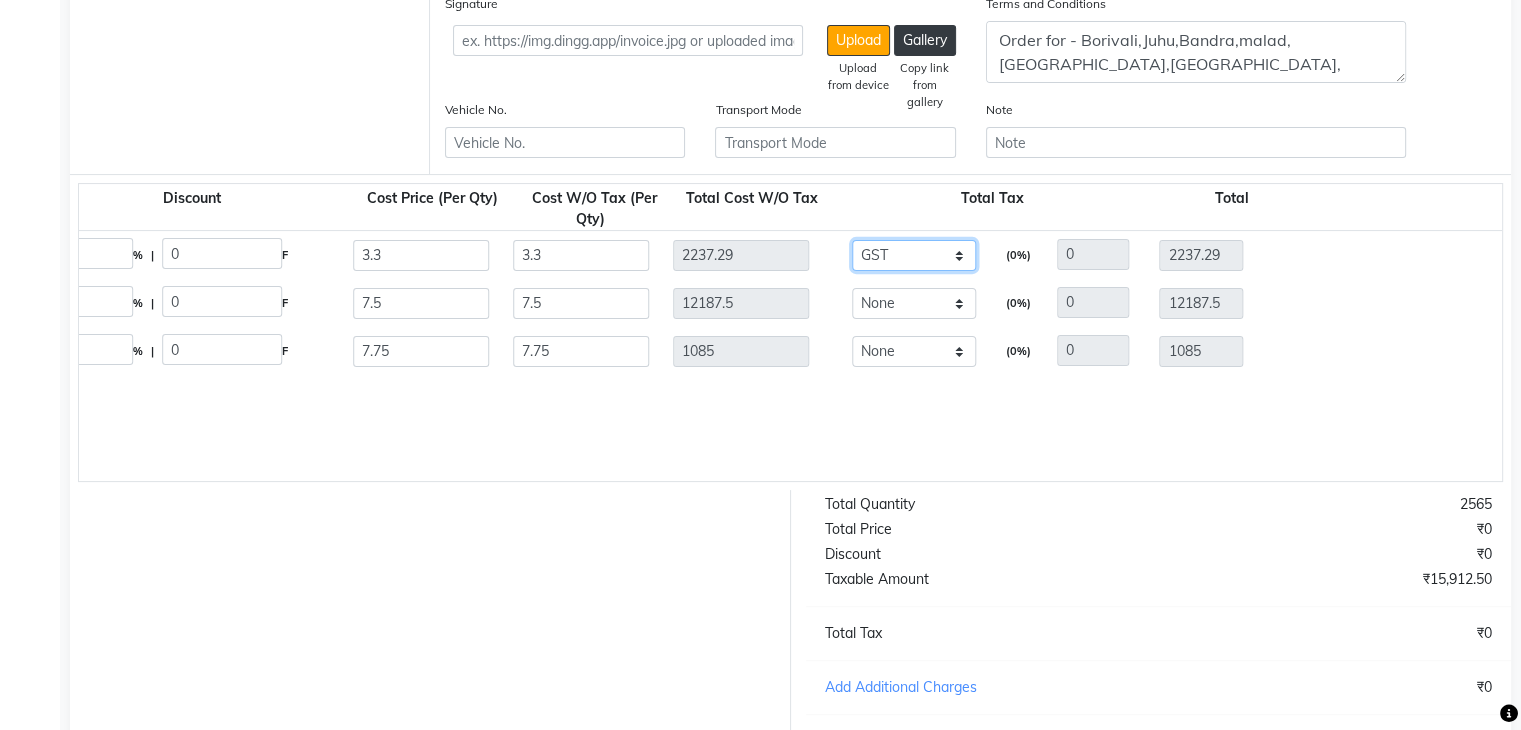type on "2.8" 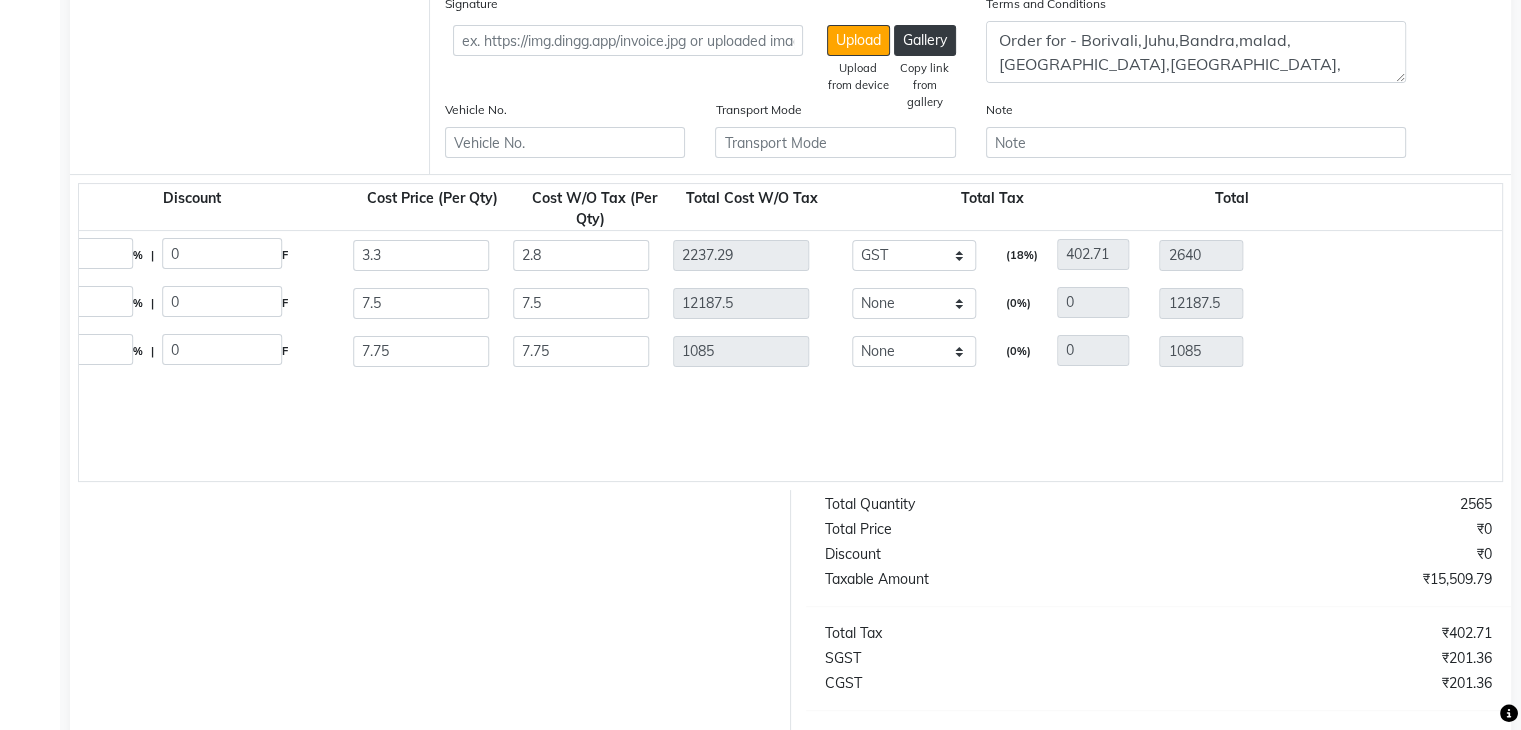 click on "None GST" 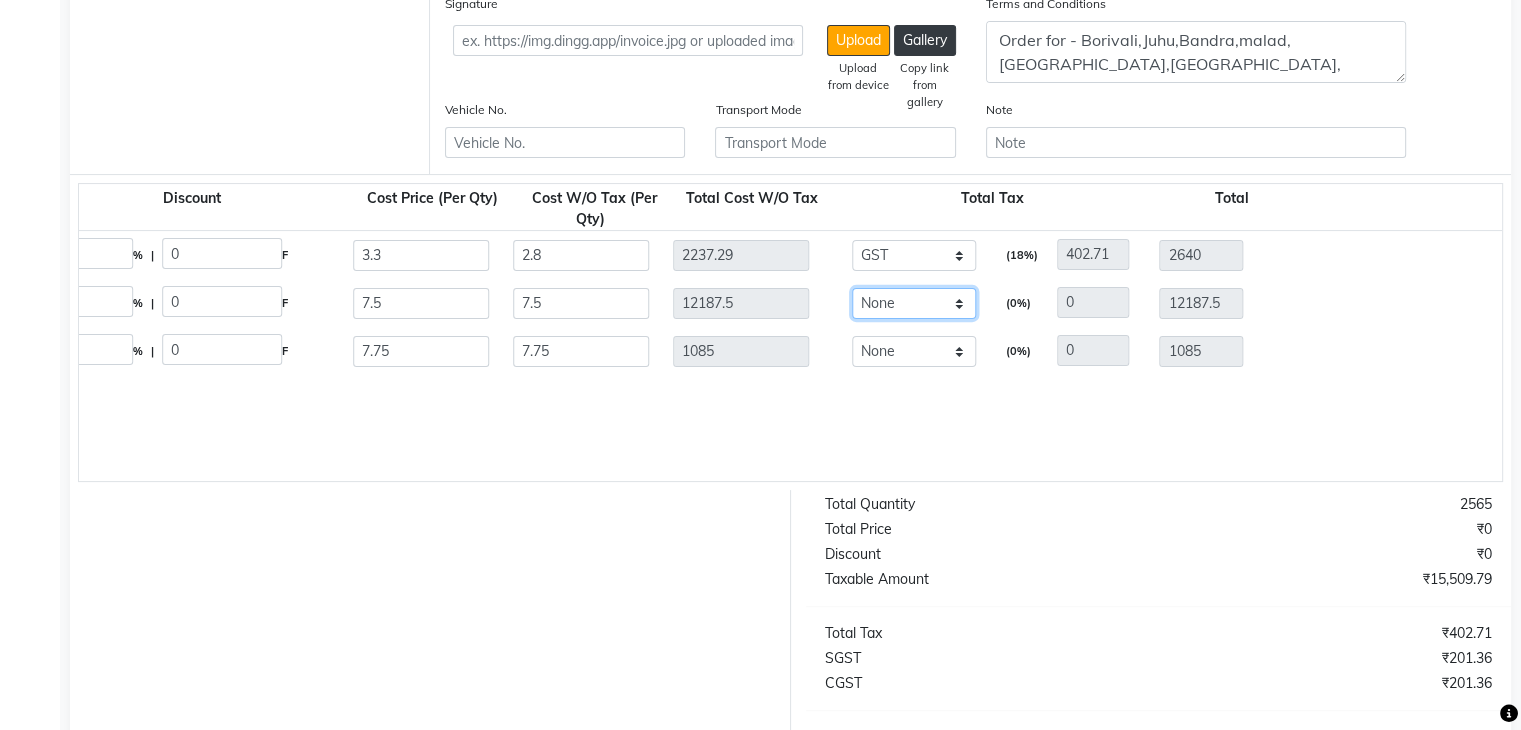 click on "None GST" 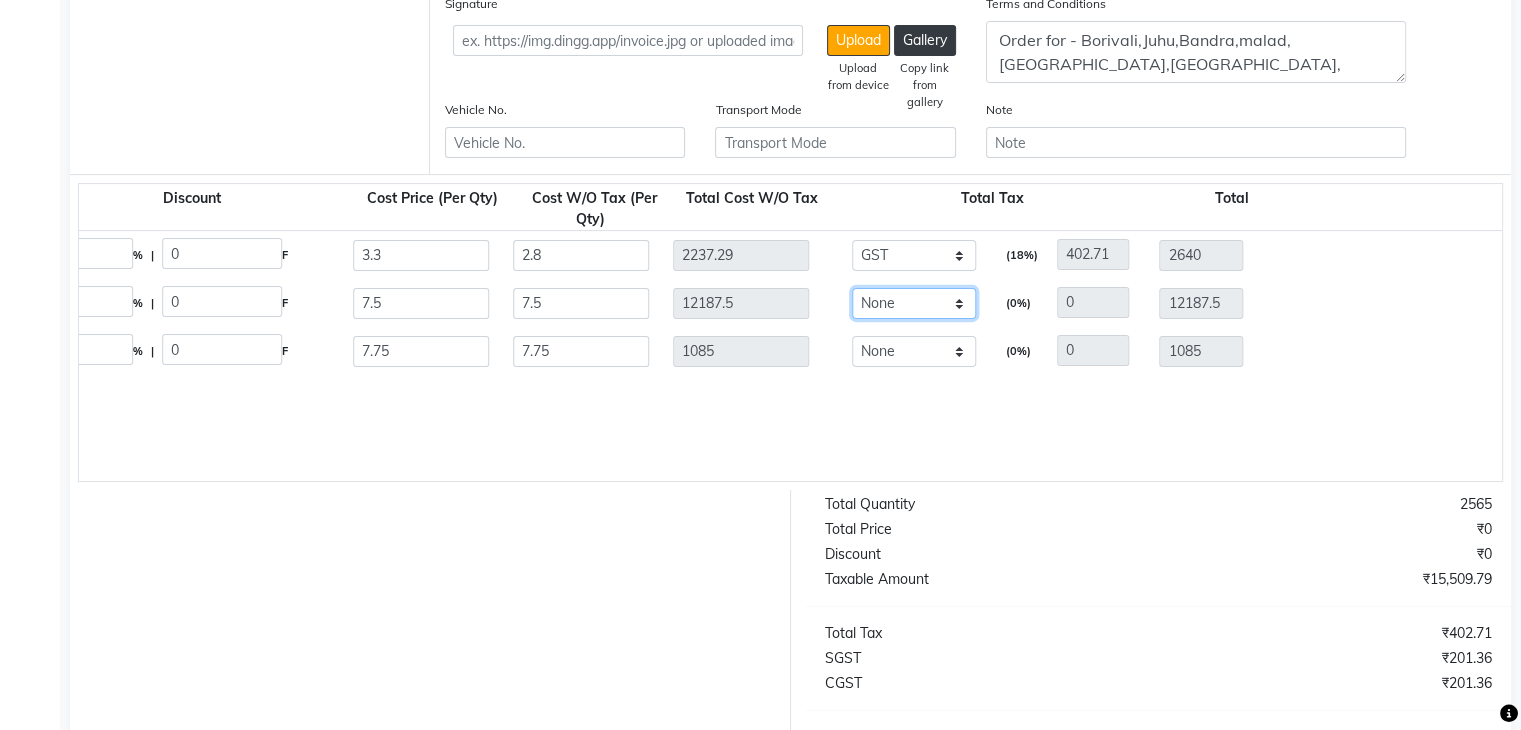 select 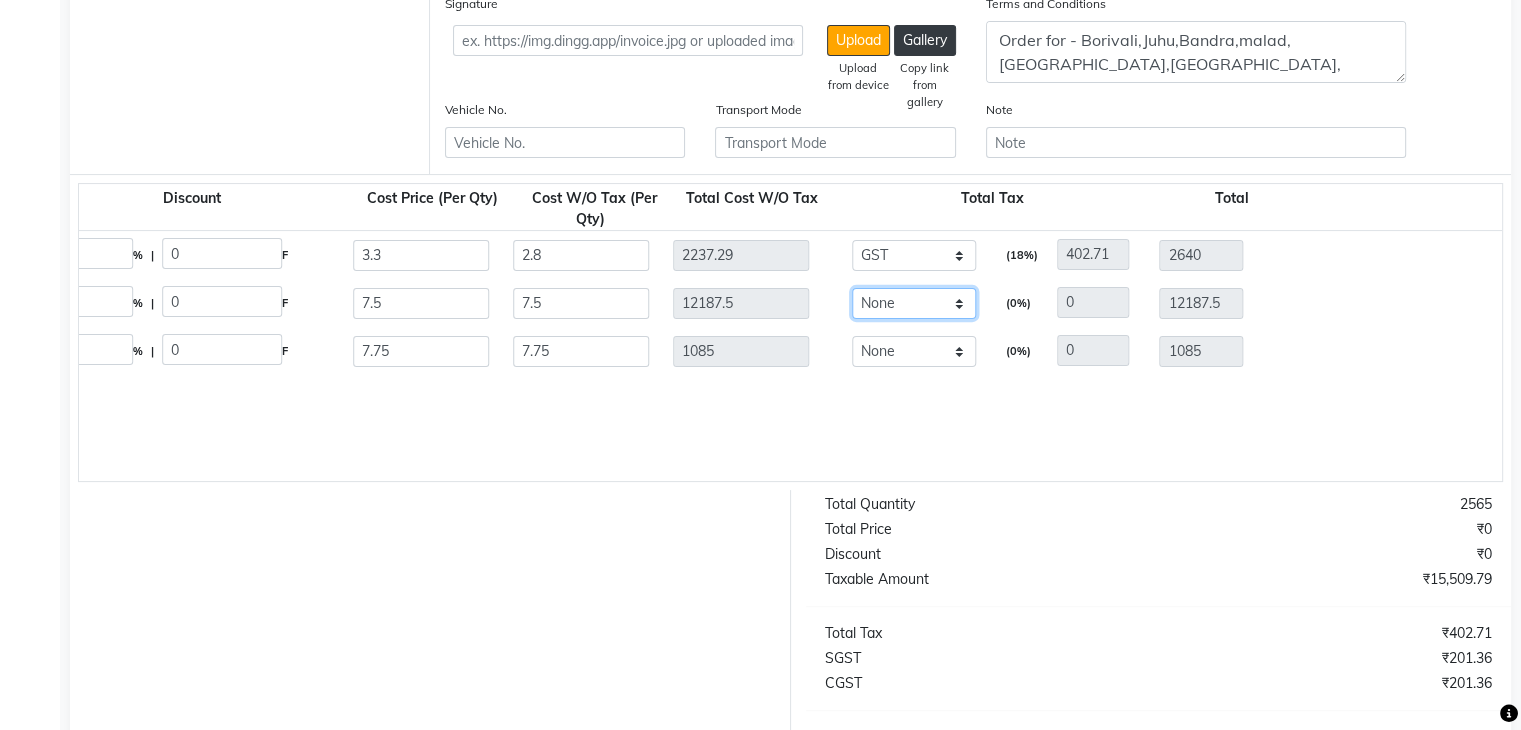 click on "None GST" 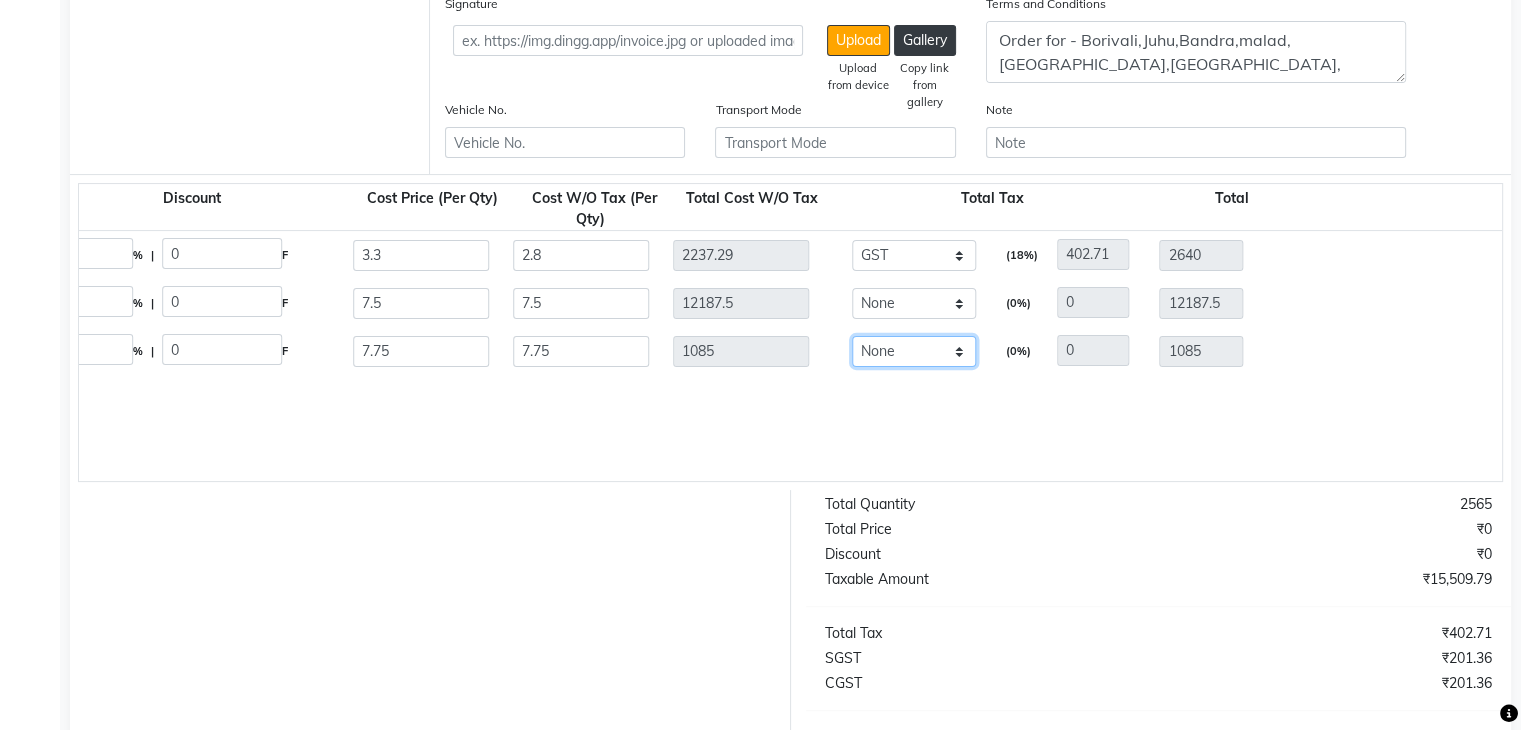 click on "None GST" 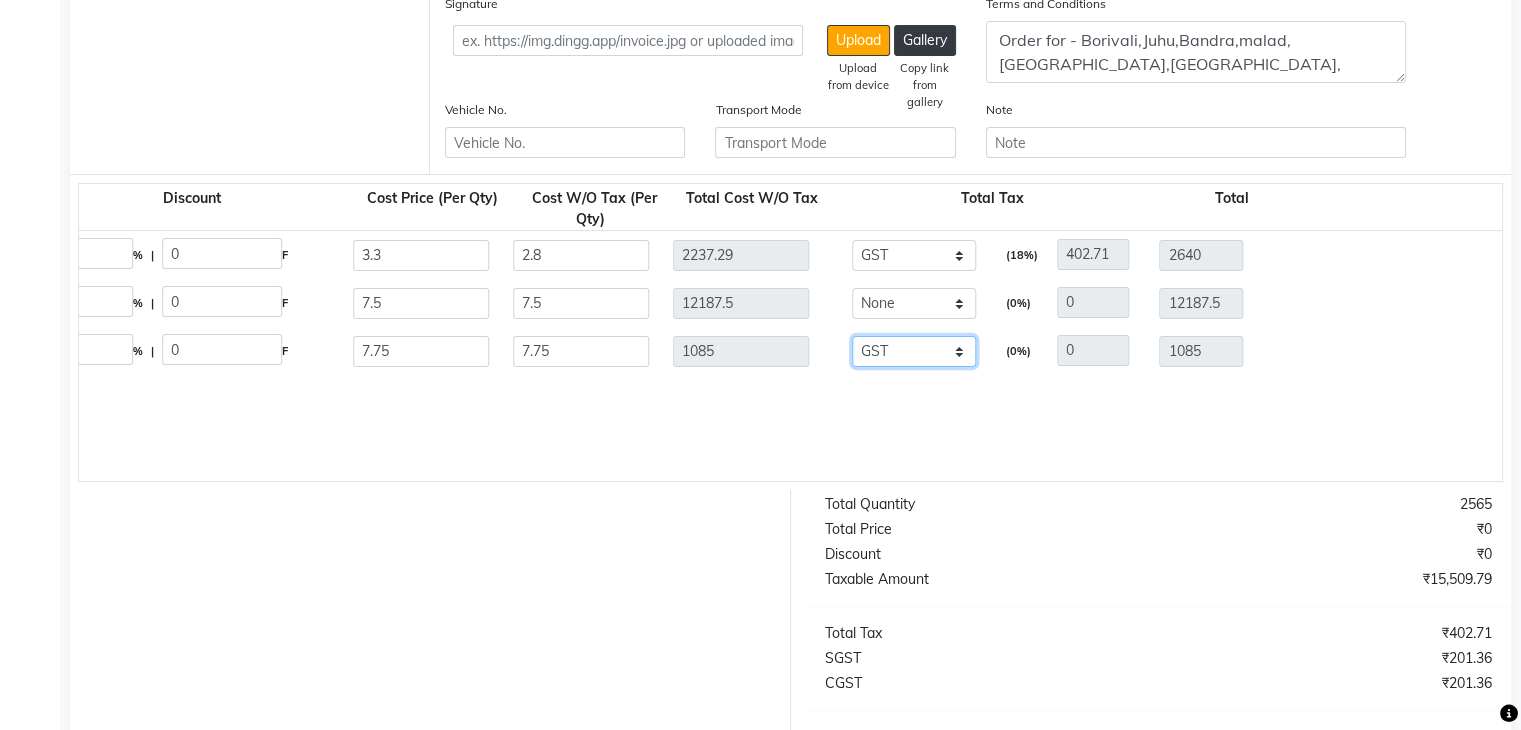 click on "None GST" 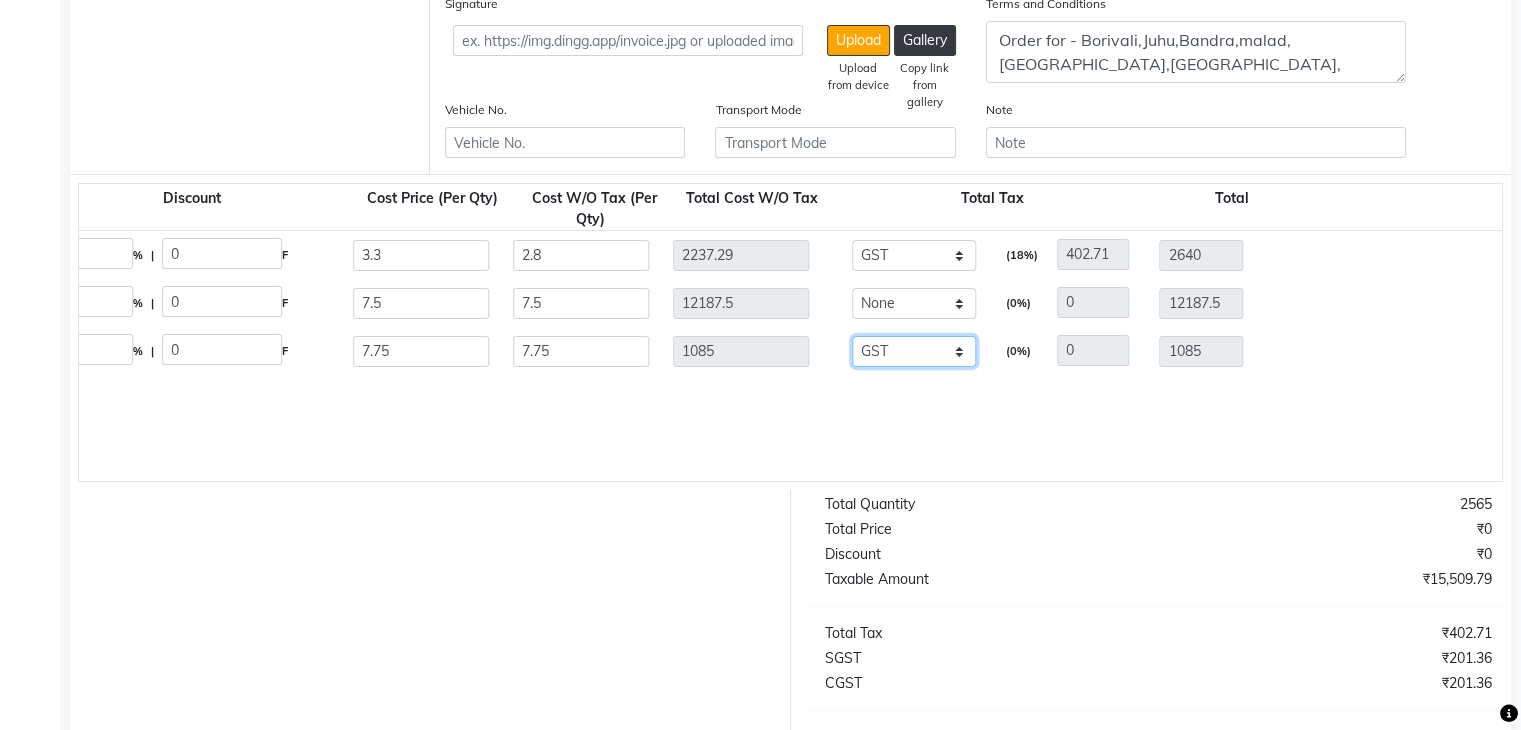 type on "919.49" 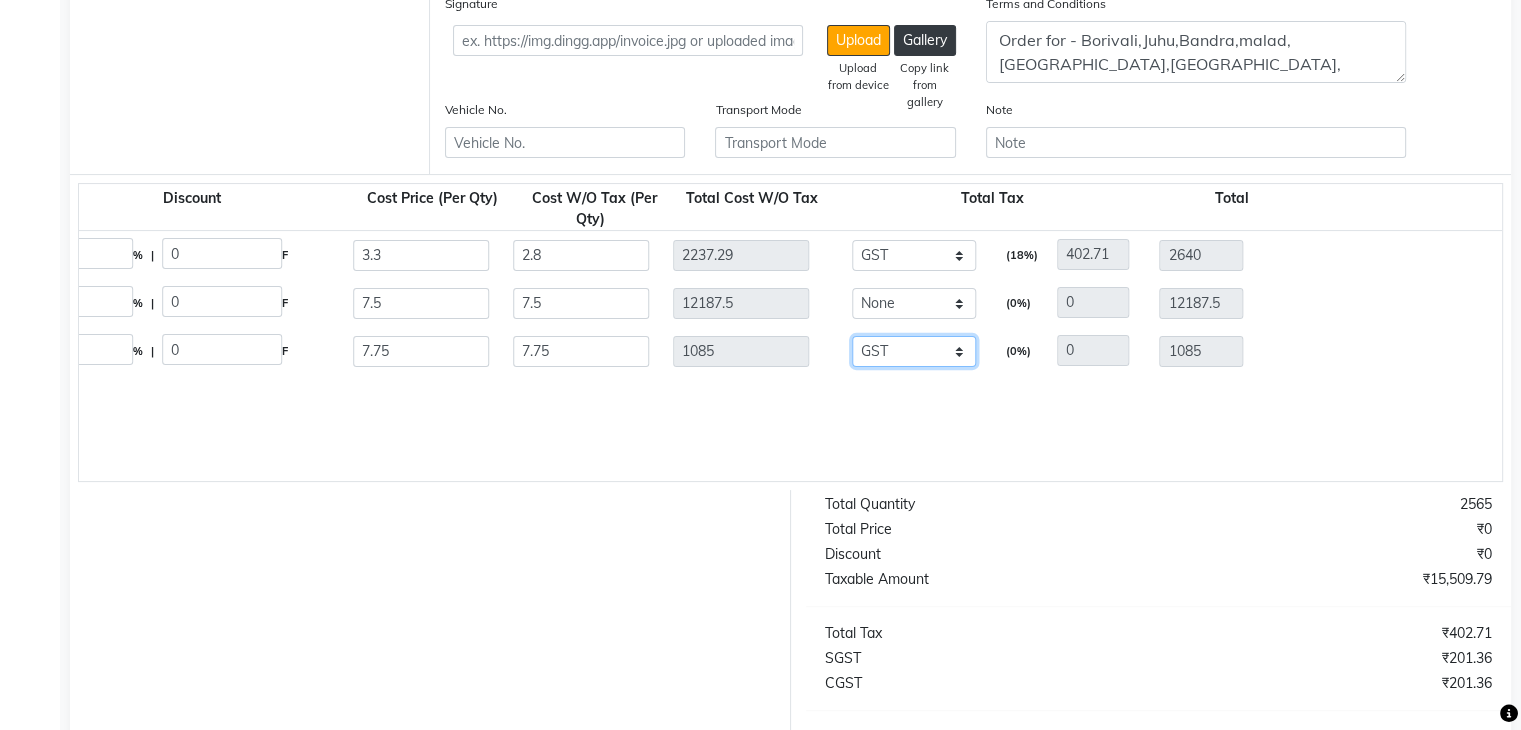 type on "919.49" 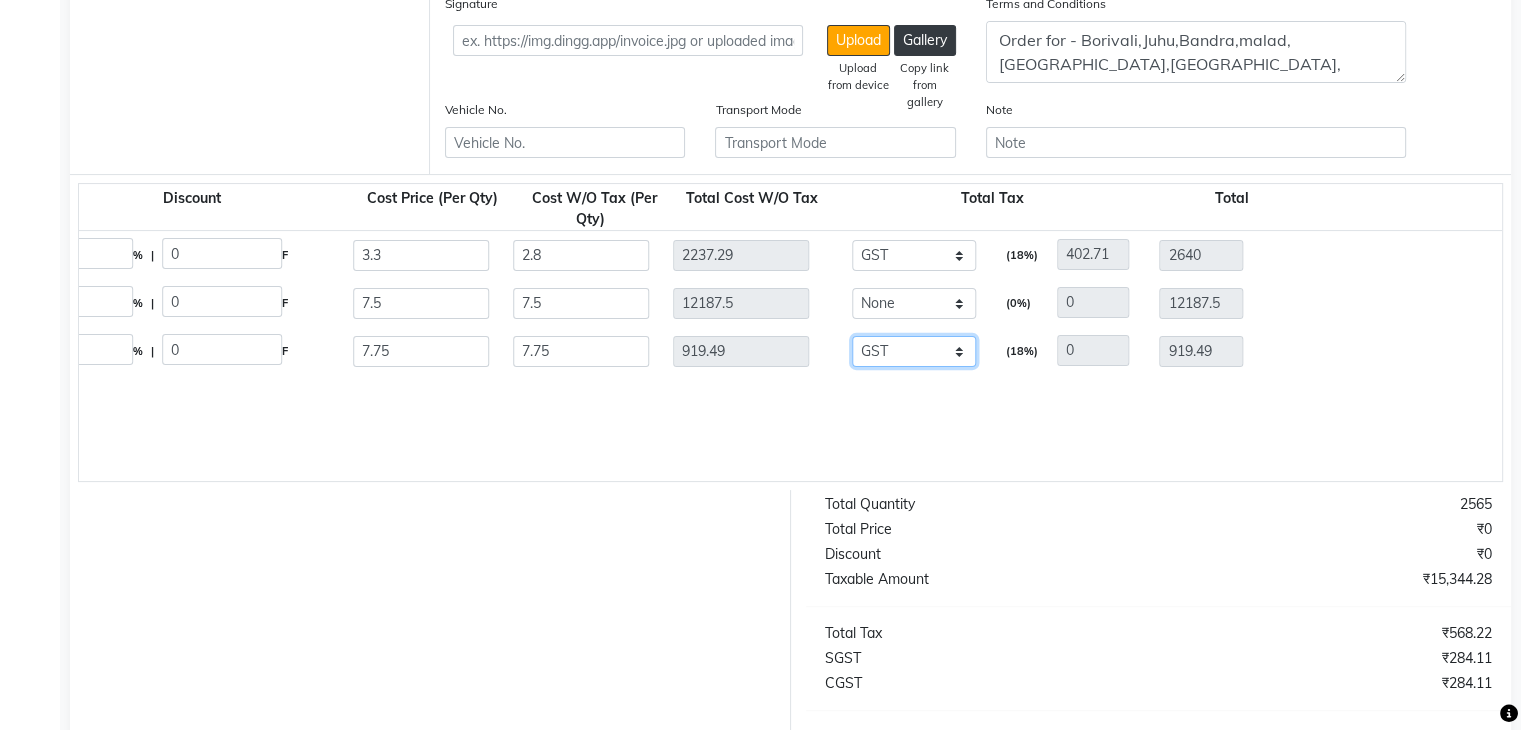 type on "6.57" 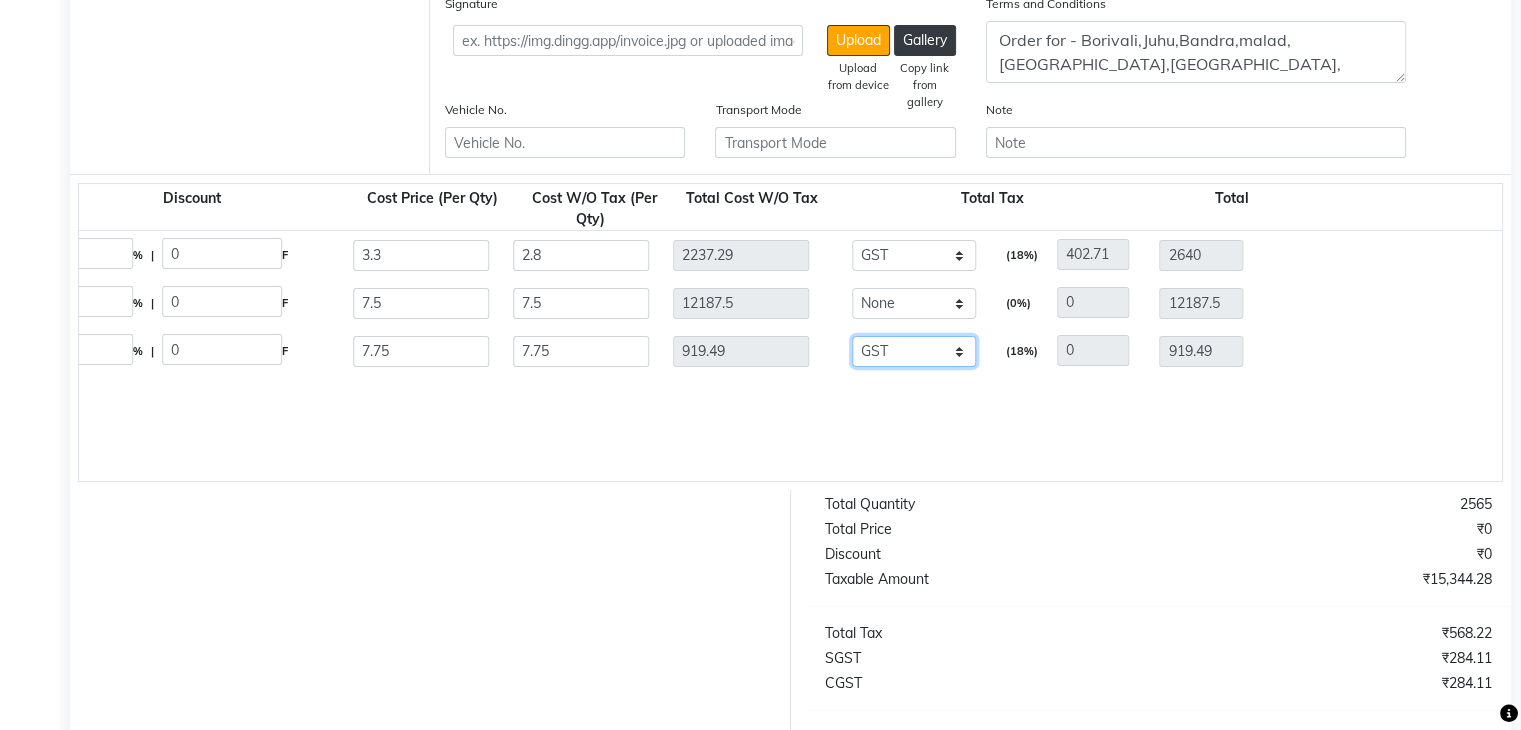 type on "165.51" 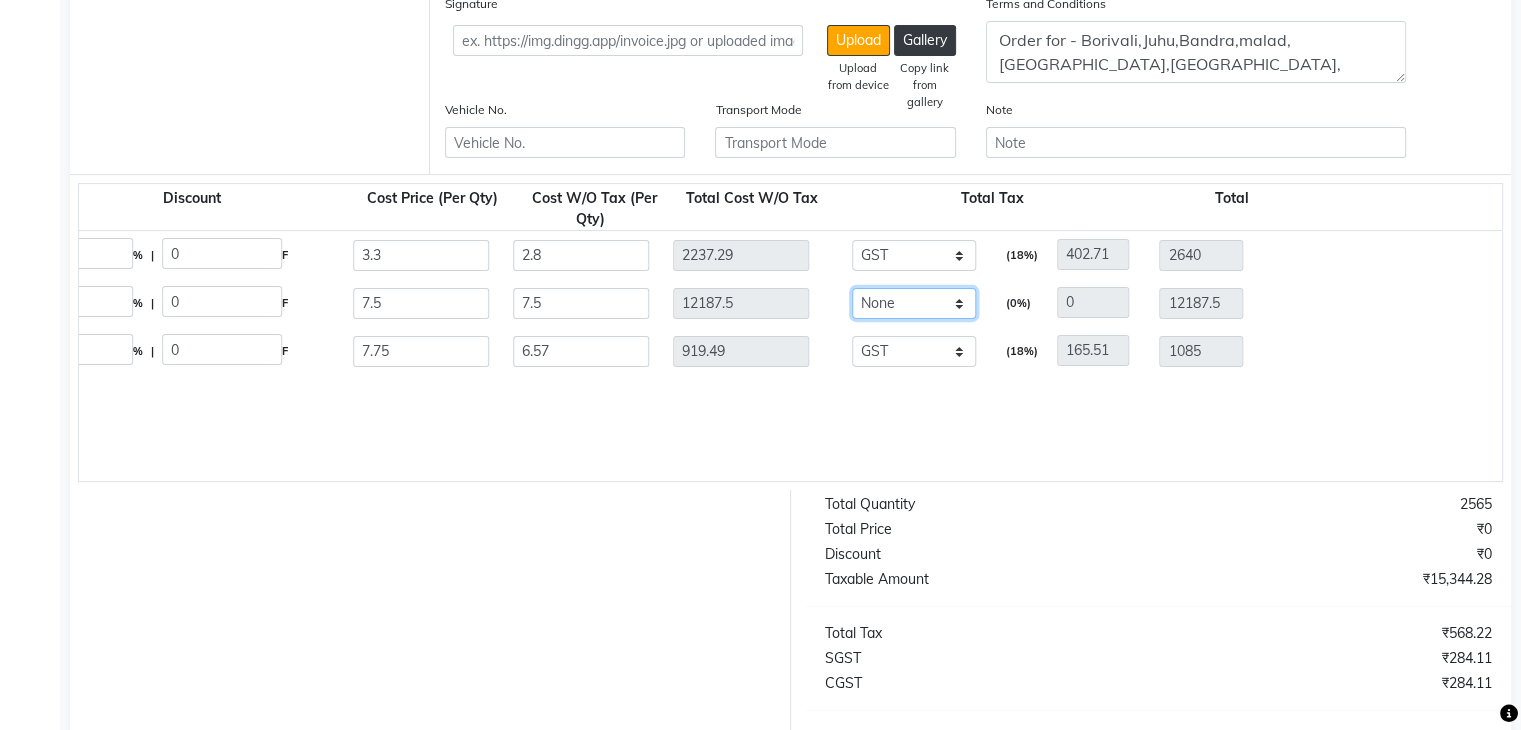 click on "None GST" 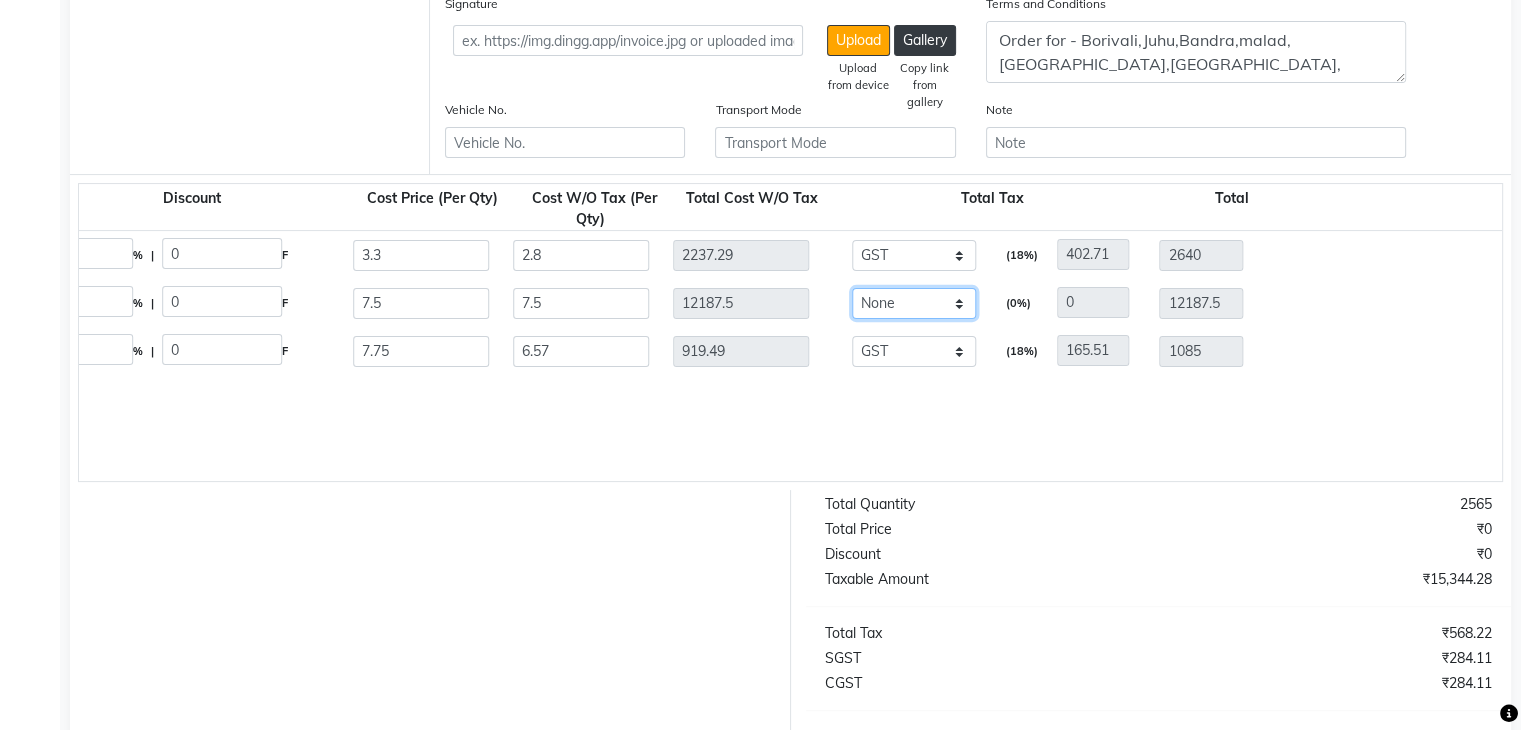 select on "2230" 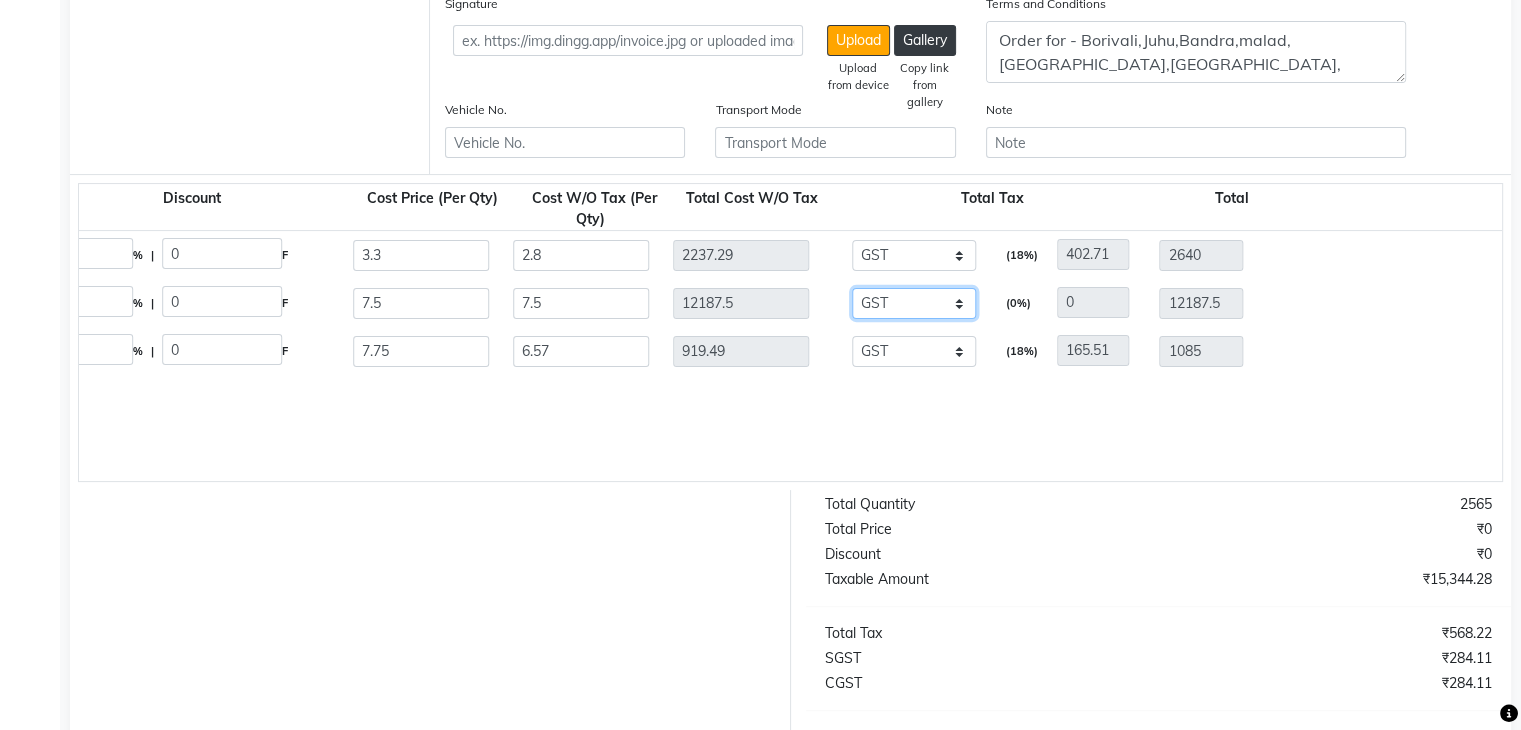 click on "None GST" 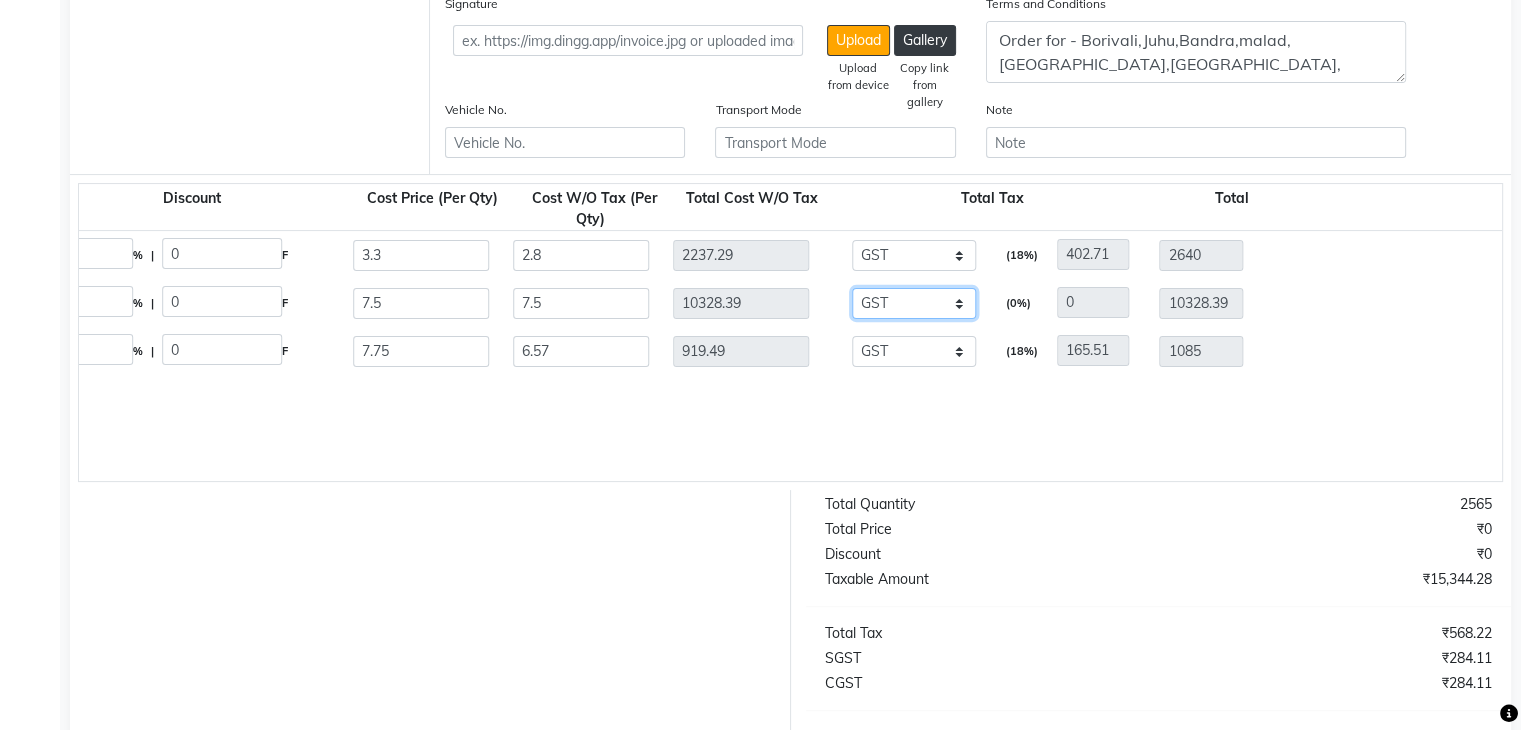 type on "6.36" 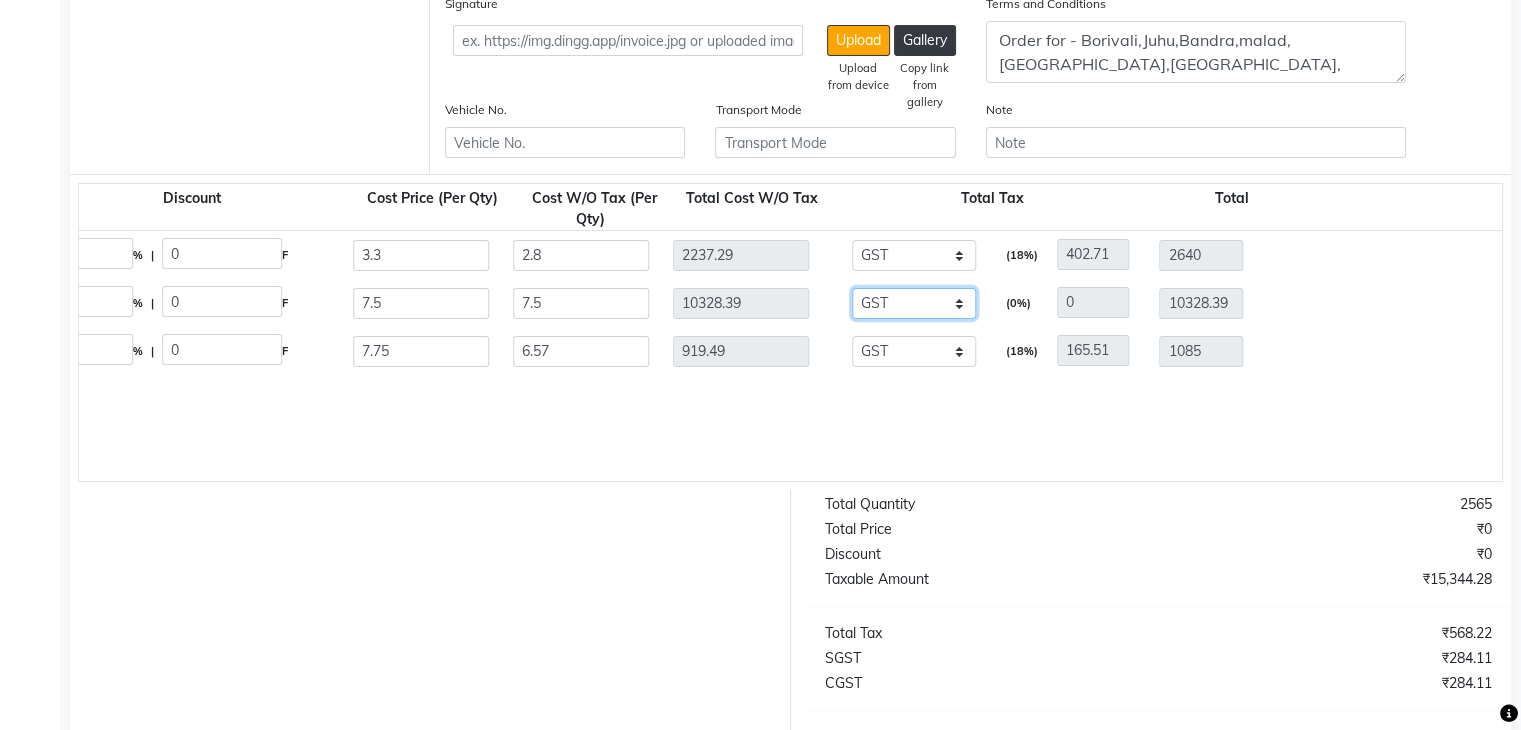 type on "1859.11" 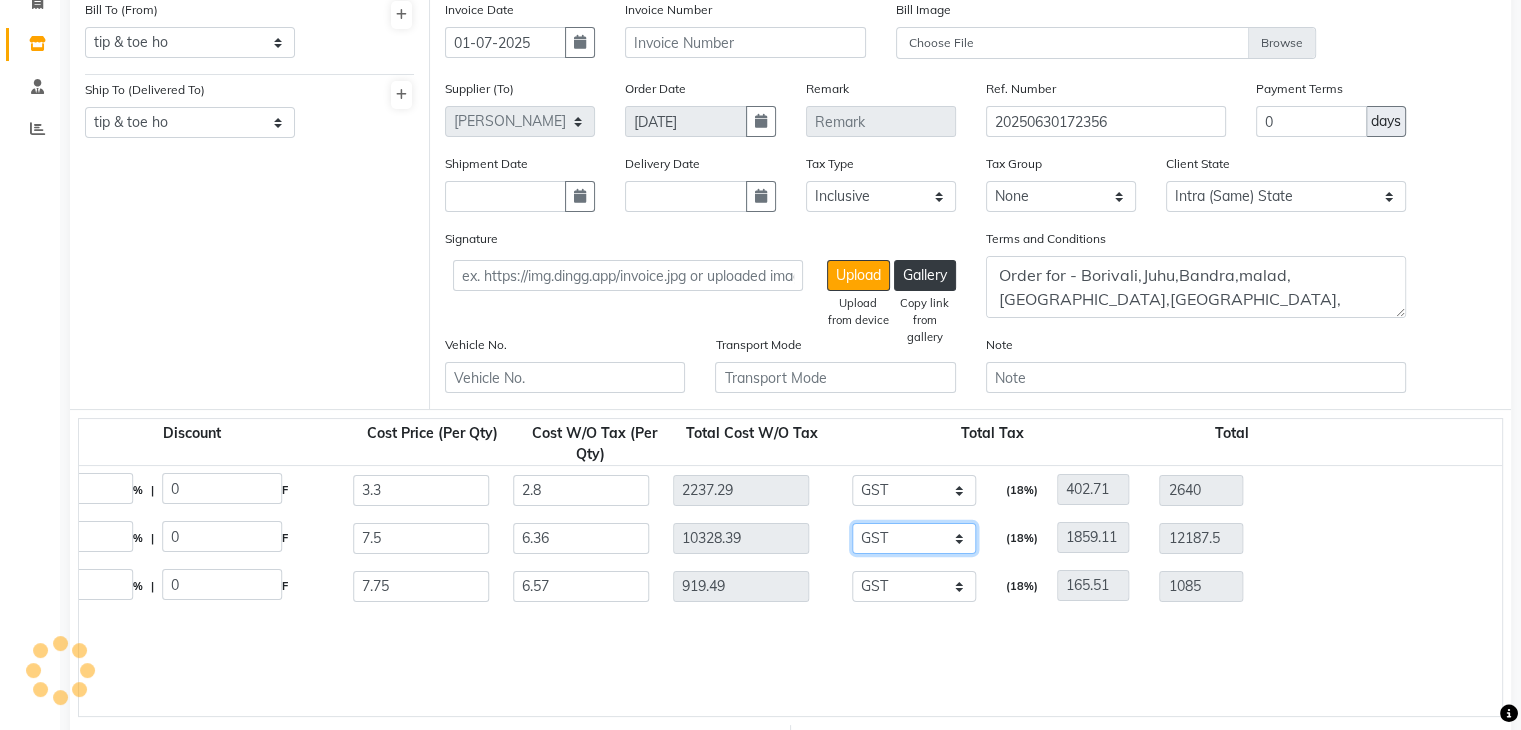 scroll, scrollTop: 141, scrollLeft: 0, axis: vertical 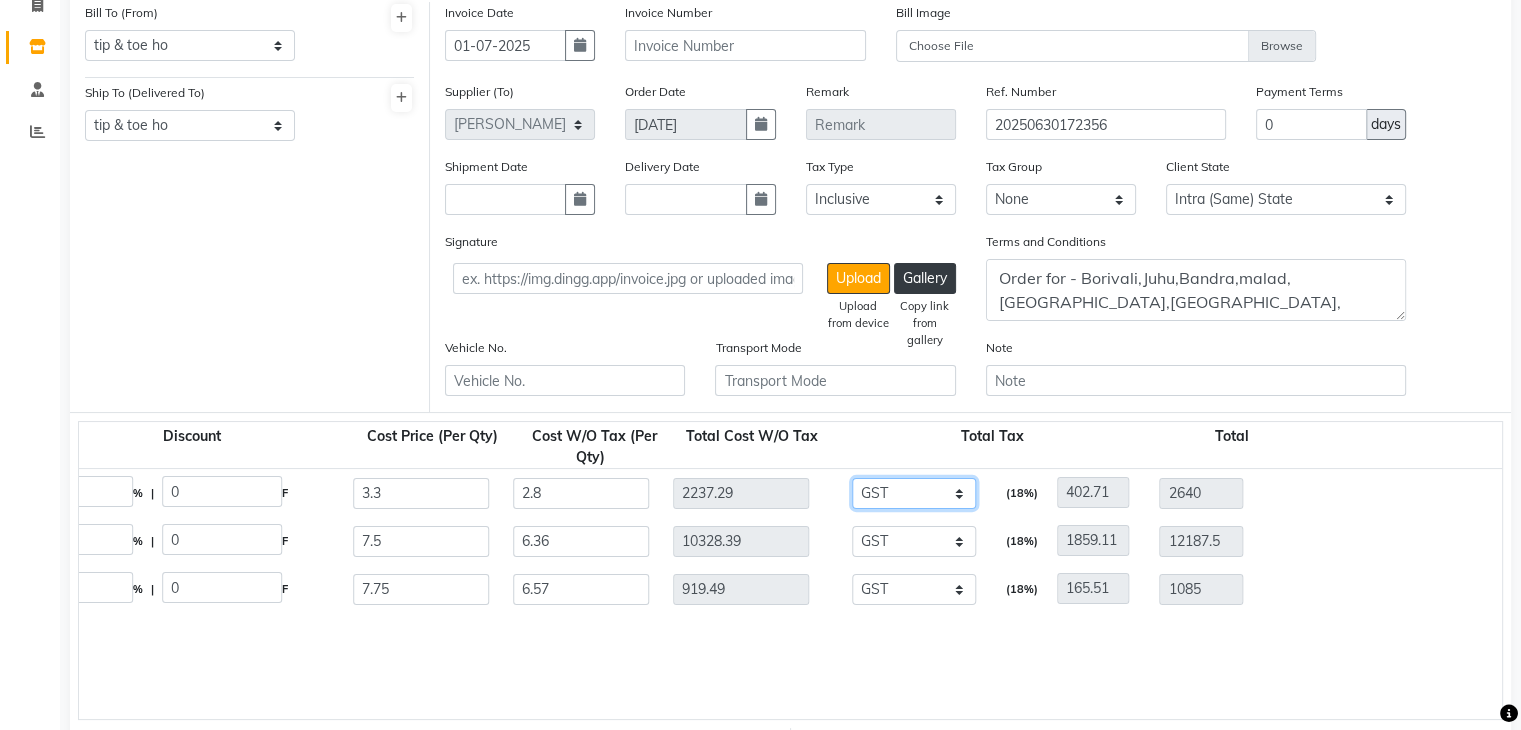click on "None GST" 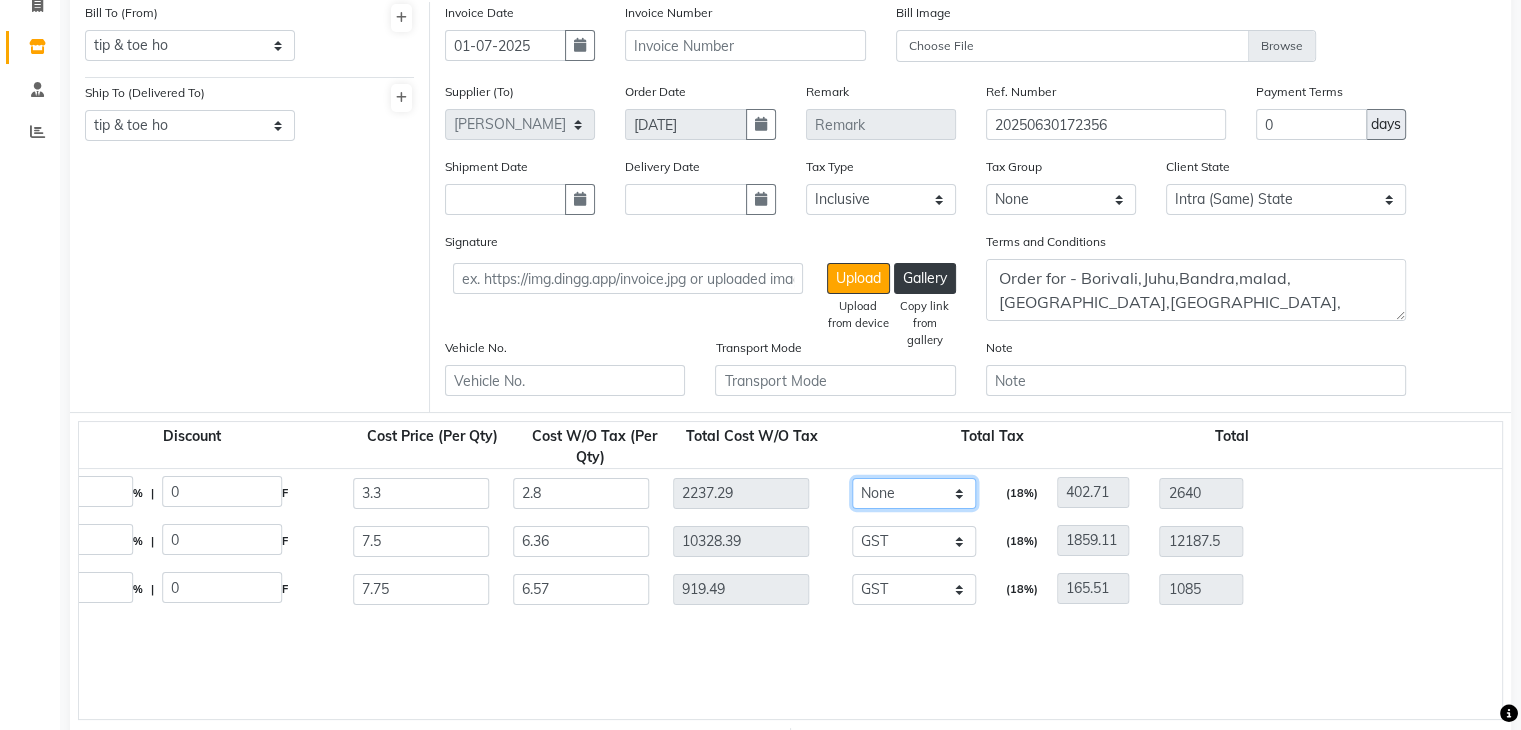 click on "None GST" 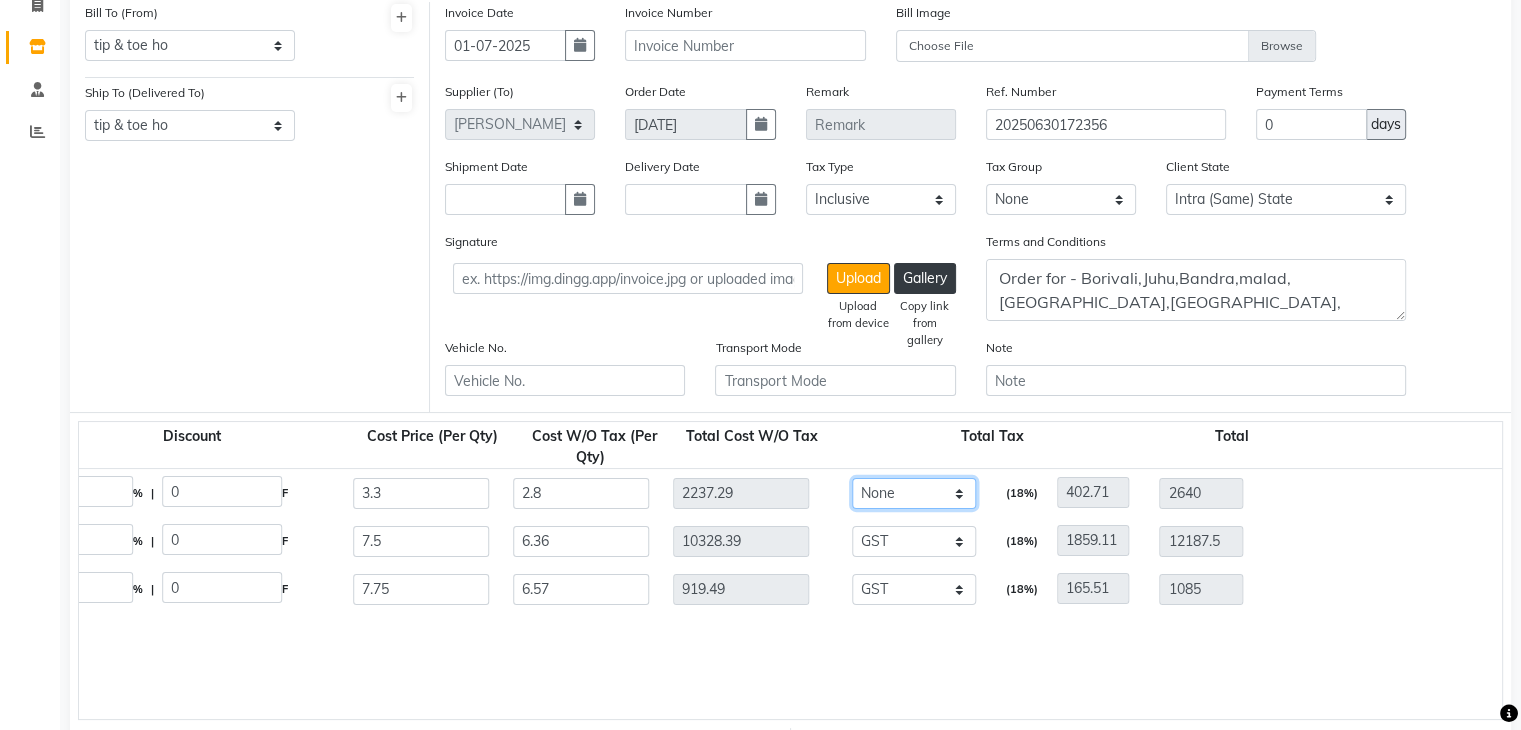 type on "2640" 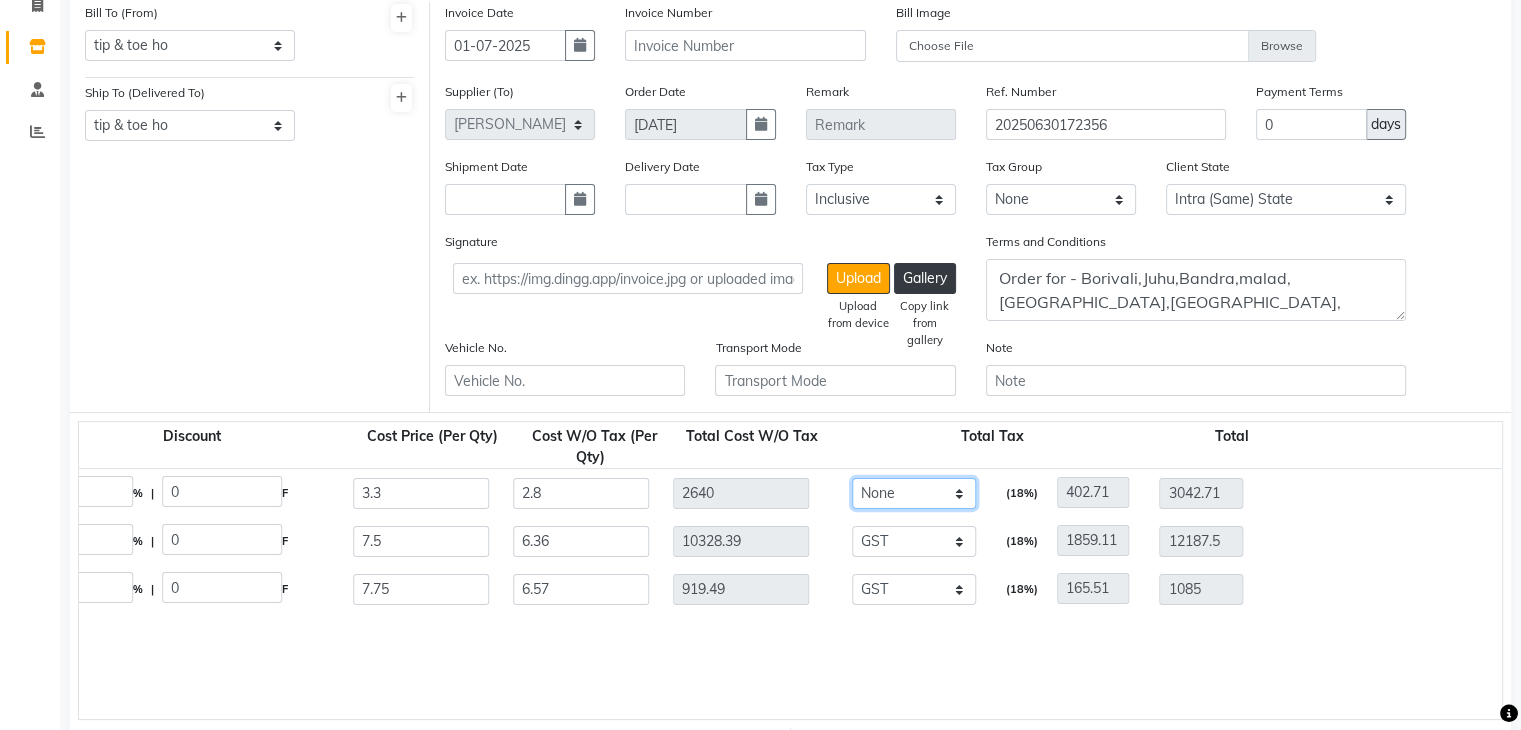 type on "3.3" 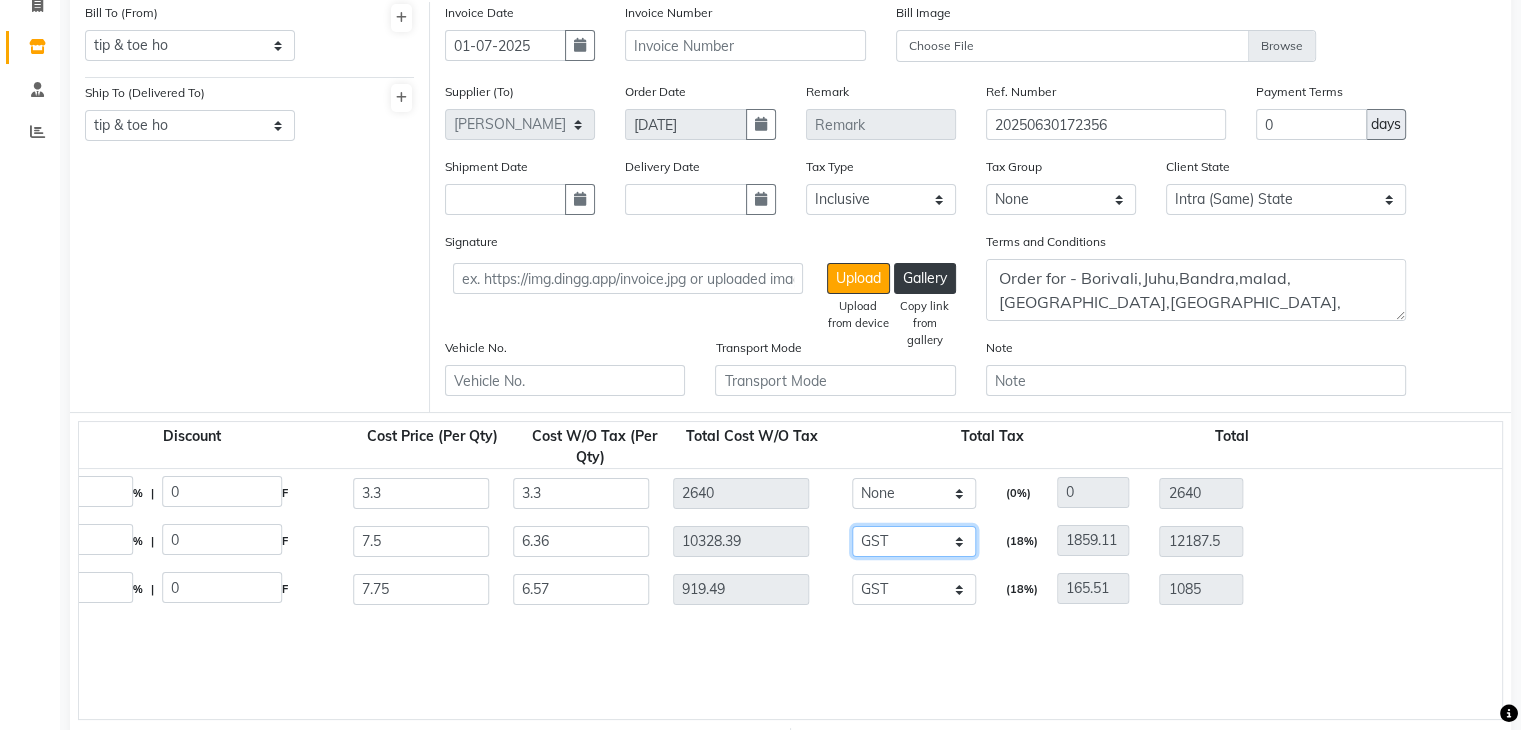 click on "None GST" 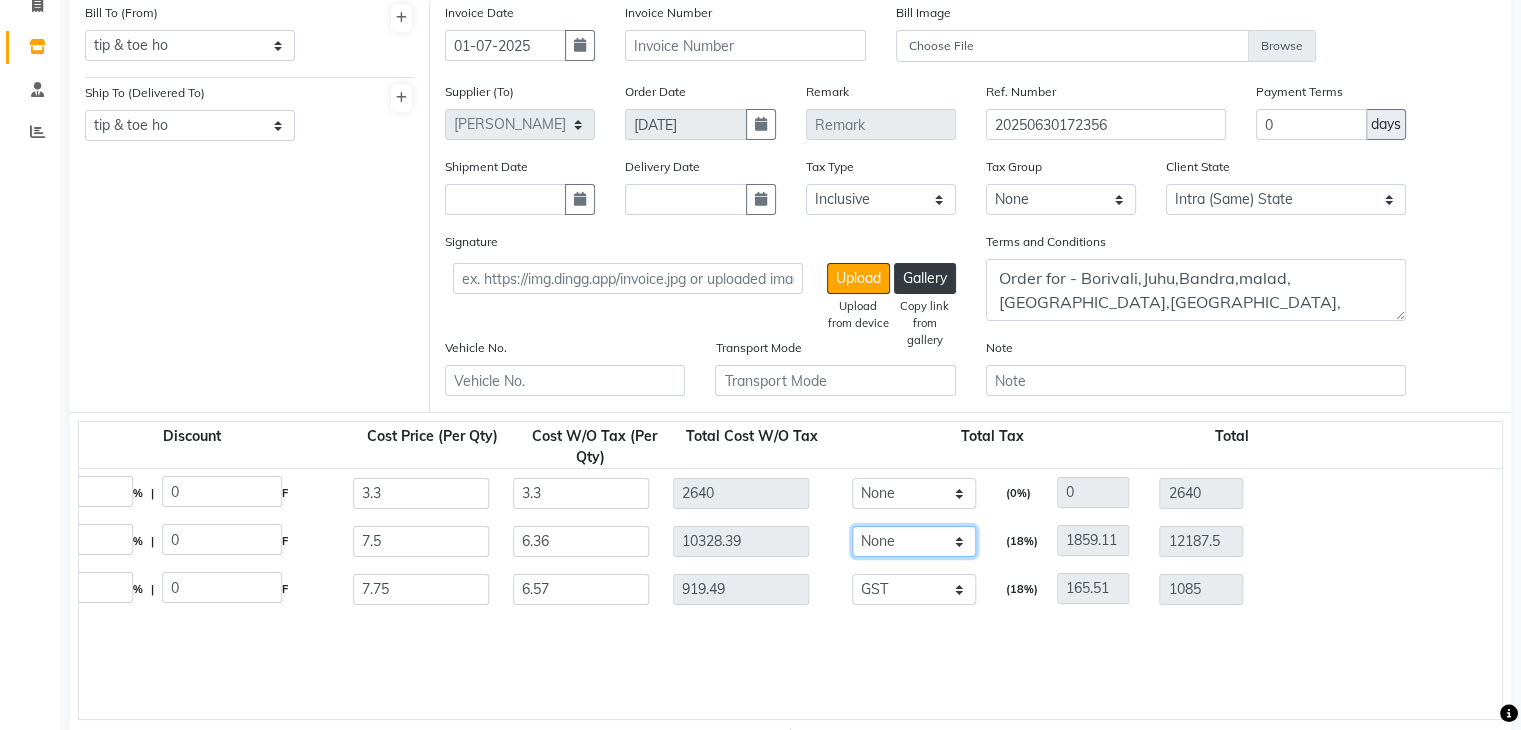 click on "None GST" 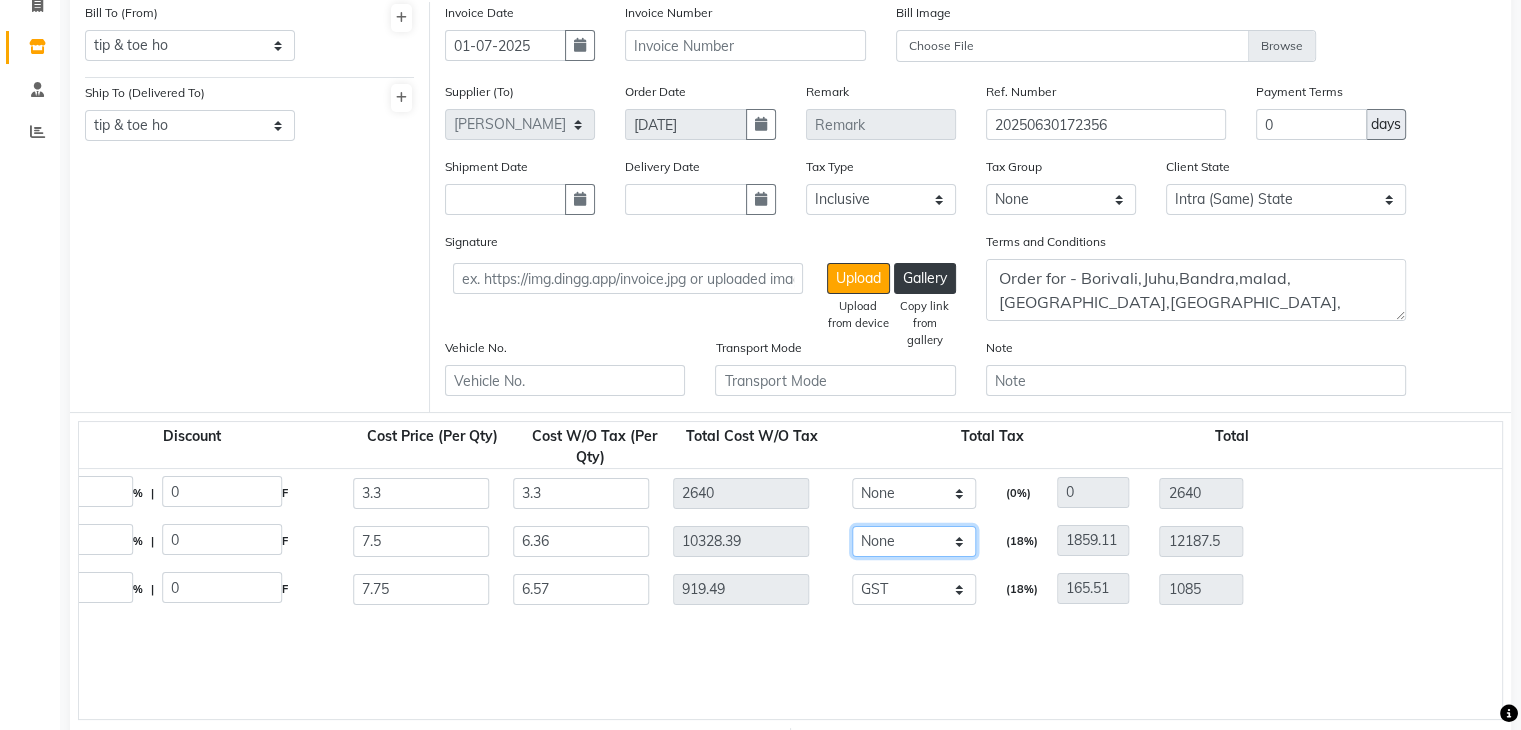 type on "12187.5" 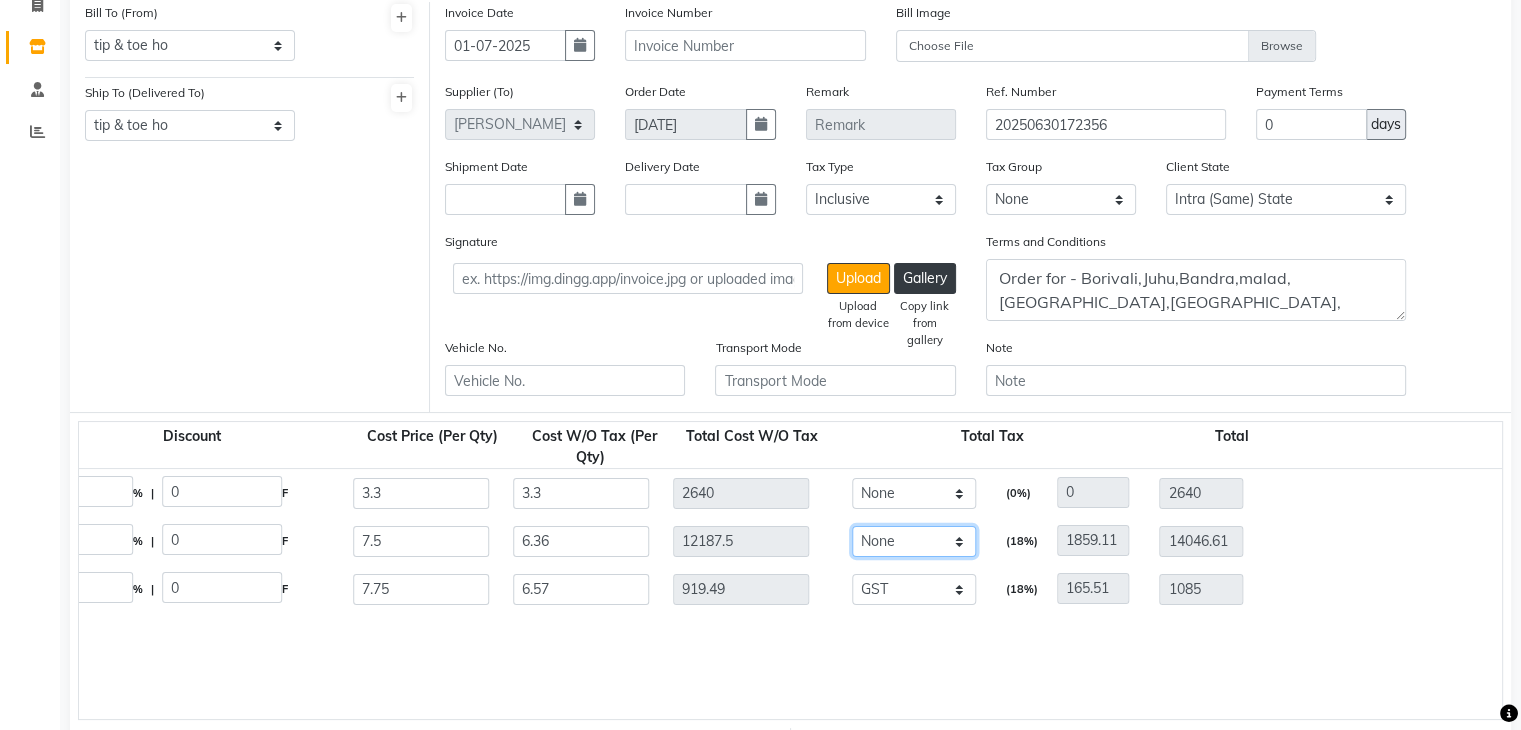 type on "7.5" 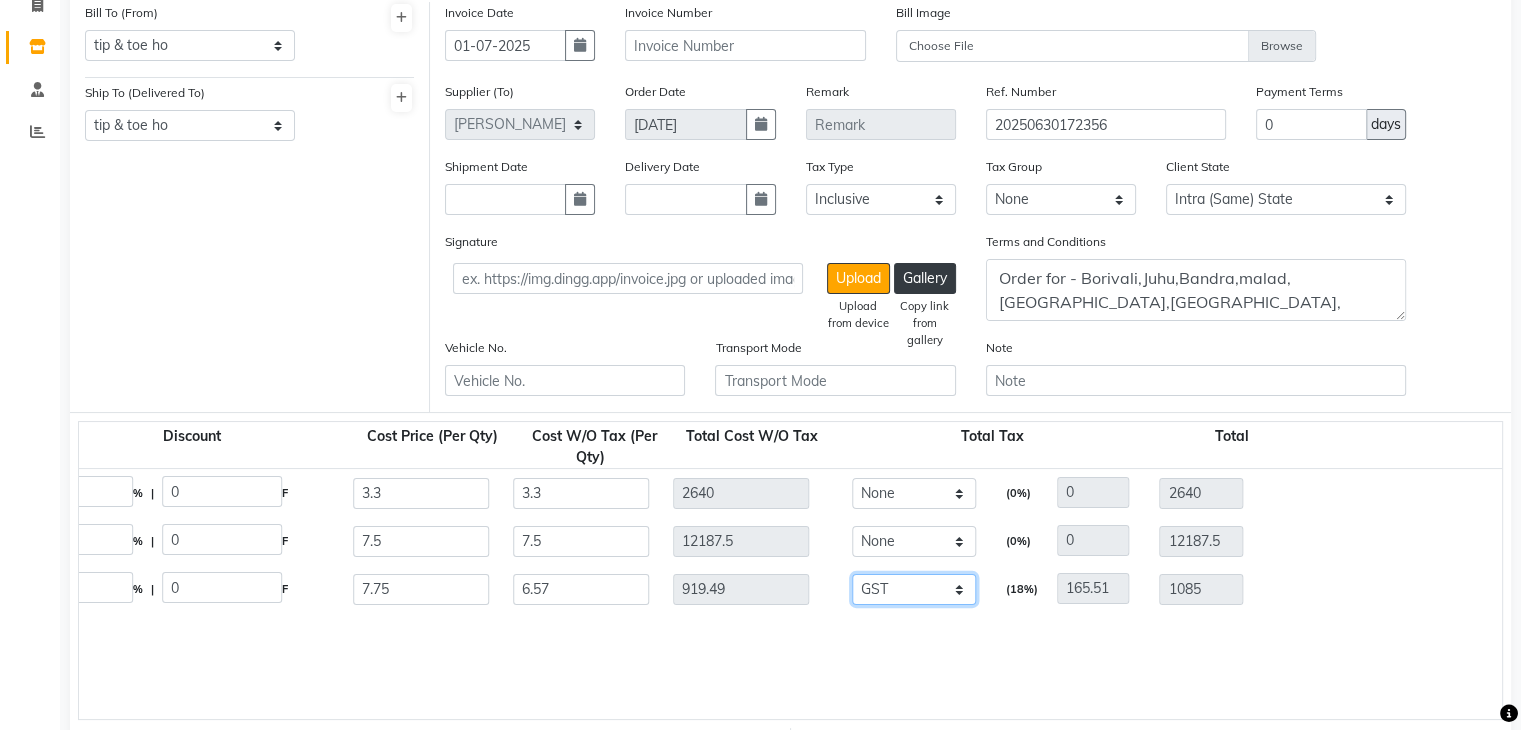 click on "None GST" 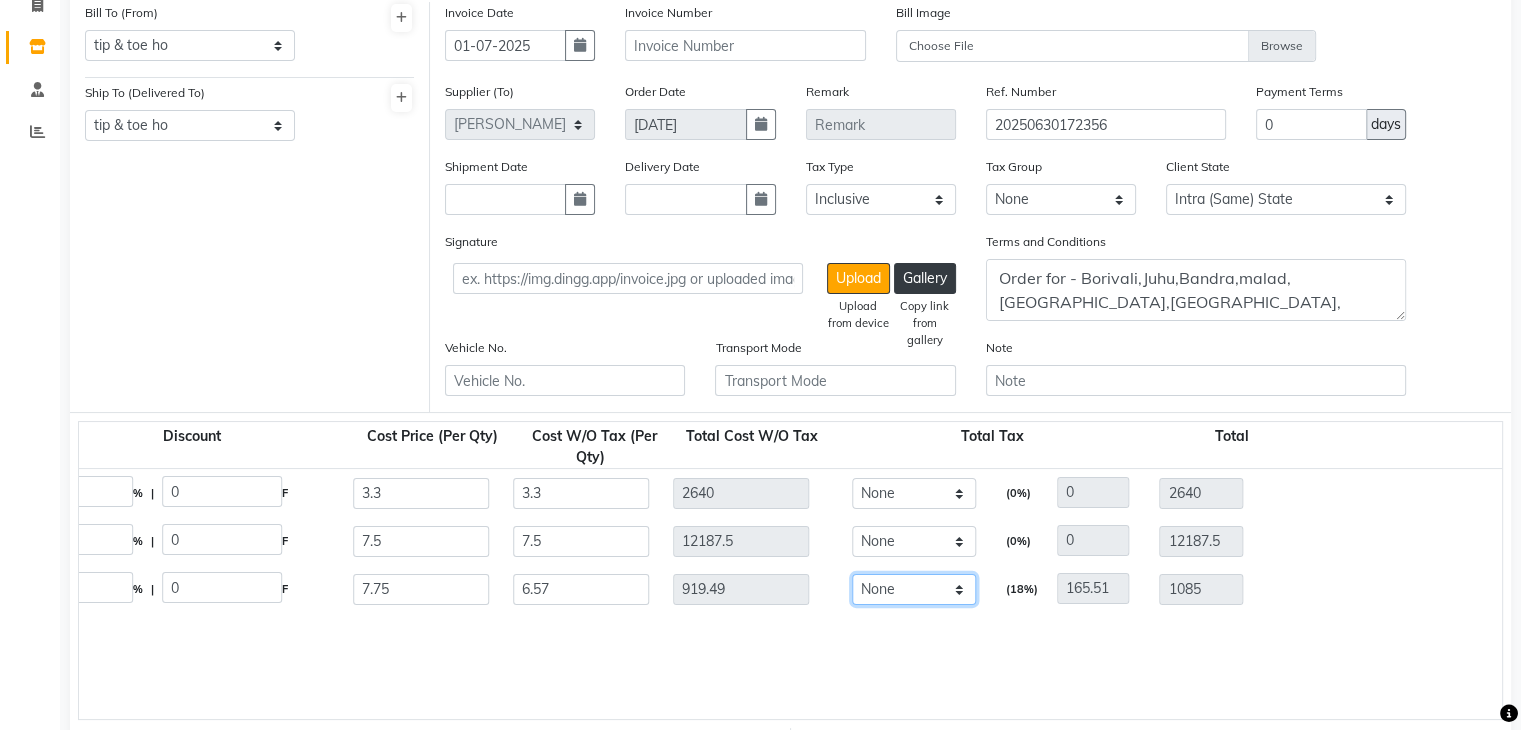 click on "None GST" 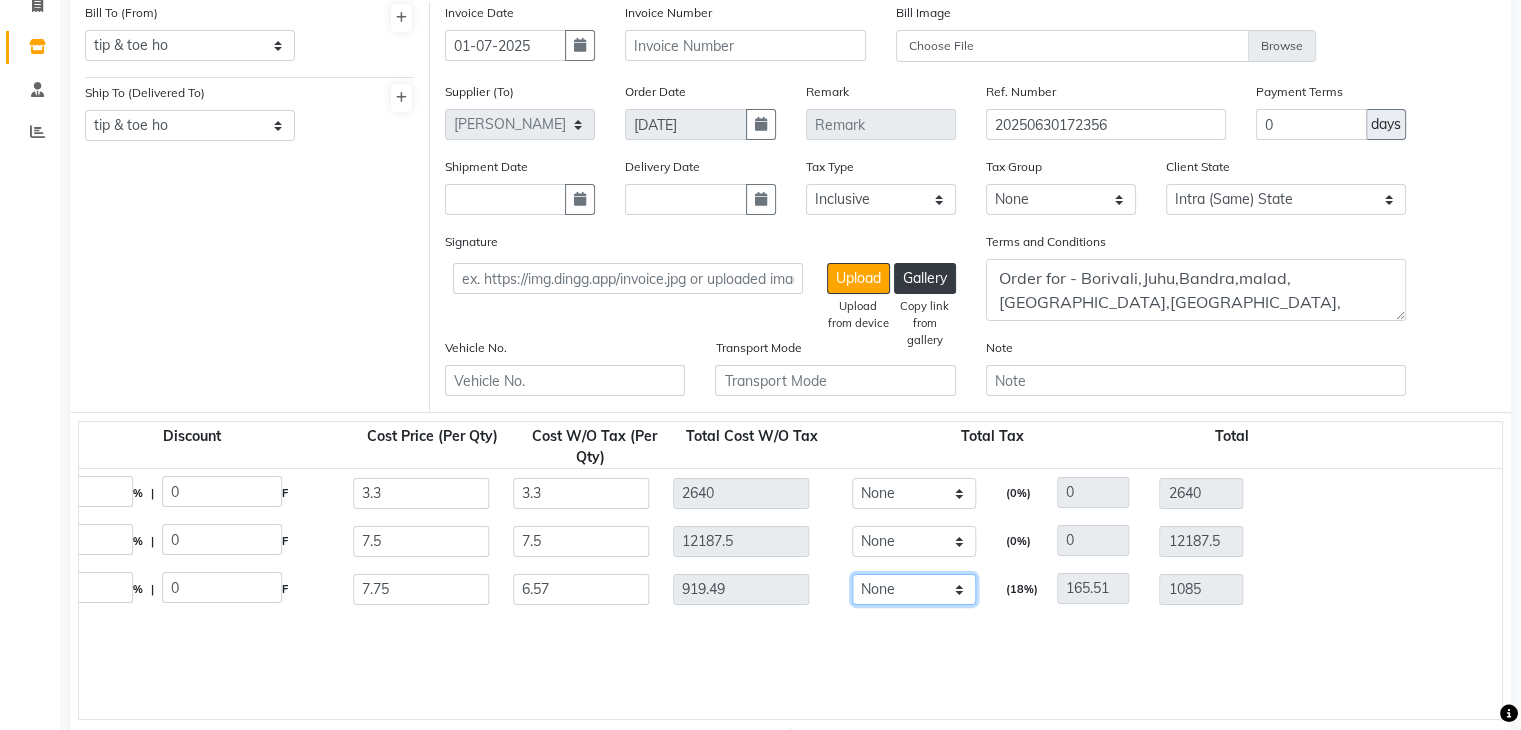 type on "1085" 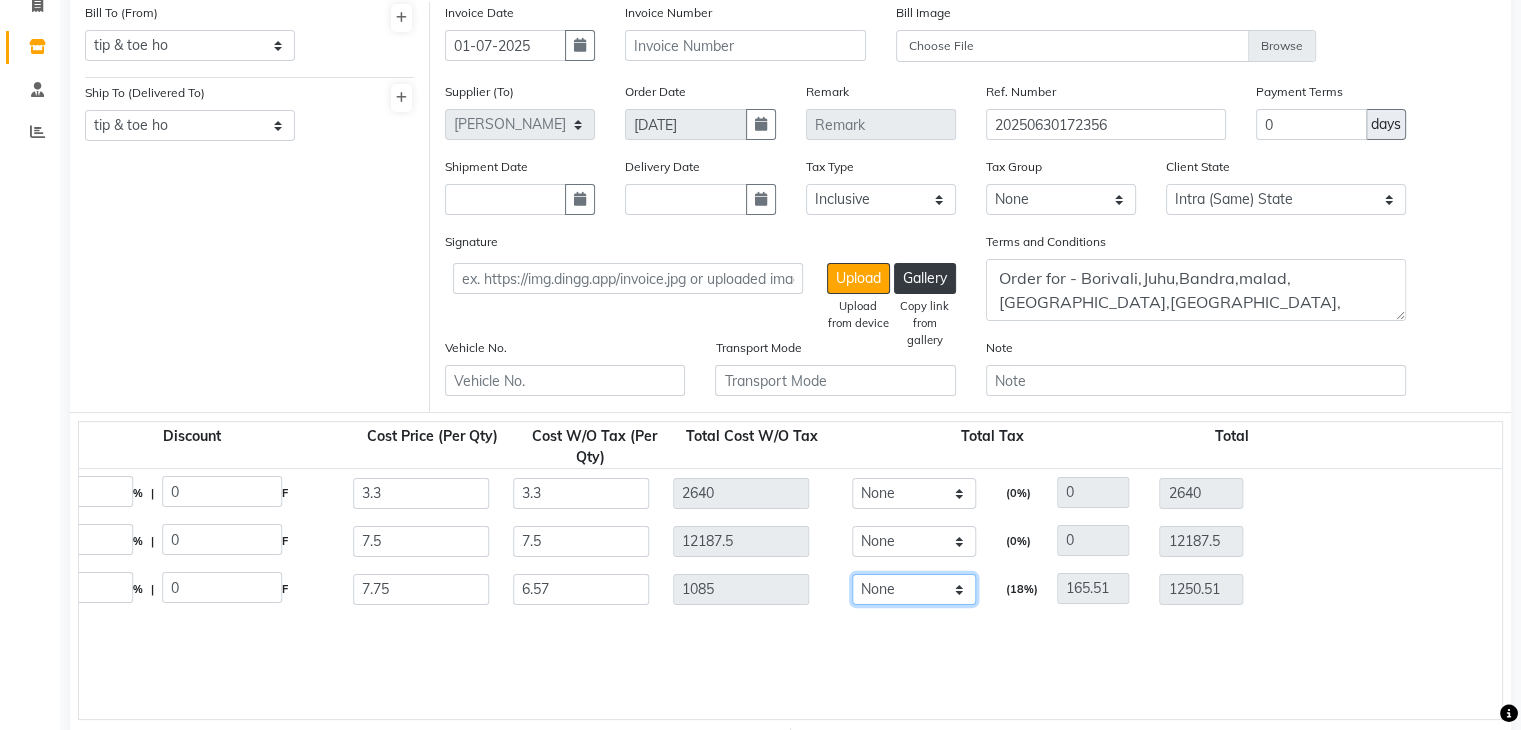 type on "7.75" 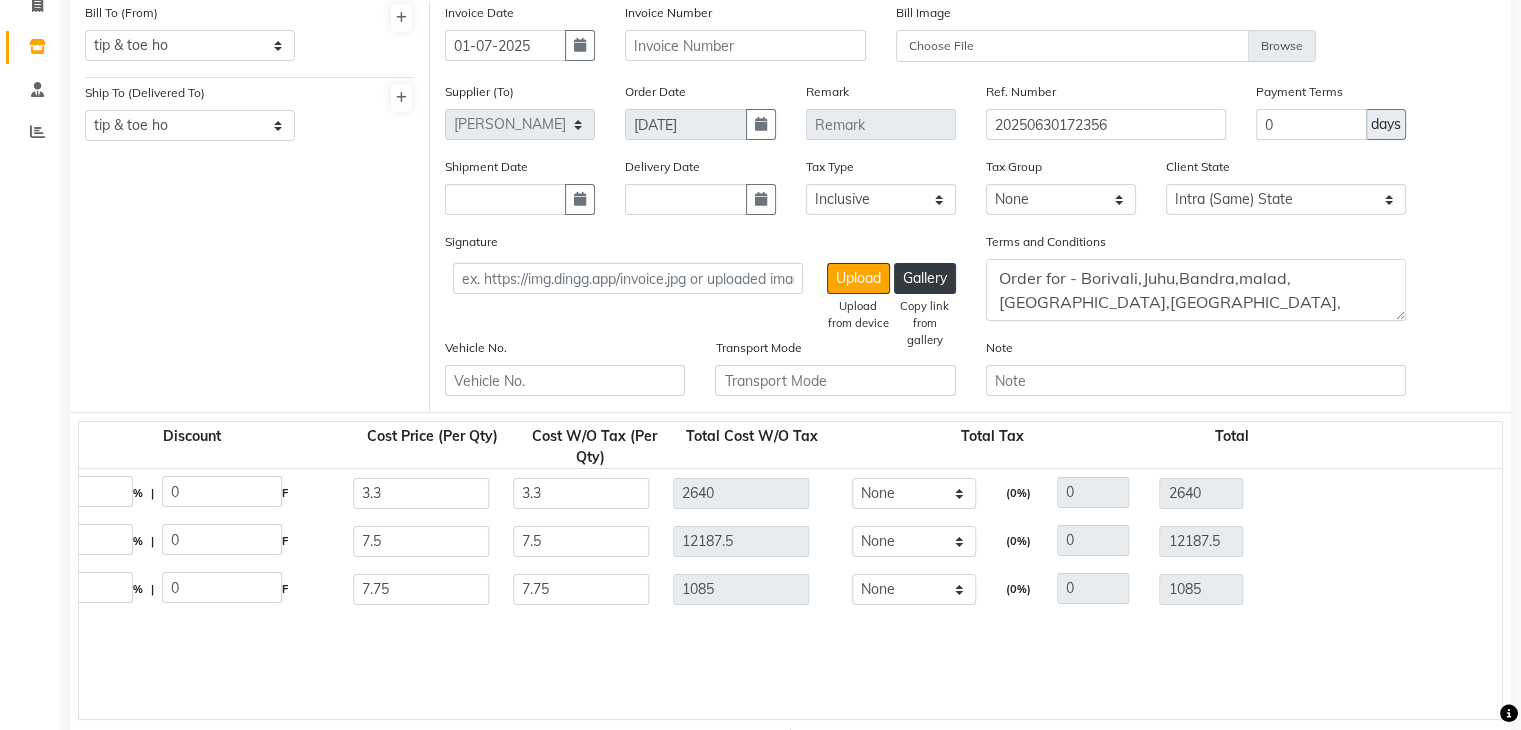 click 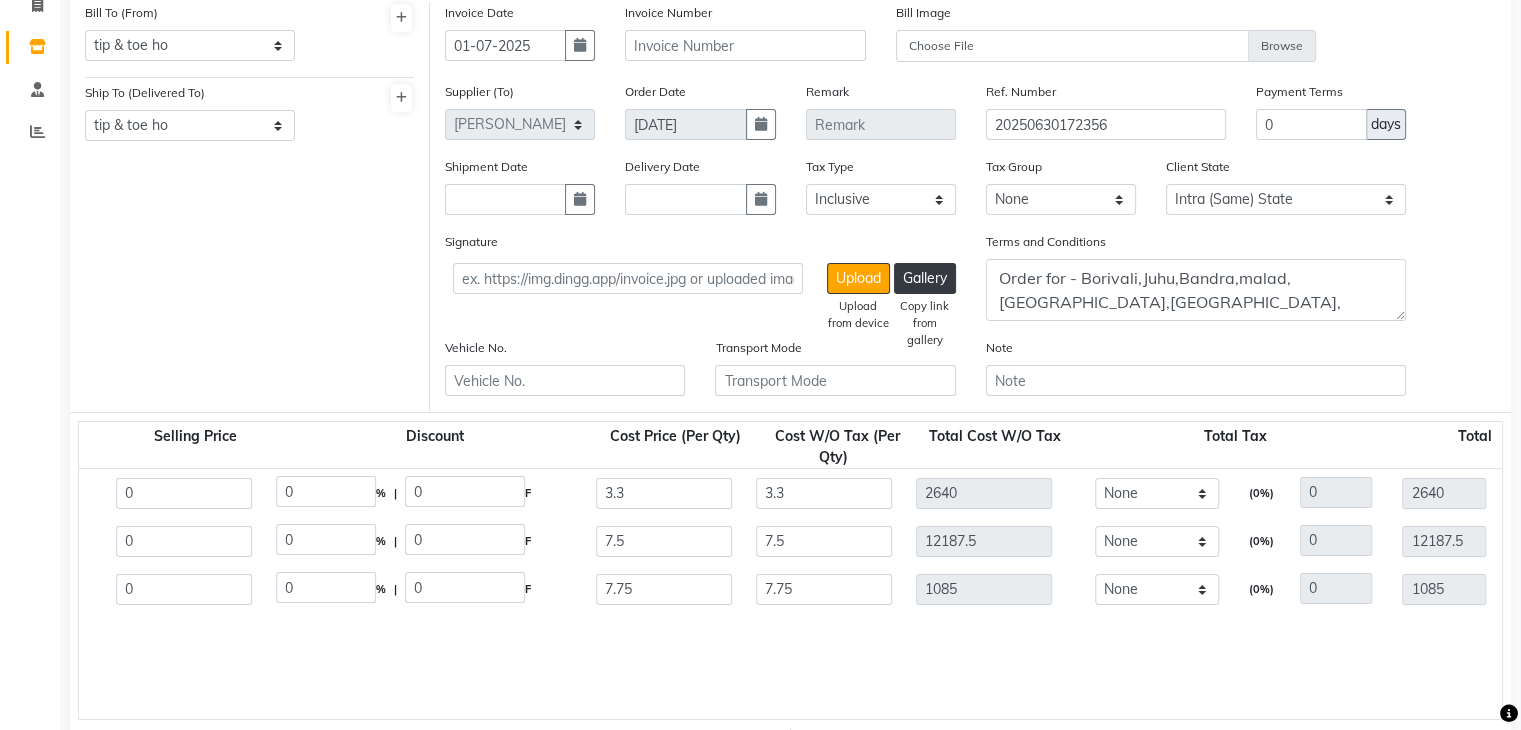 scroll, scrollTop: 0, scrollLeft: 1179, axis: horizontal 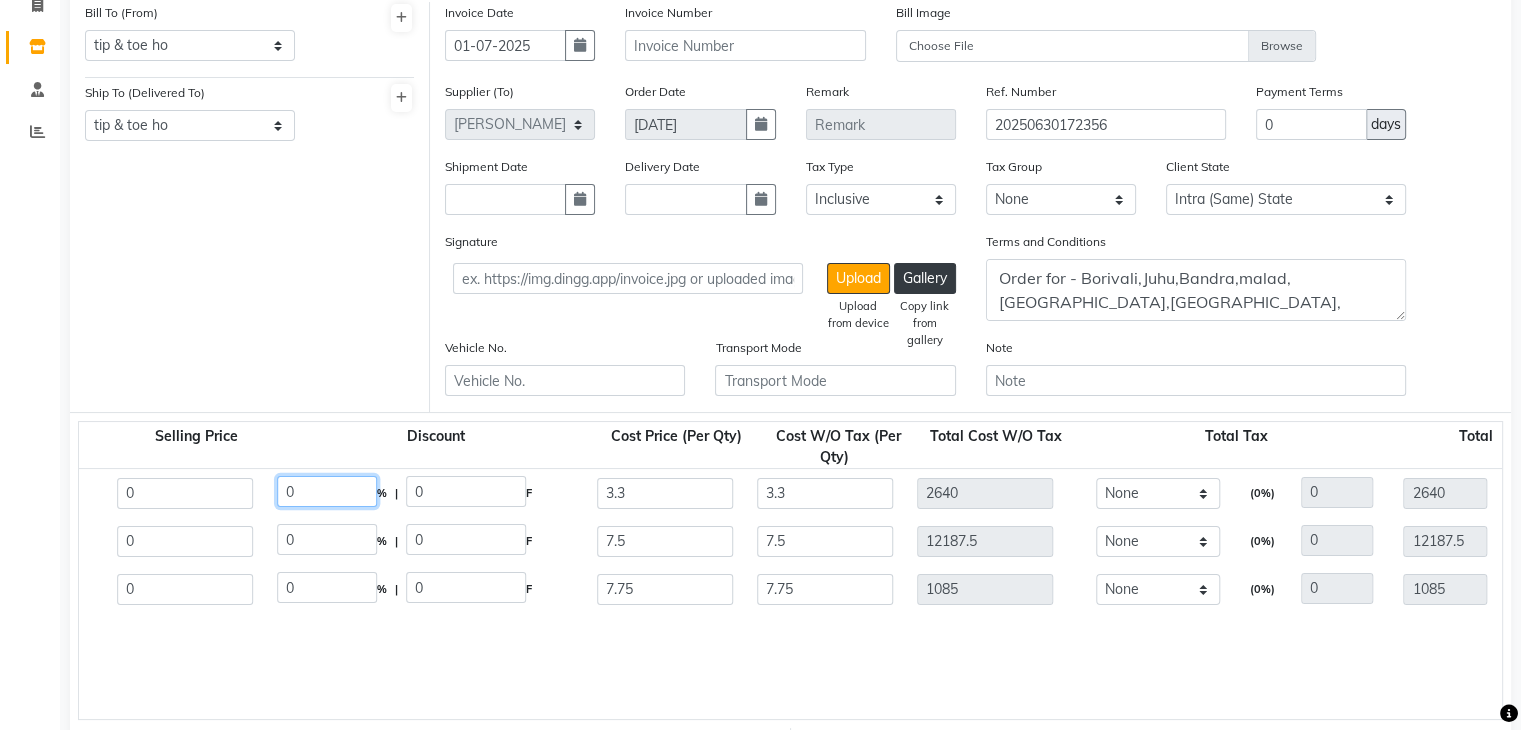 click on "0" 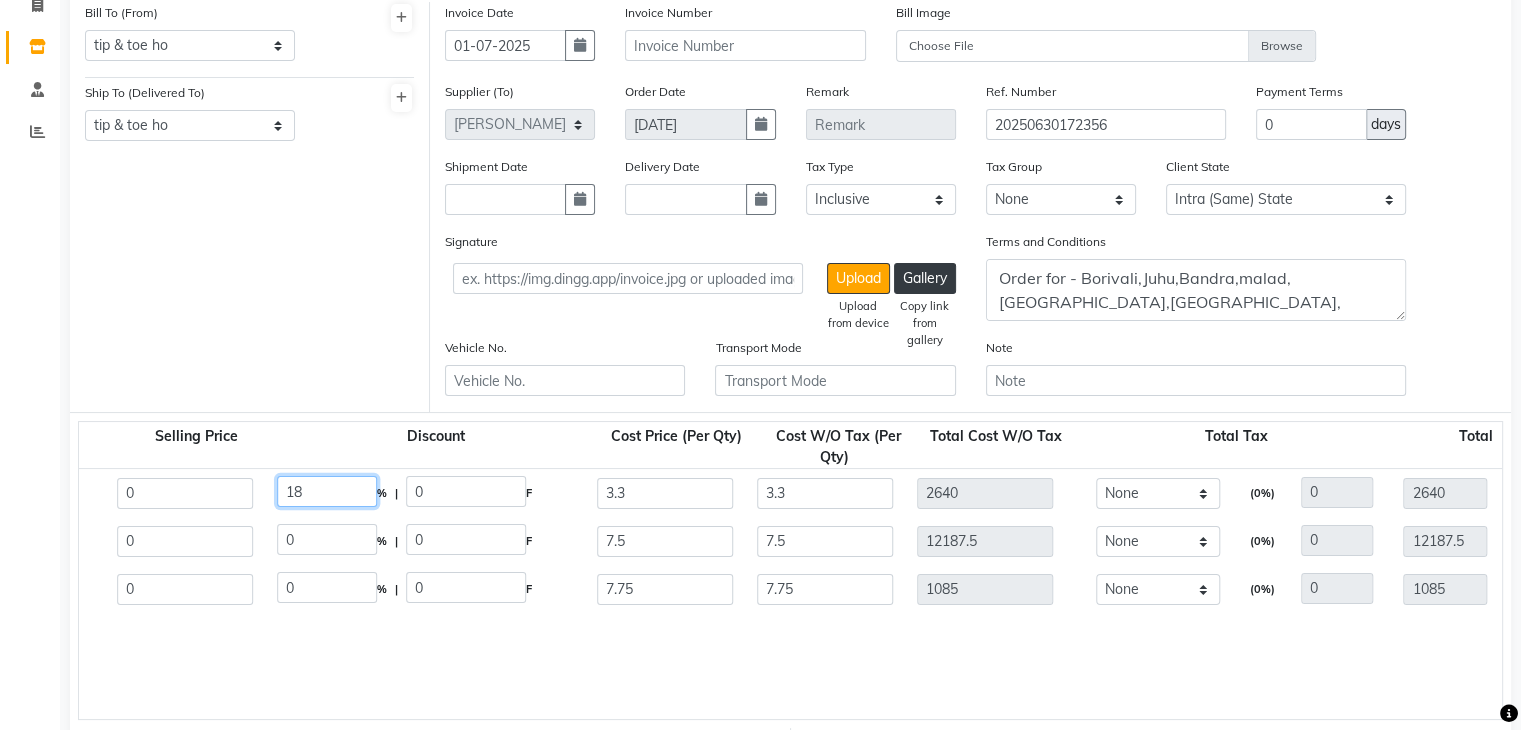 type on "18" 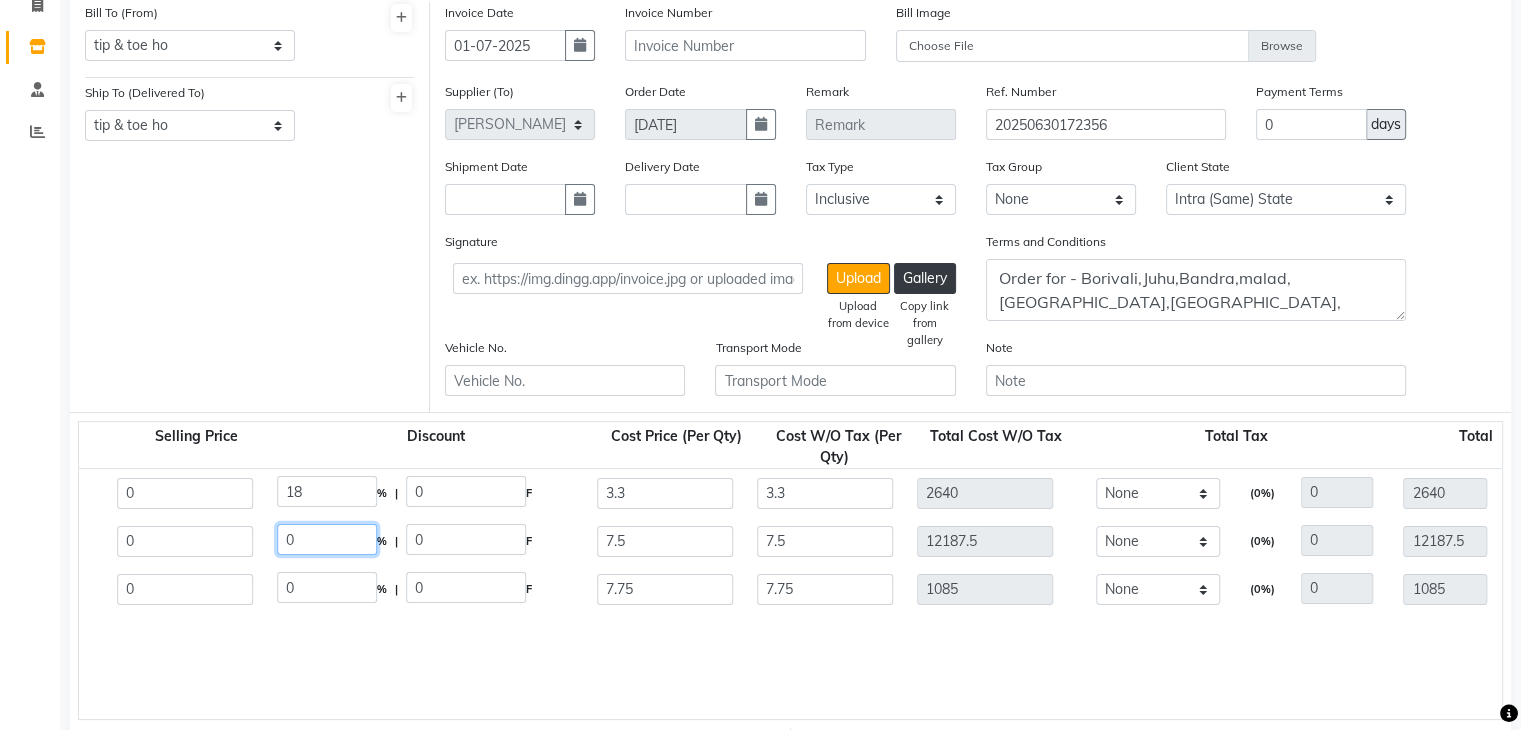 type on "0" 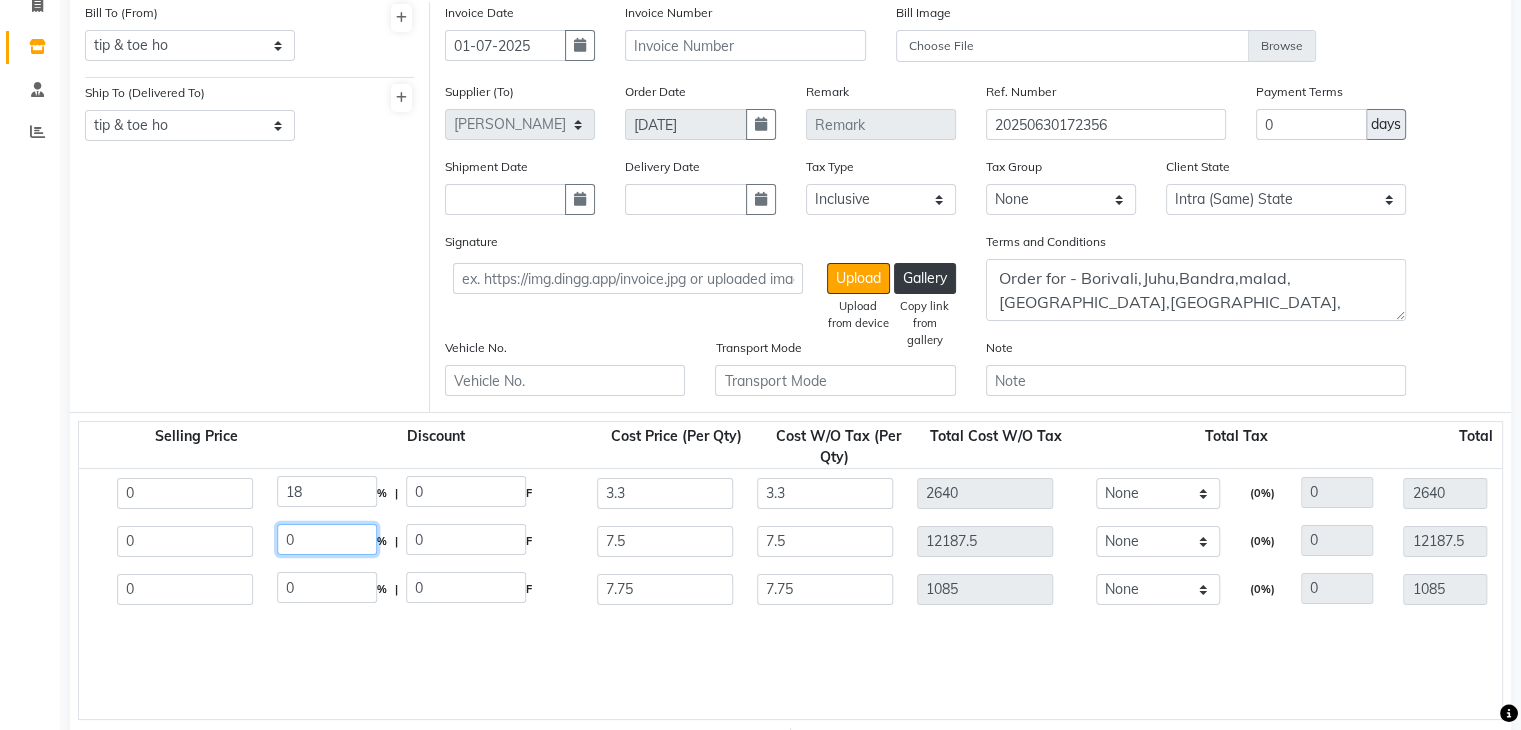 type on "0" 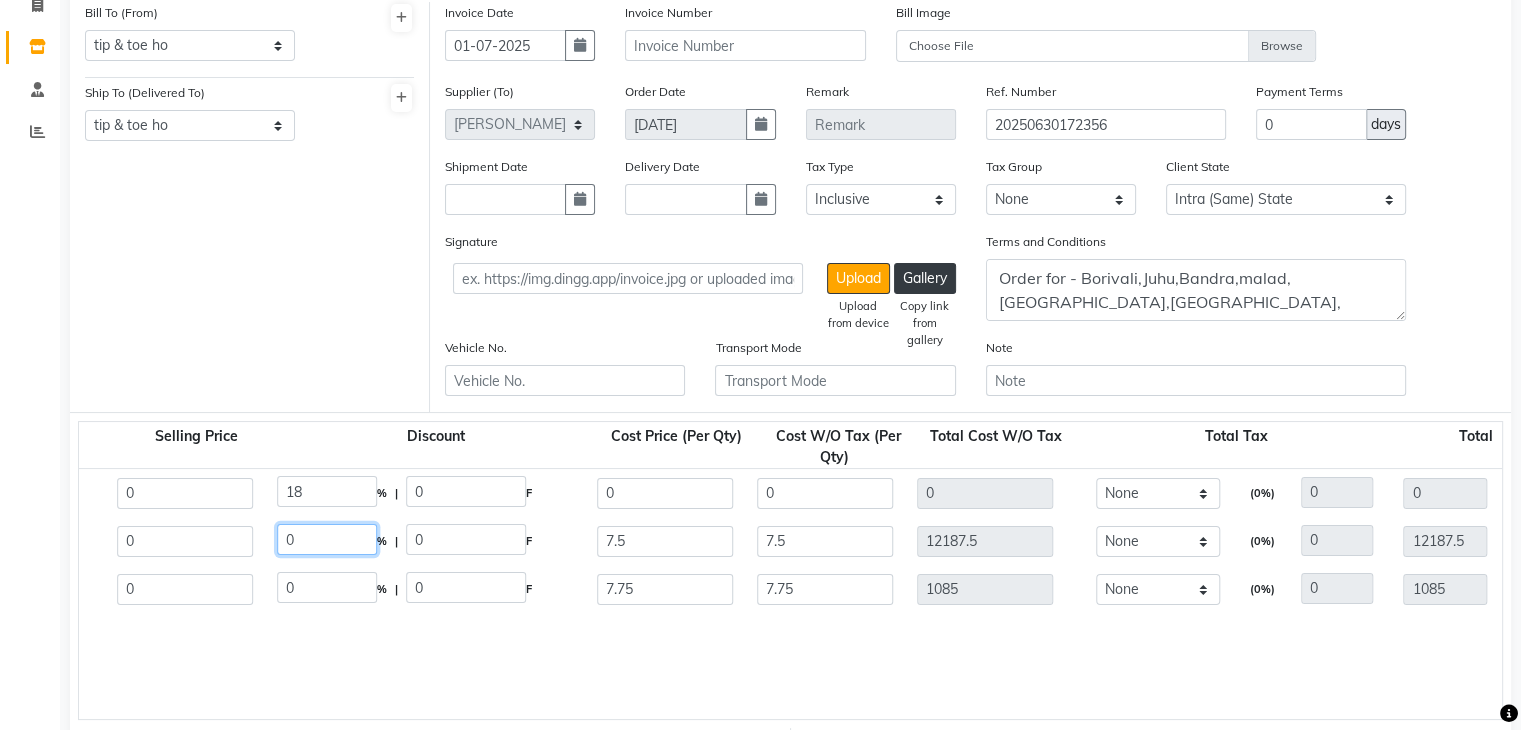 click on "0" 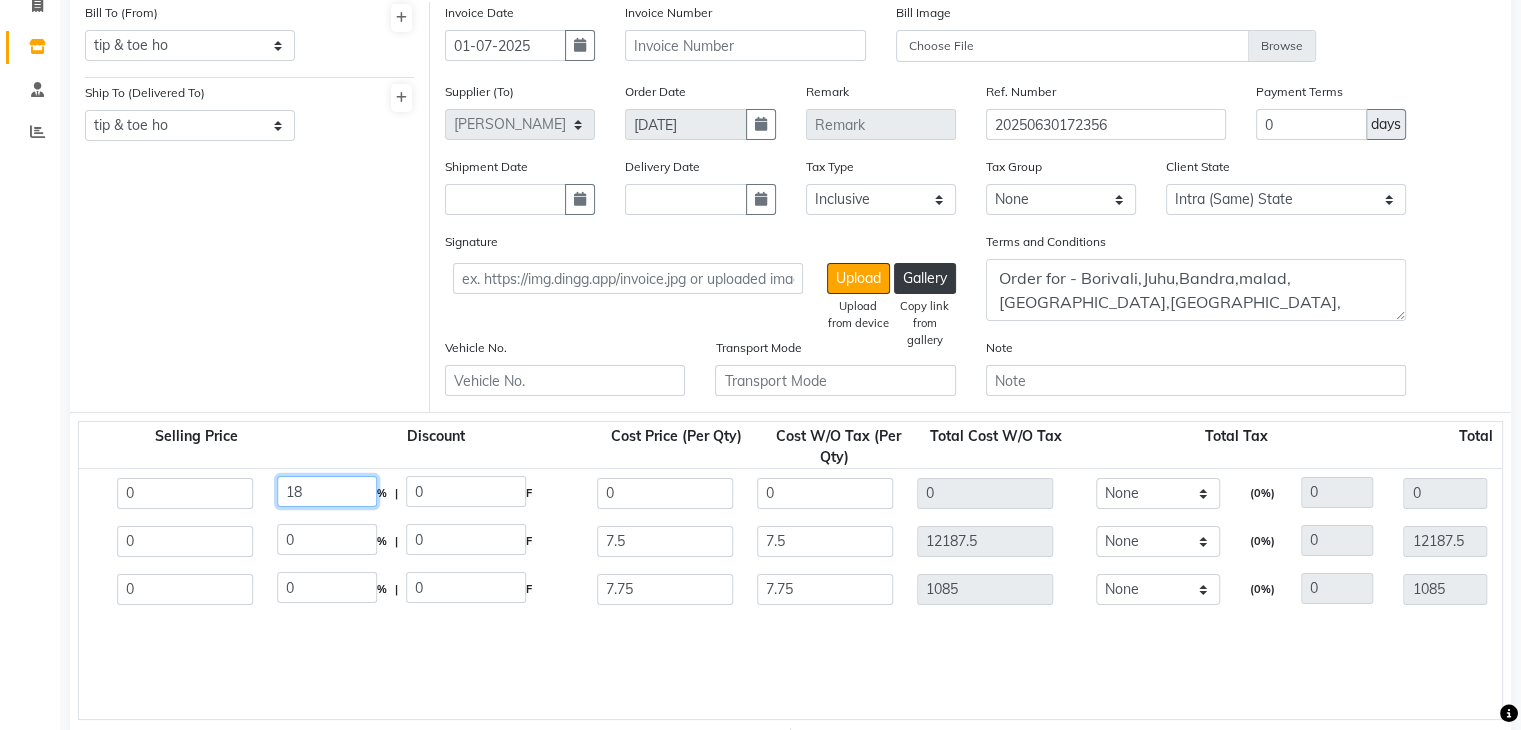 type on "0" 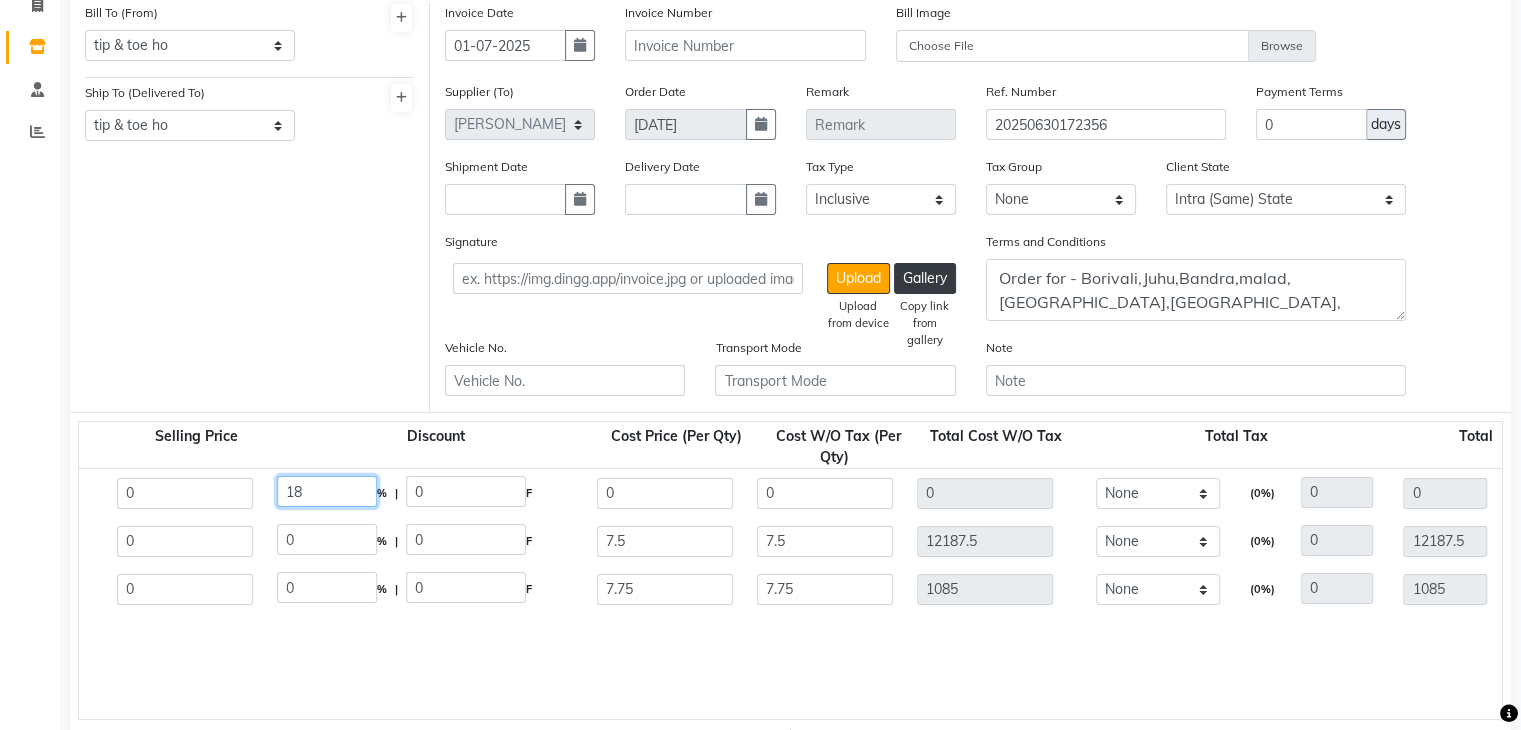 type on "0" 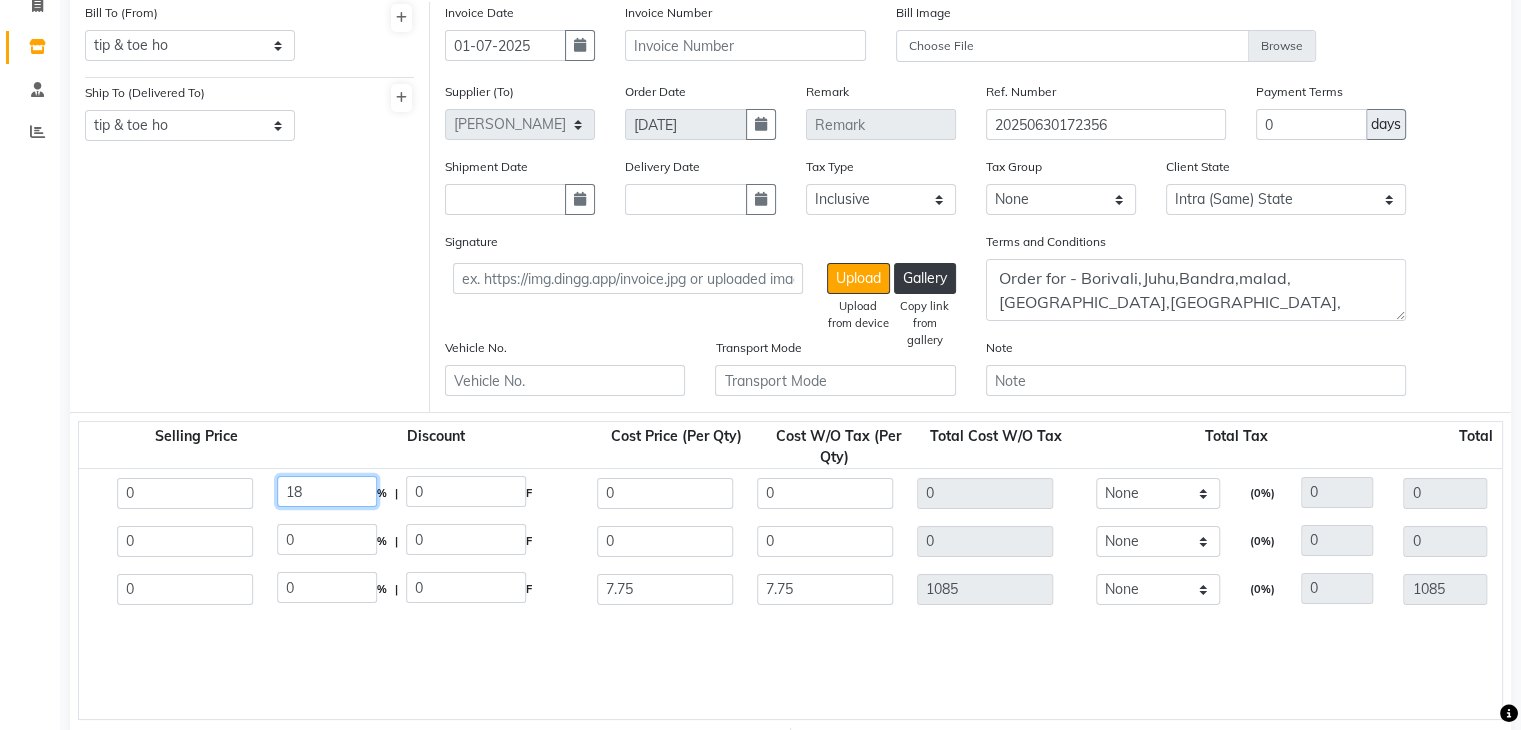 click on "18" 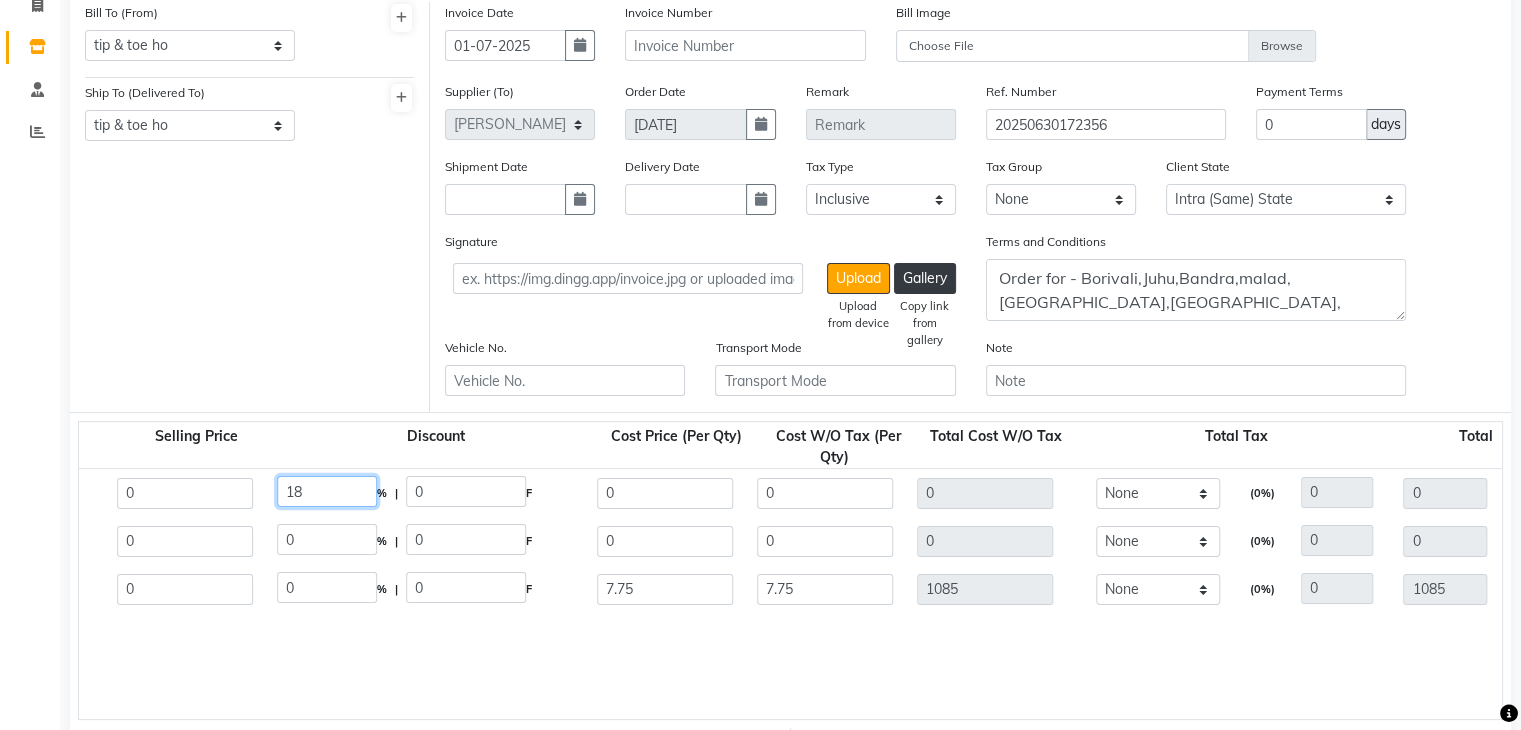 type on "1" 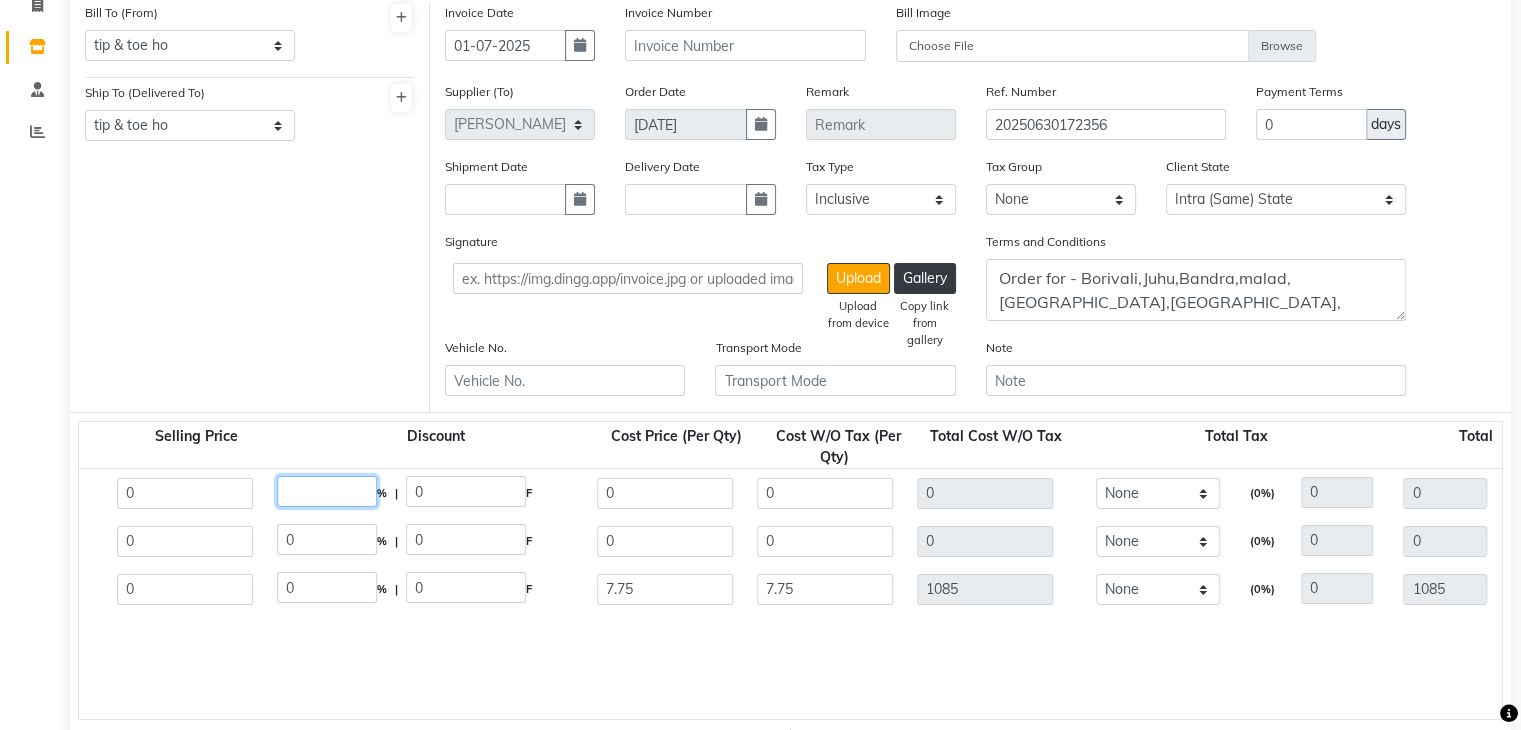 type 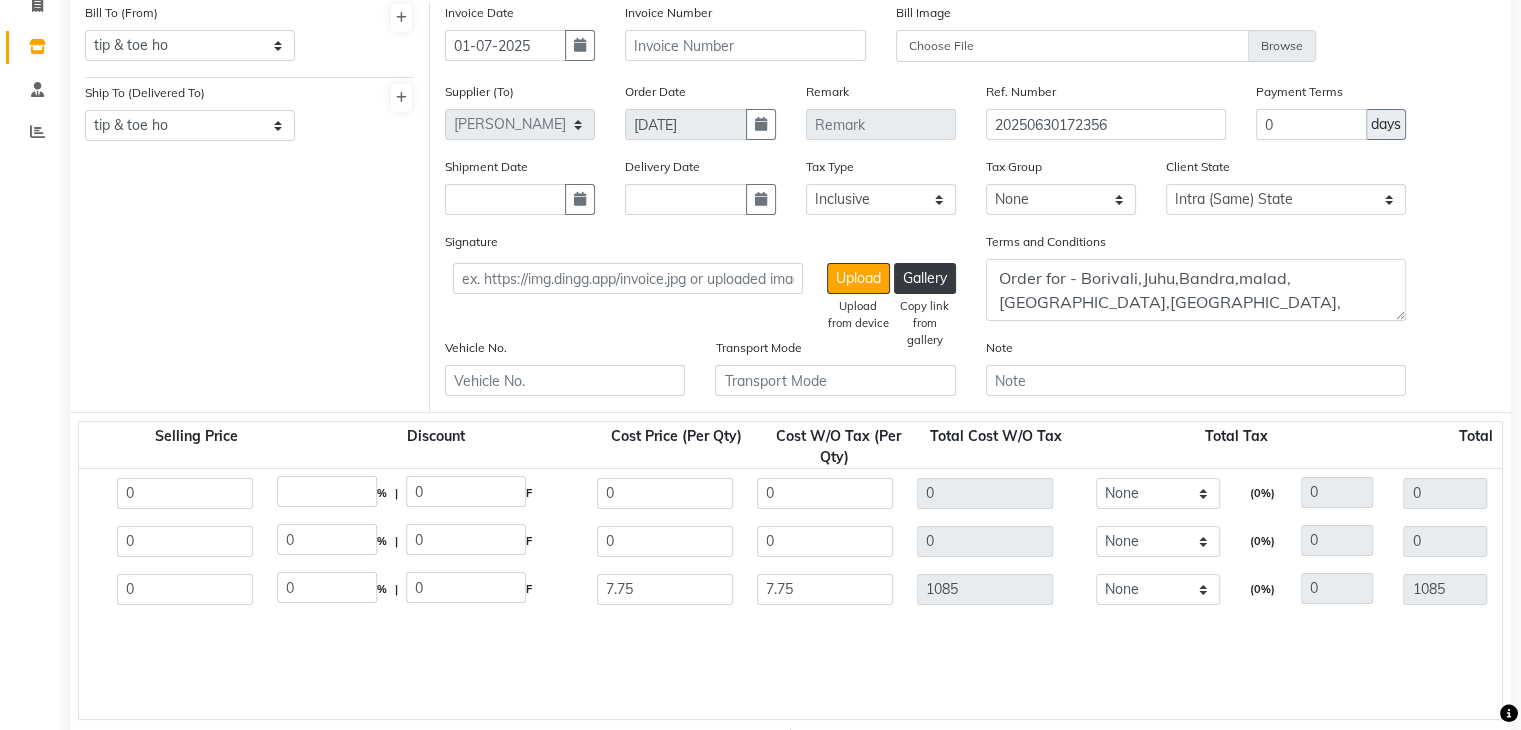 click on "% | 0 F" 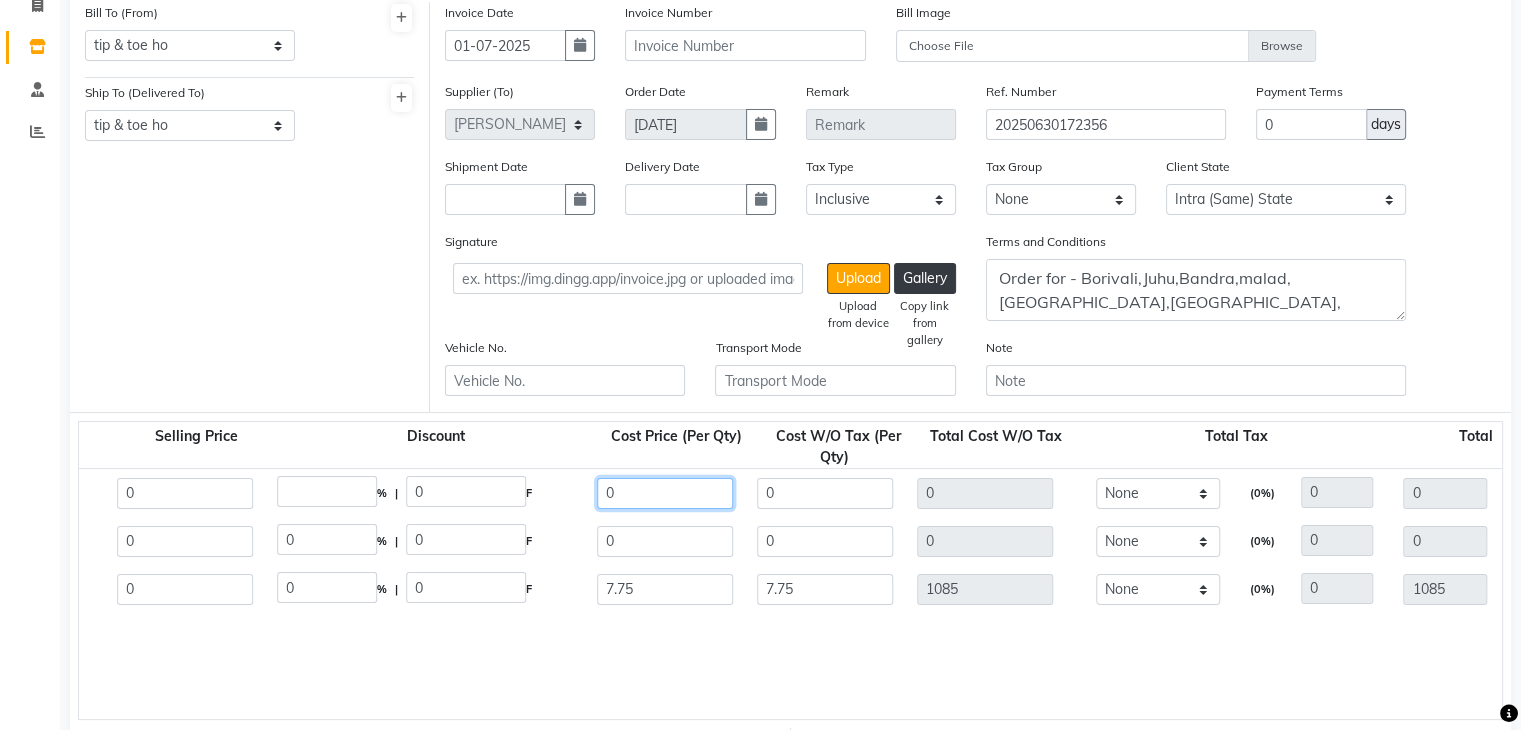 click on "0" 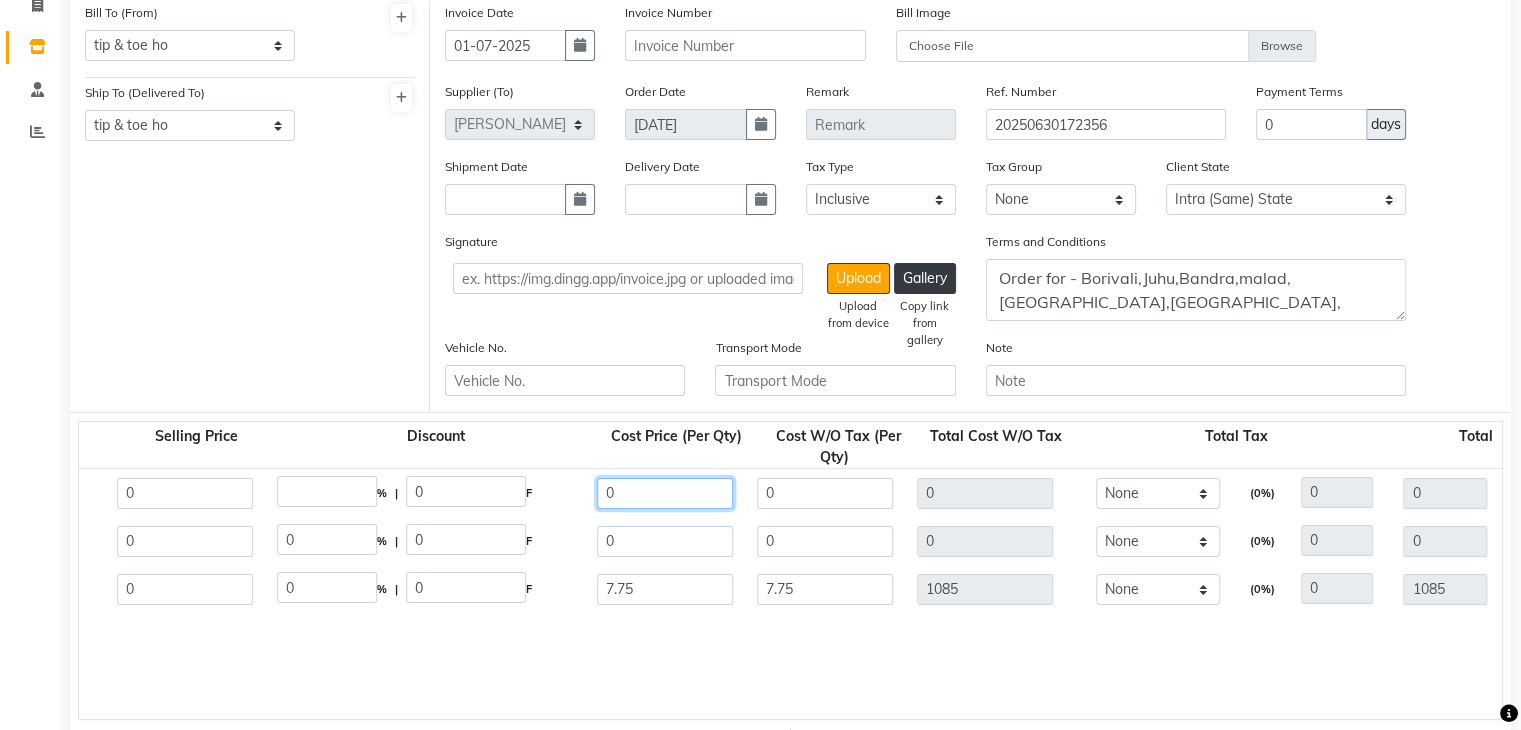 click on "0" 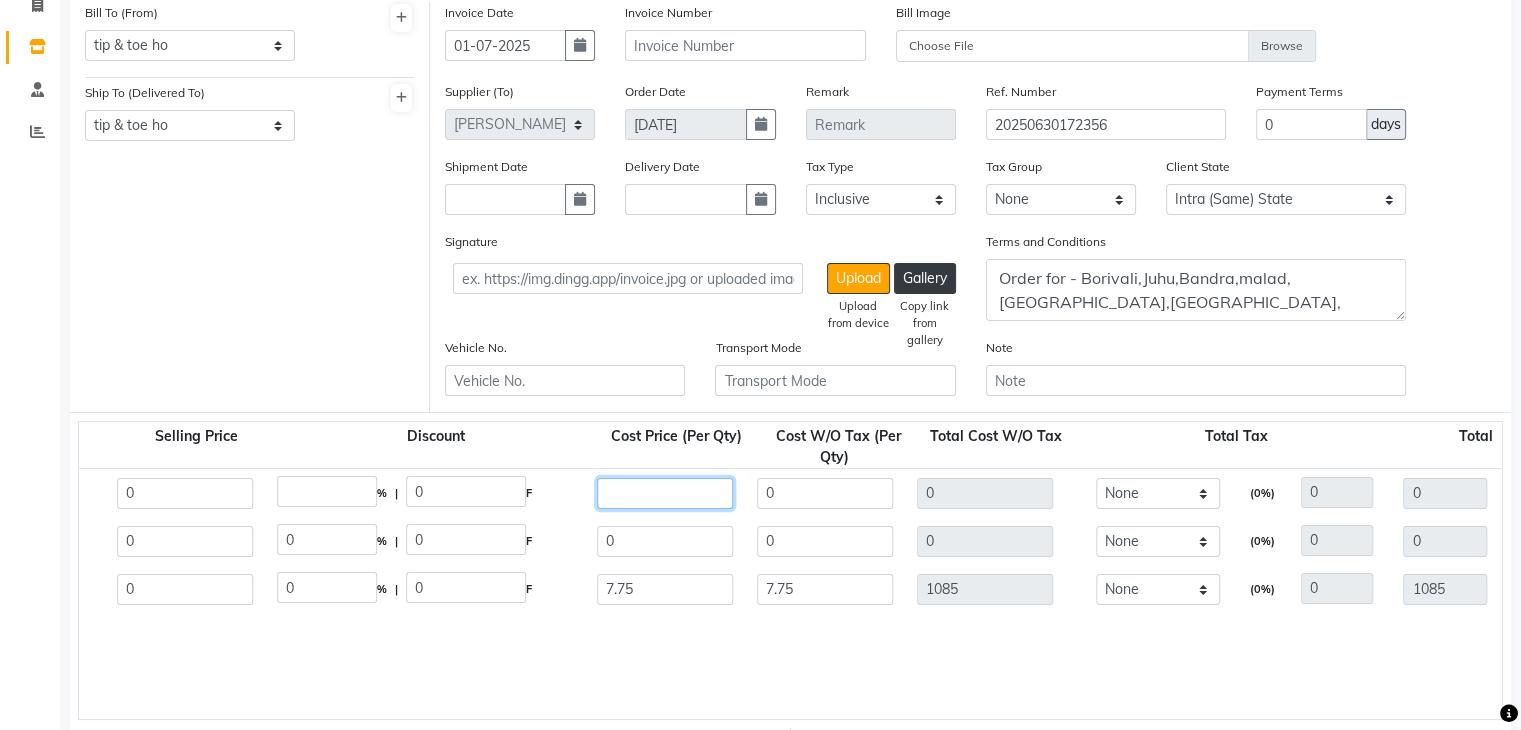 type on "3" 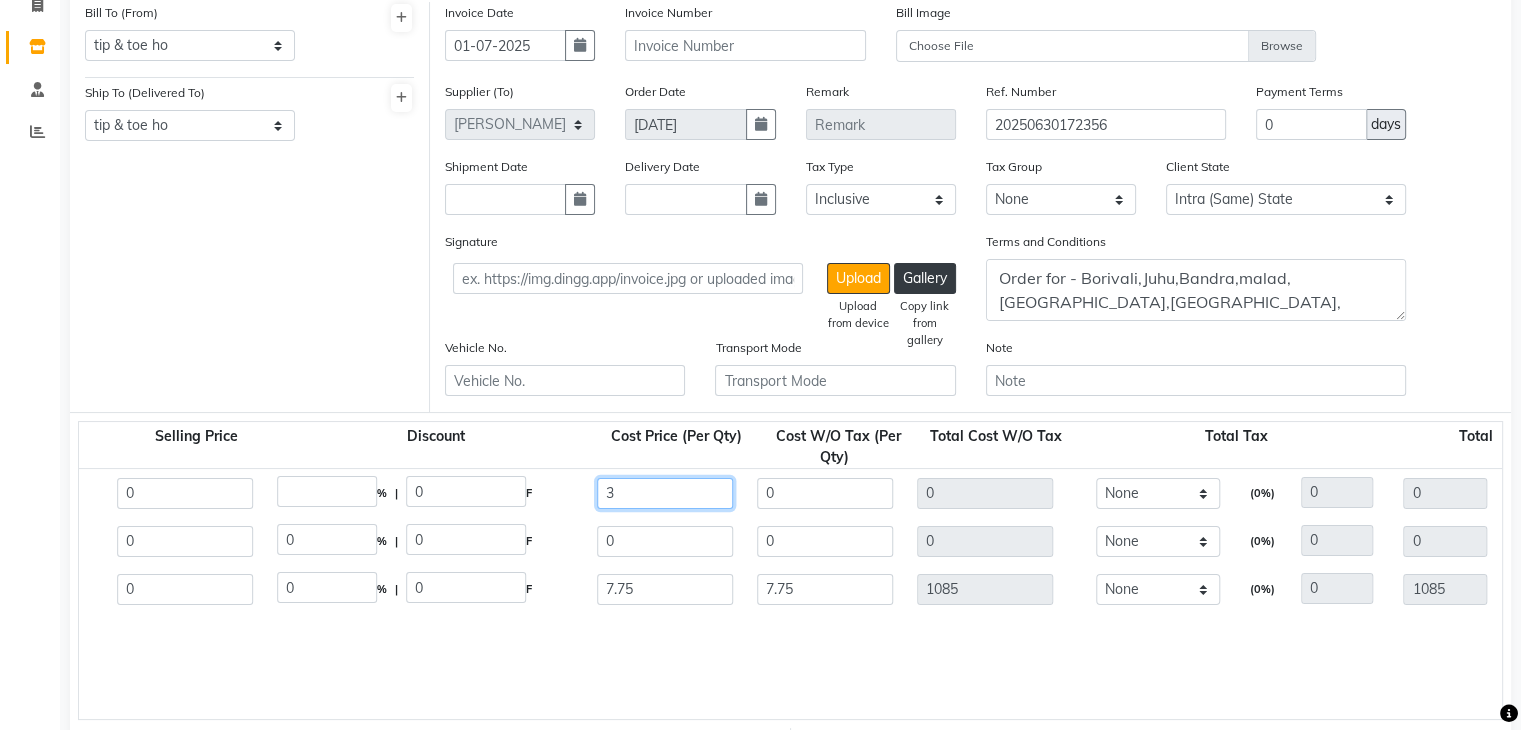 type on "2400" 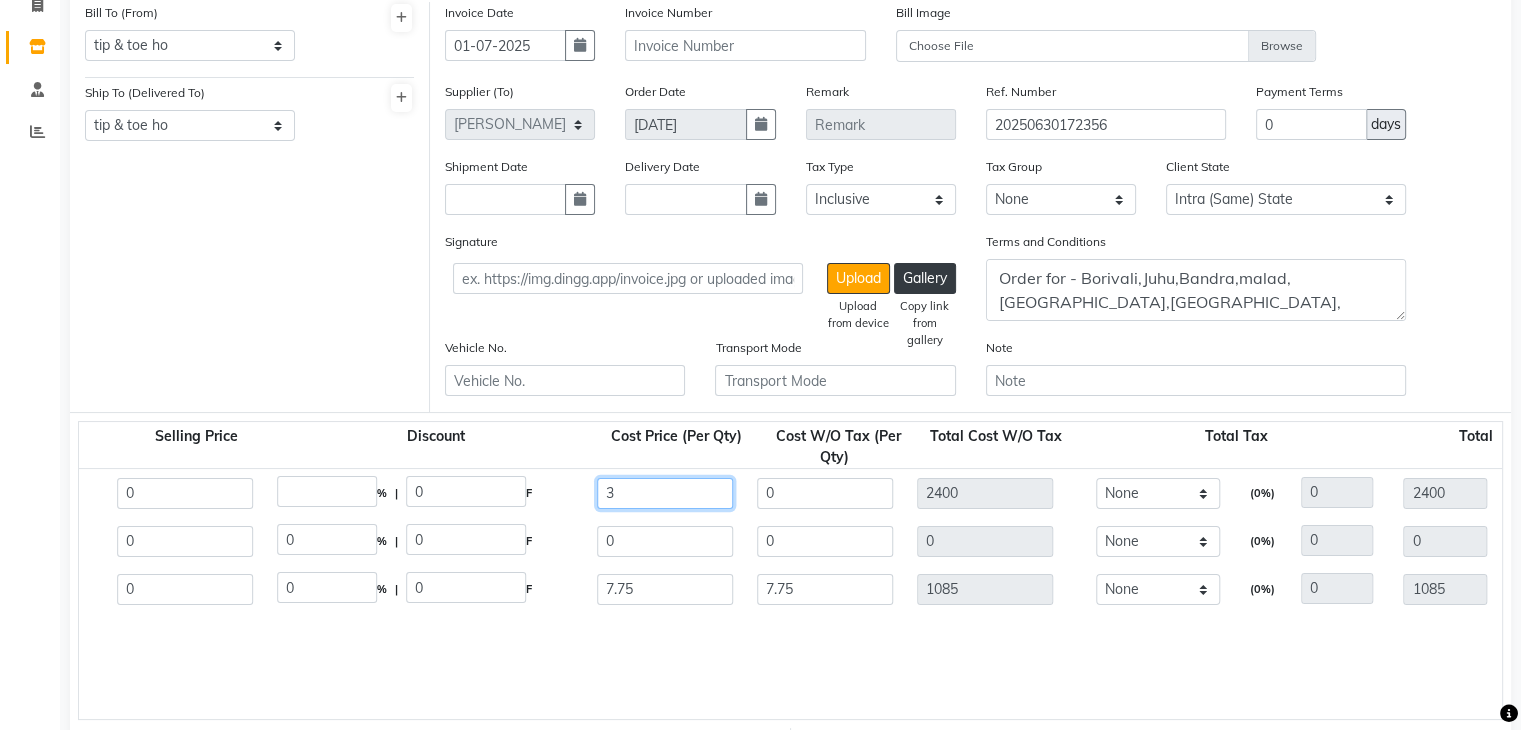 type on "3.3" 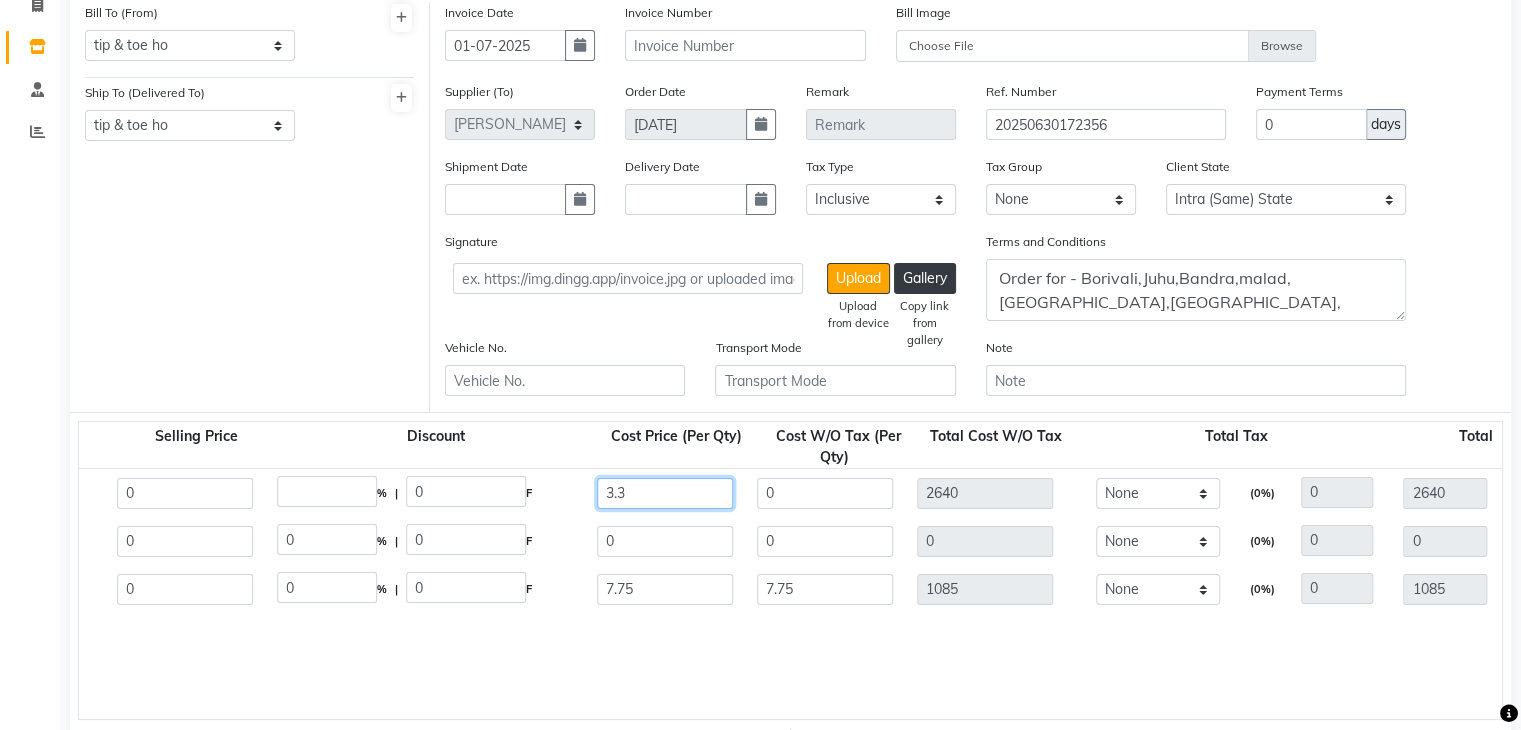 type on "3.3" 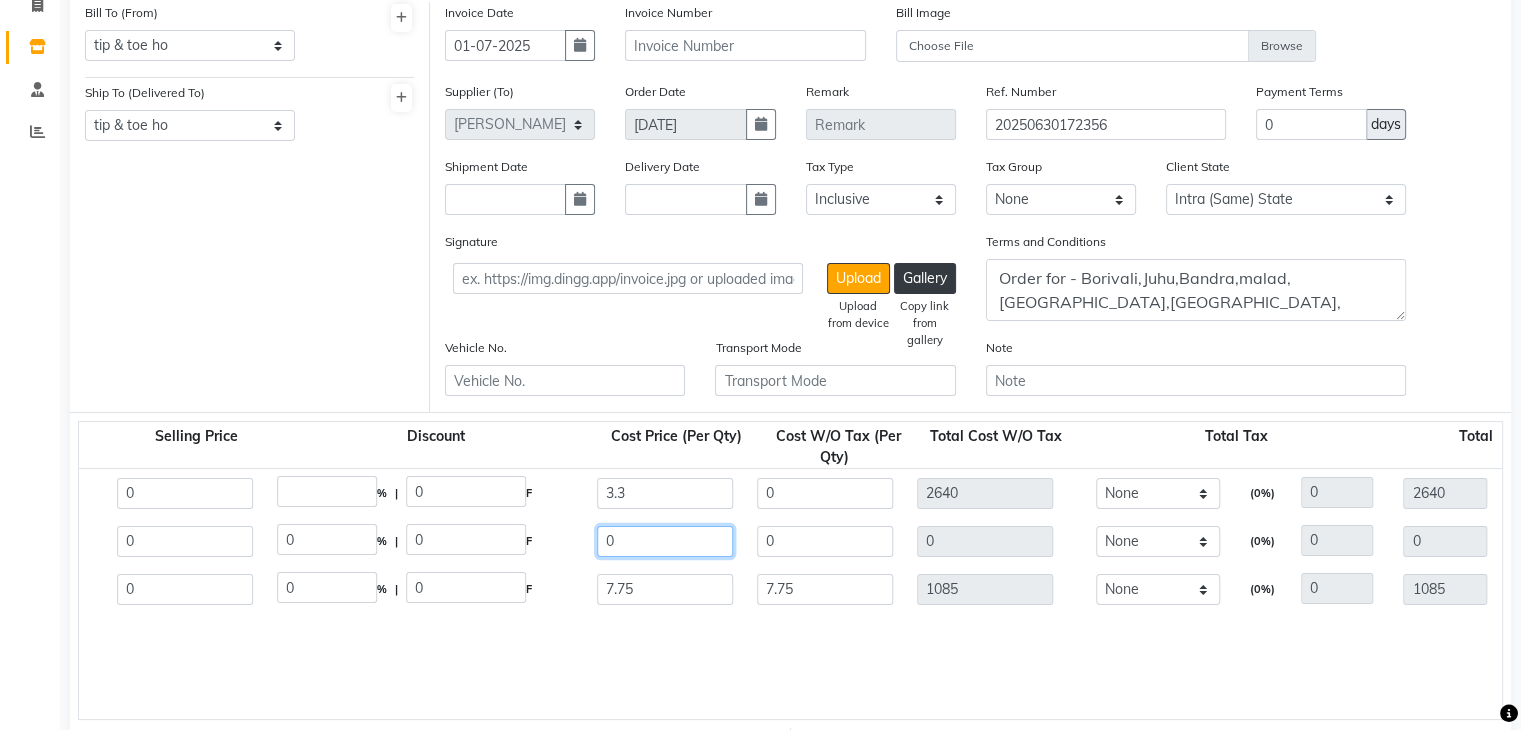 type on "3.3" 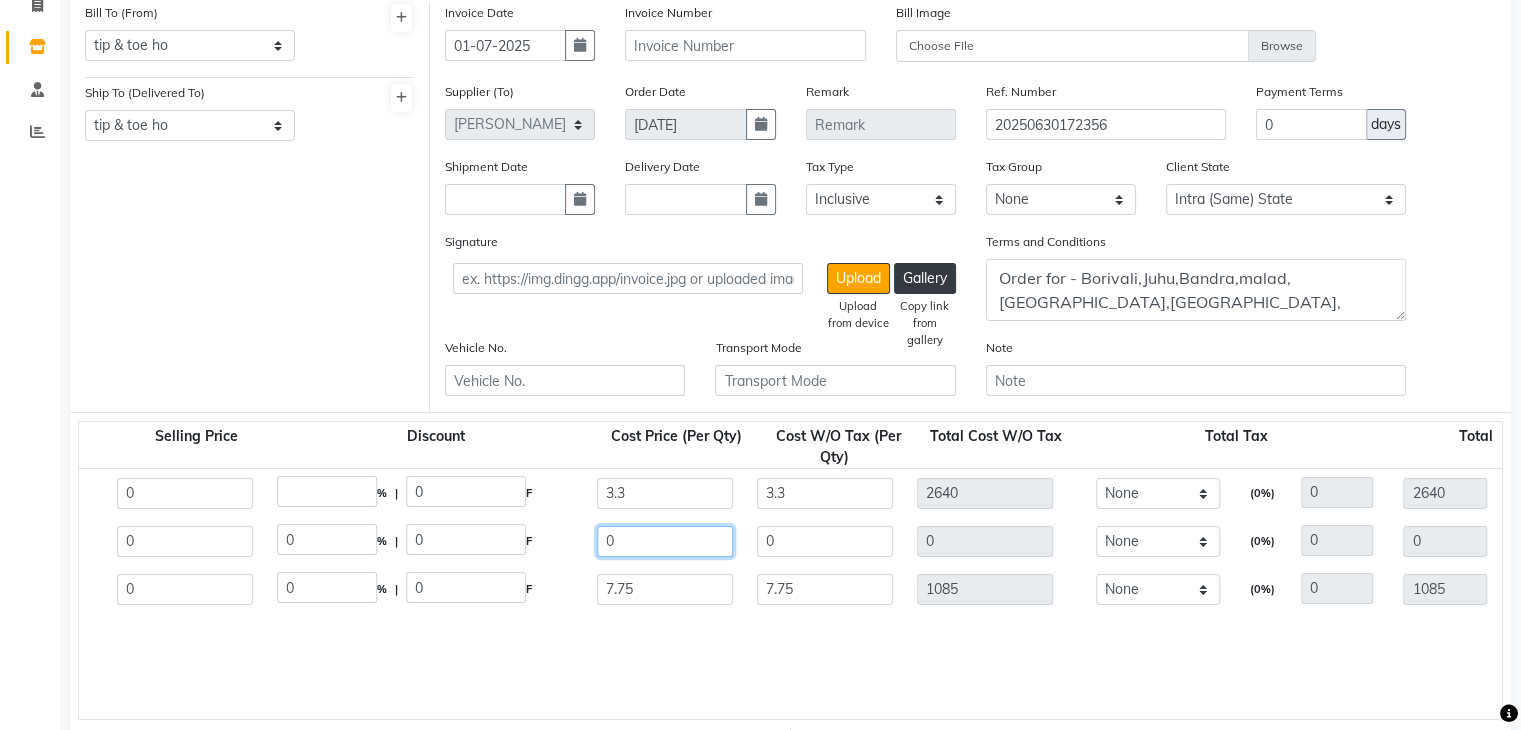 click on "0" 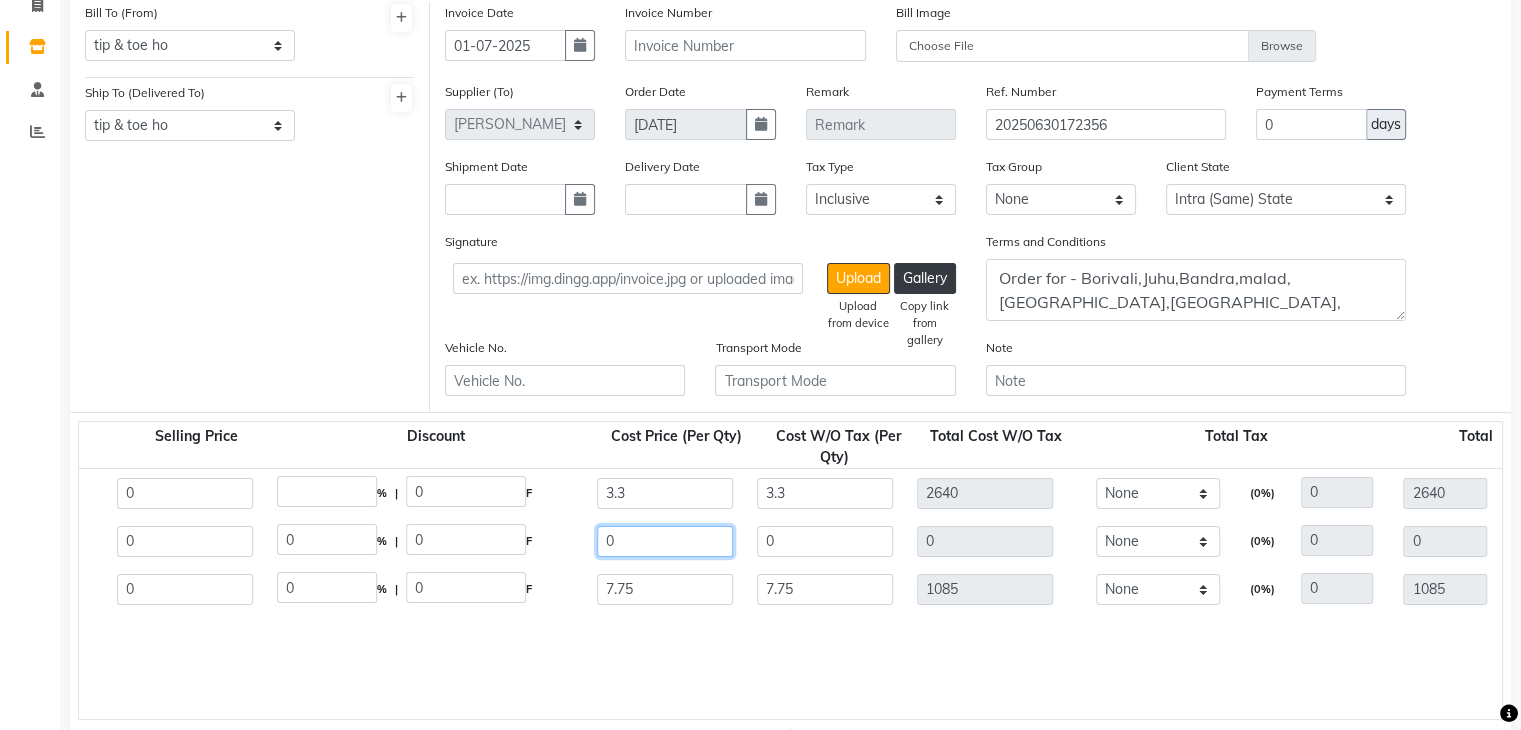 type on "07" 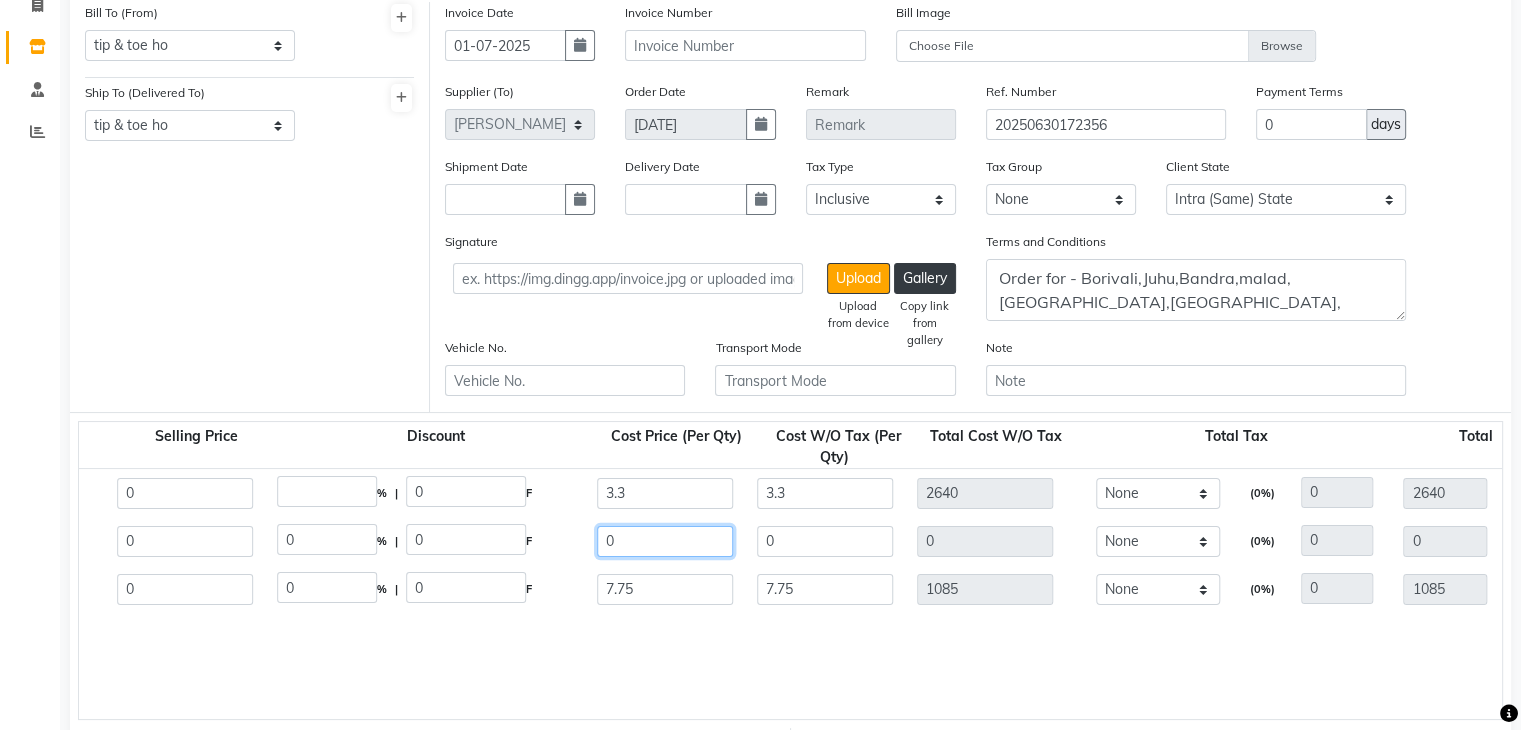 type on "11375" 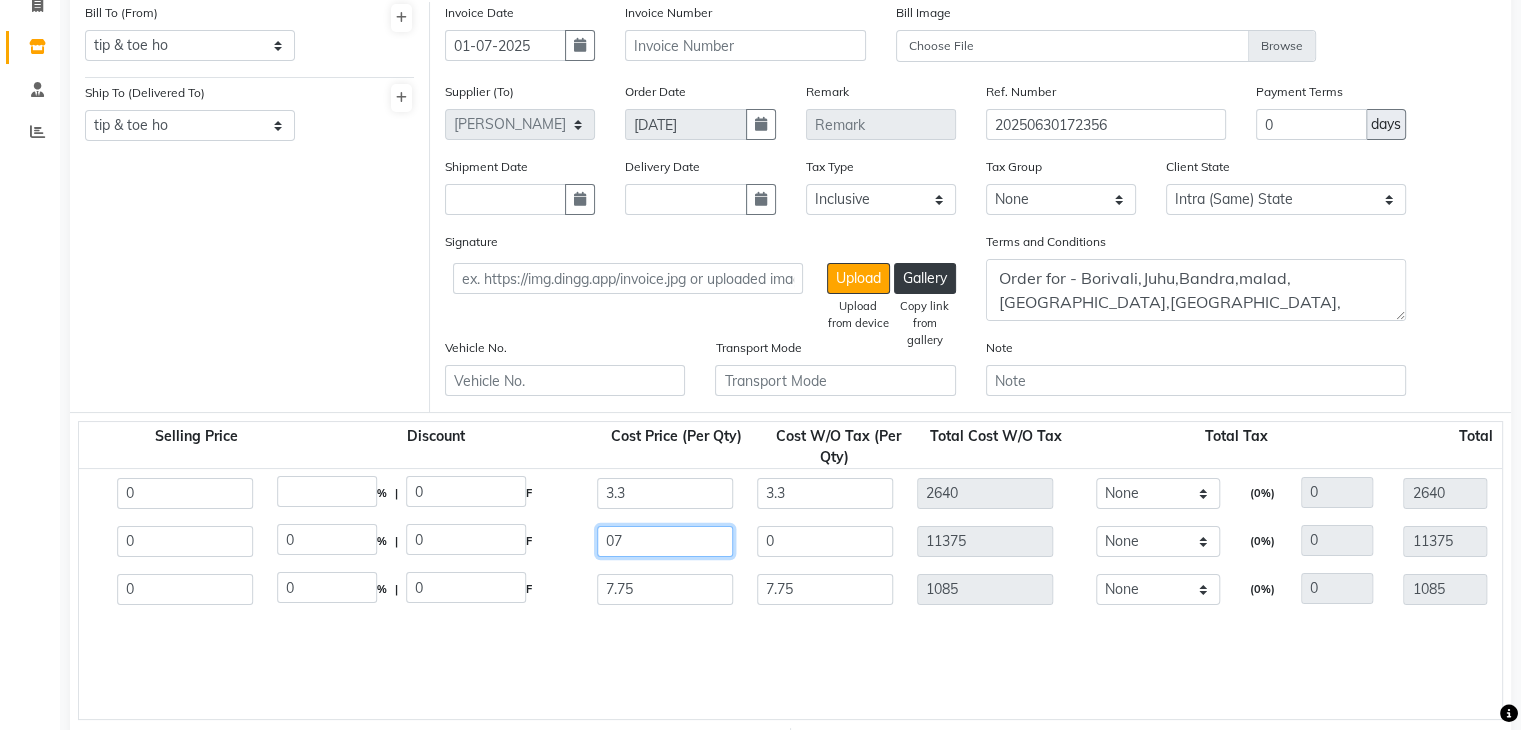 type on "0" 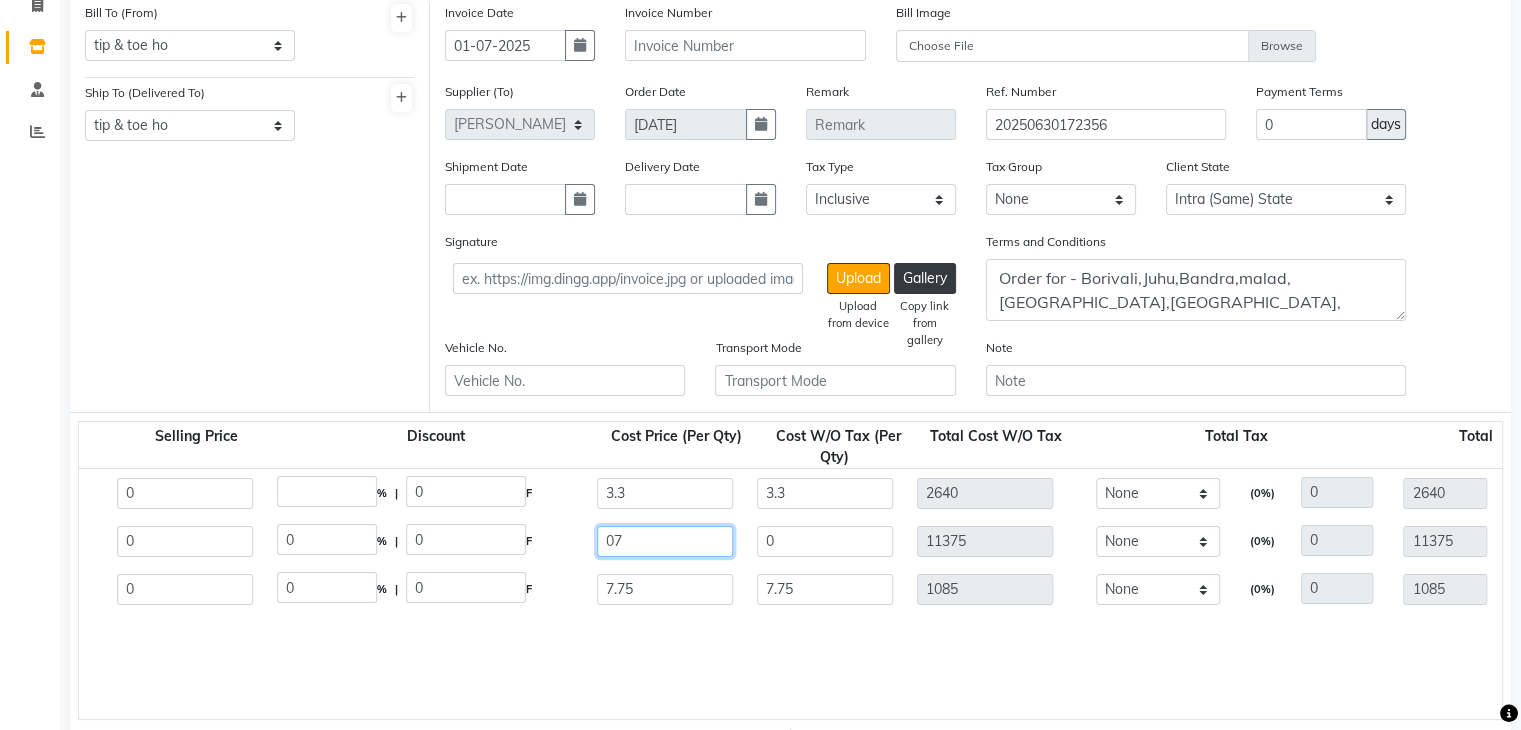 type on "0" 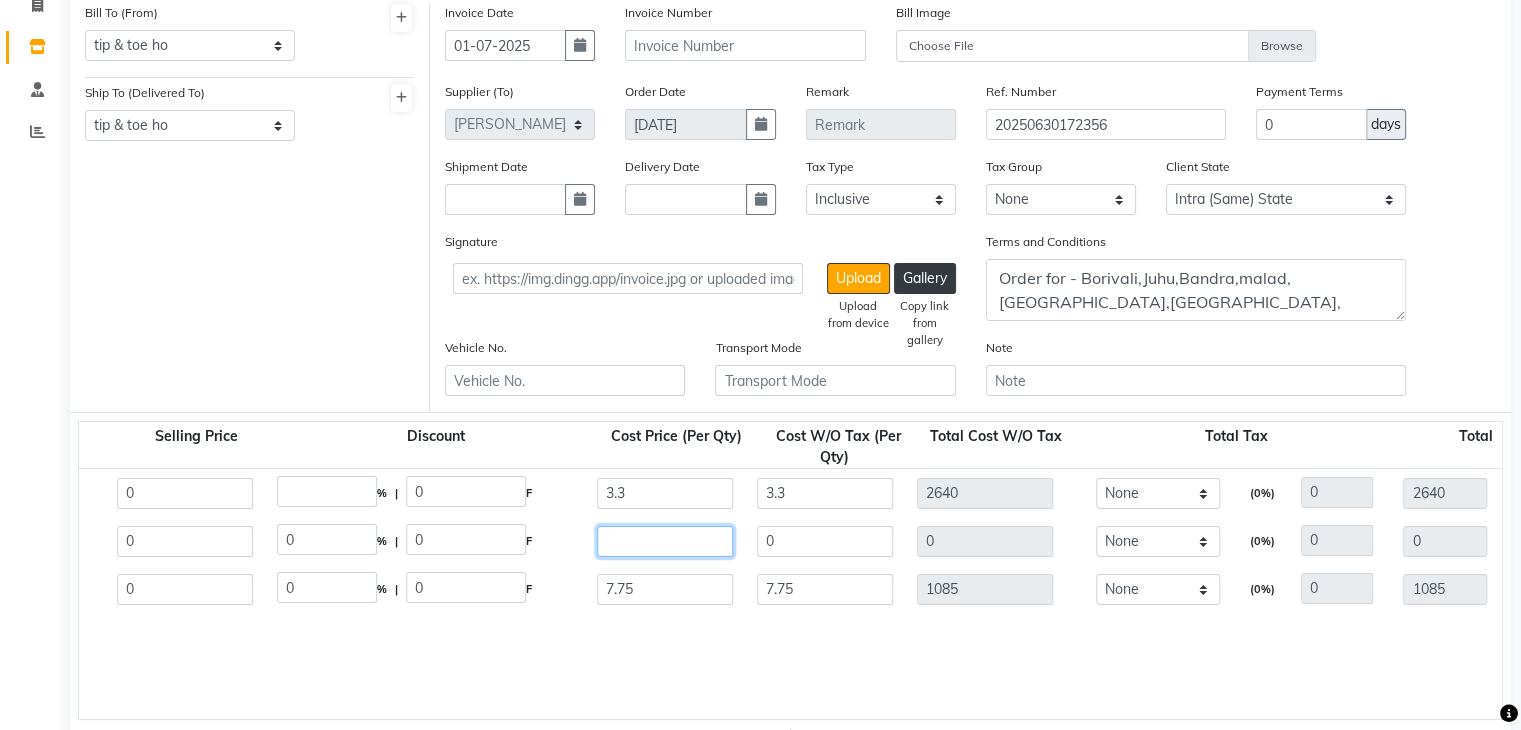 type on "7" 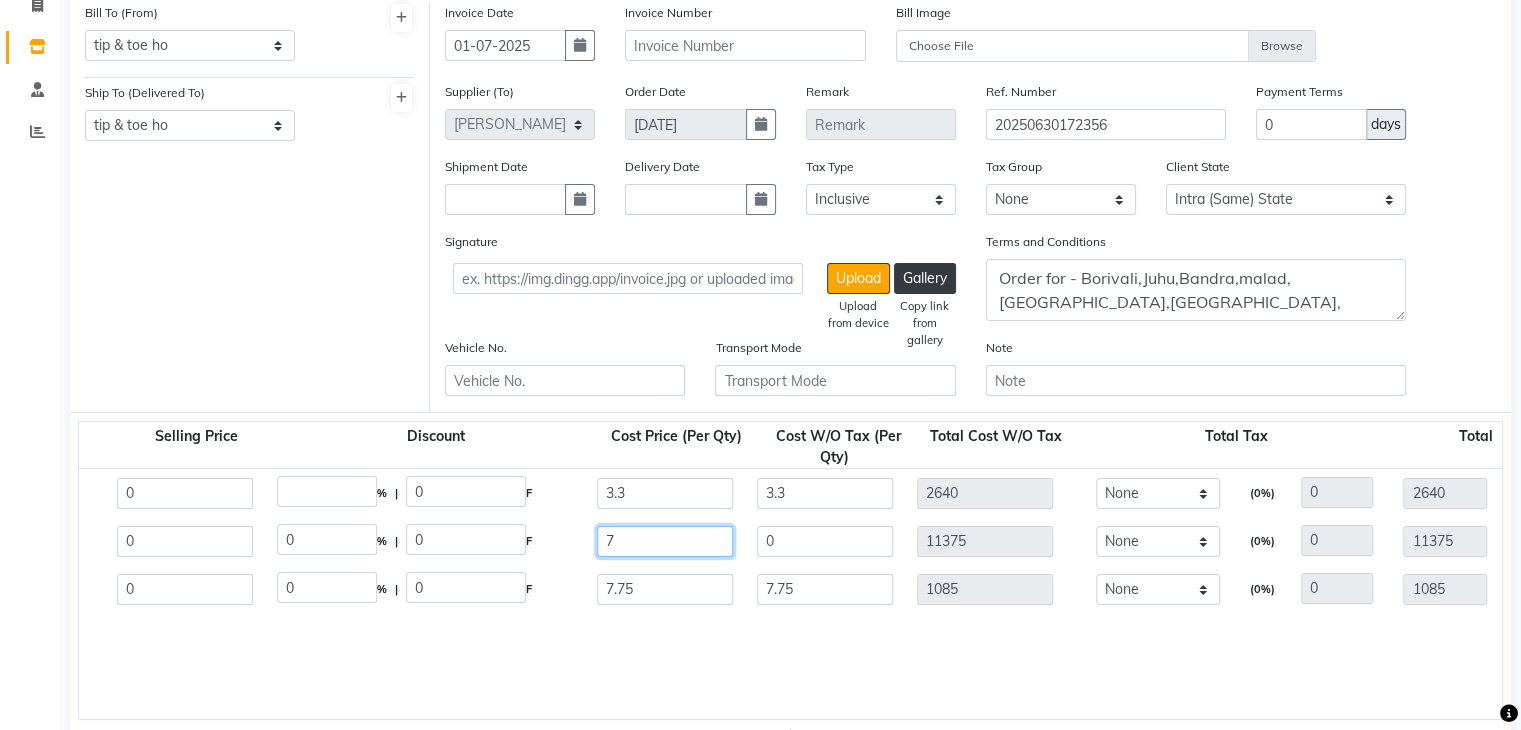 type on "7.5" 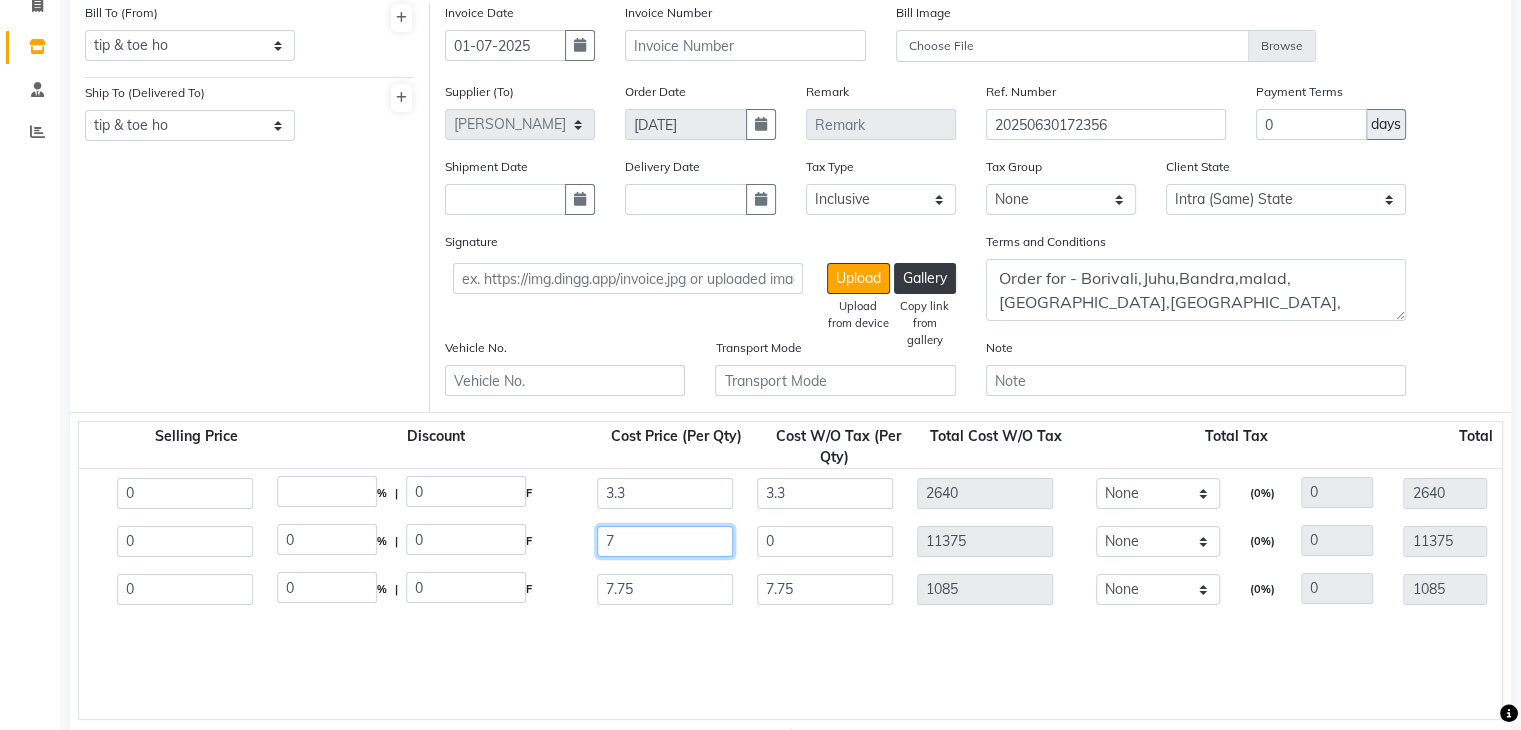 type on "12187.5" 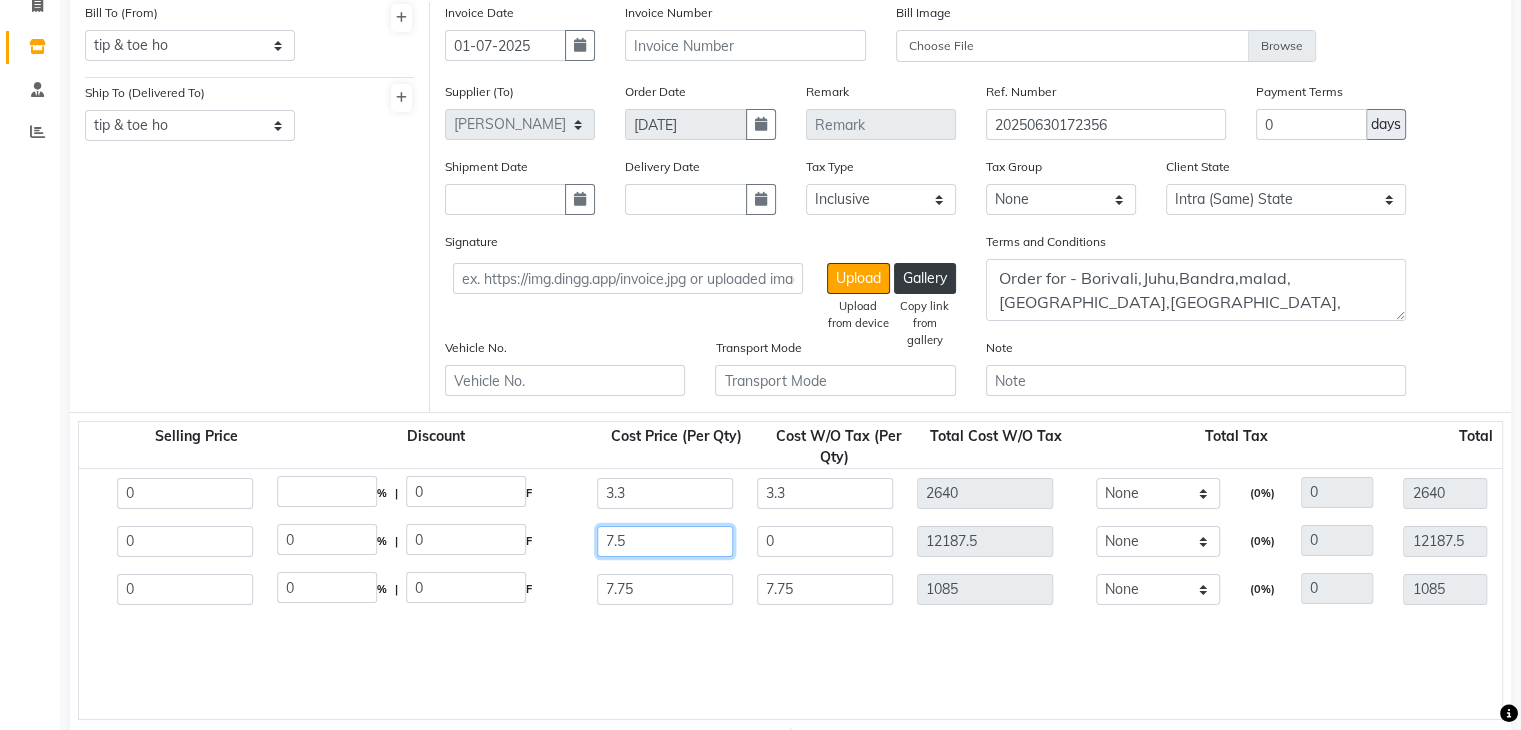 type on "7.5" 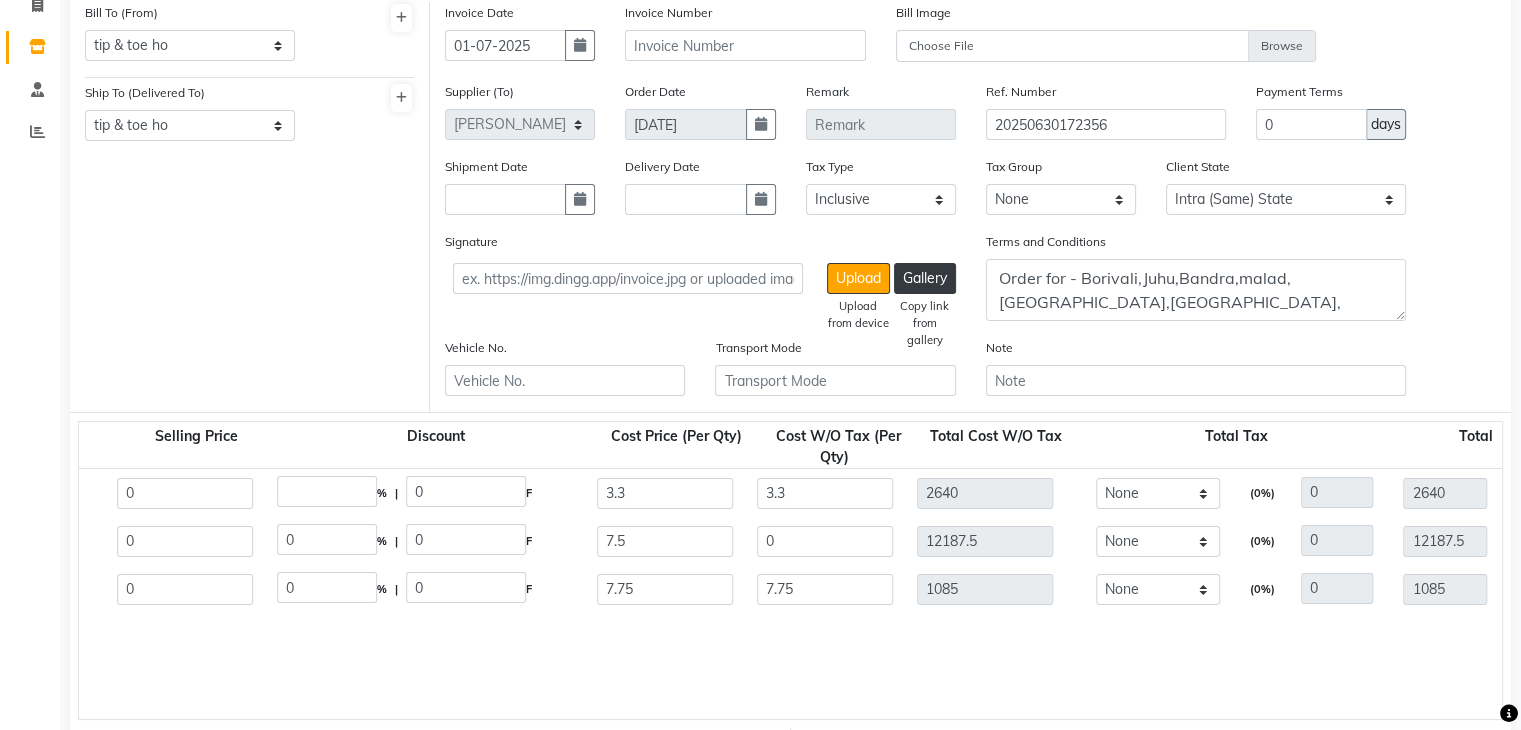 type on "7.5" 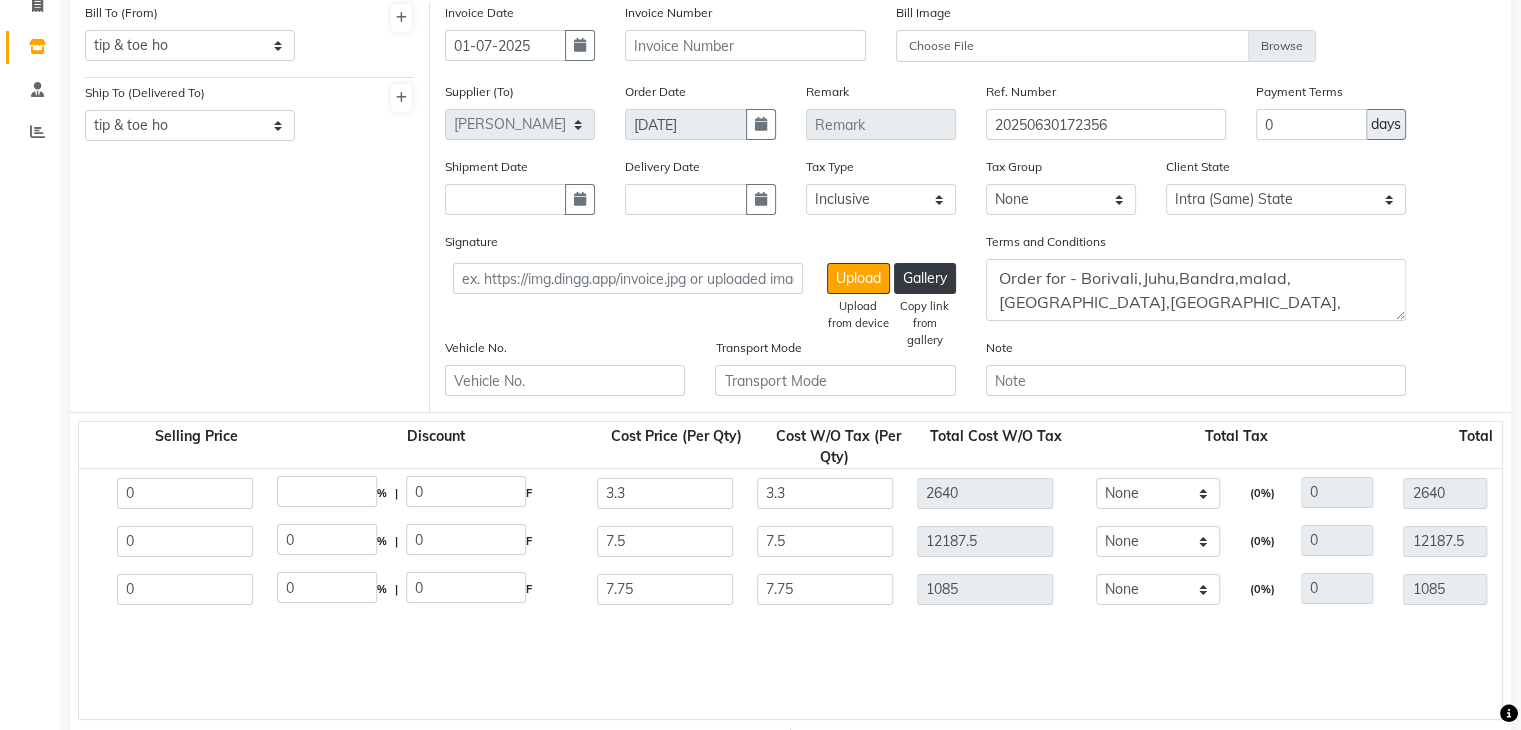 click 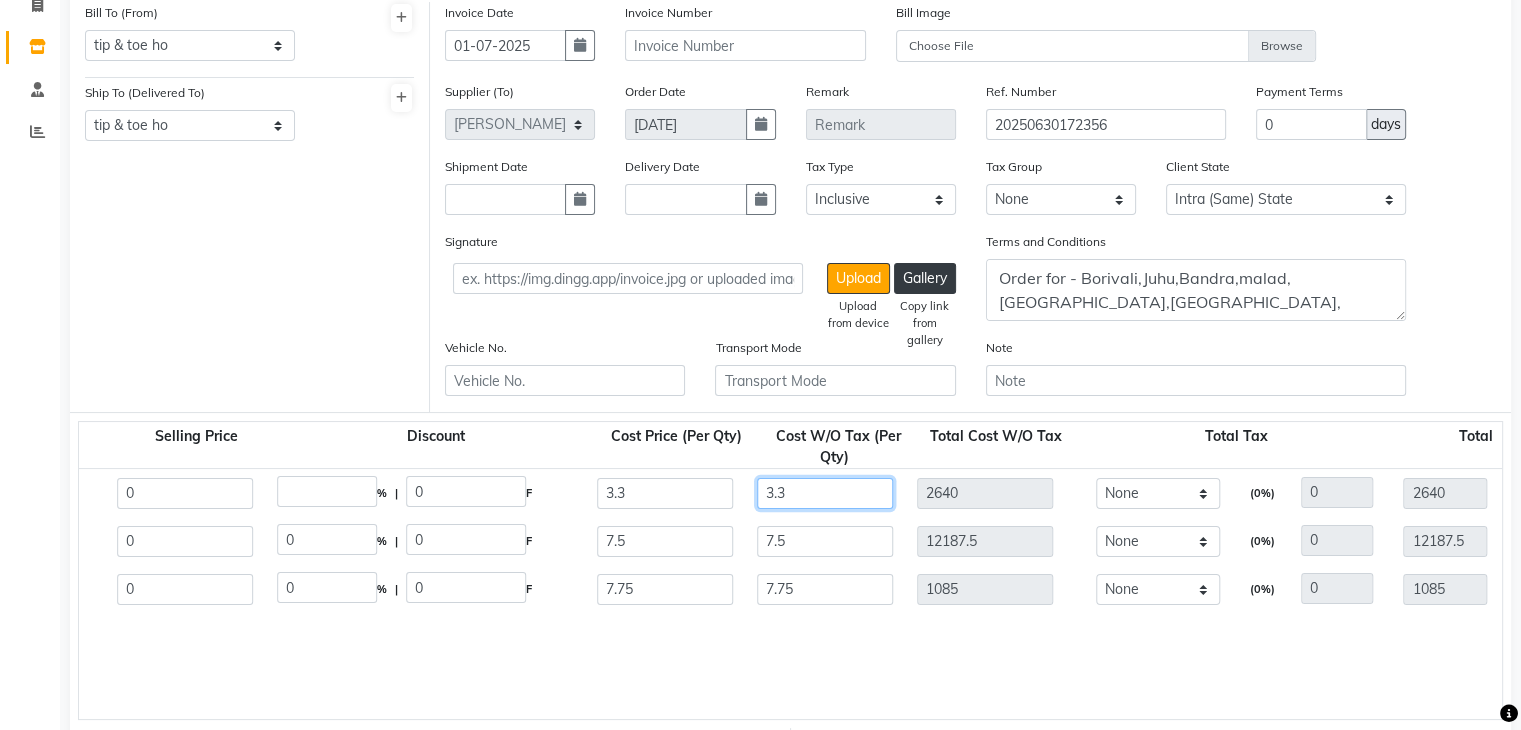 click on "3.3" 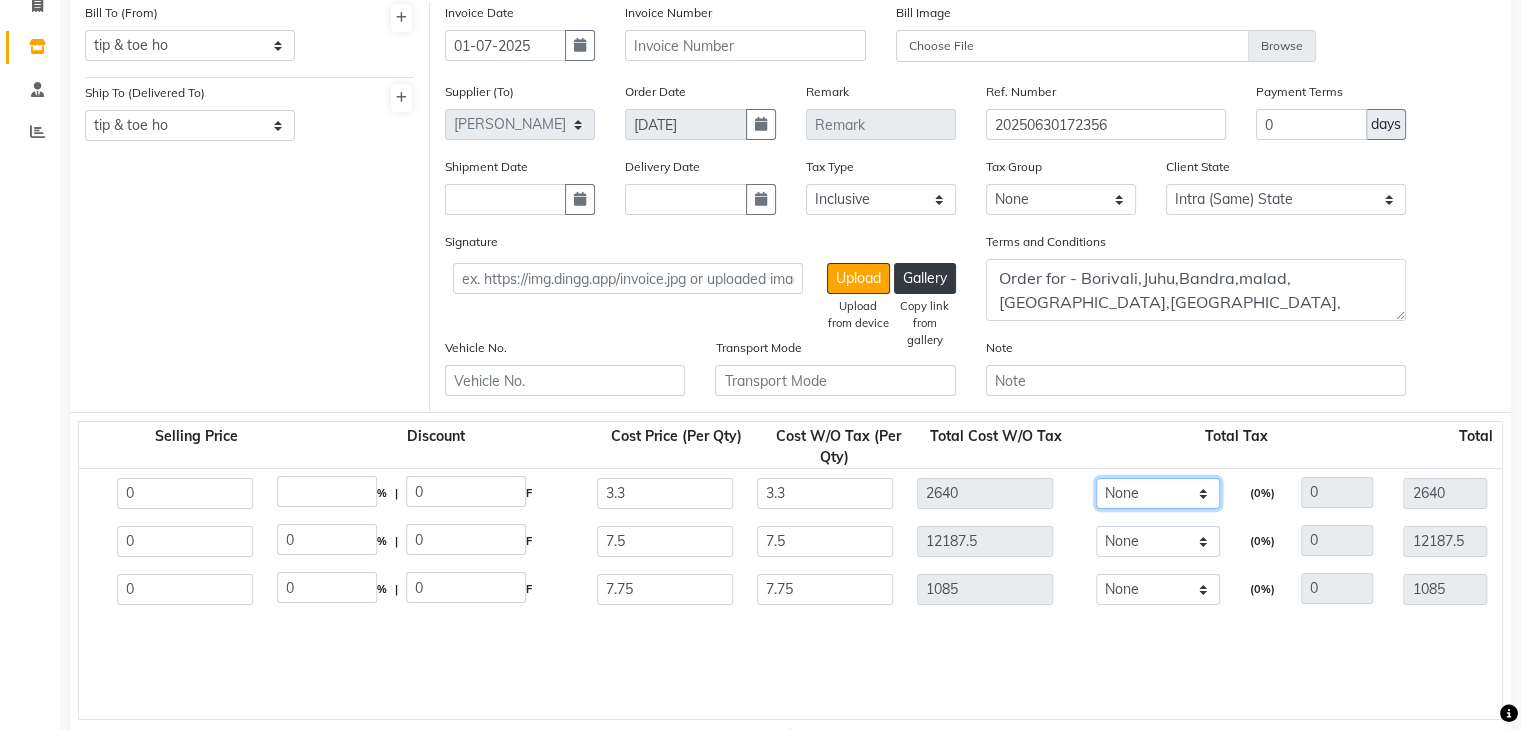 click on "None GST" 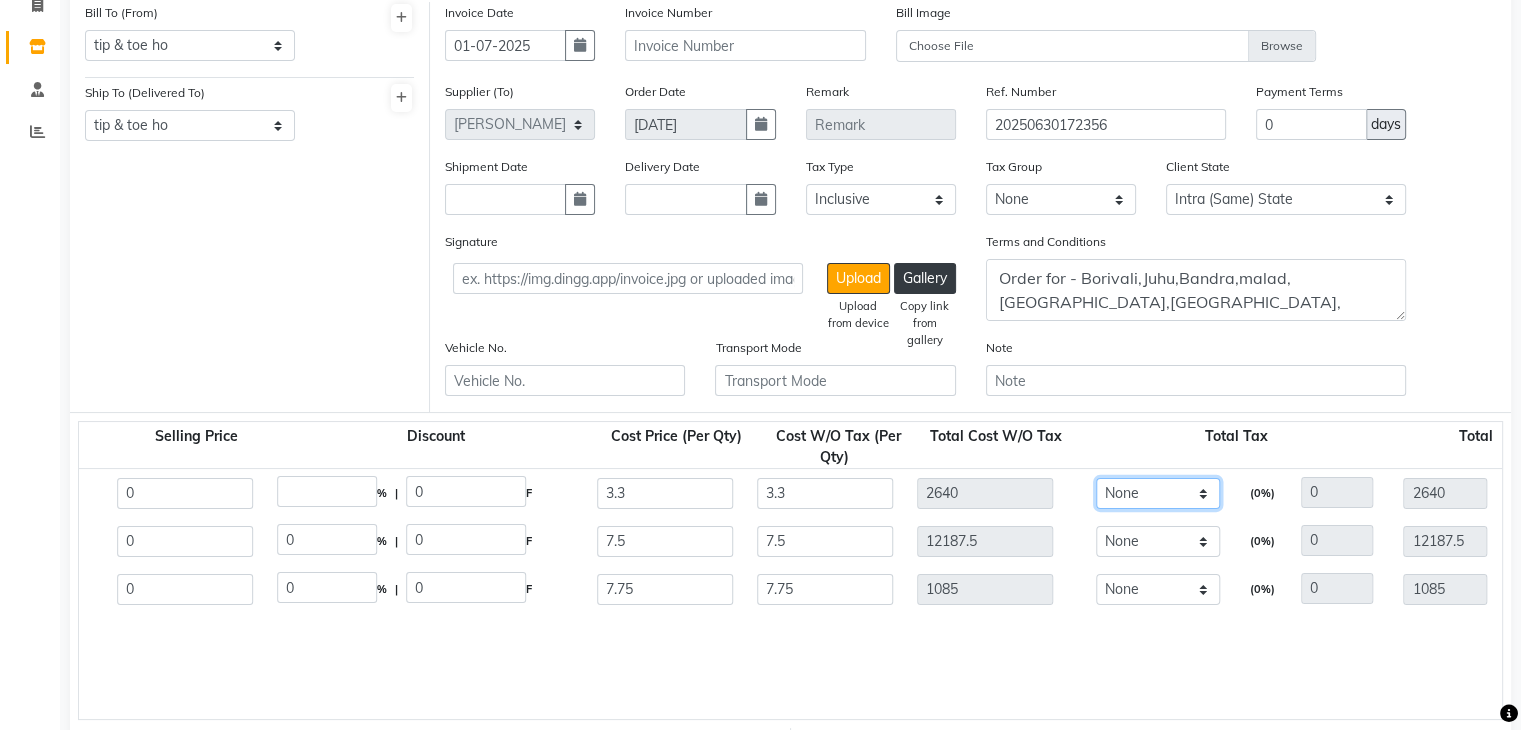 select on "2230" 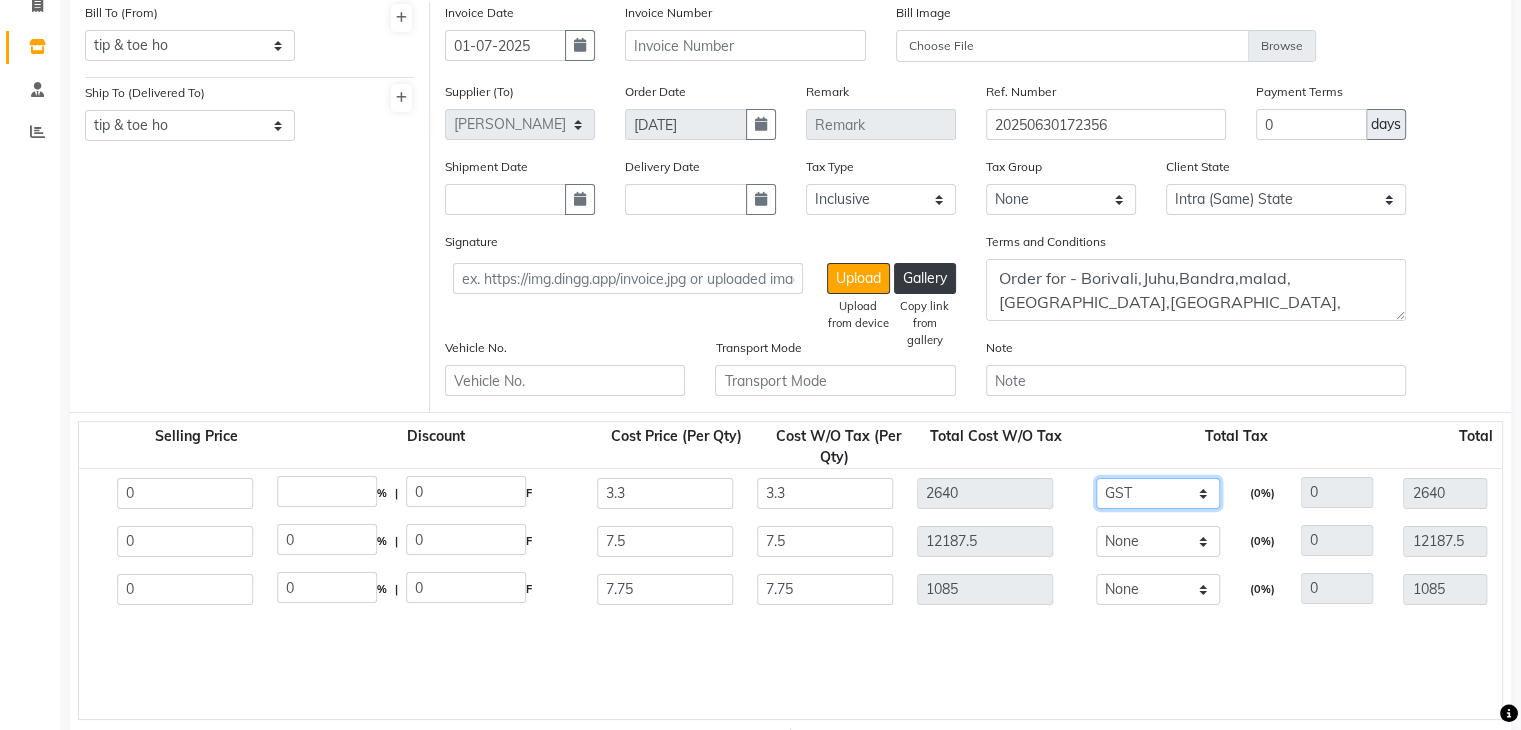 click on "None GST" 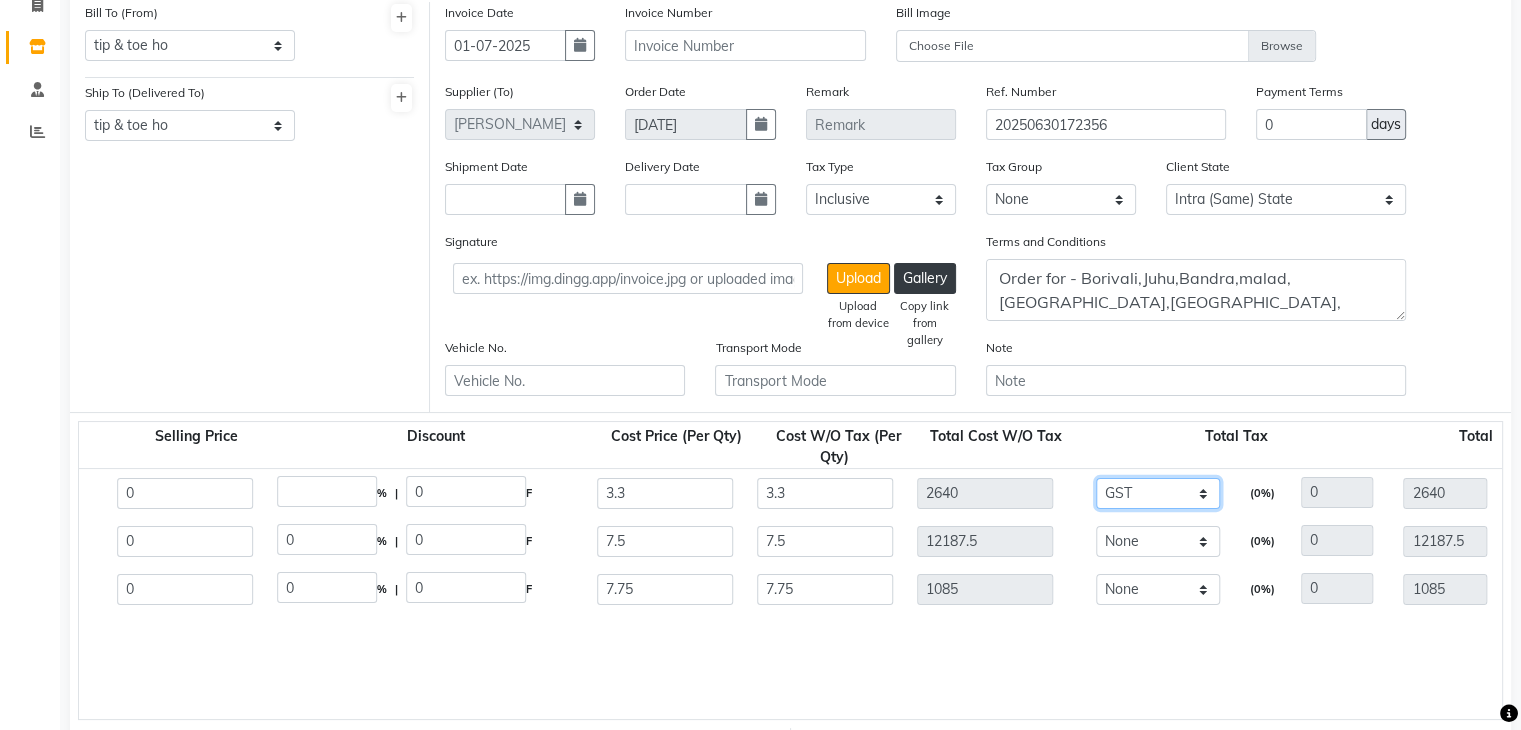 type on "2237.29" 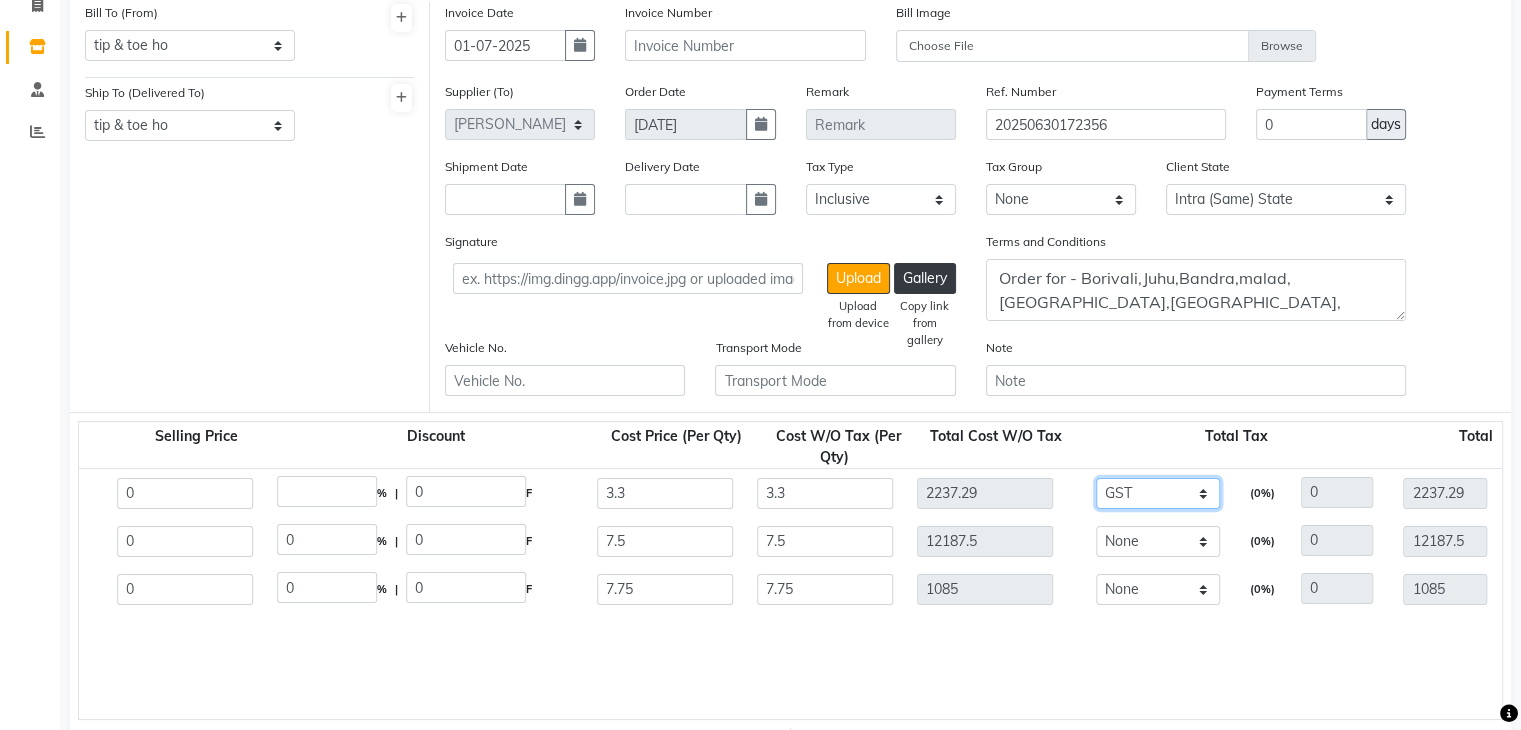 type on "2.8" 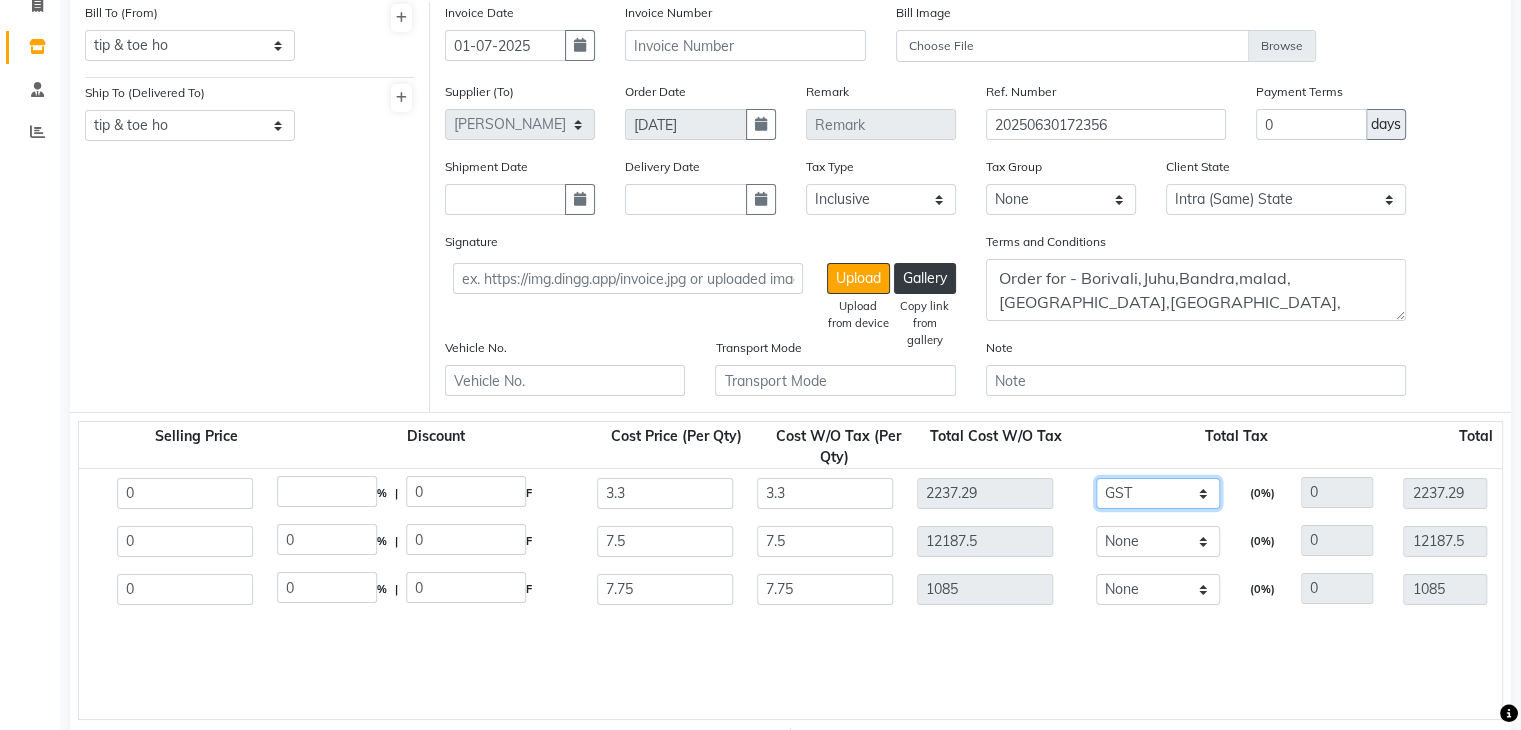 type on "402.71" 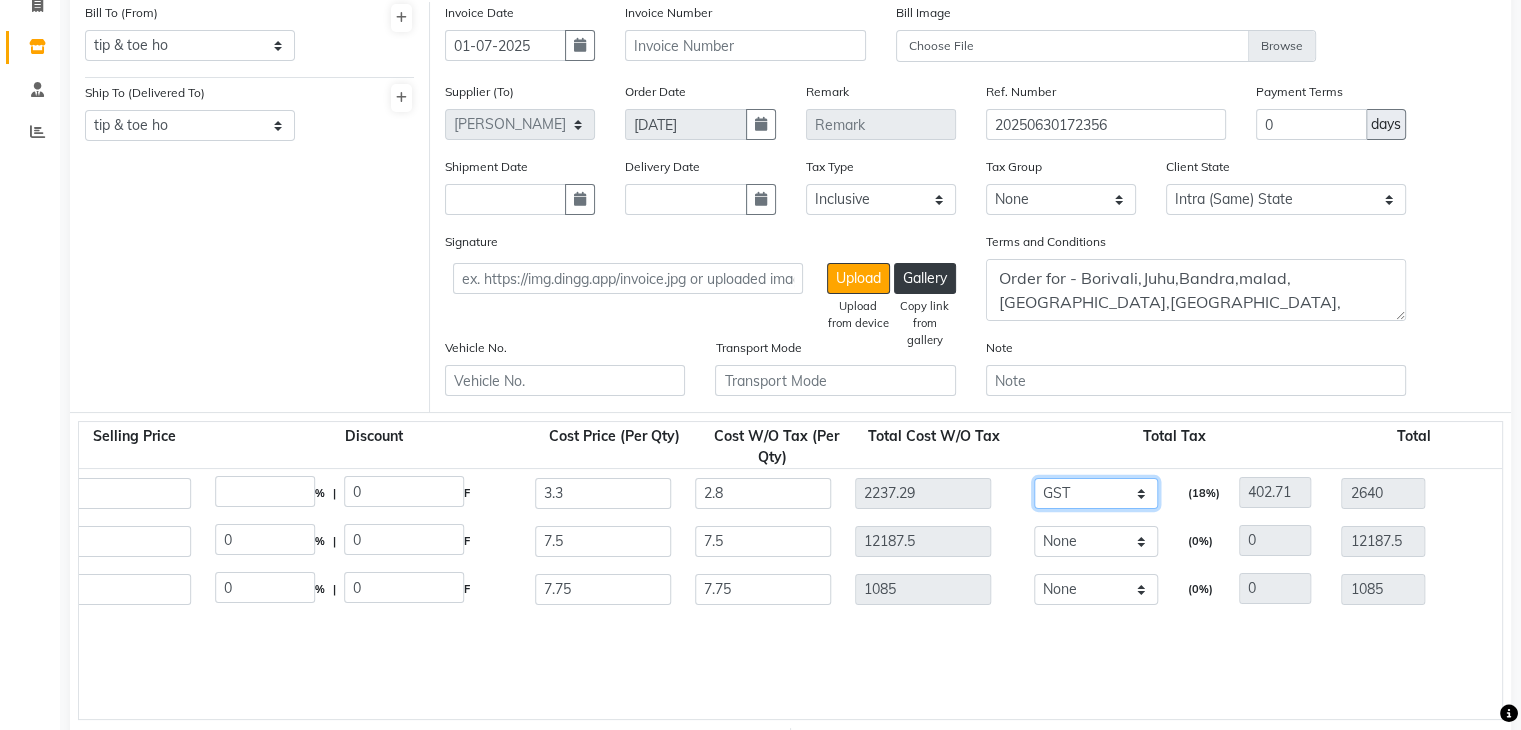 scroll, scrollTop: 0, scrollLeft: 1242, axis: horizontal 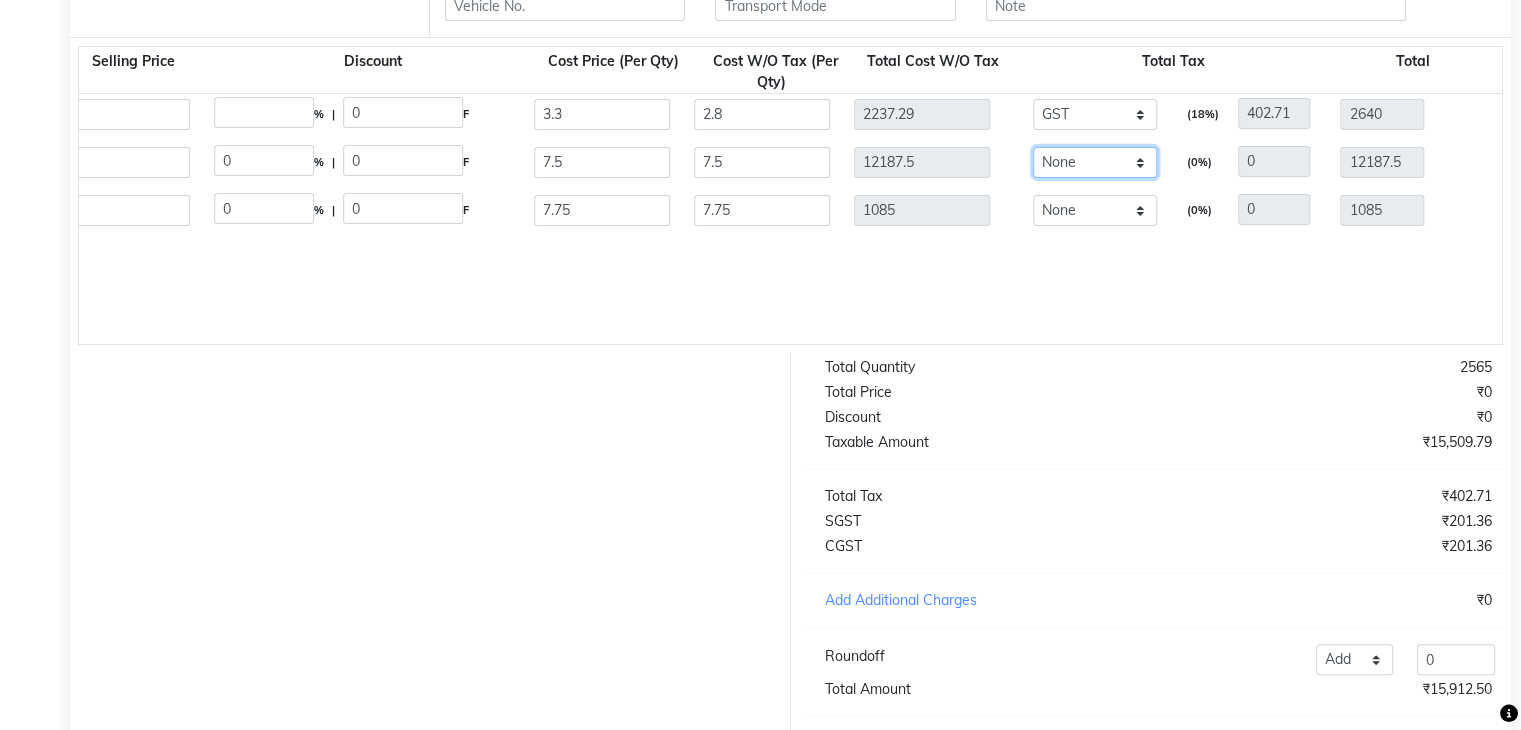 drag, startPoint x: 1066, startPoint y: 169, endPoint x: 1075, endPoint y: 213, distance: 44.911022 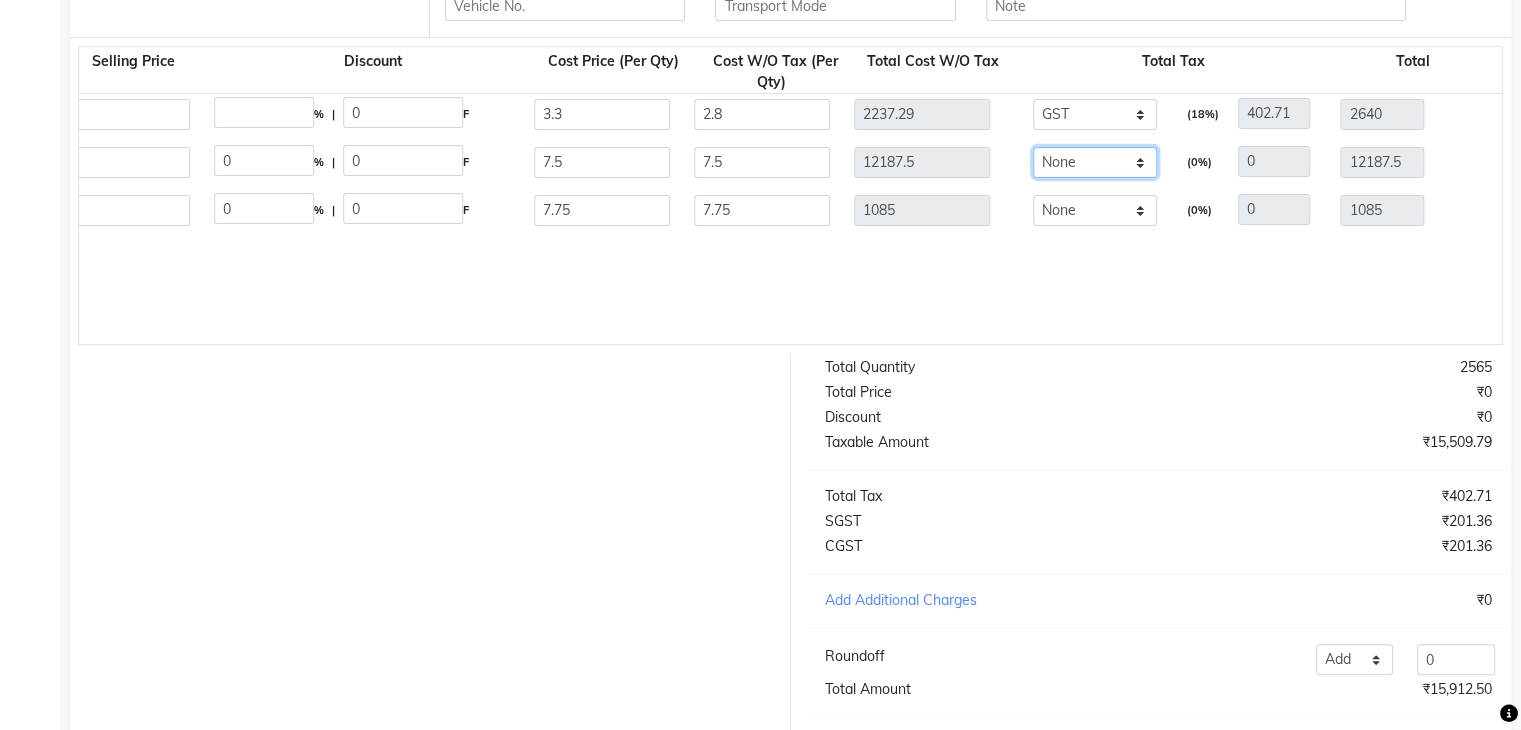 click on "Disposable Table Sheet ( 1*50 )  1 PC  P17412  800  0  800 0 % | 0 F 3.3 2.8 2237.29 None GST  (18%)  402.71 2640  Disposable Towel ( 1*25 - 21*39 )  1 PC  P17413  1625  0  1625 0 0 % | 0 F 7.5 7.5 12187.5 None GST  (0%)  0 12187.5  Disposable Bedsheet ( 1*20 )  1 PC  P17408  140  0  140 0 0 % | 0 F 7.75 7.75 1085 None GST  (0%)  0 1085" 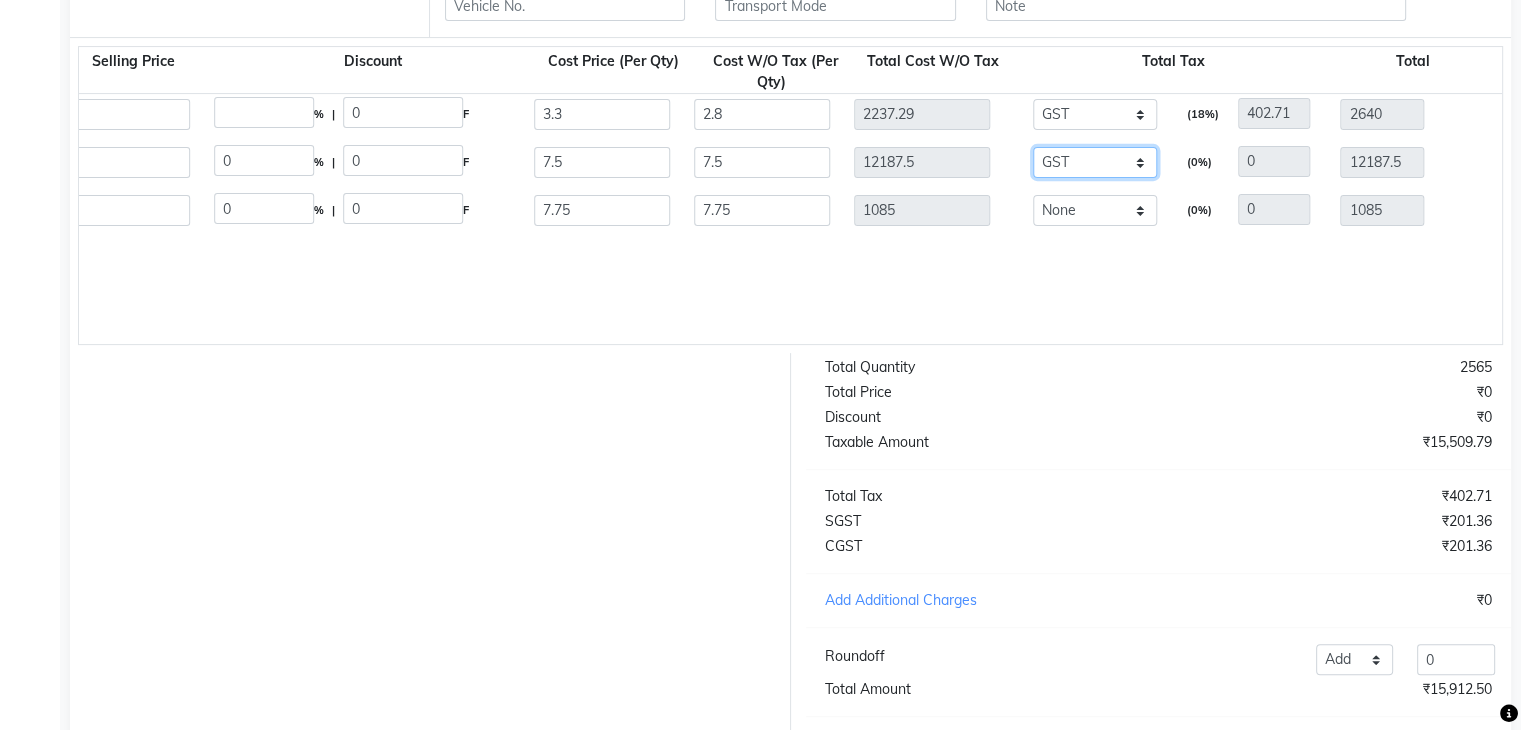 click on "None GST" 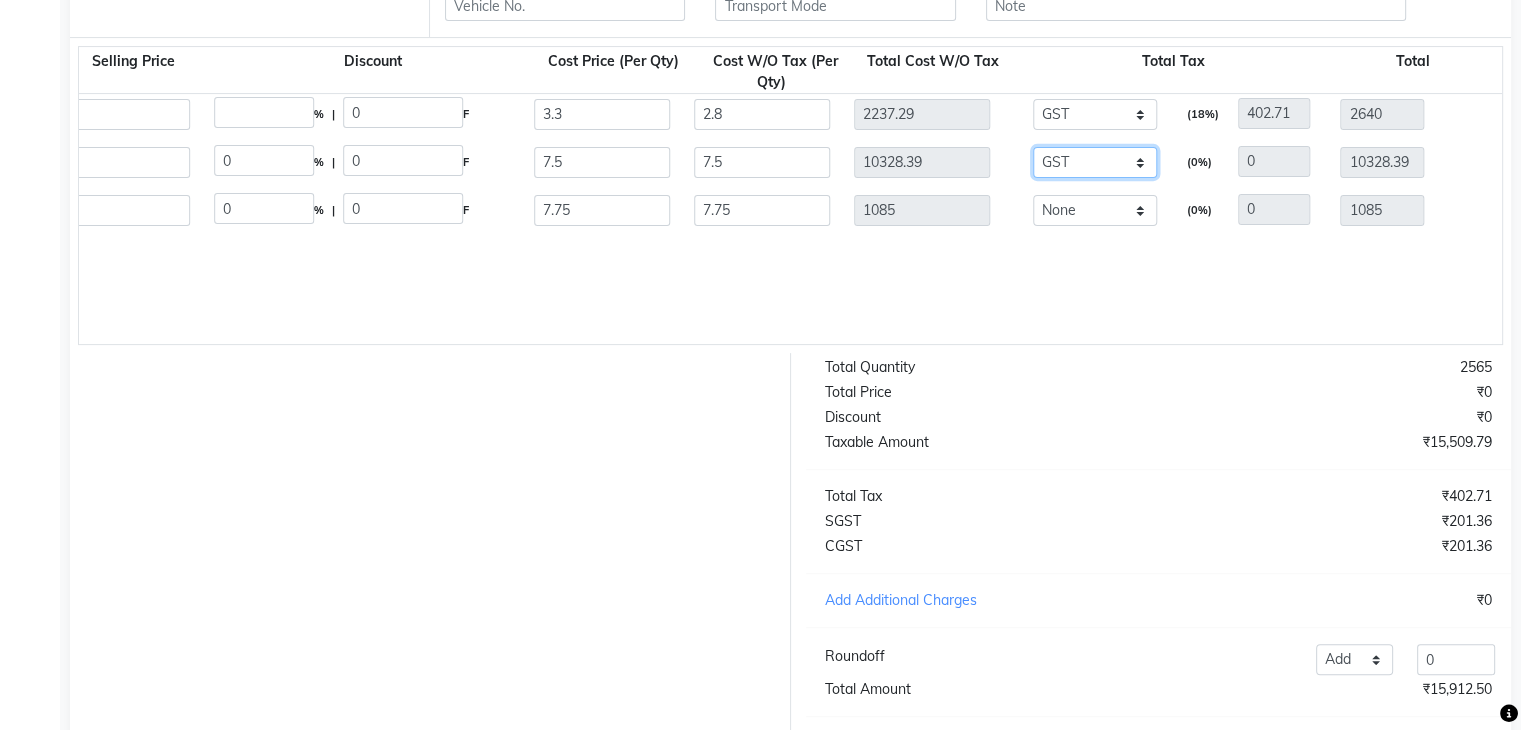 type on "6.36" 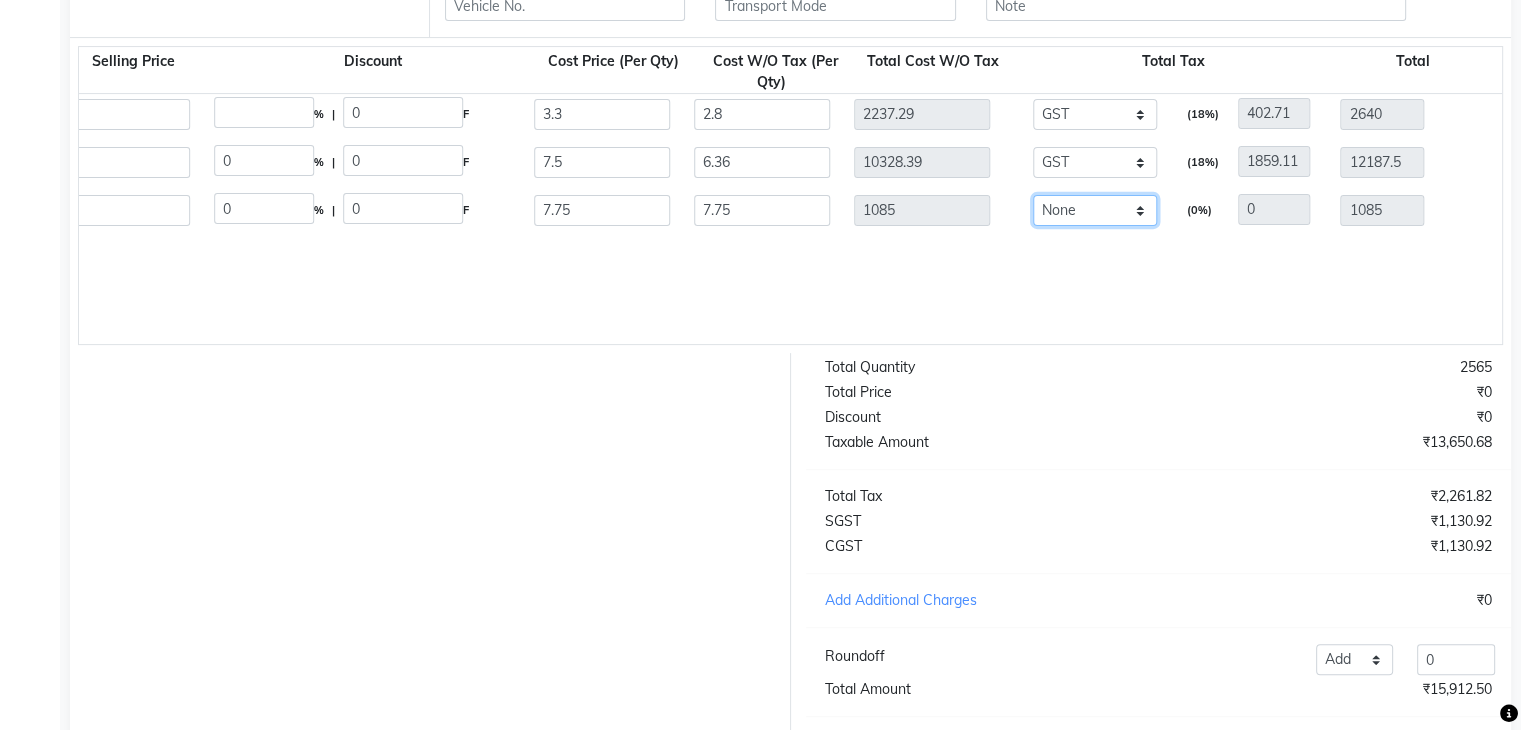 click on "None GST" 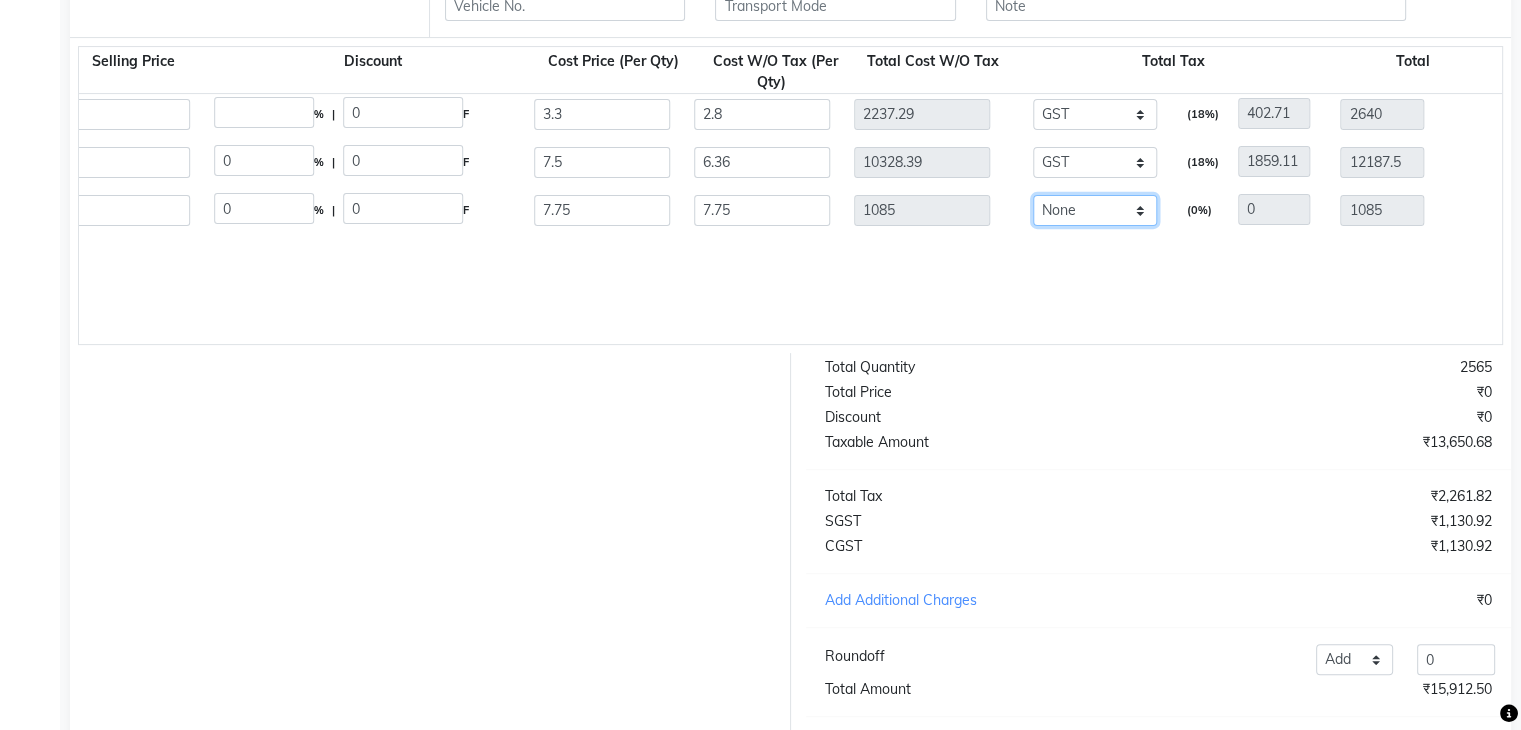 select on "2230" 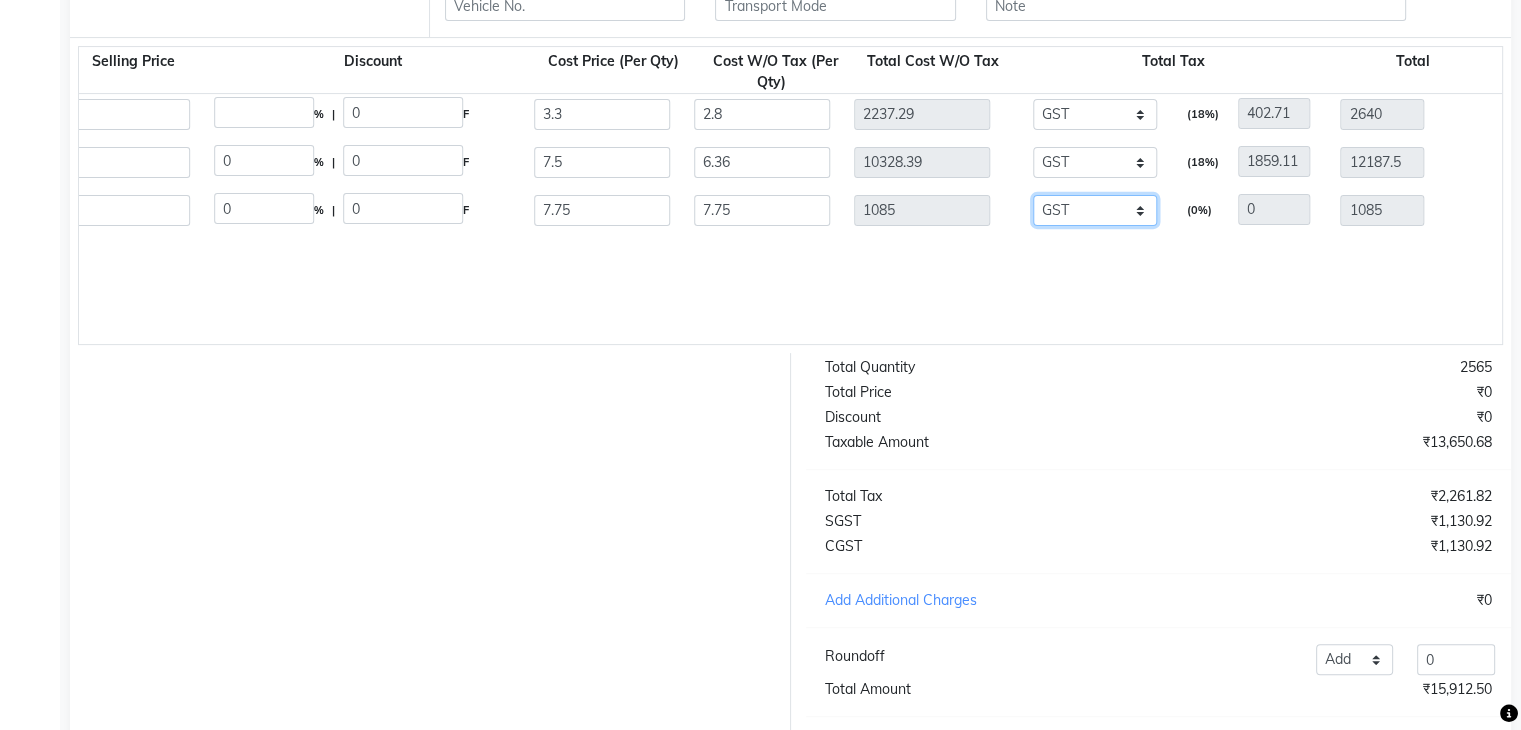 click on "None GST" 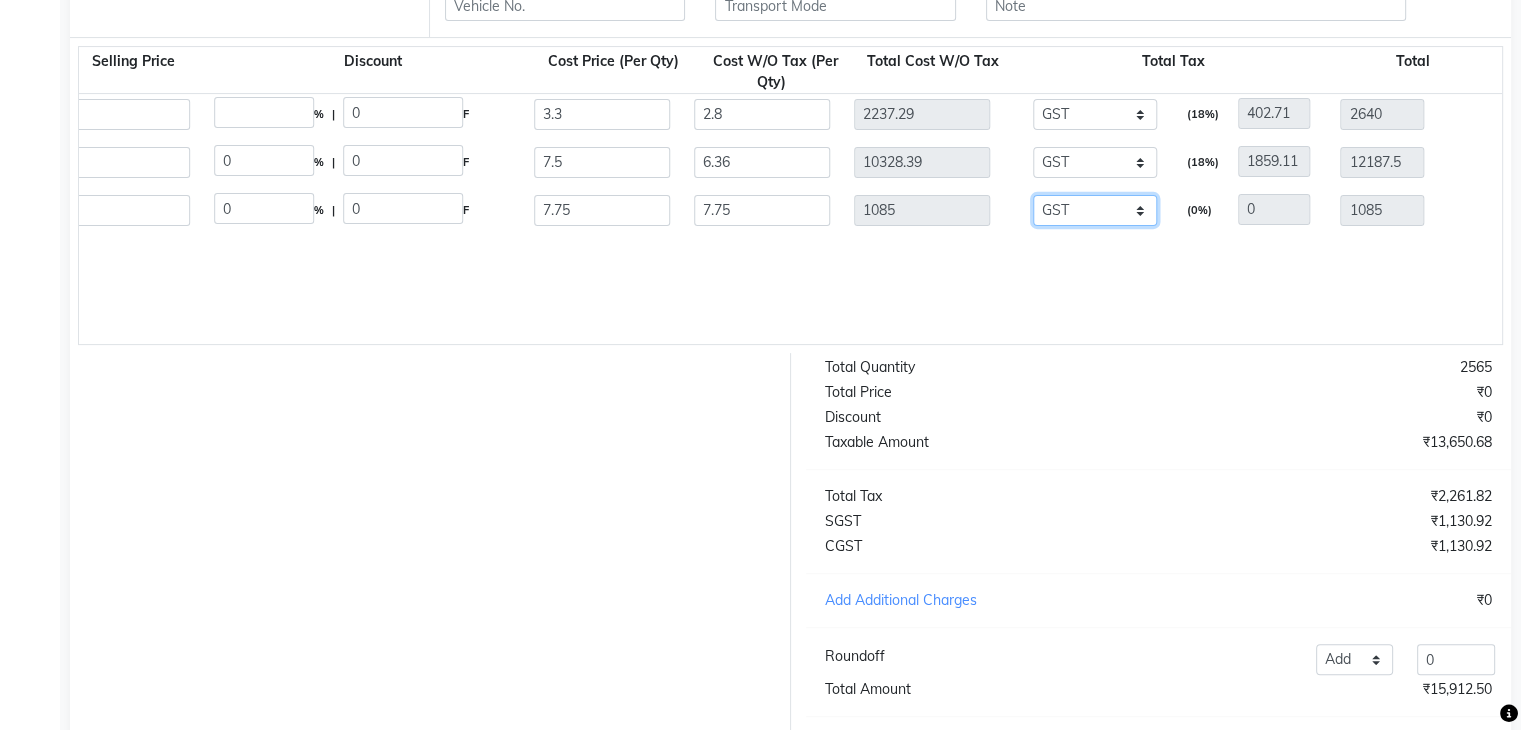 type on "919.49" 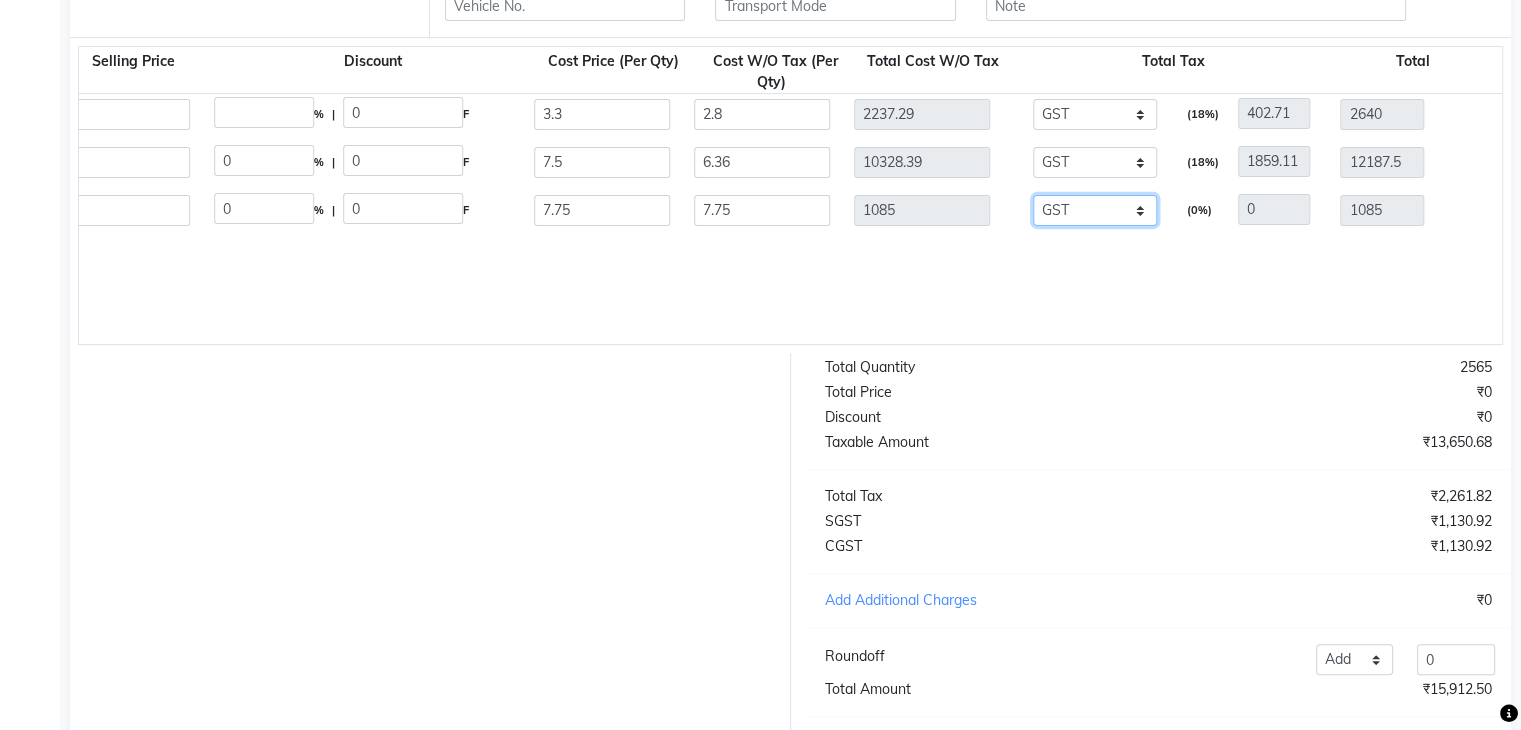 type on "919.49" 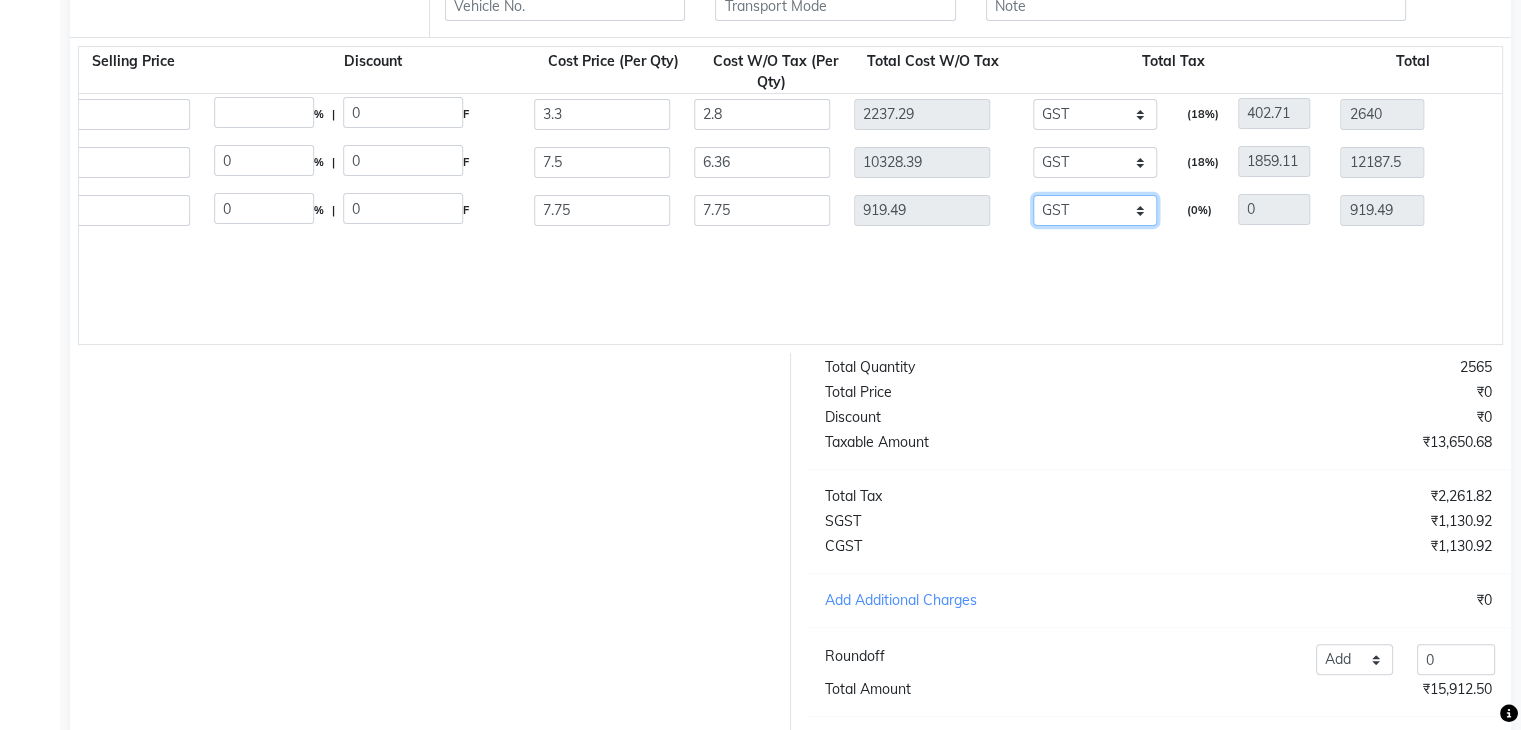 type on "6.57" 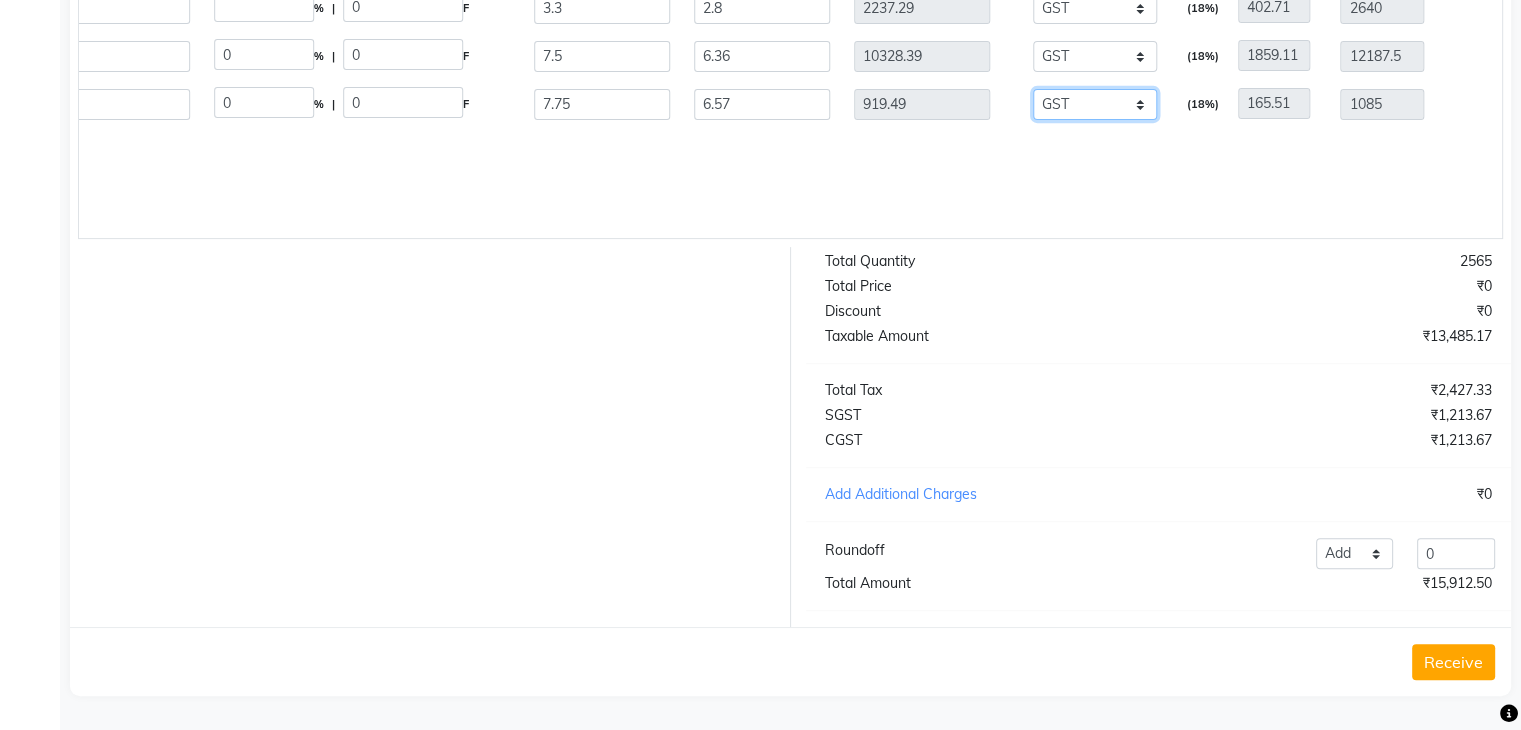 scroll, scrollTop: 641, scrollLeft: 0, axis: vertical 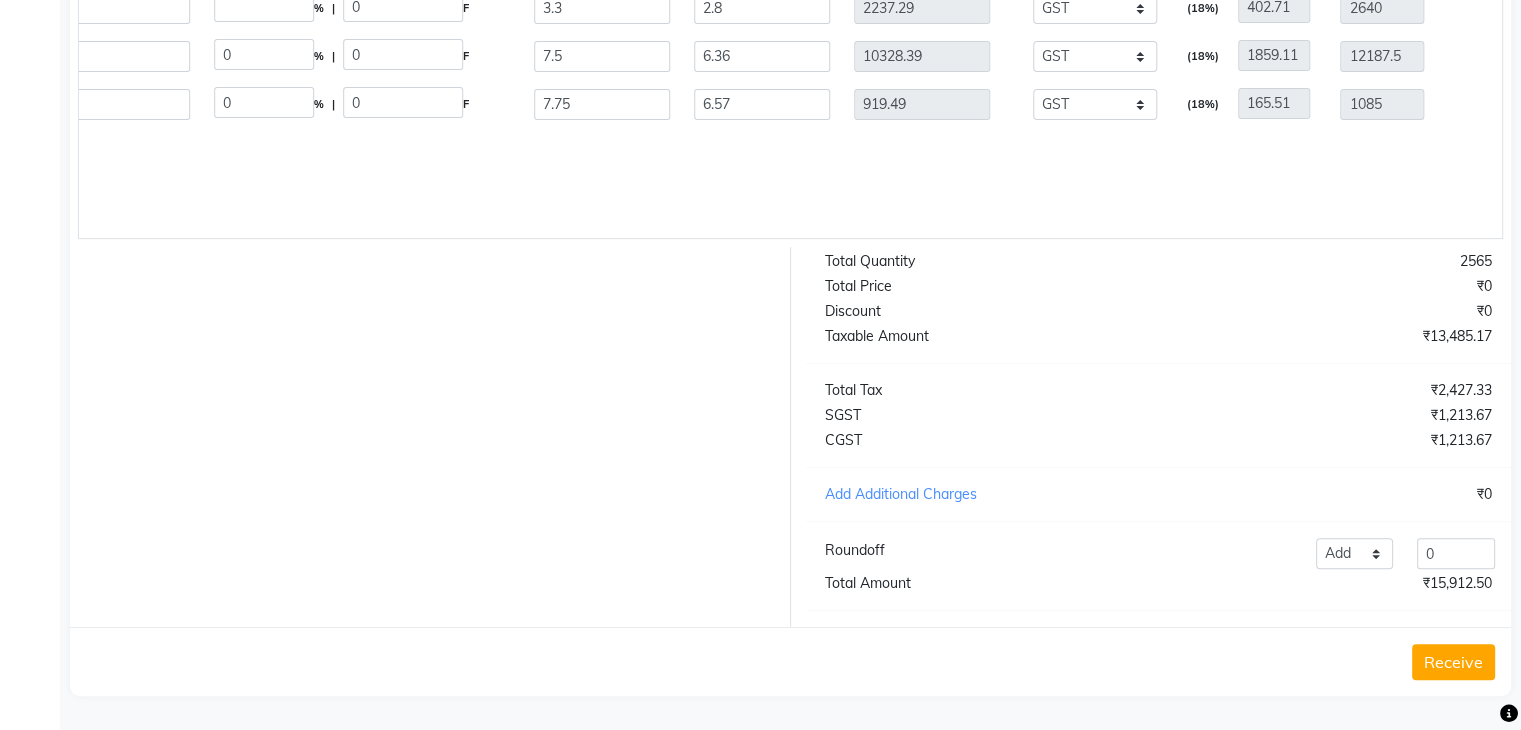 click on "Add Additional Charges" 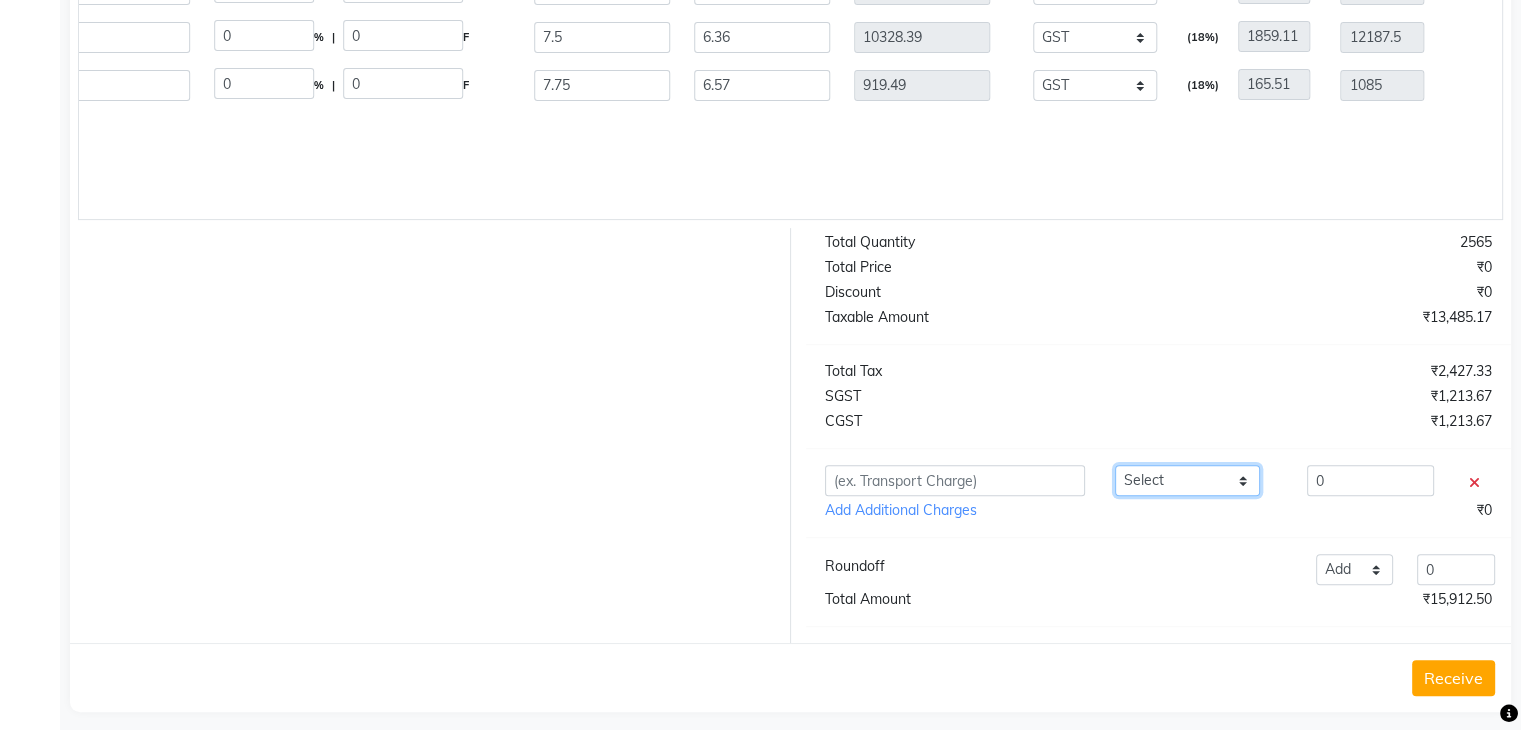 click on "Select Beauty Palace - Deepika  FASHION INDENTITY PVT LTD. - FASHION INDENTITY PVT LTD.  M.M ENTERPRISES  - M.M ENTERPRISES   SARAF ENTERPRISES - SARAF ENTERPRISES  REAL PLASTIC CORPORATION - REAL PLASTIC CORPORATION  BEAUTY PLANET PRIVATE LIMITED - Ruby  JB SKINCARE PVT LTD - JB SKINCARE PVT LTD  NEW BEAUTY CENTER  - Babu Bhai  BEAUTY ESSENTIALS MARKETING INDIA LLP - BEAUTY ESSENTIALS MARKETING INDIA LLP  TNT Professional Pvt Ltd  - Kavita  Sharma   Zink Wellness - Rohan  Thakker  Kerincare  - Sangita" 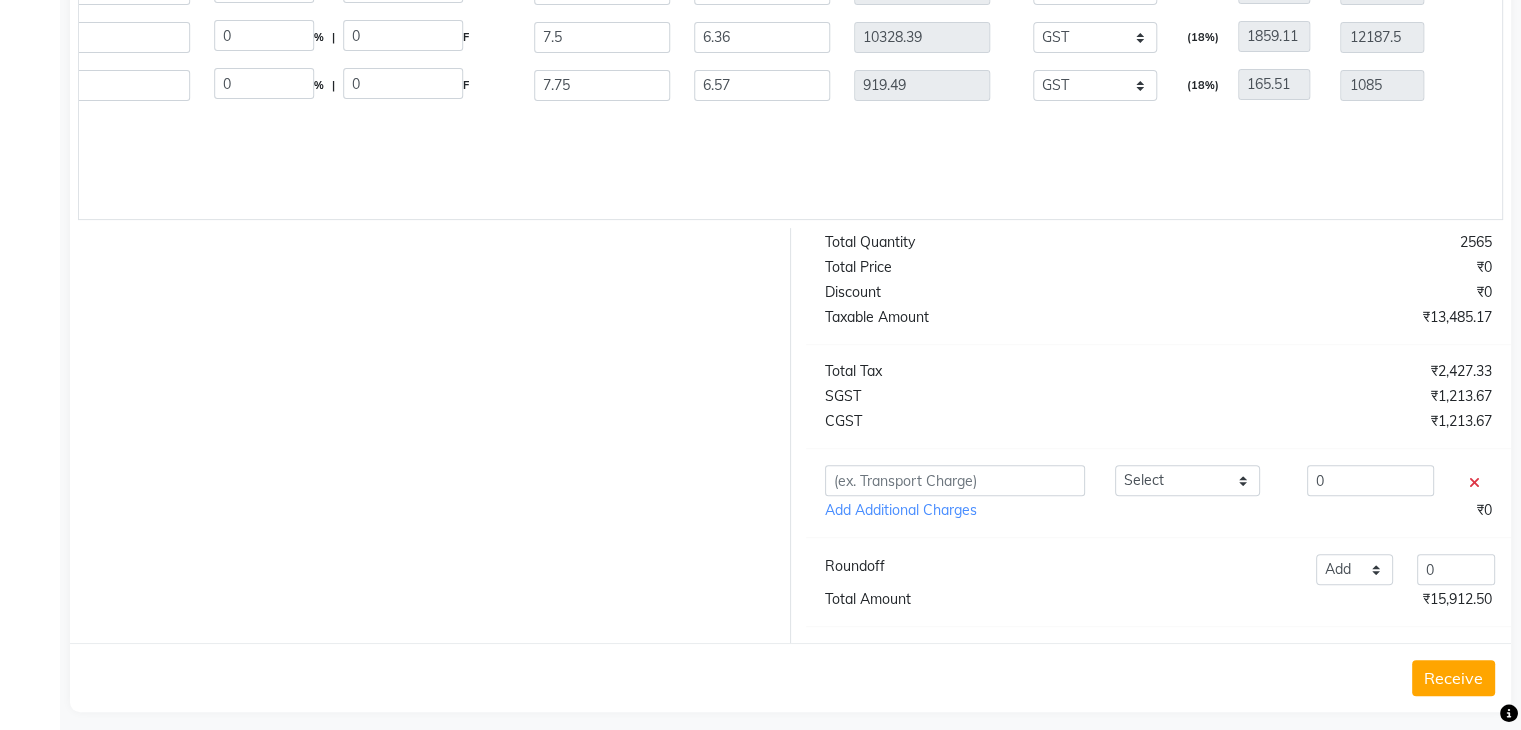click on "Total Quantity   2565   Total Price   ₹0   Discount   ₹0   Taxable Amount   ₹13,485.17   Total Tax   ₹2,427.33   SGST   ₹1,213.67   CGST   ₹1,213.67  Select Beauty Palace - Deepika  FASHION INDENTITY PVT LTD. - FASHION INDENTITY PVT LTD.  M.M ENTERPRISES  - M.M ENTERPRISES   SARAF ENTERPRISES - SARAF ENTERPRISES  REAL PLASTIC CORPORATION - REAL PLASTIC CORPORATION  BEAUTY PLANET PRIVATE LIMITED - Ruby  JB SKINCARE PVT LTD - JB SKINCARE PVT LTD  NEW BEAUTY CENTER  - Babu Bhai  BEAUTY ESSENTIALS MARKETING INDIA LLP - BEAUTY ESSENTIALS MARKETING INDIA LLP  TNT Professional Pvt Ltd  - Kavita  Sharma   Zink Wellness - Rohan  Thakker  Kerincare  - Sangita   0  Add Additional Charges   ₹0  Roundoff Add Reduce 0  Total Amount   ₹15,912.50" 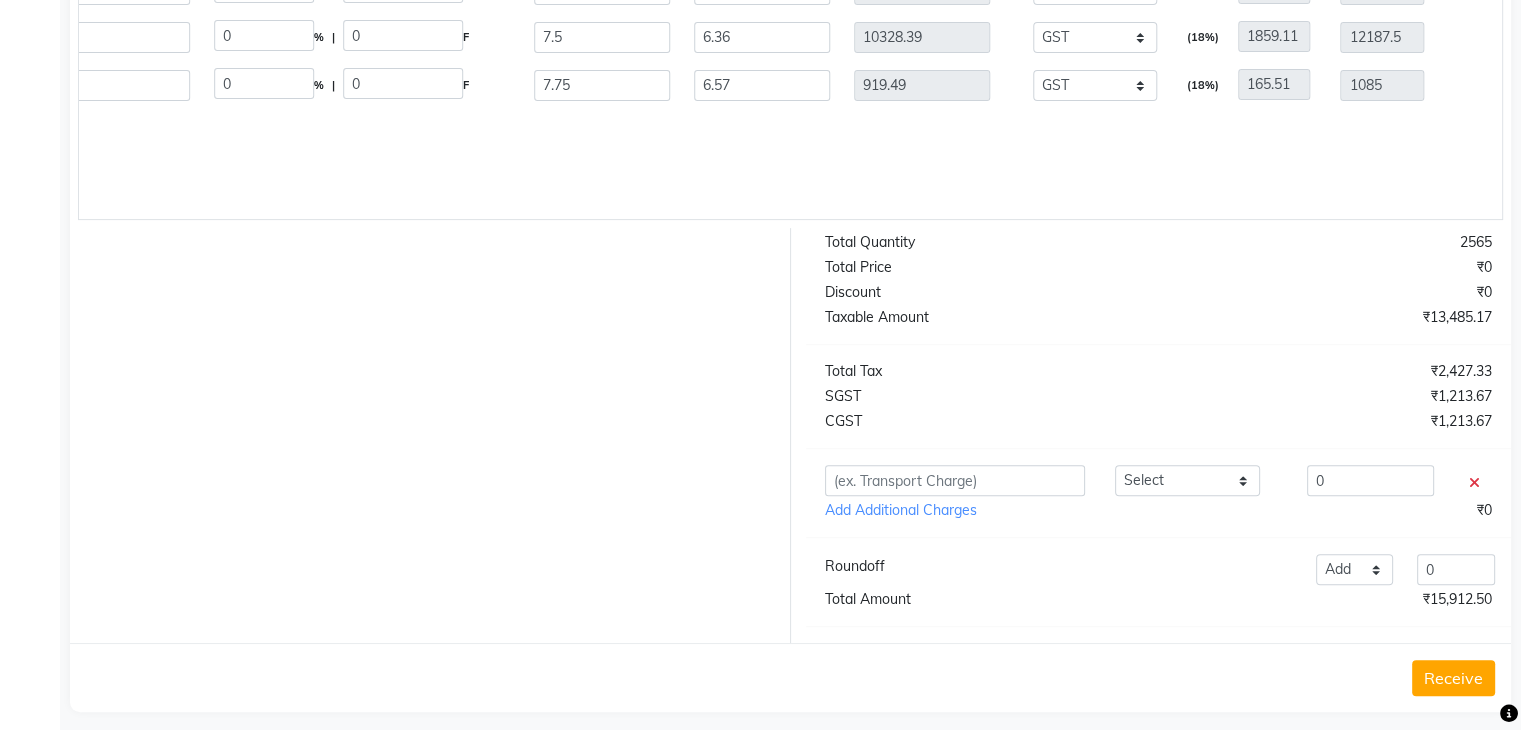 click 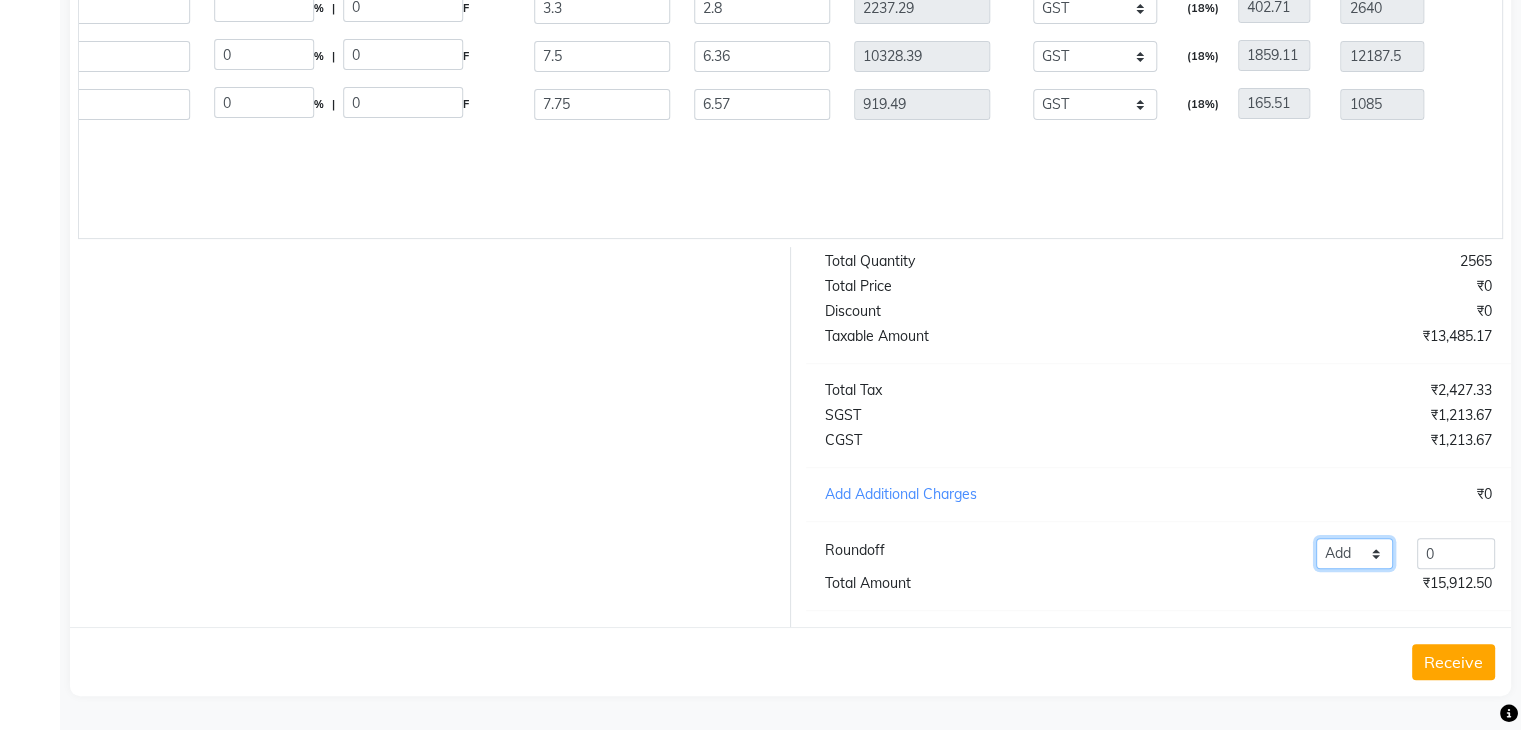 click on "Add Reduce" 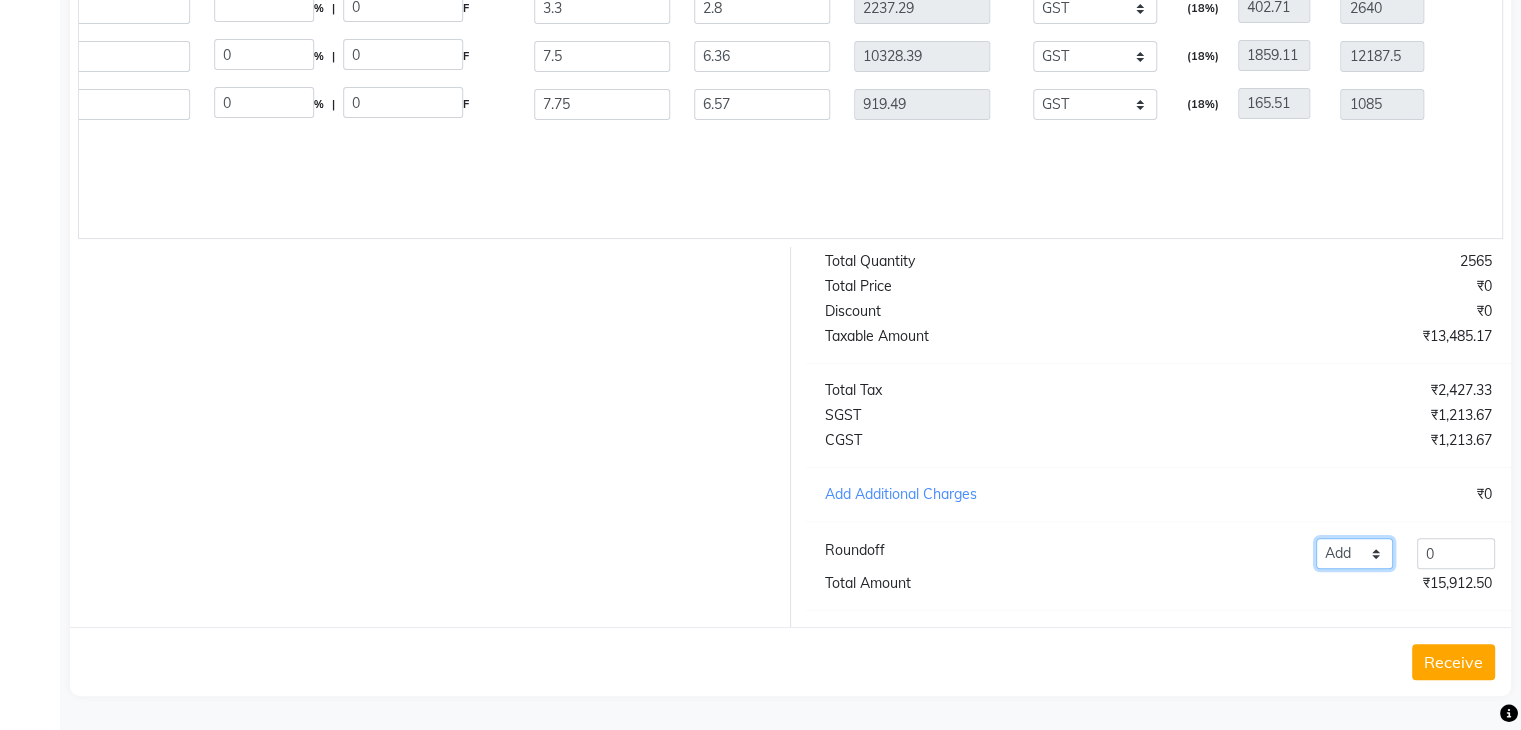 click on "Add Reduce" 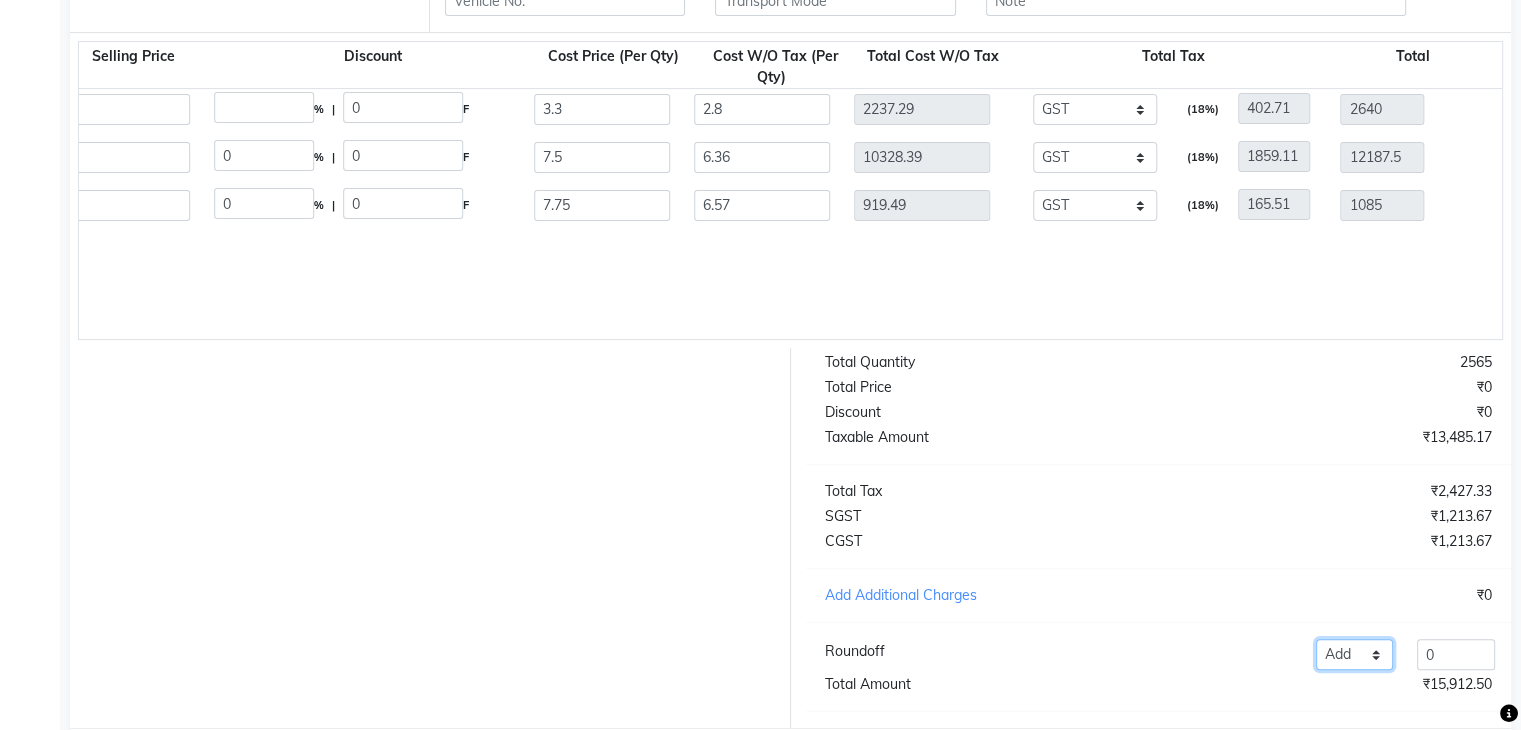 scroll, scrollTop: 512, scrollLeft: 0, axis: vertical 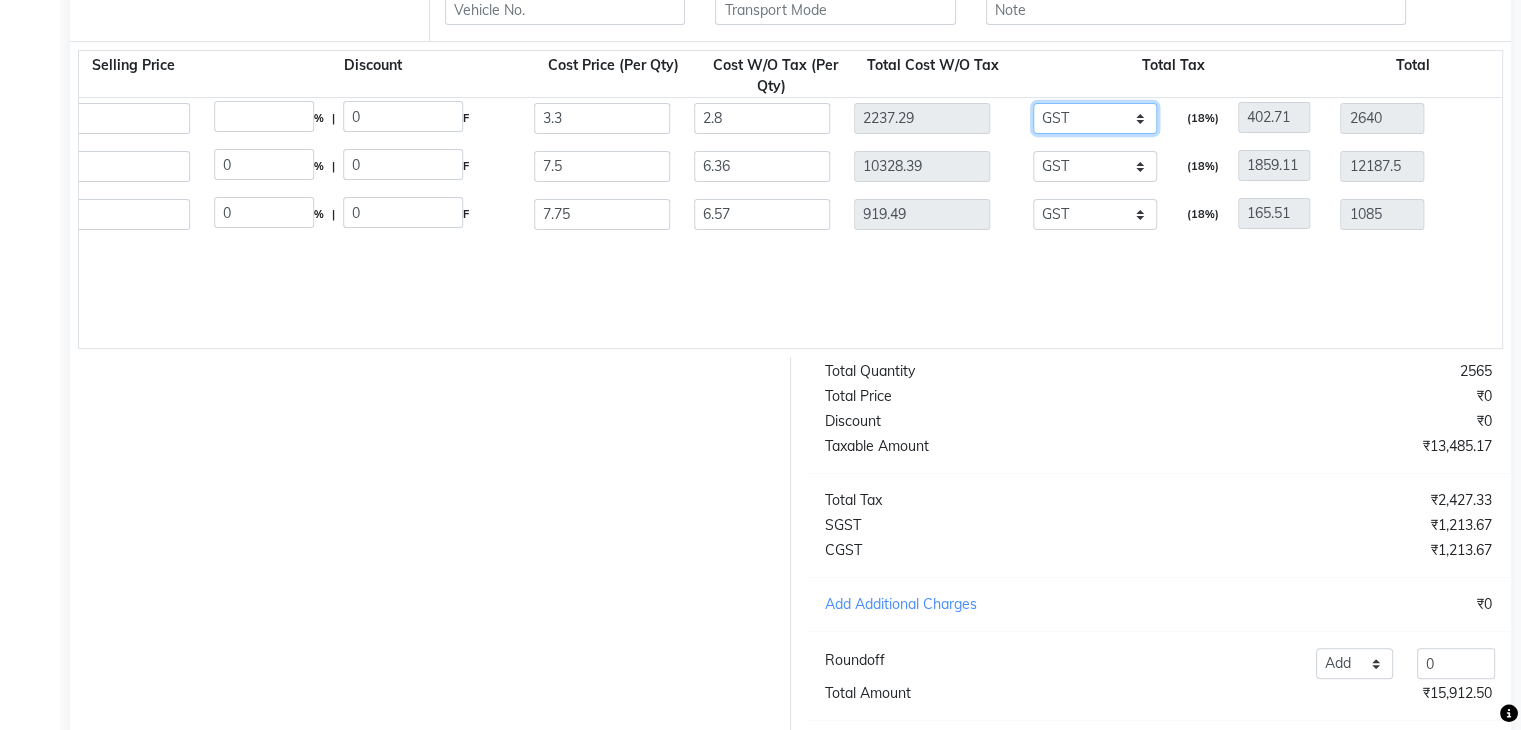 click on "None GST" 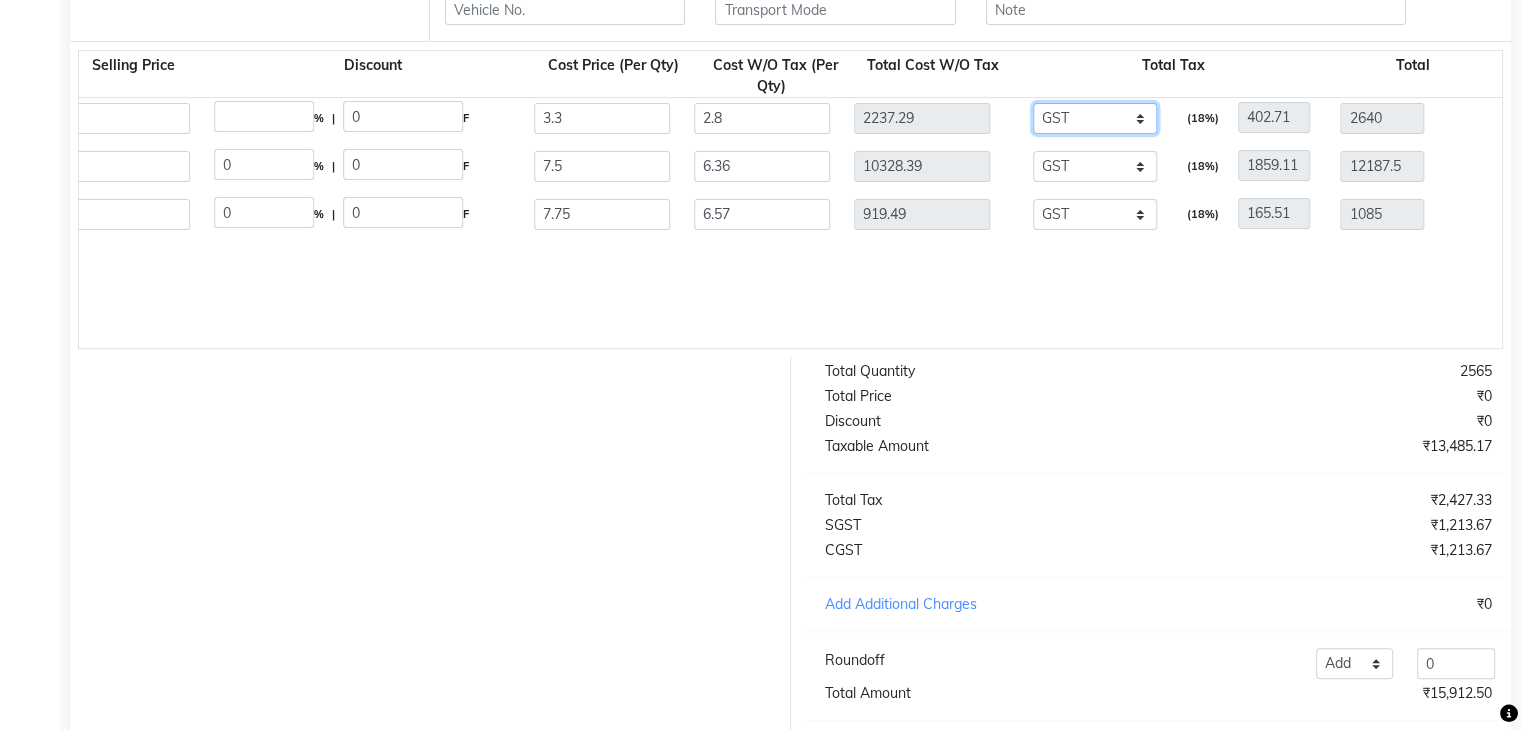 select 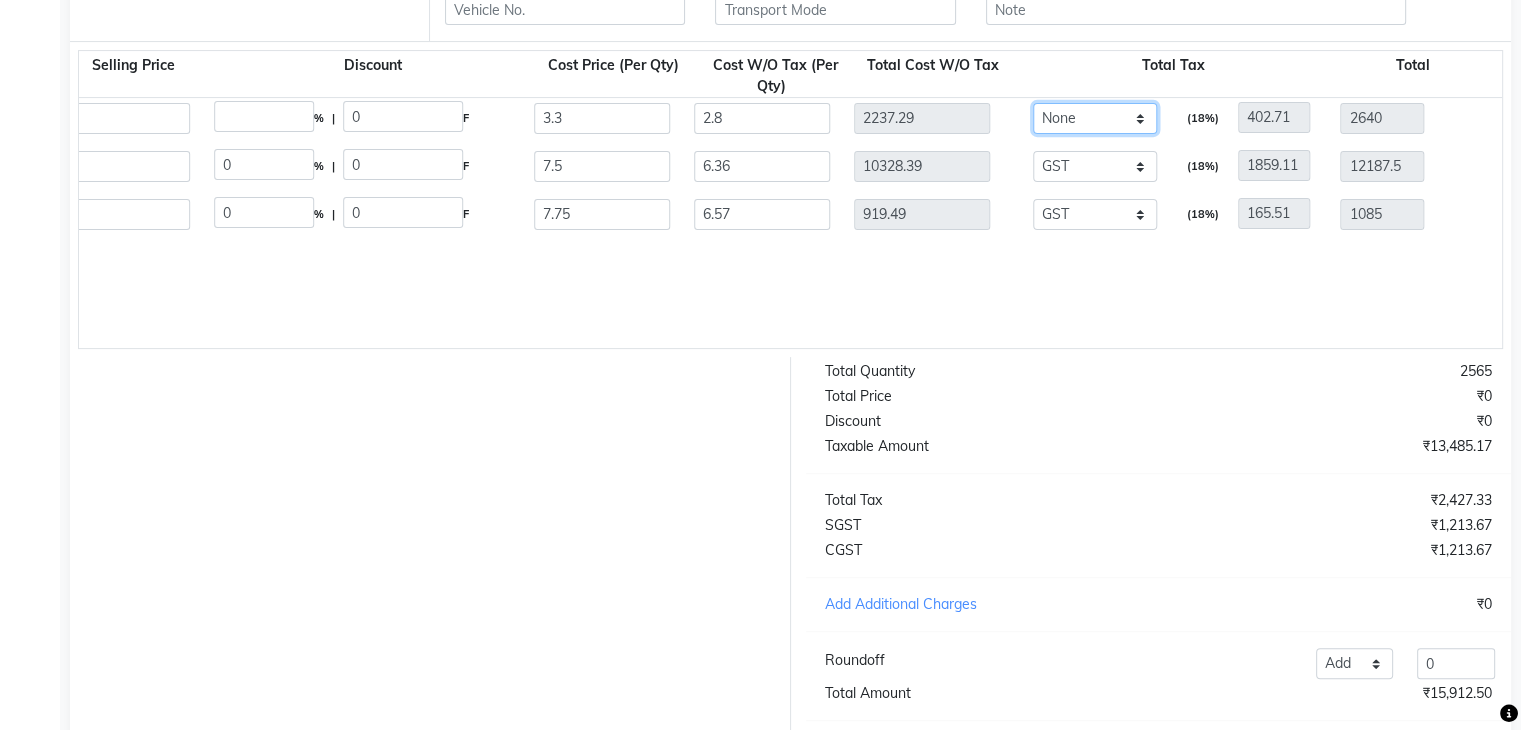 click on "None GST" 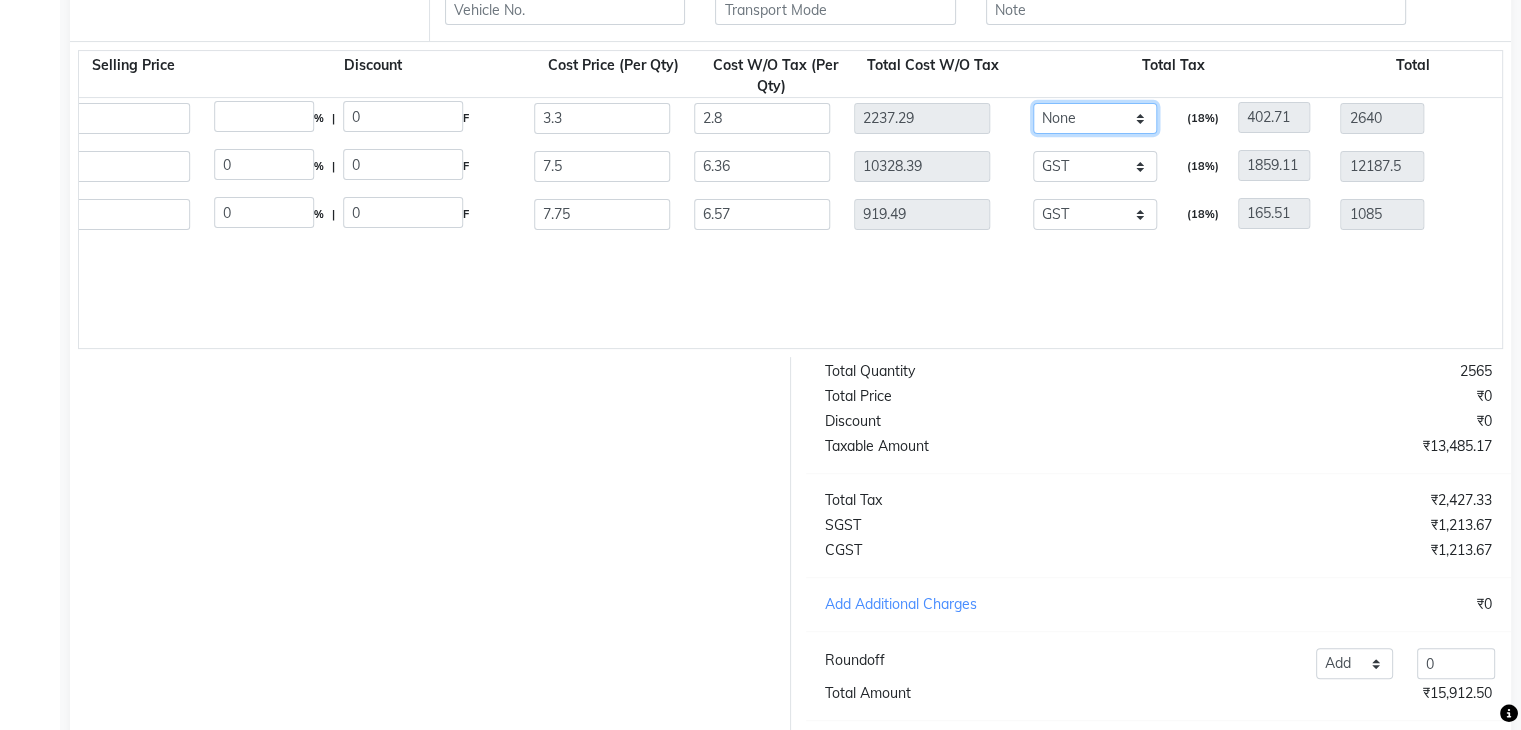 type on "2640" 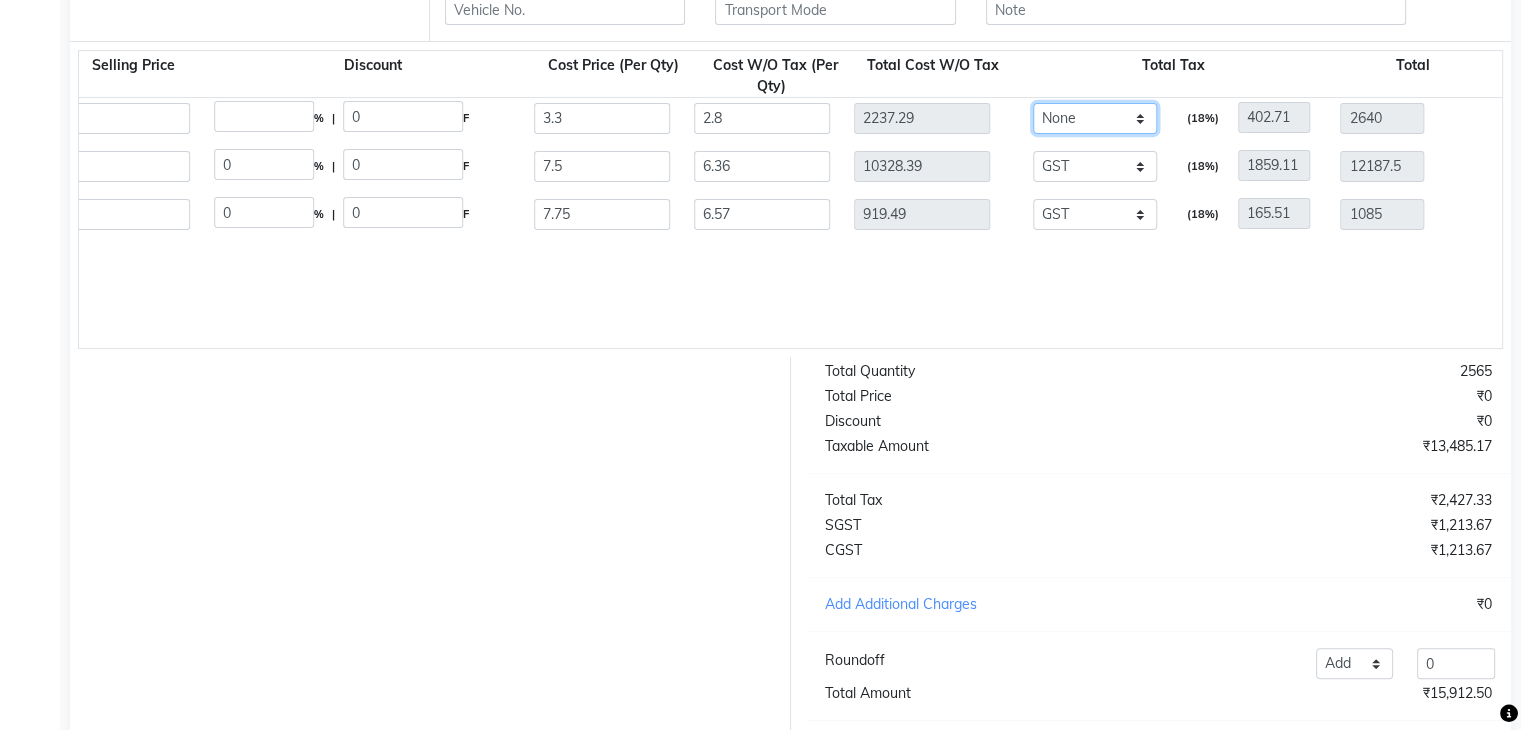type on "3042.71" 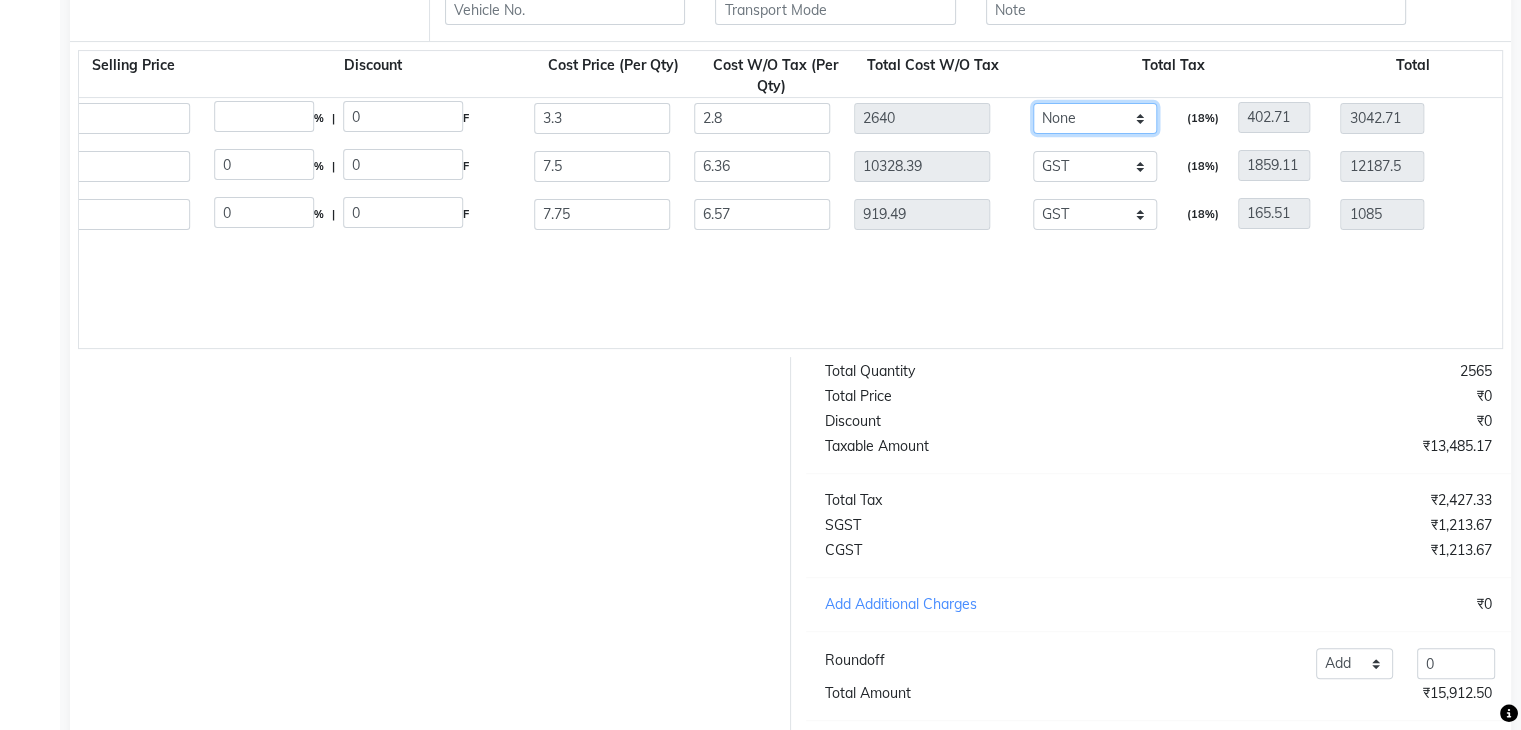 type on "3.3" 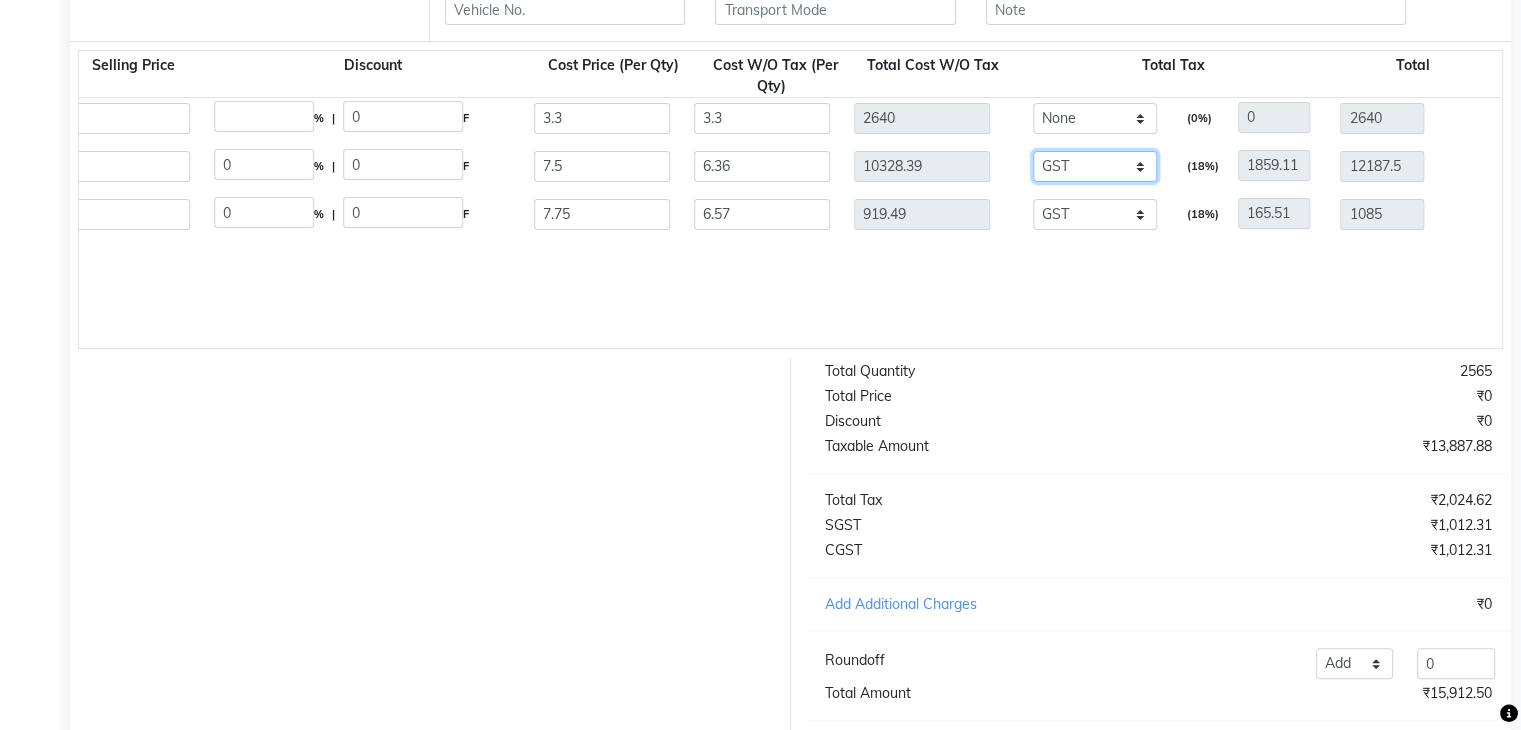 click on "None GST" 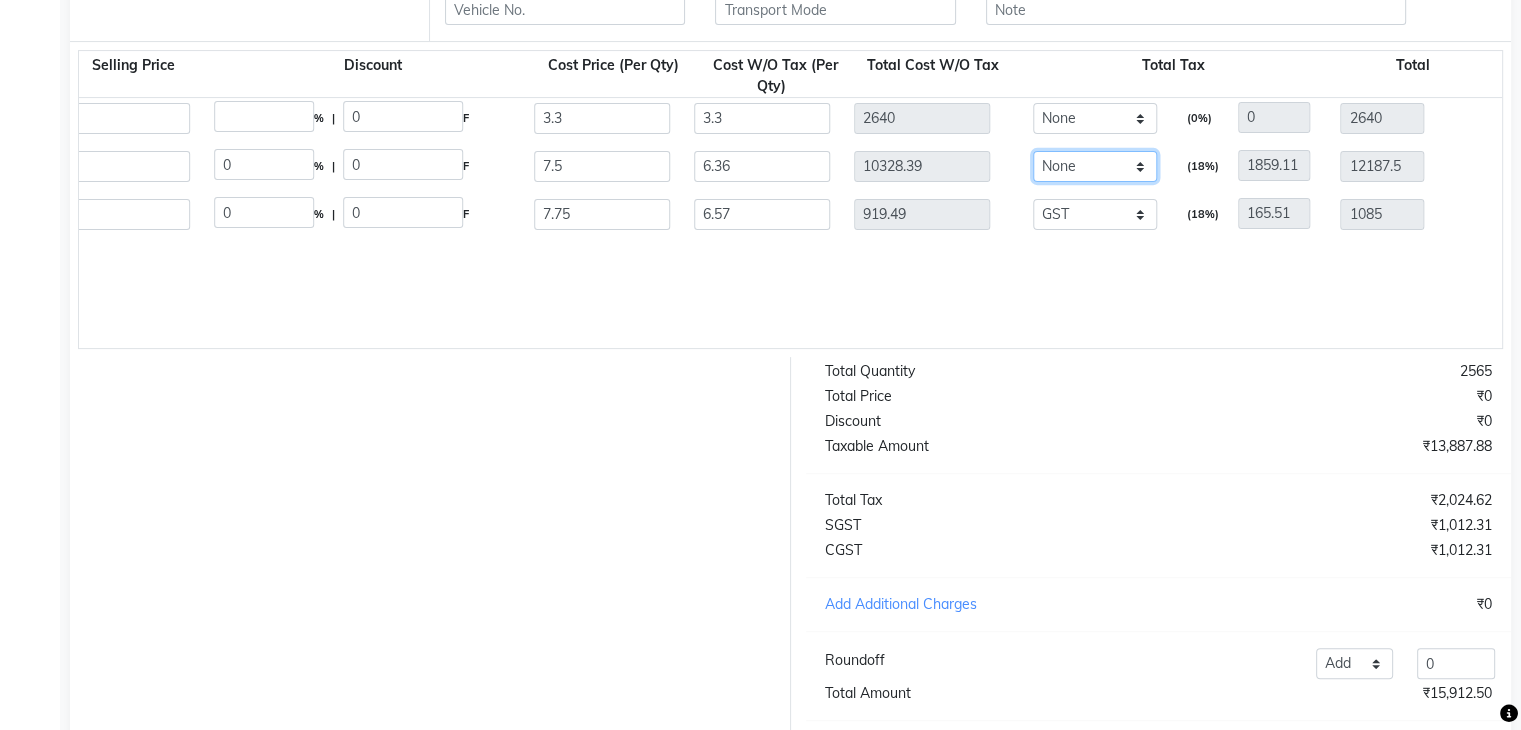 click on "None GST" 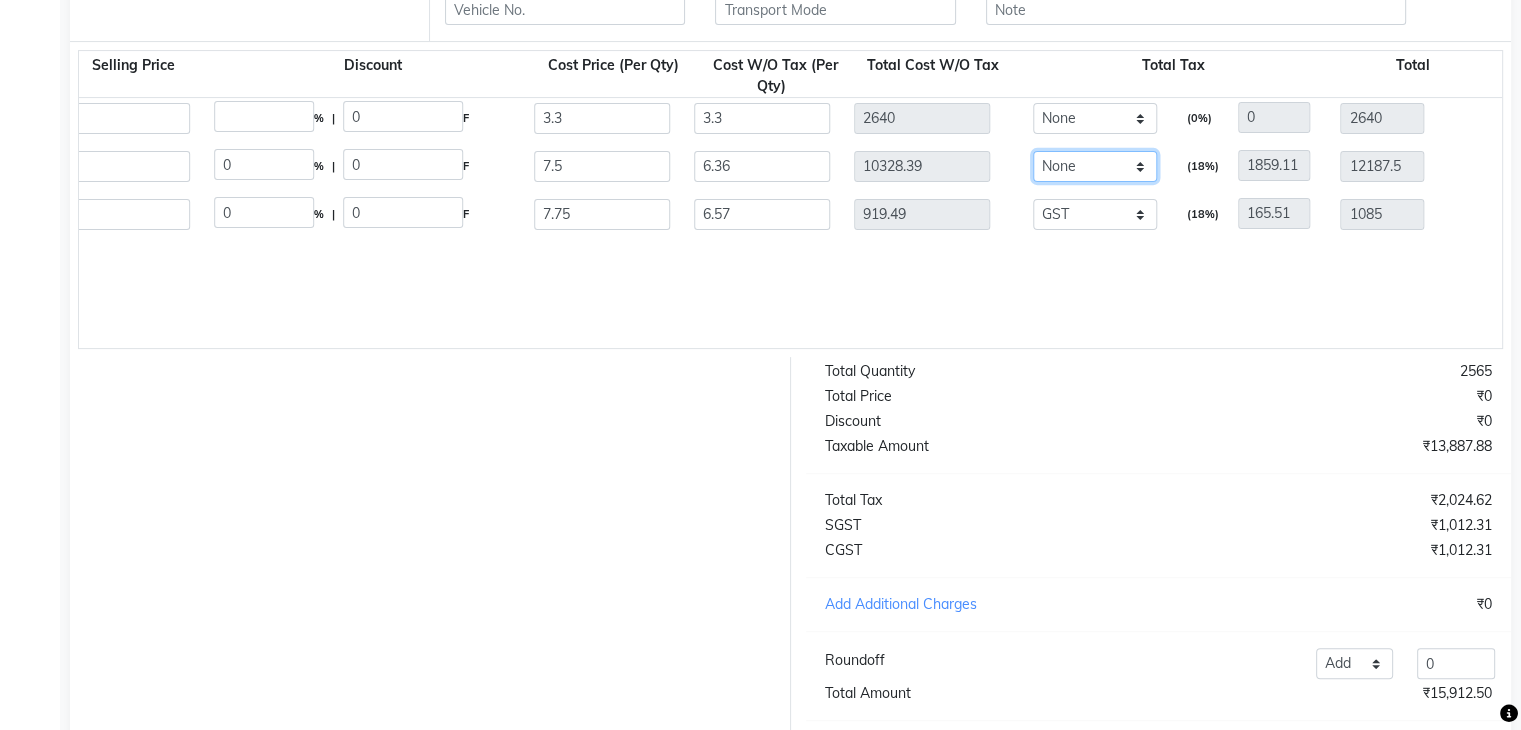 type on "14046.61" 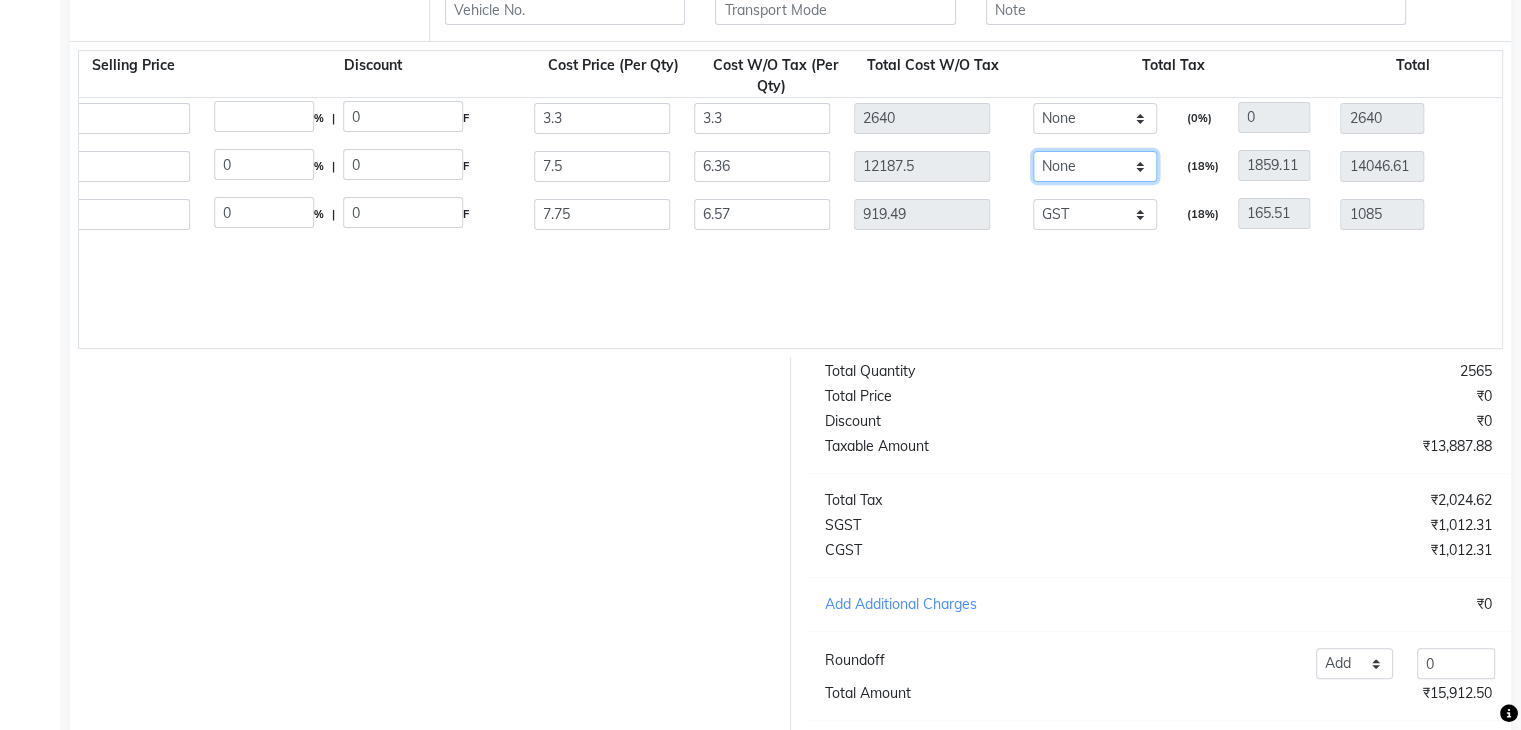 type on "7.5" 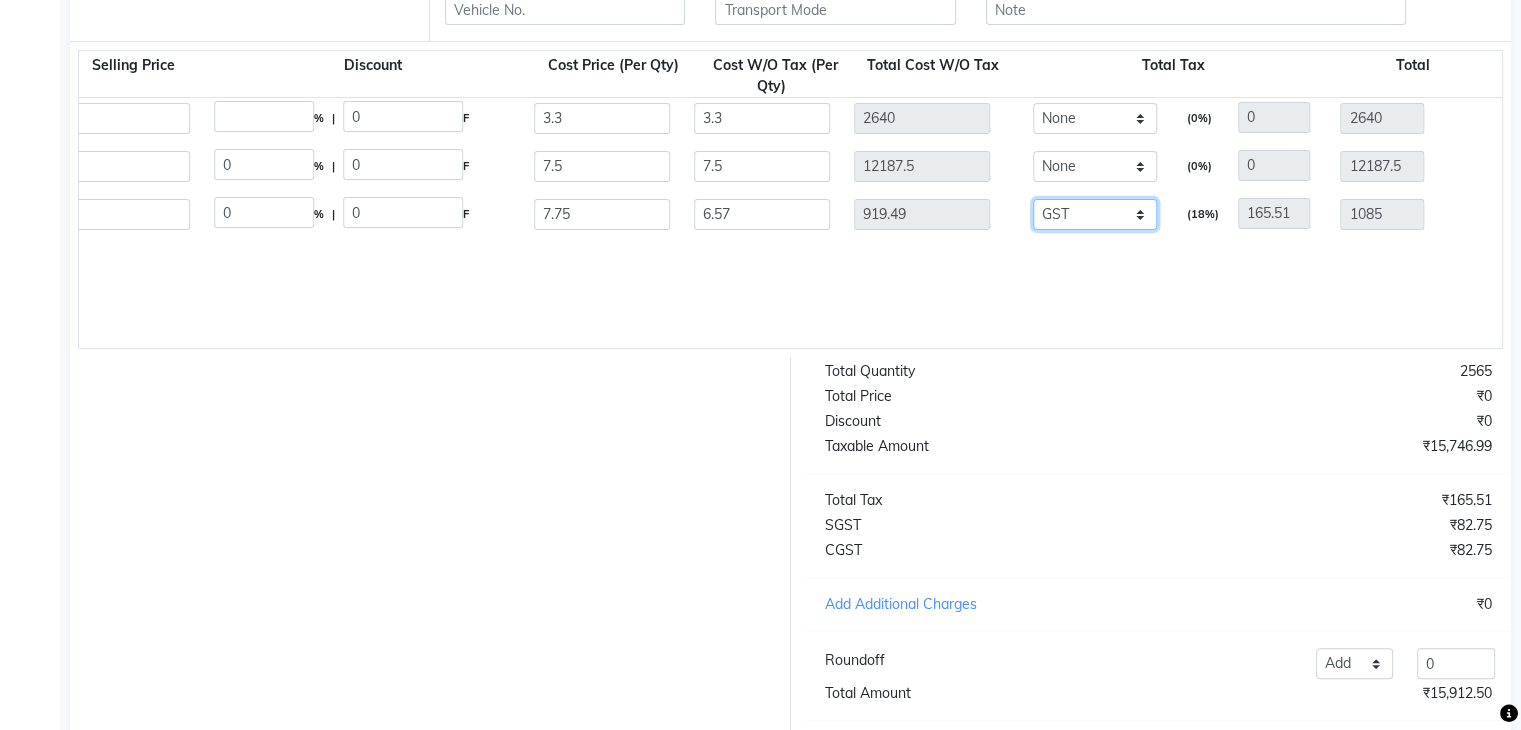 click on "None GST" 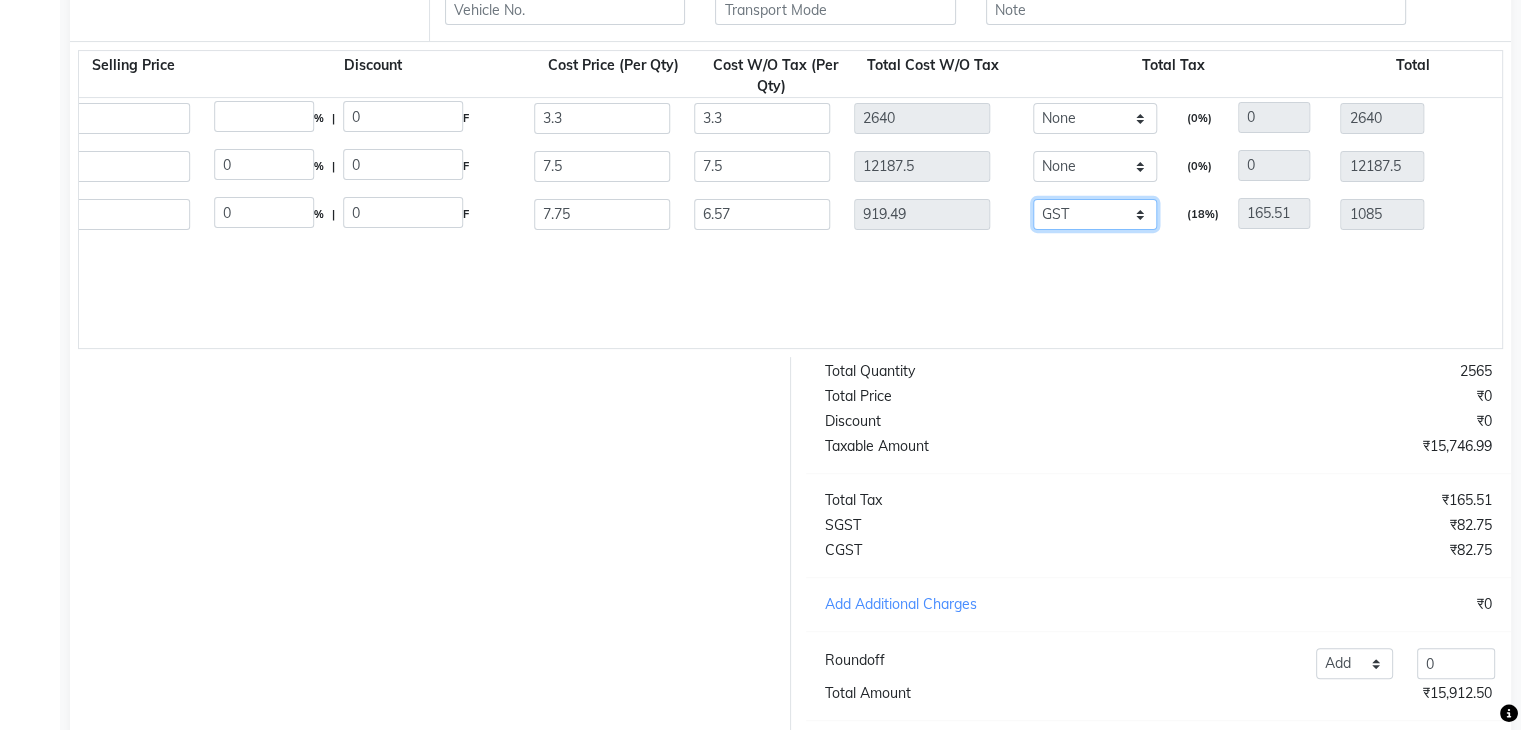 select 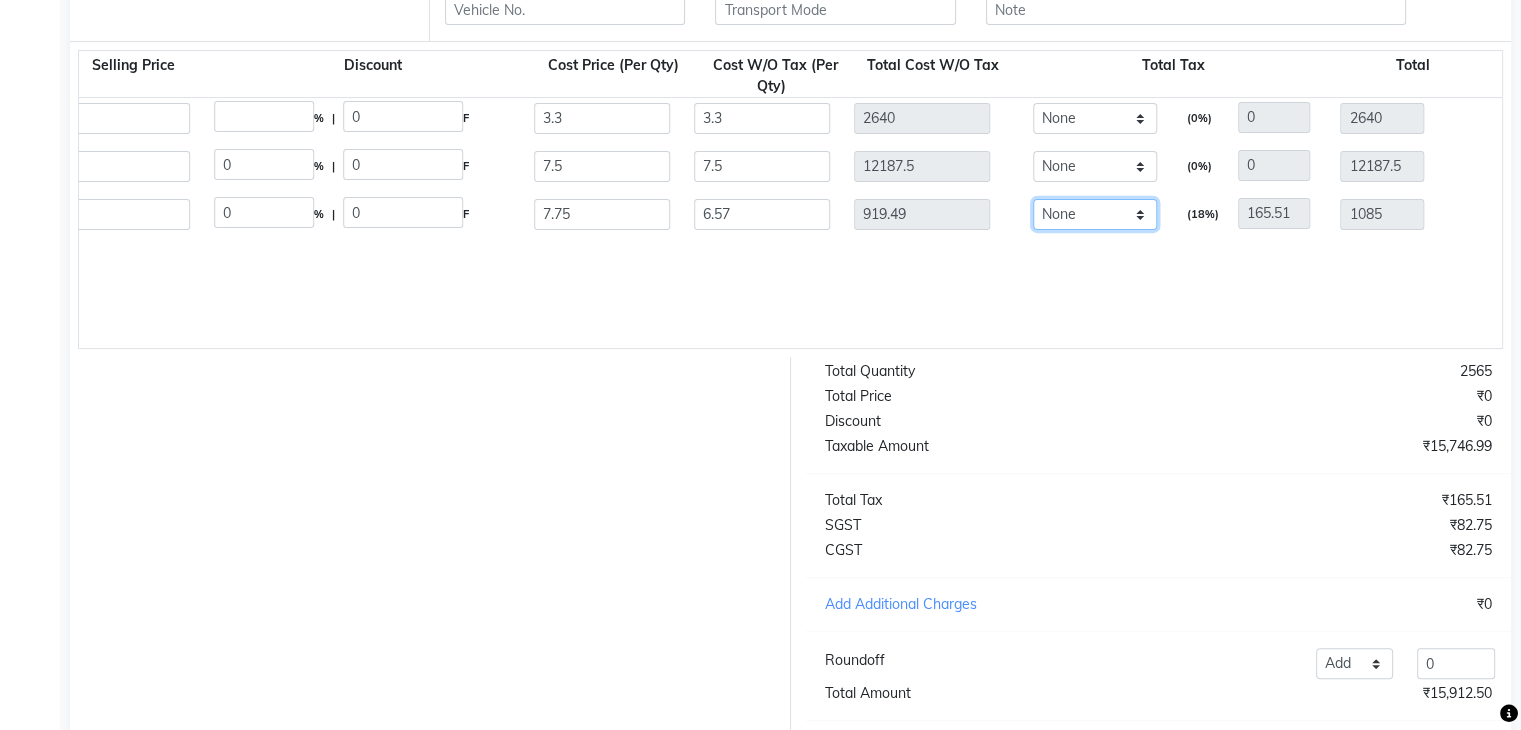 click on "None GST" 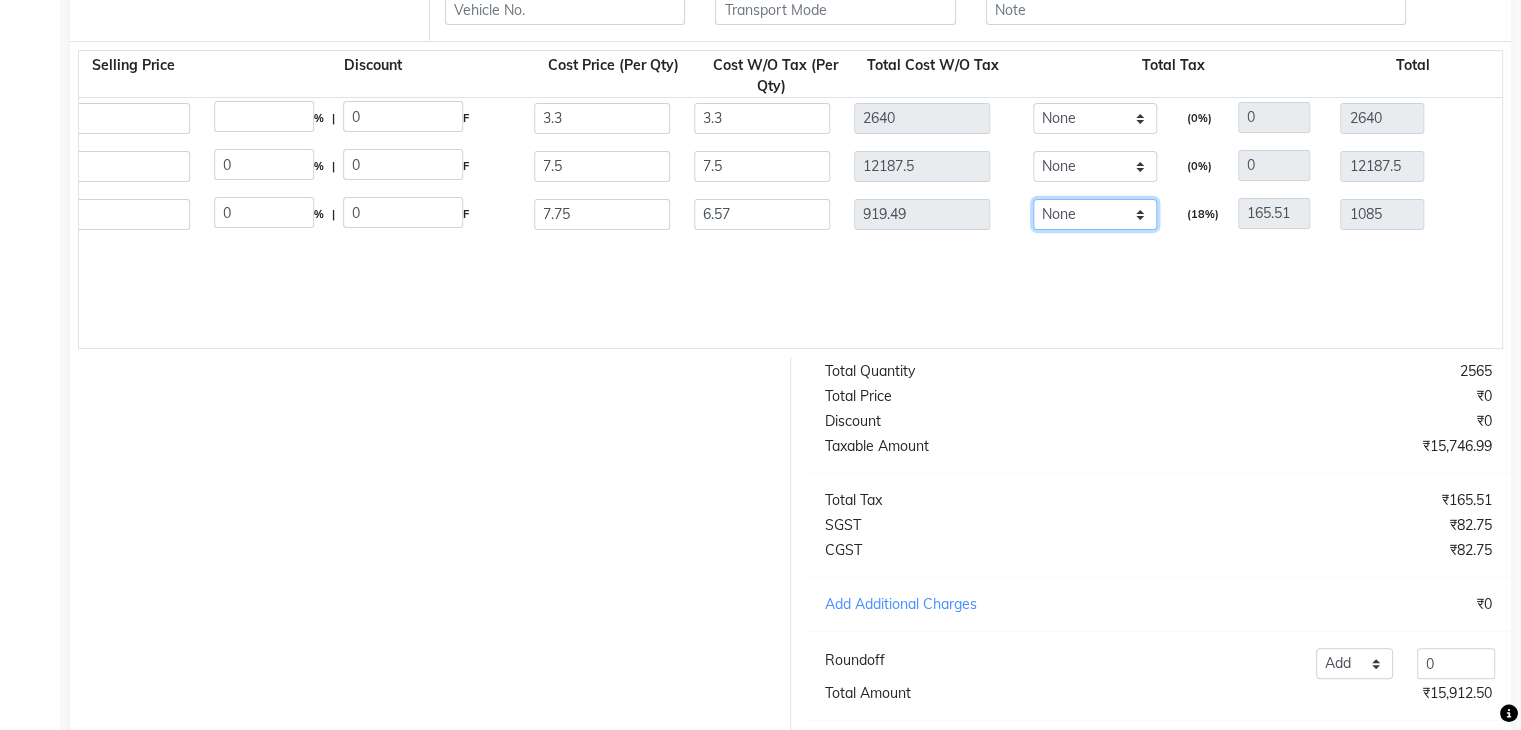 type on "1085" 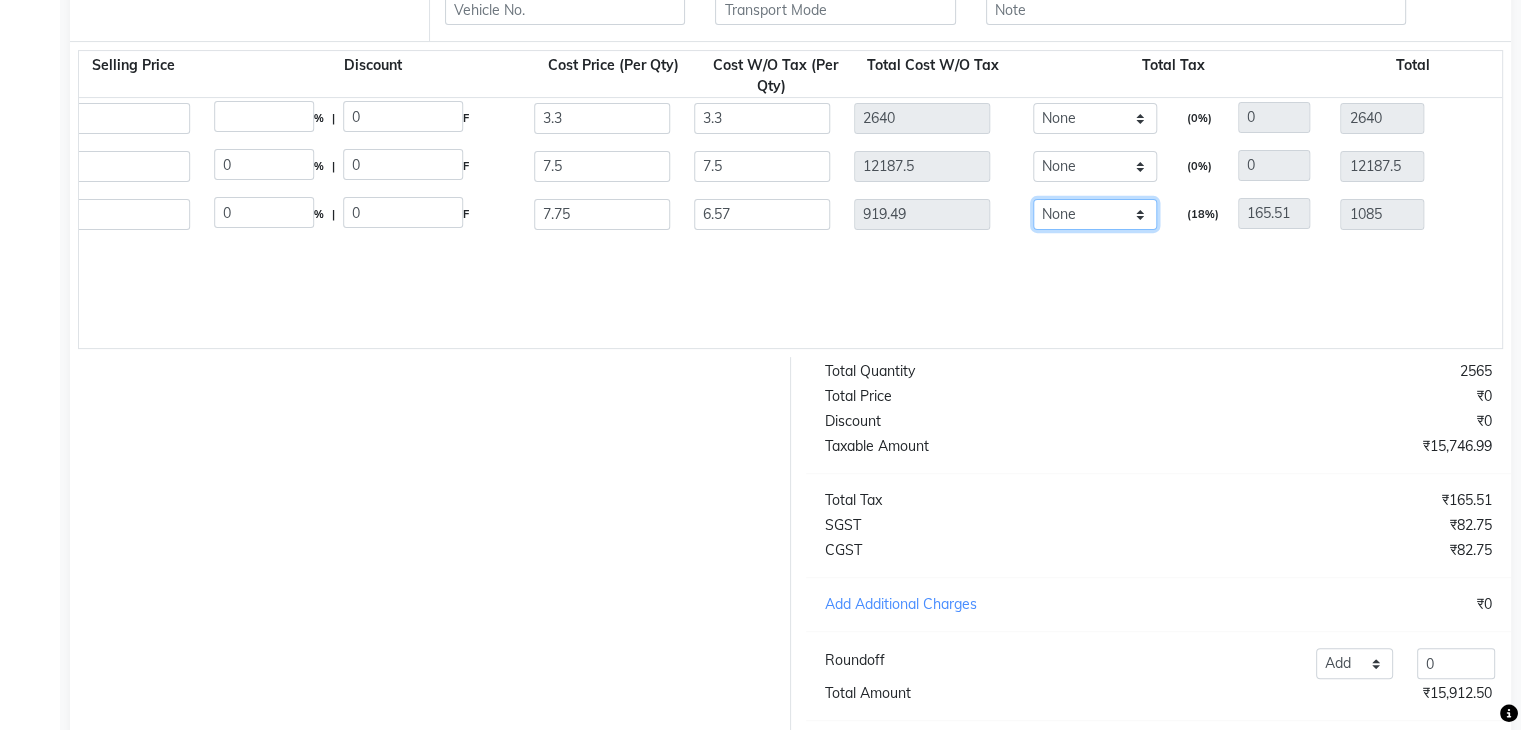 type on "1250.51" 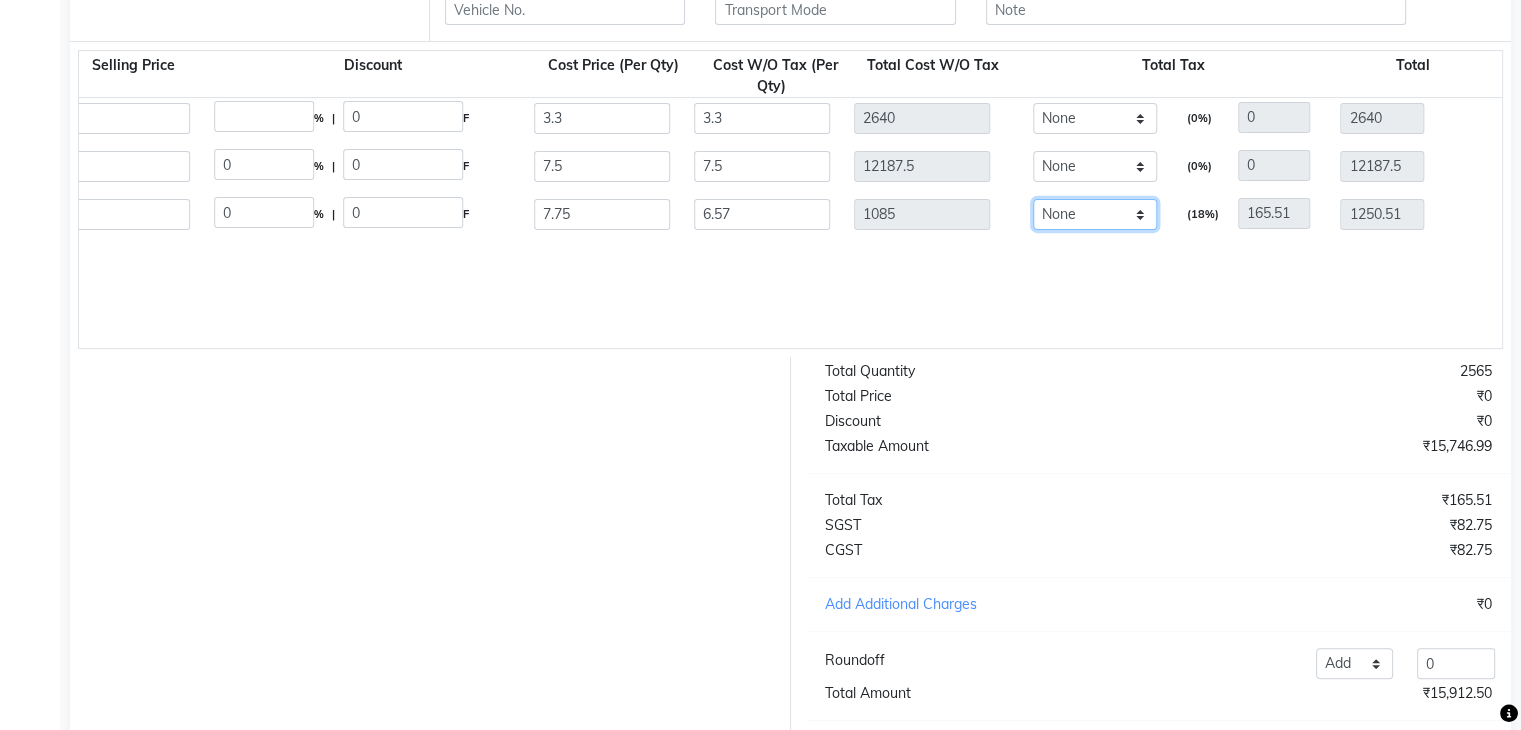type on "7.75" 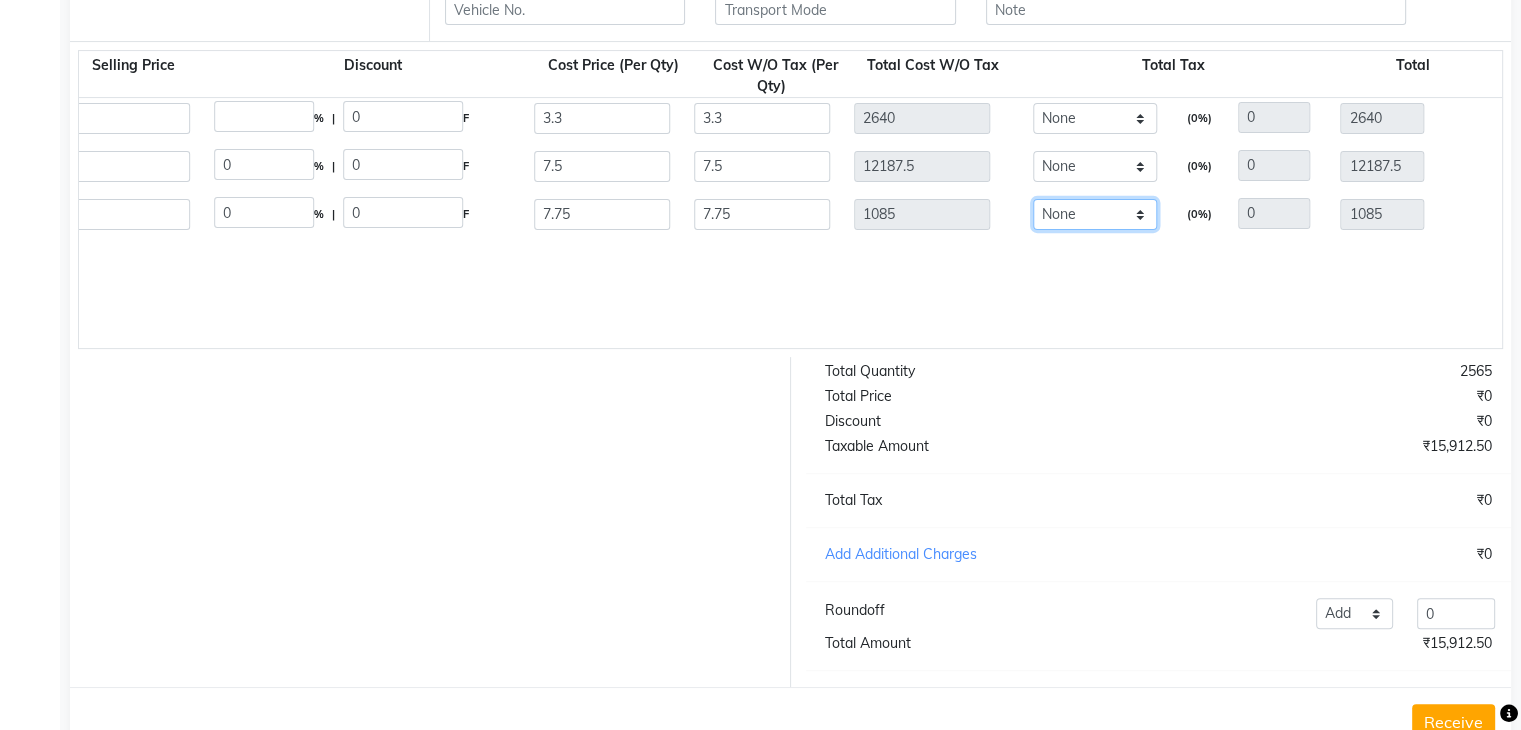 scroll, scrollTop: 0, scrollLeft: 0, axis: both 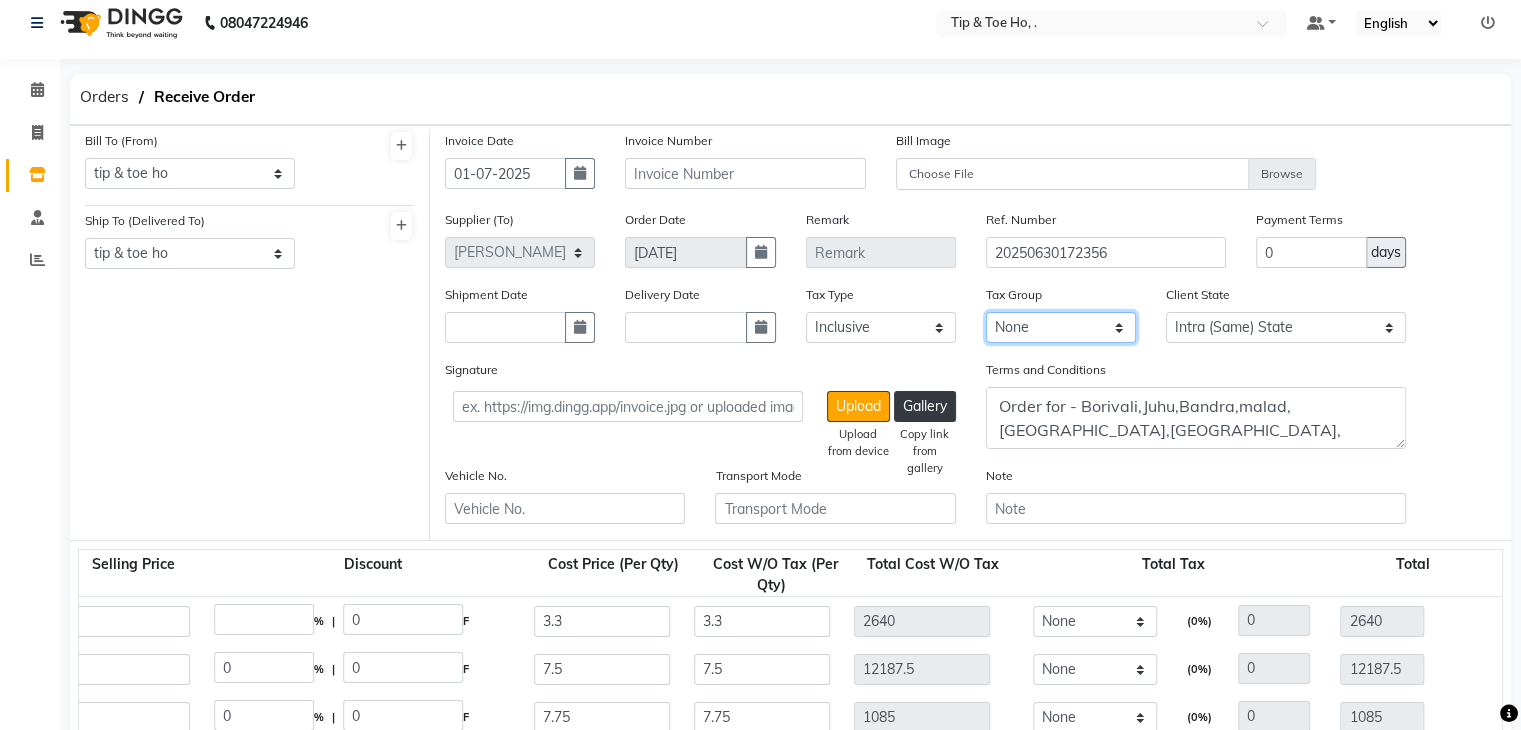 click on "None GST" 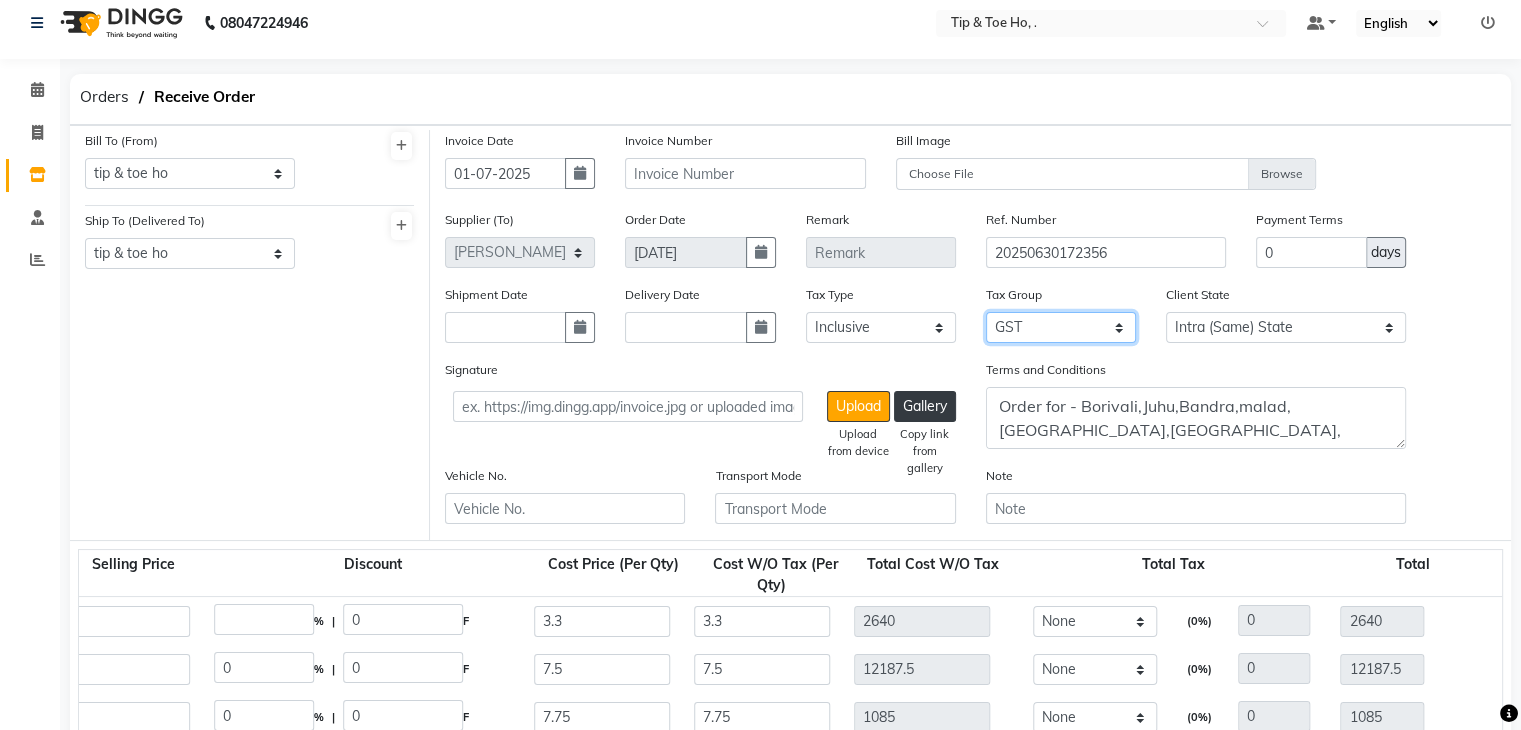 click on "None GST" 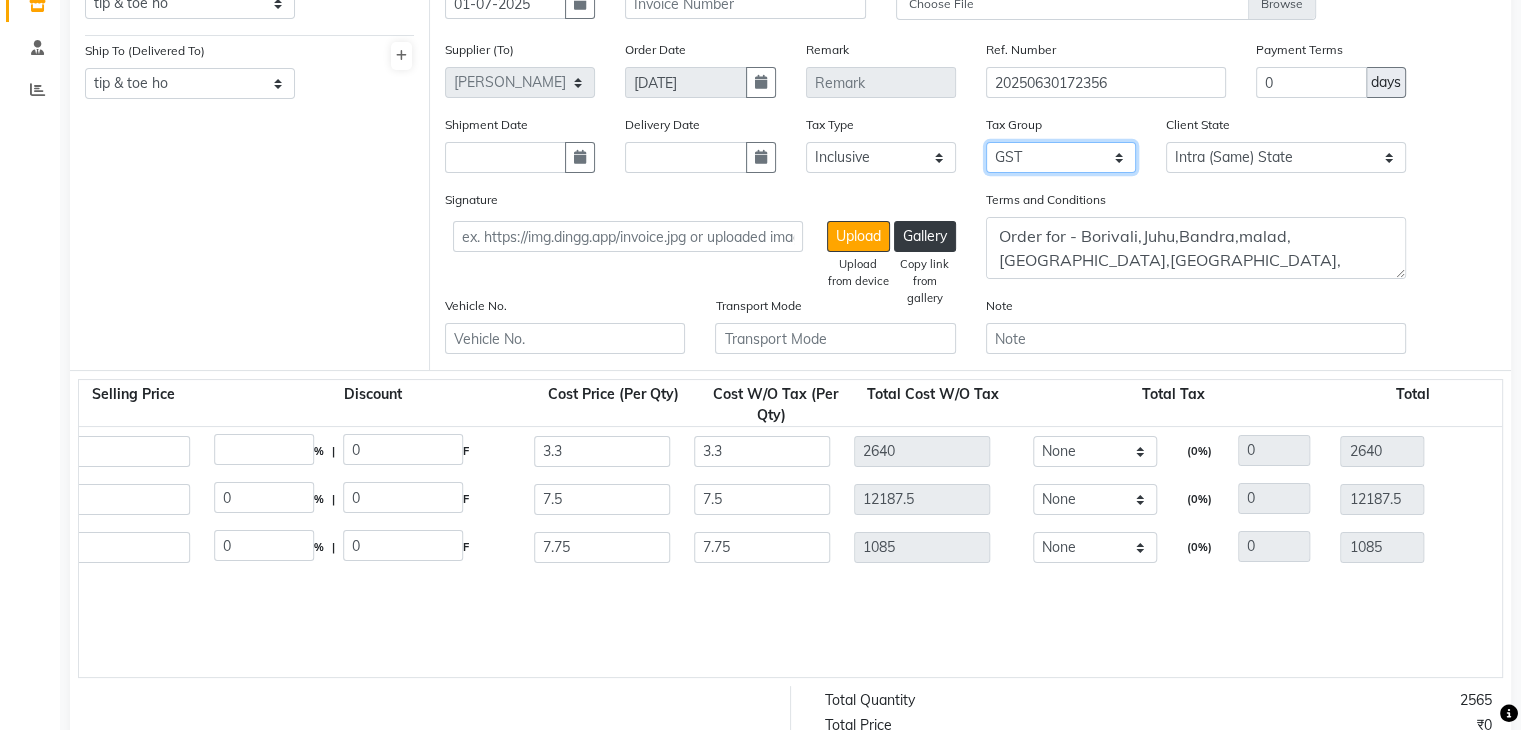 scroll, scrollTop: 178, scrollLeft: 0, axis: vertical 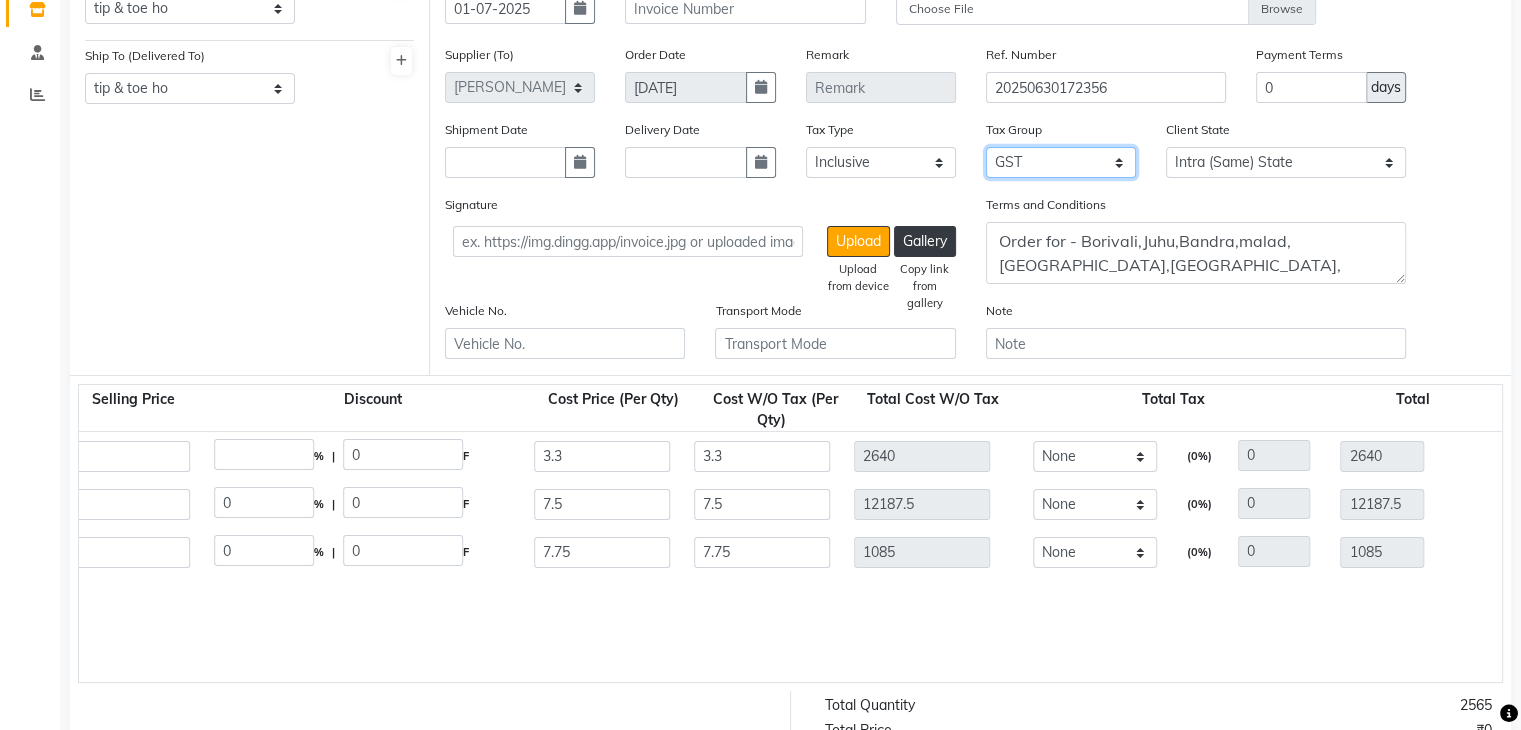 drag, startPoint x: 1065, startPoint y: 179, endPoint x: 1065, endPoint y: 193, distance: 14 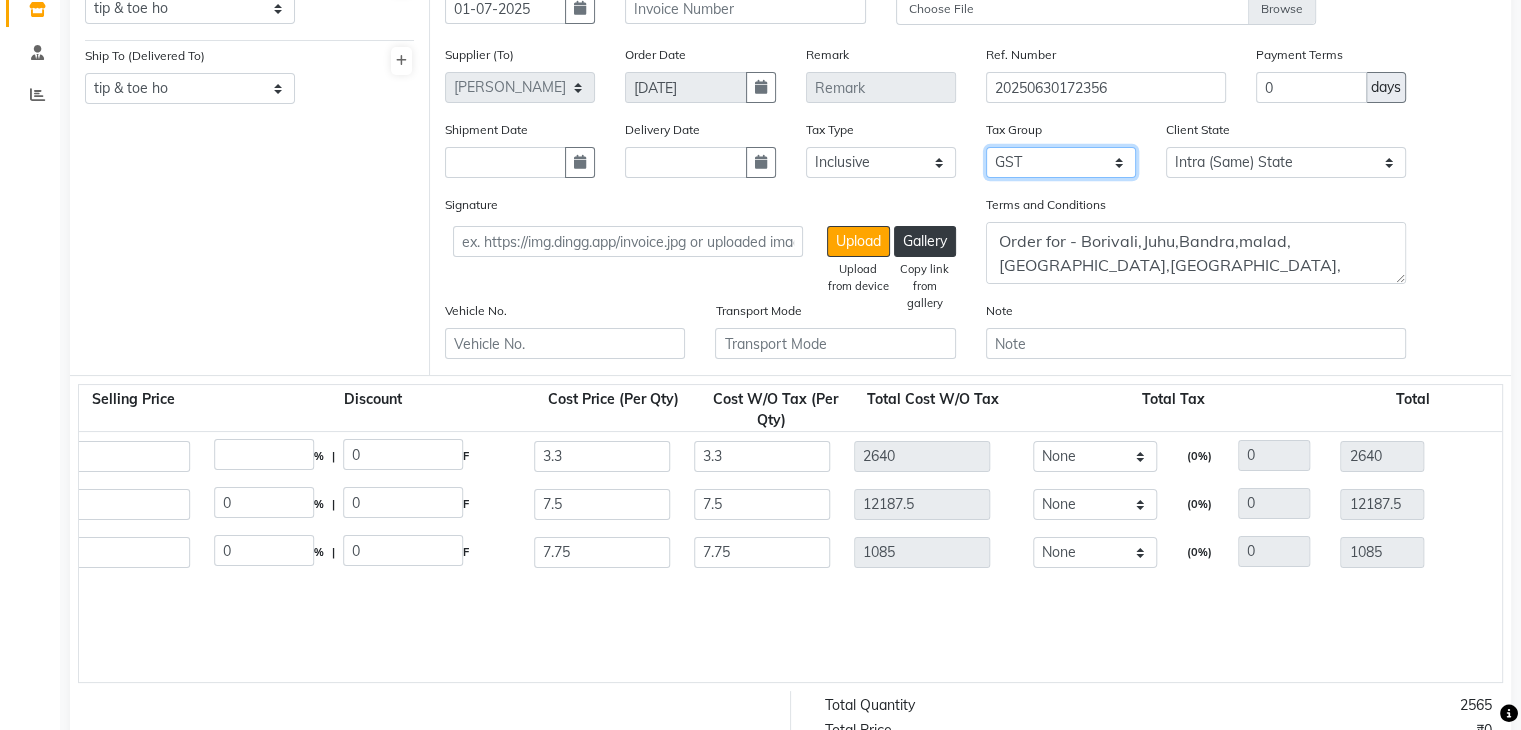 click on "Tax Group None GST" 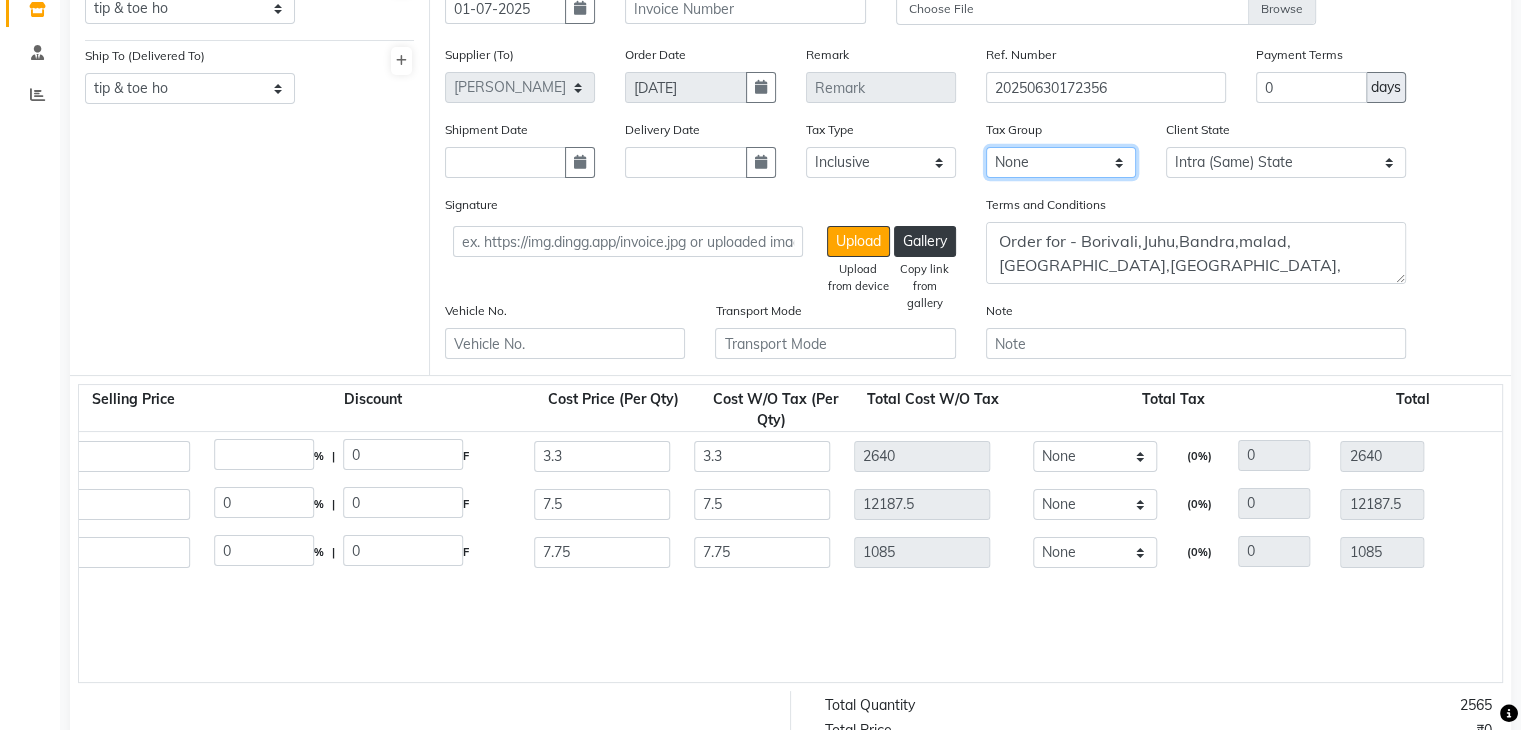 click on "None GST" 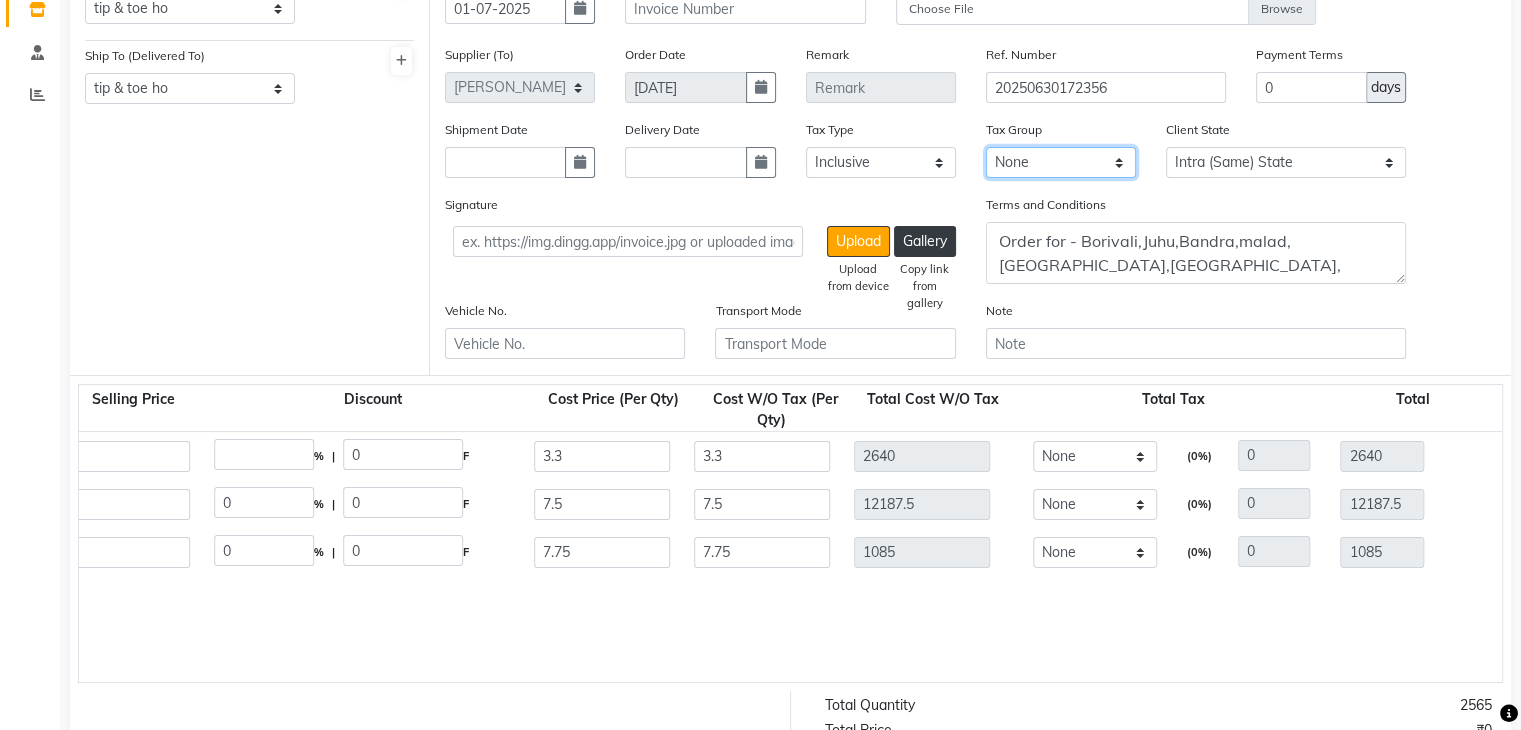 scroll, scrollTop: 44, scrollLeft: 0, axis: vertical 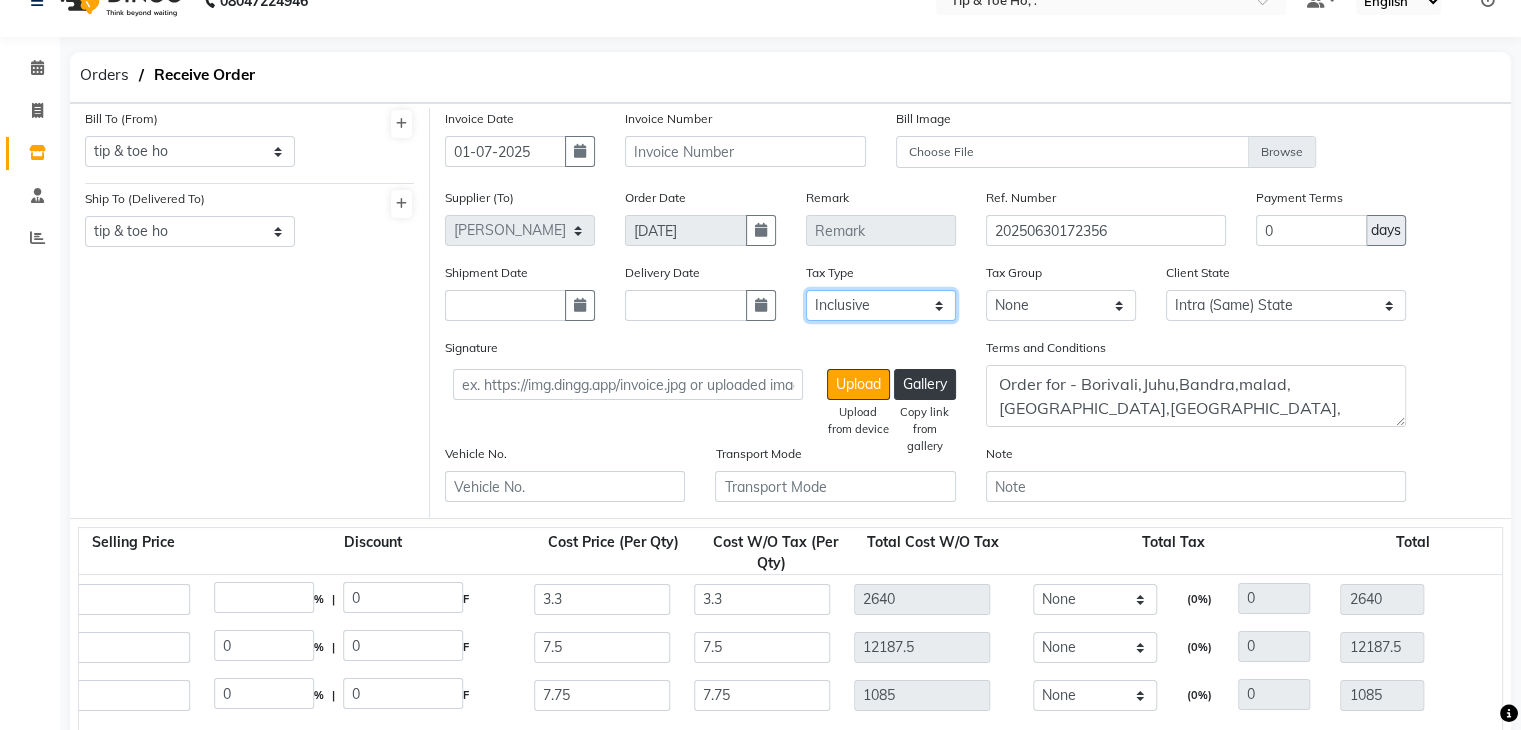 click on "Select Inclusive Exclusive" 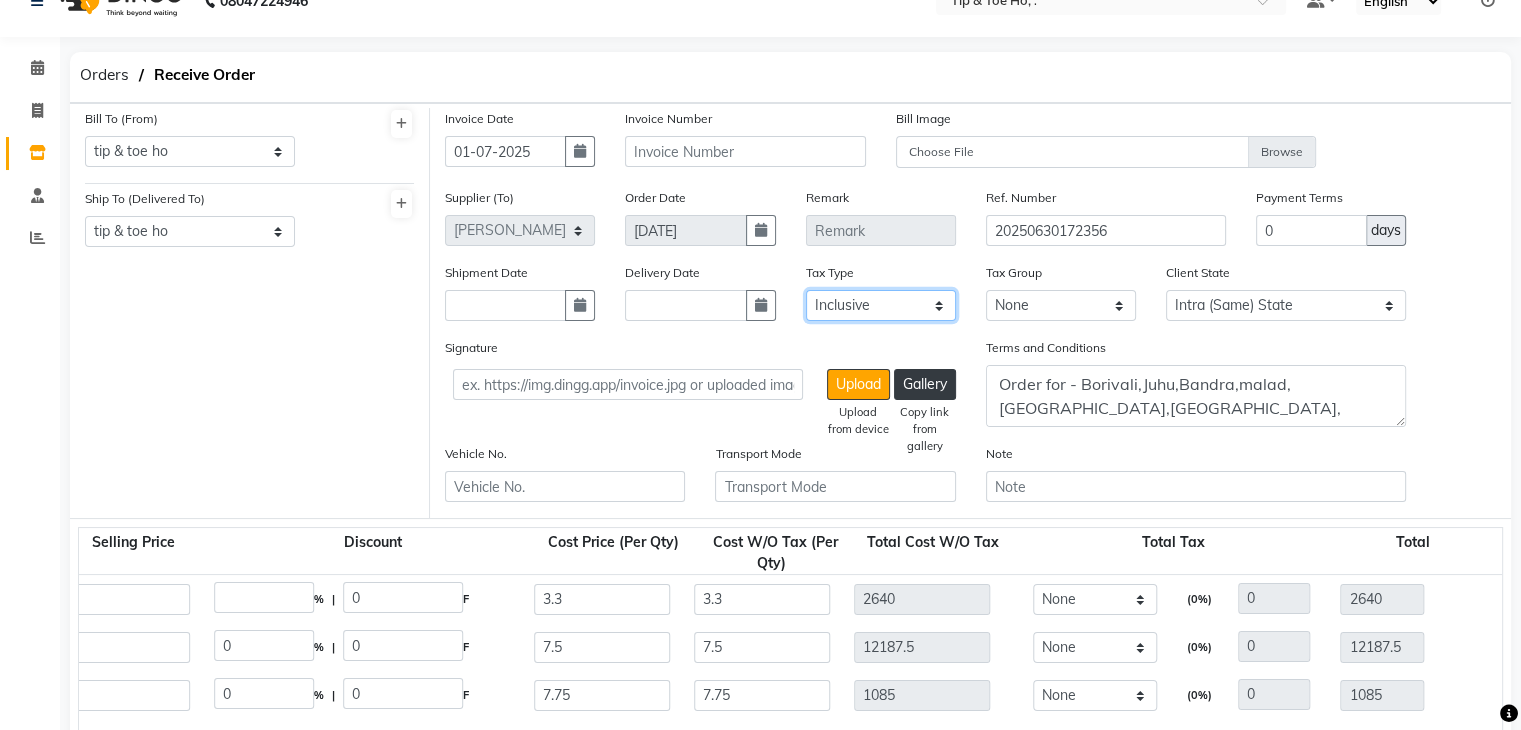 select on "false" 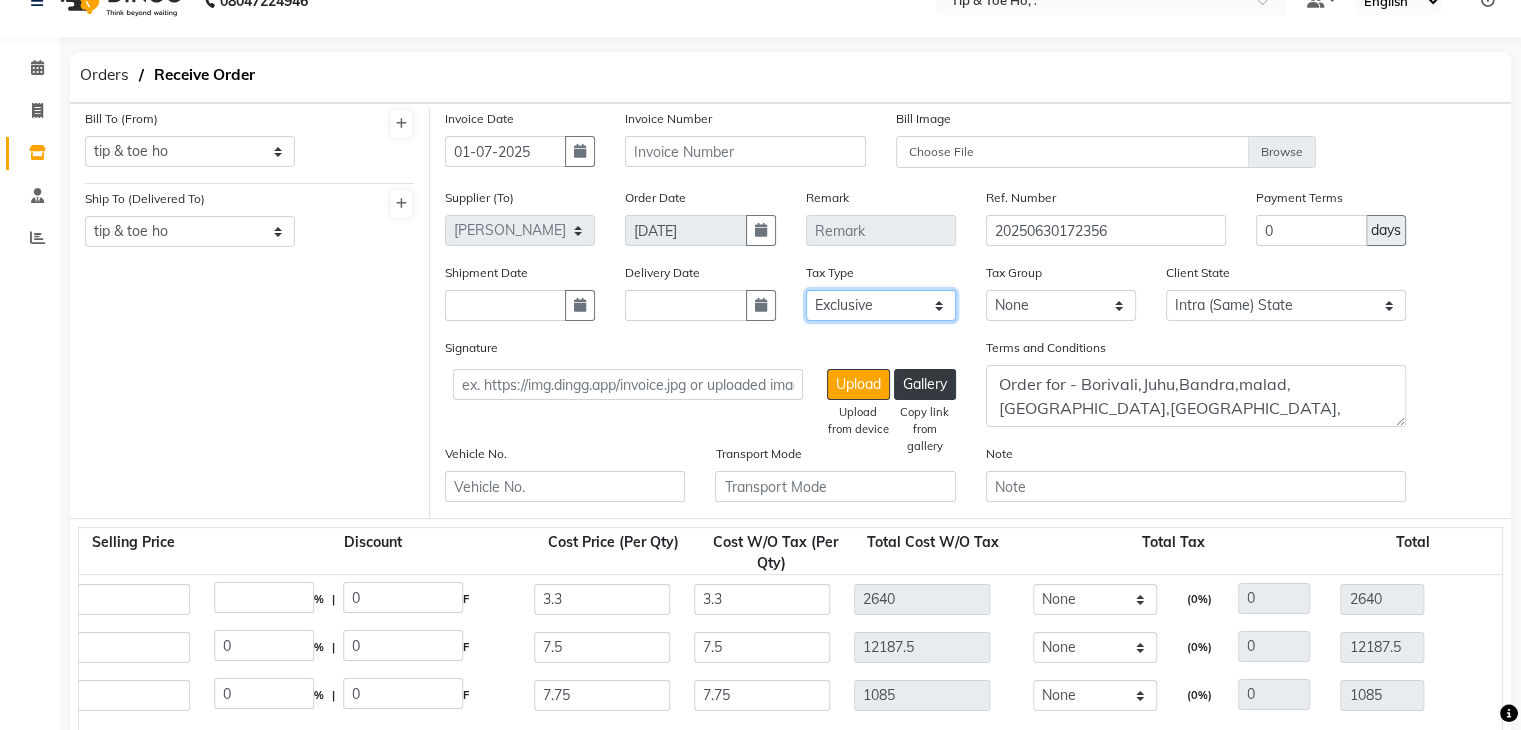 click on "Select Inclusive Exclusive" 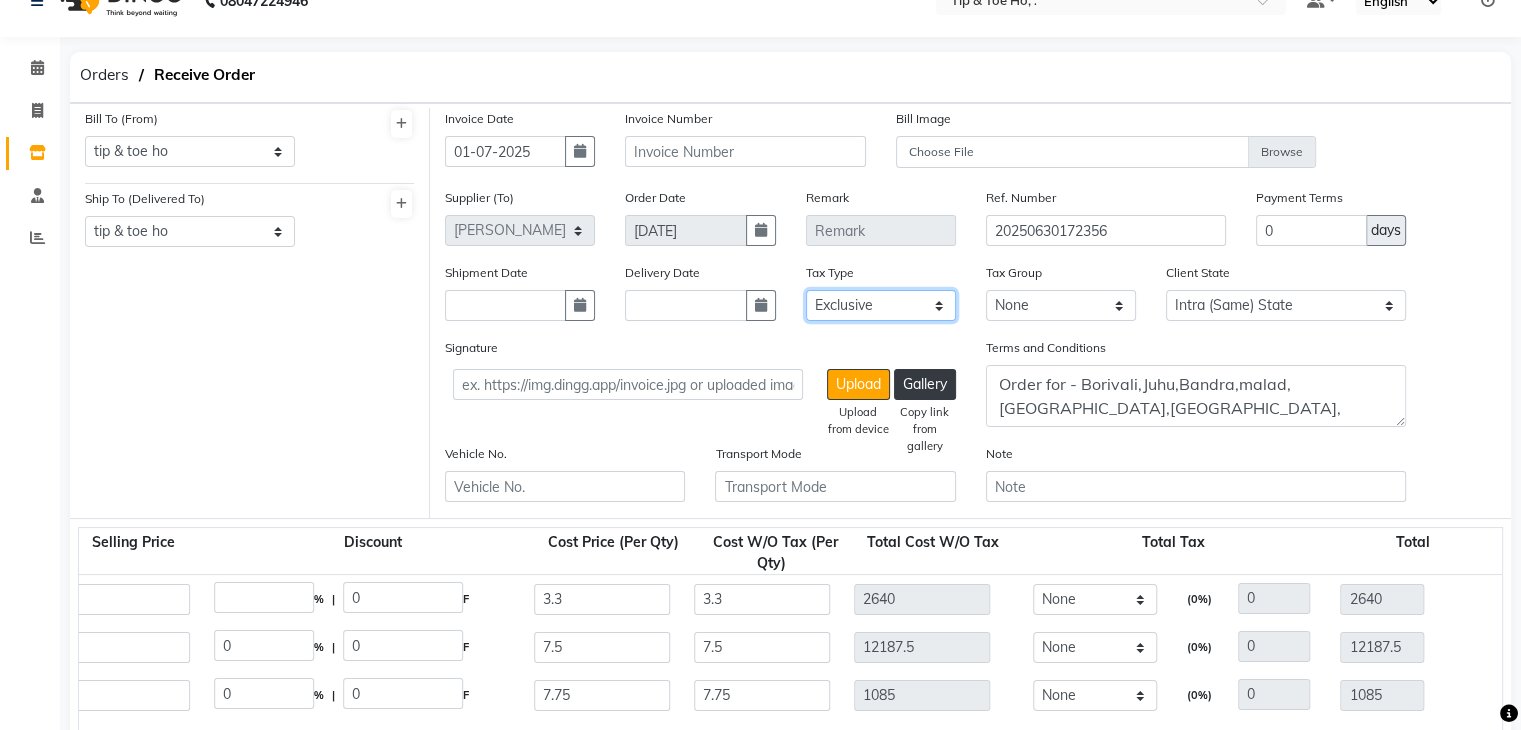 scroll, scrollTop: 44, scrollLeft: 0, axis: vertical 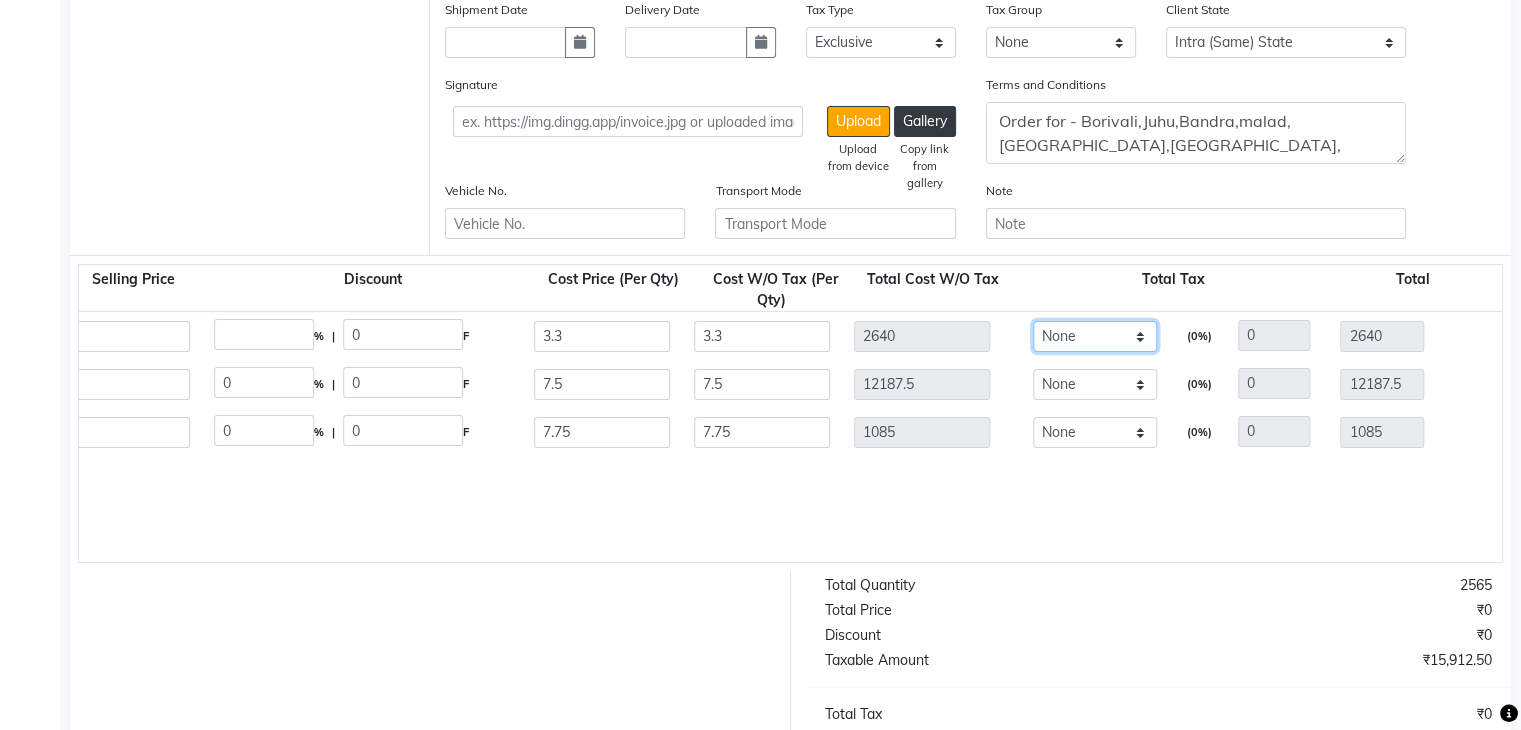 click on "None GST" 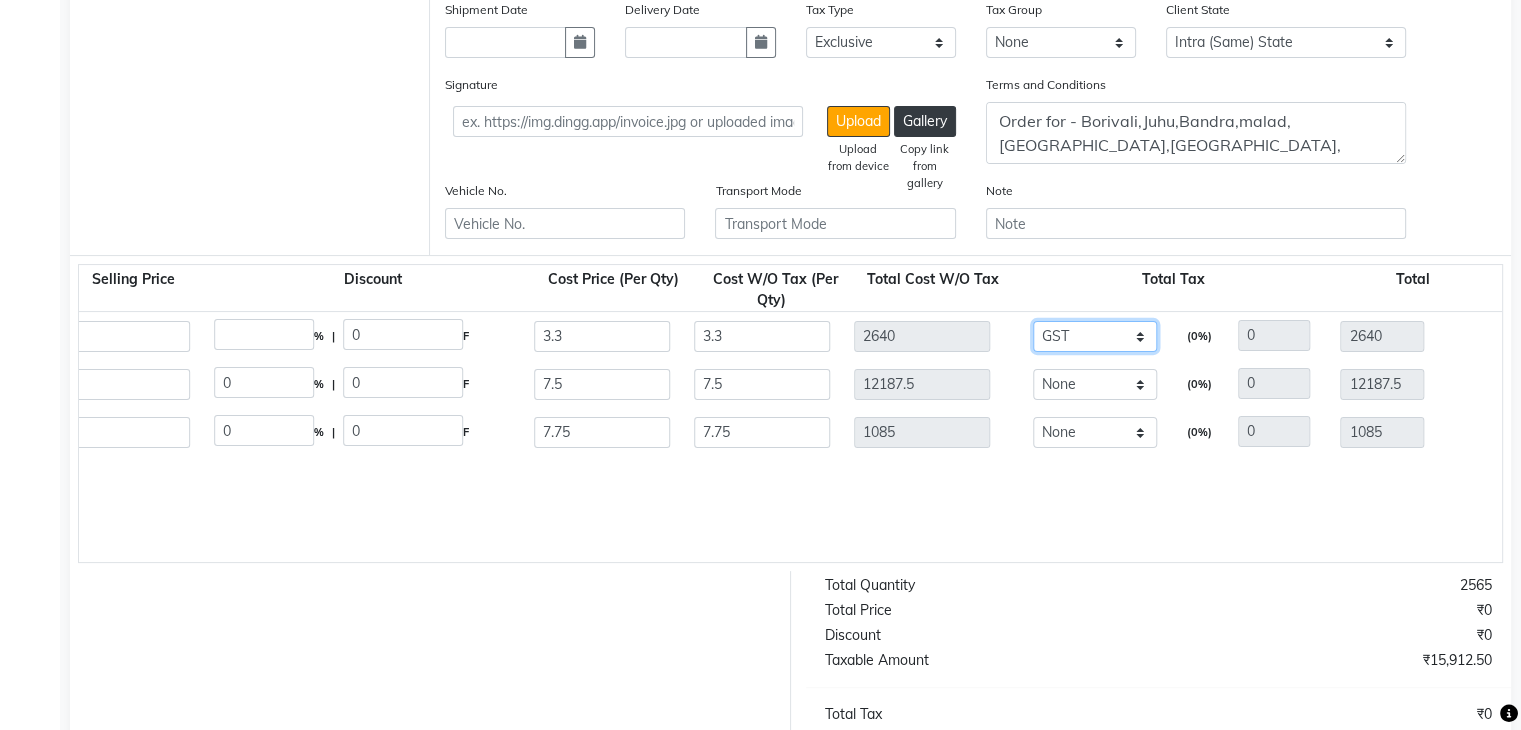 click on "None GST" 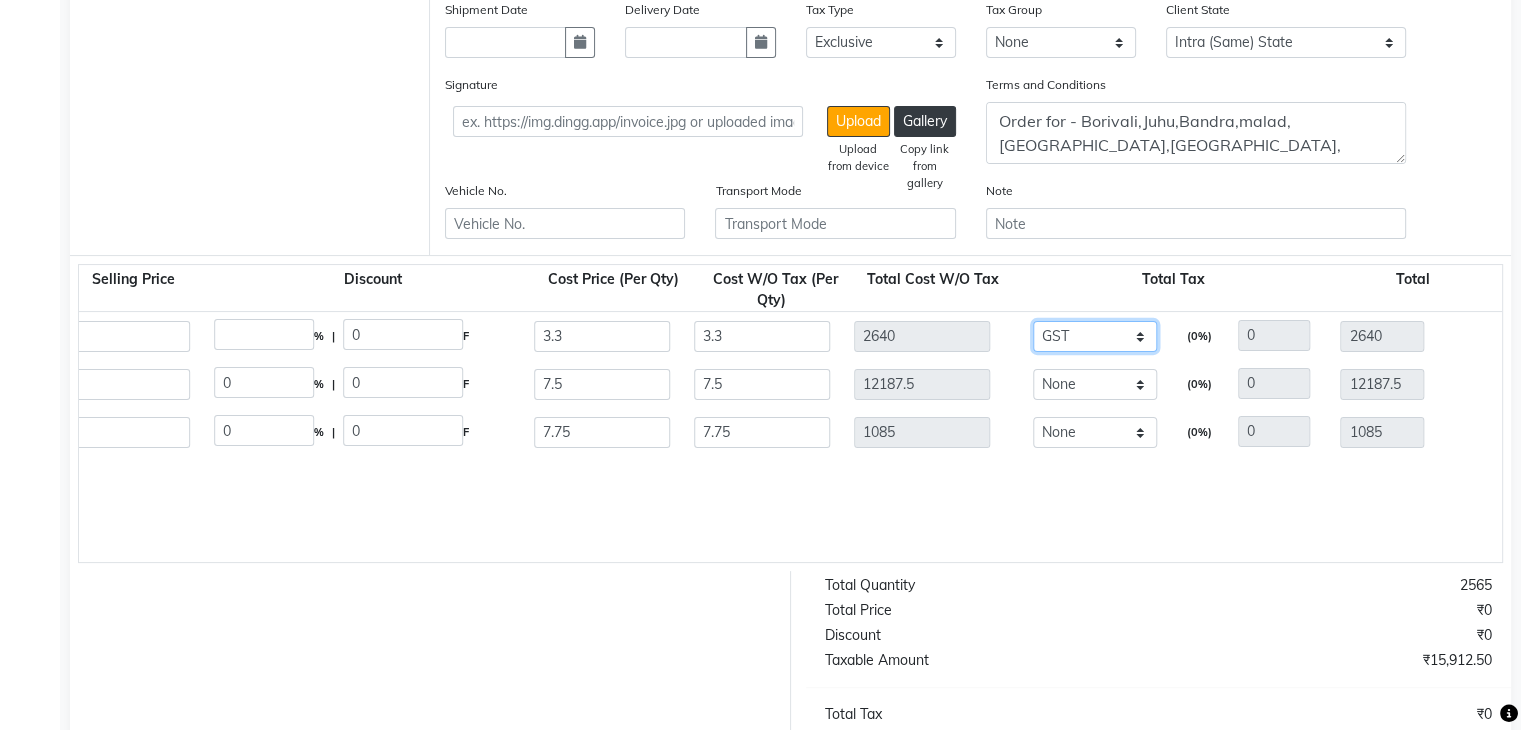 type on "475.2" 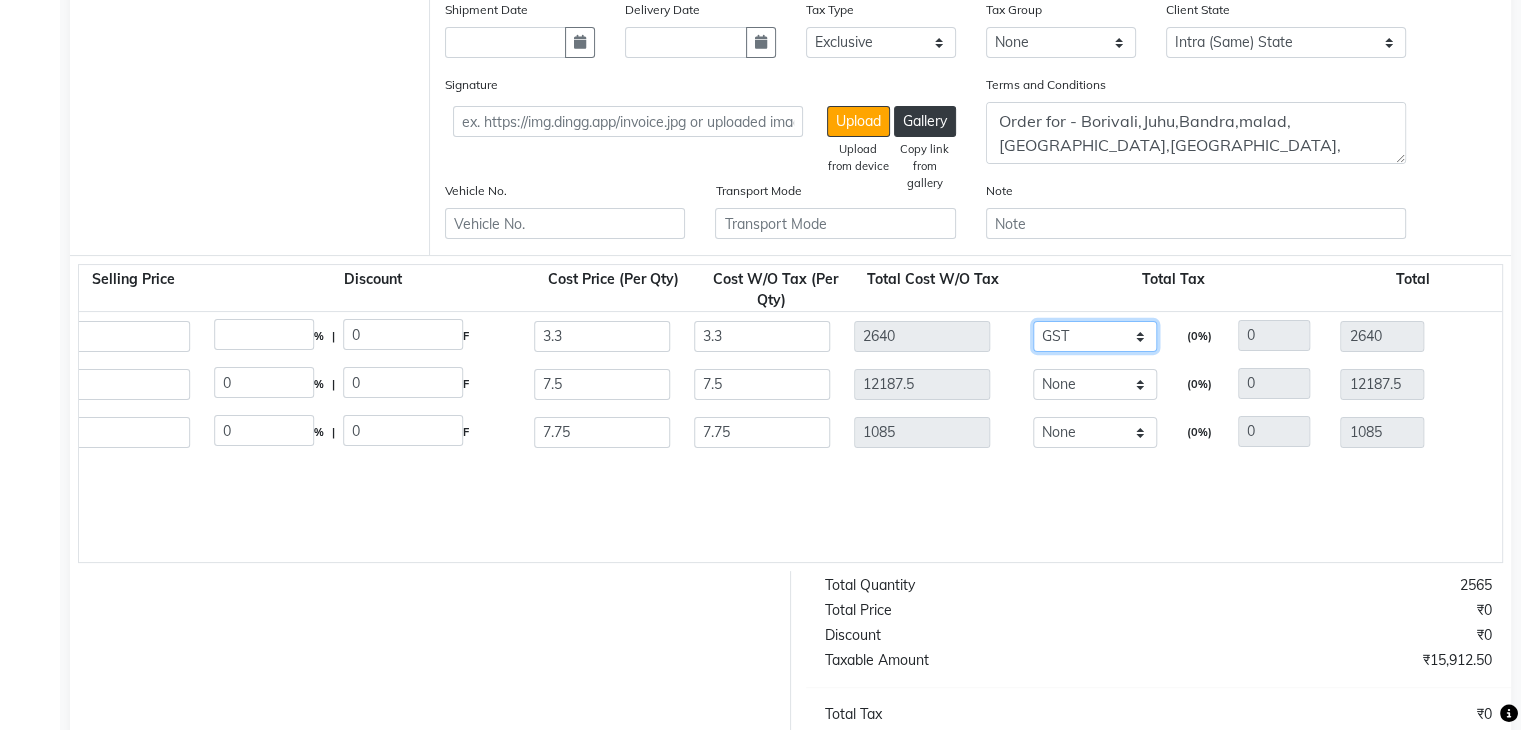 type on "3115.2" 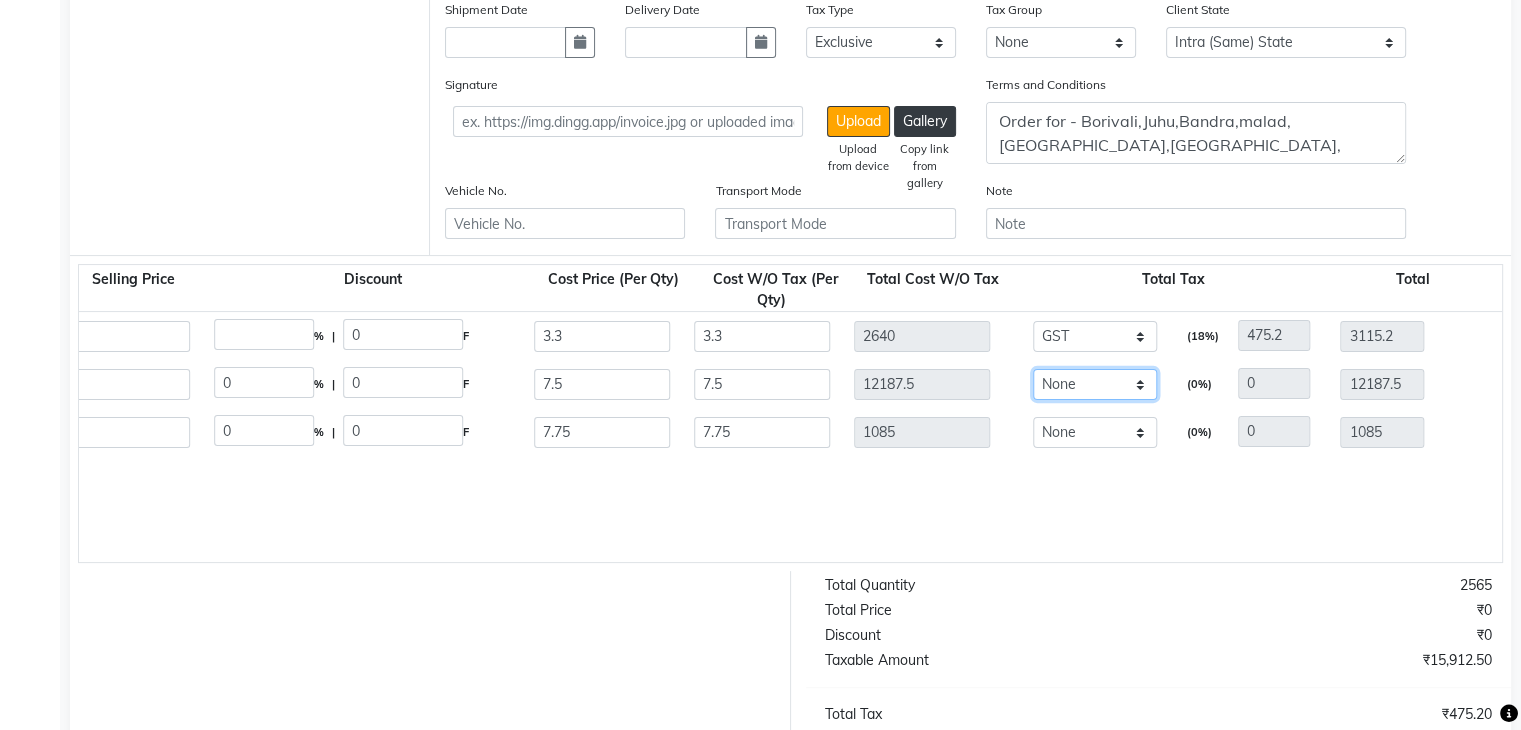 click on "None GST" 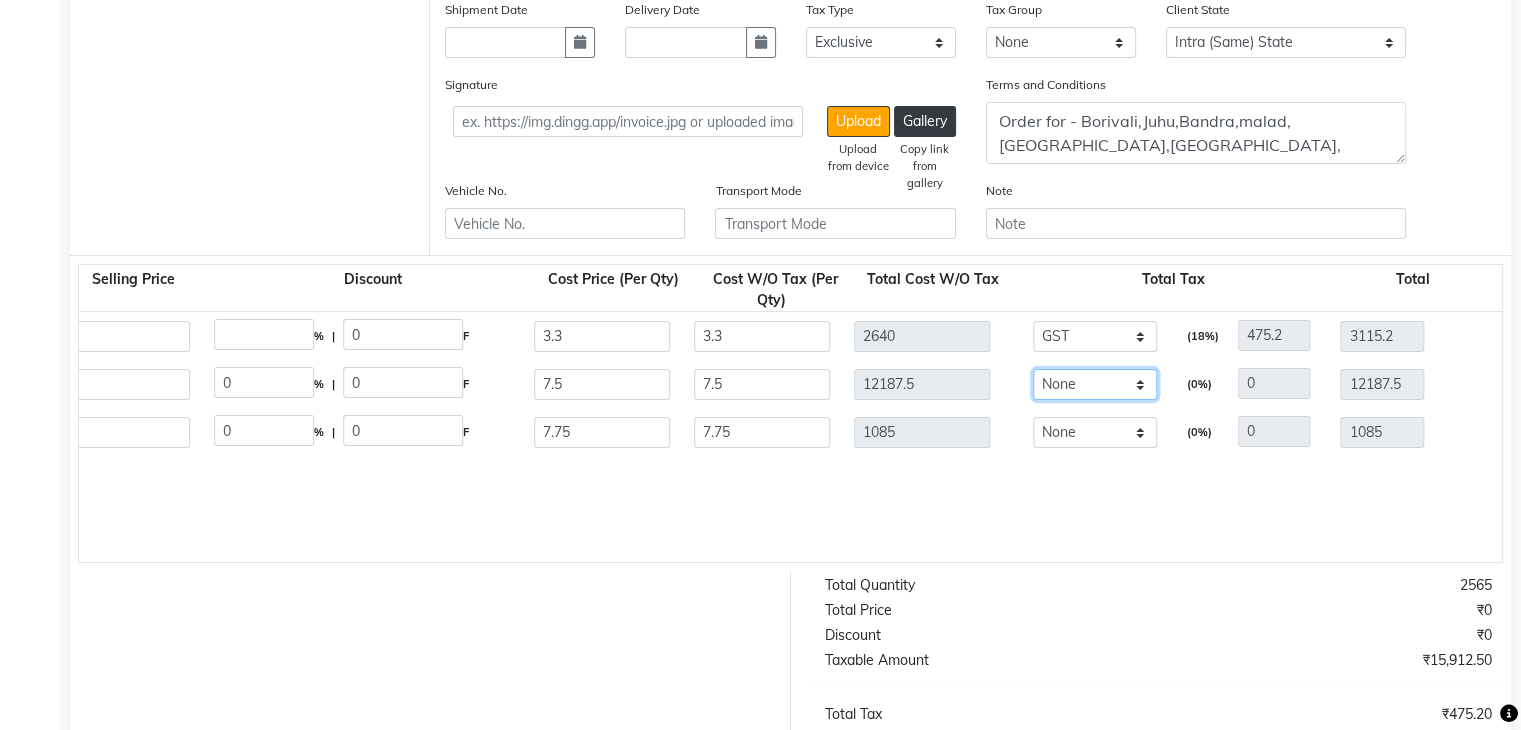 select on "2230" 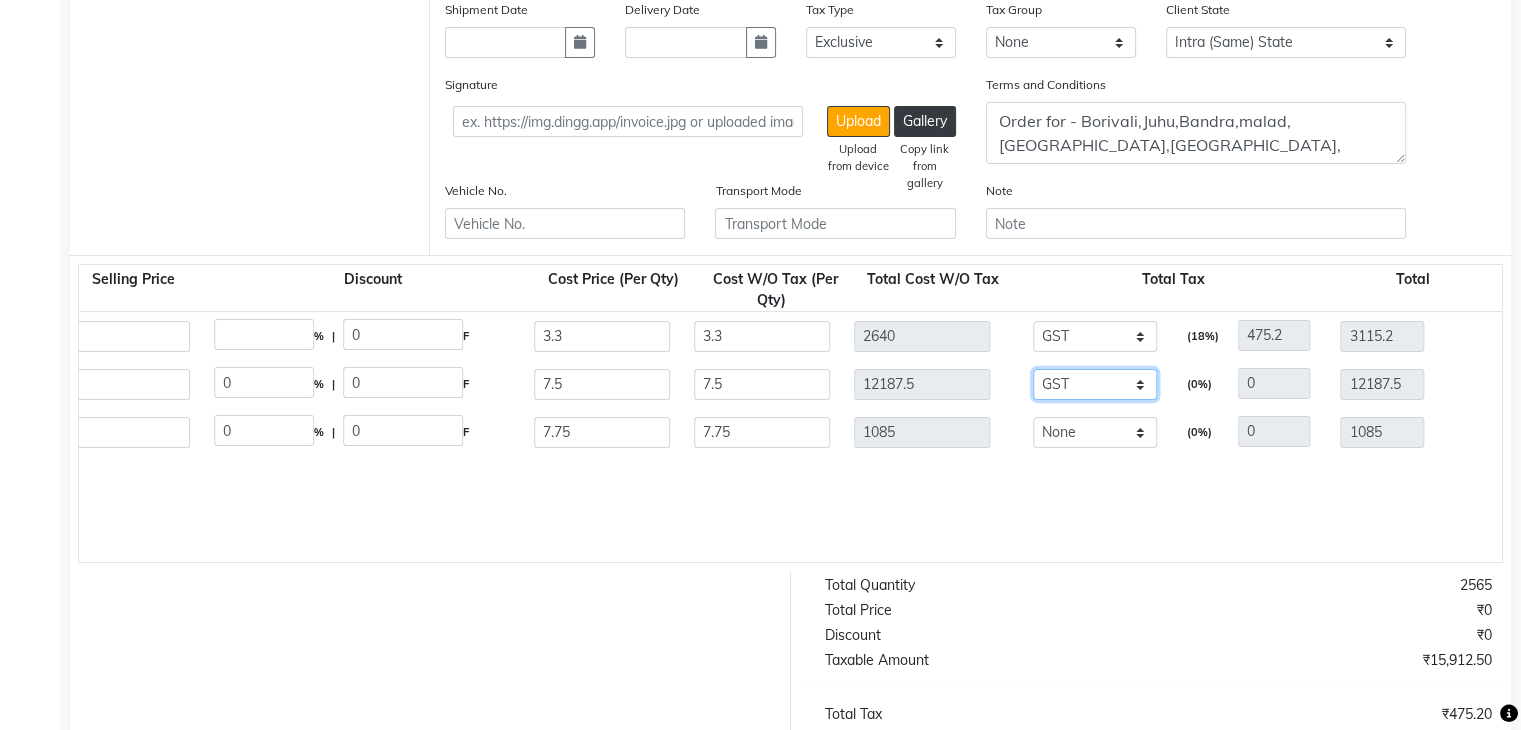 click on "None GST" 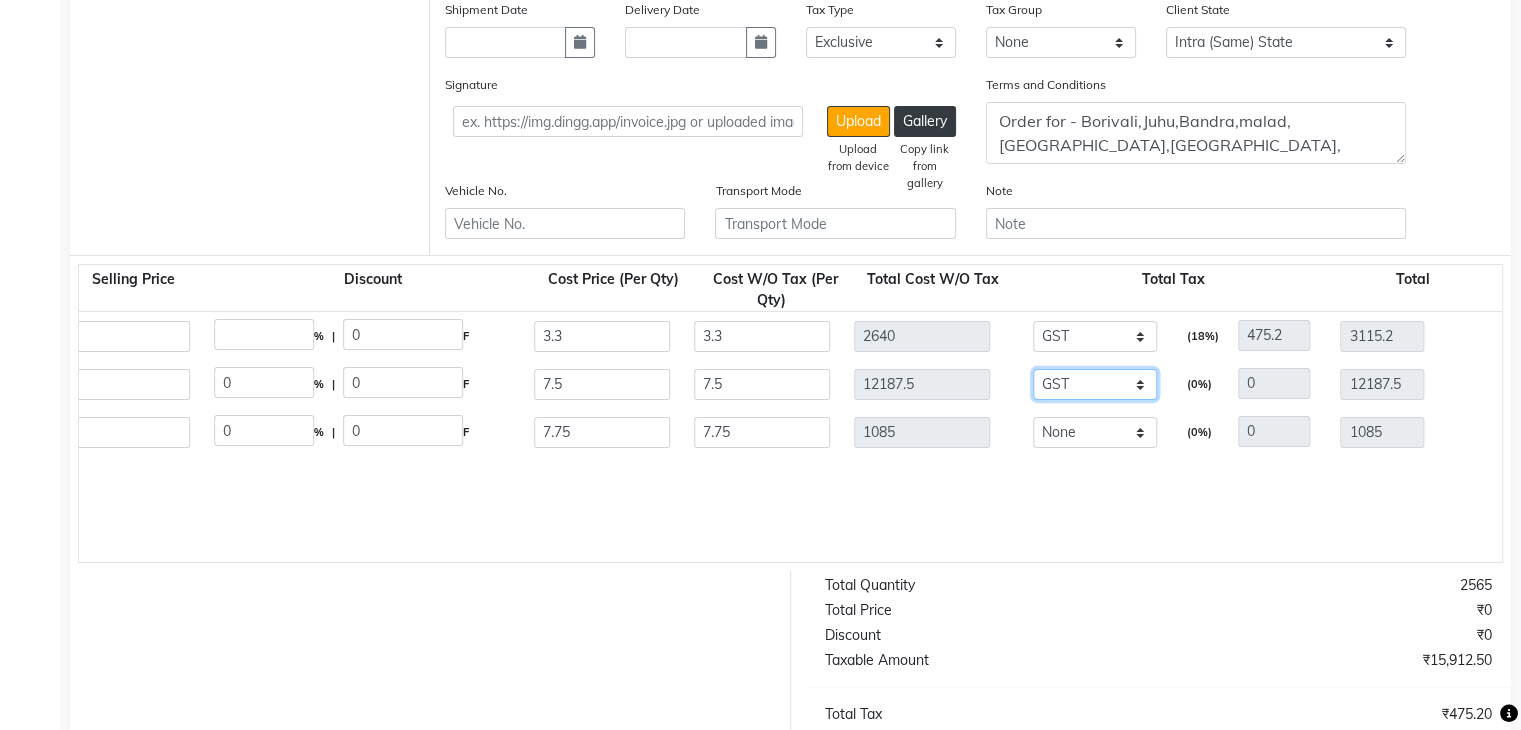 type on "14381.25" 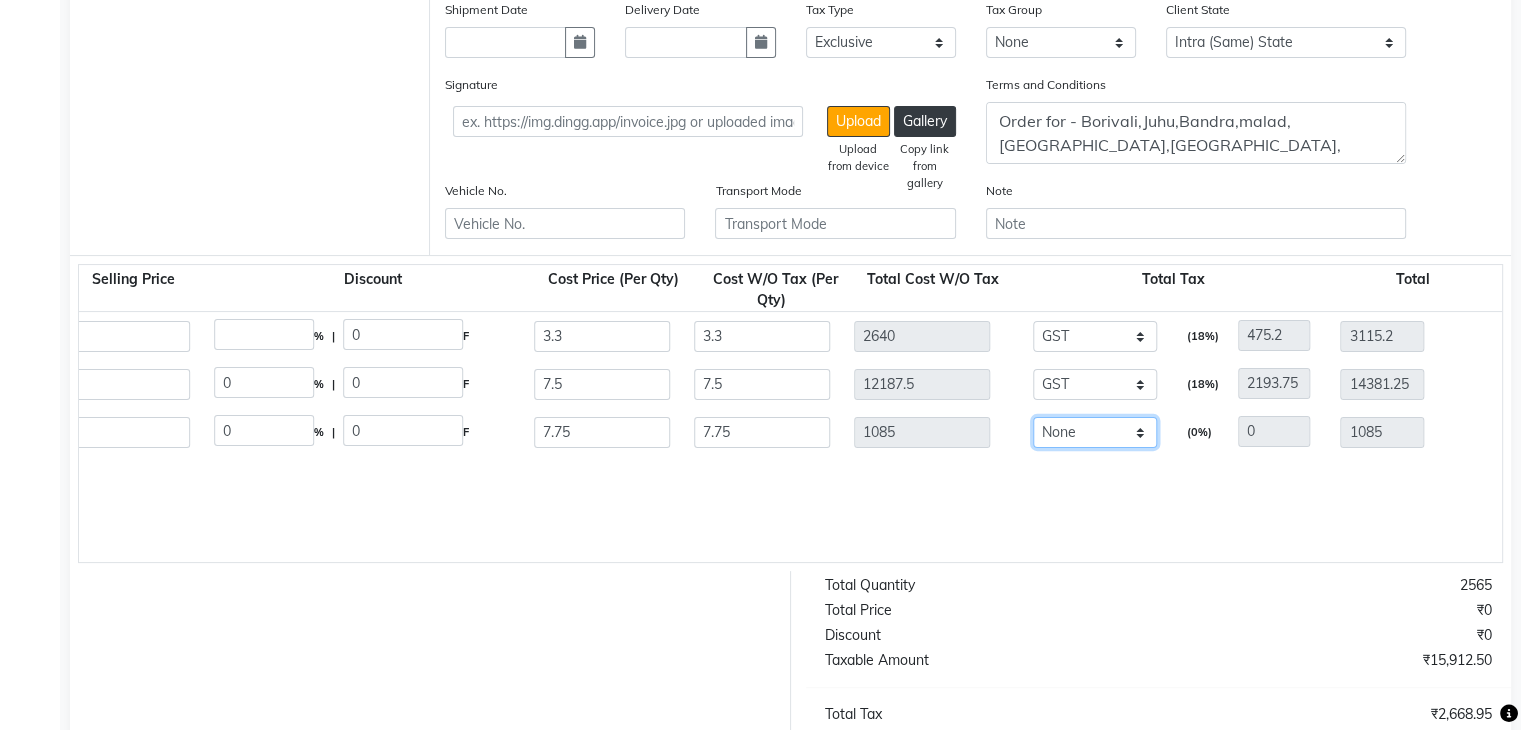 click on "None GST" 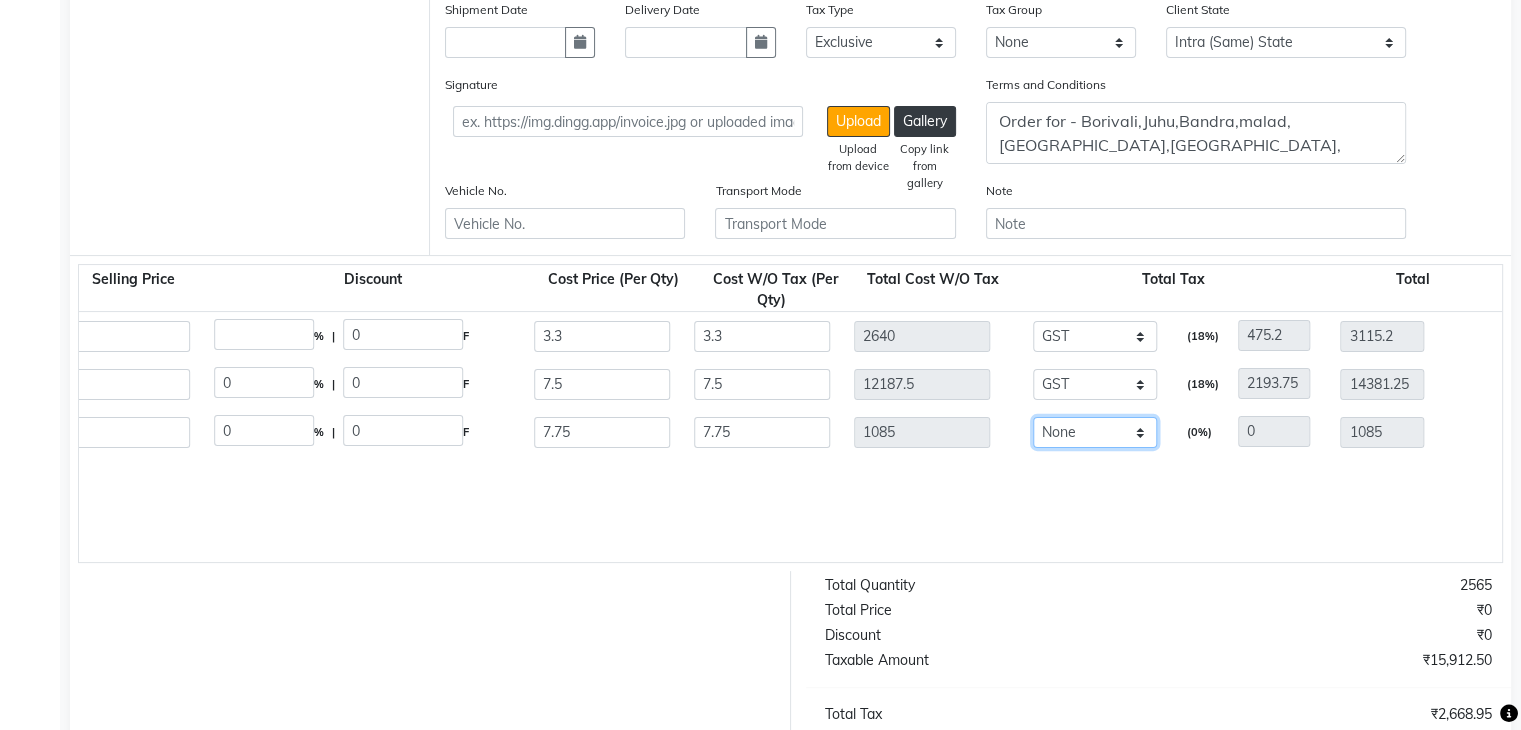select on "2230" 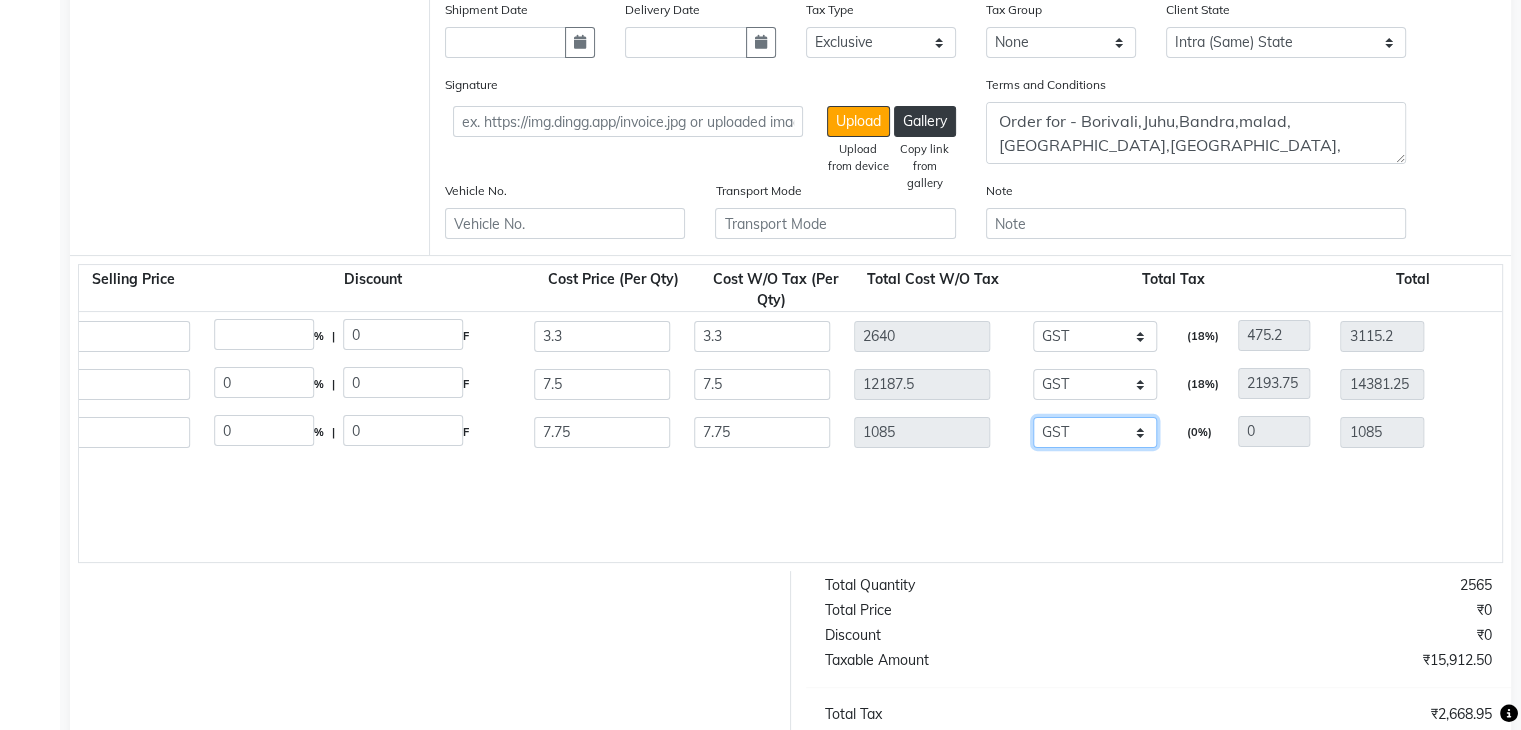 click on "None GST" 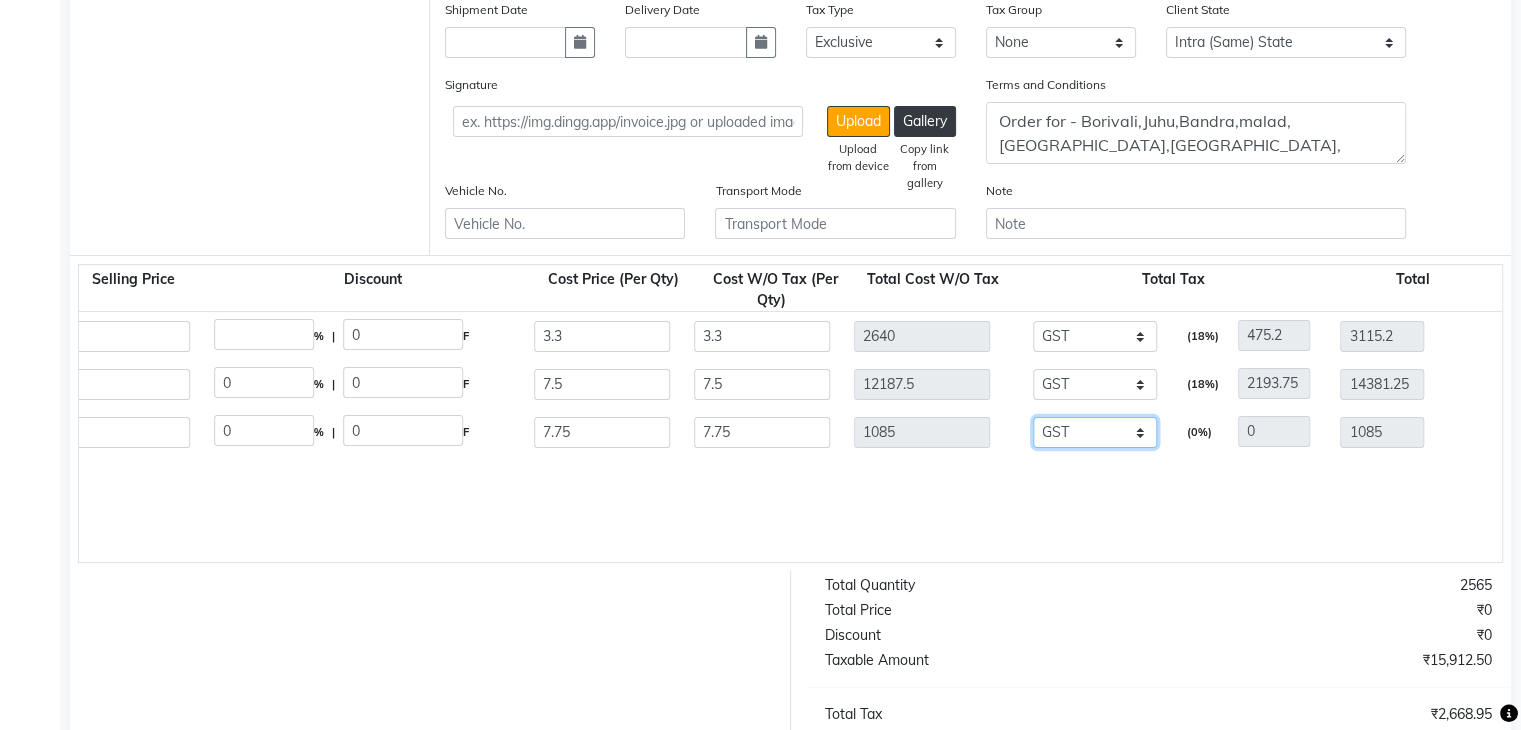 type on "195.3" 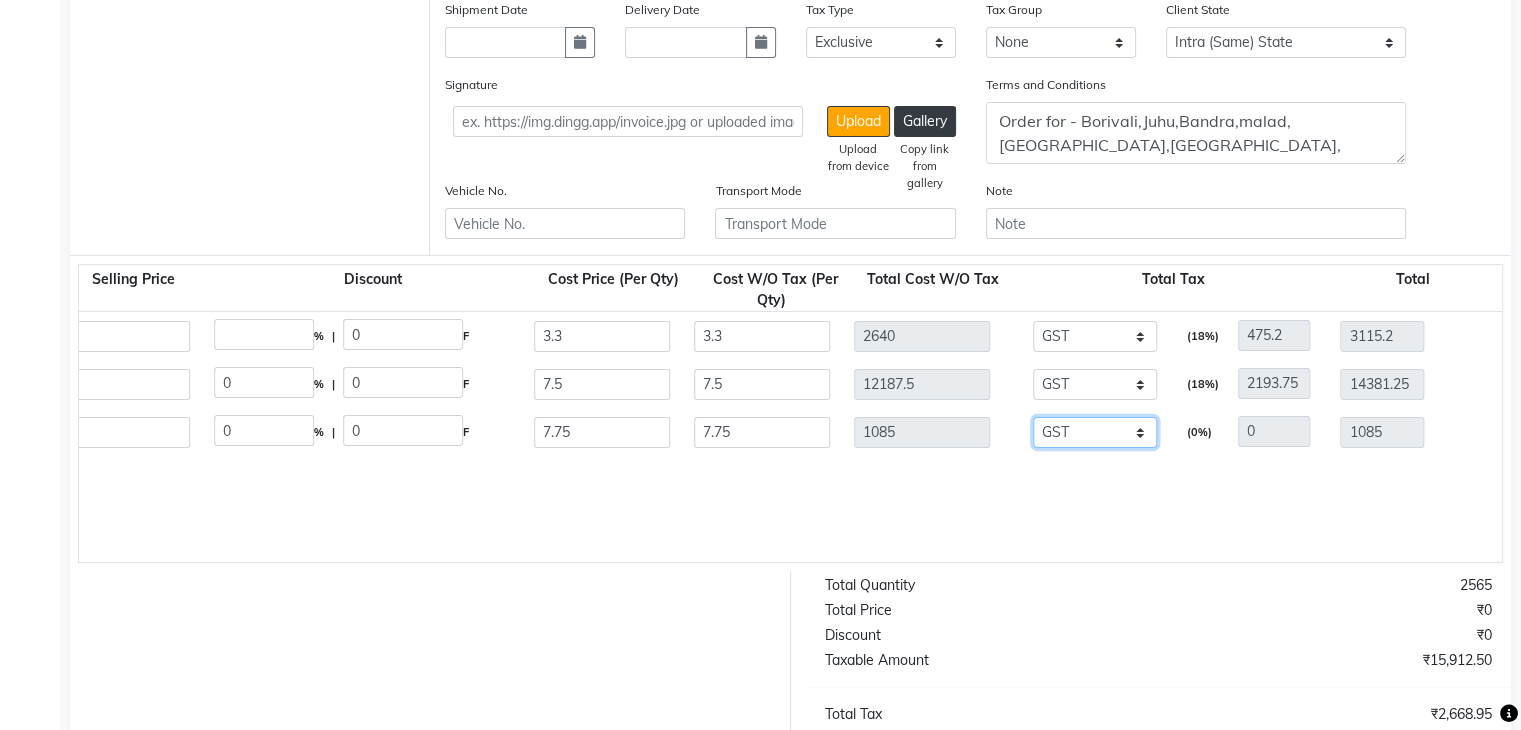 type on "1280.3" 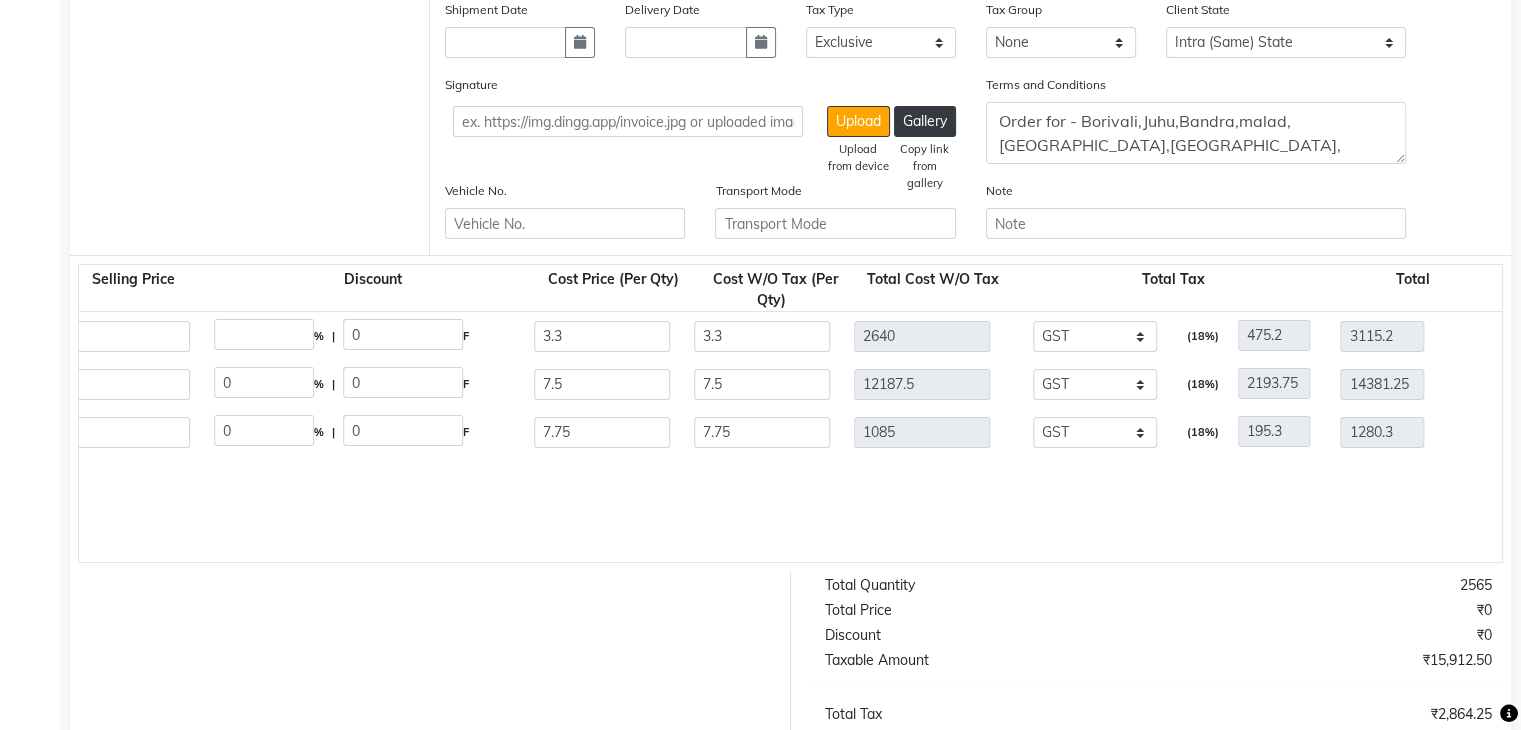 click 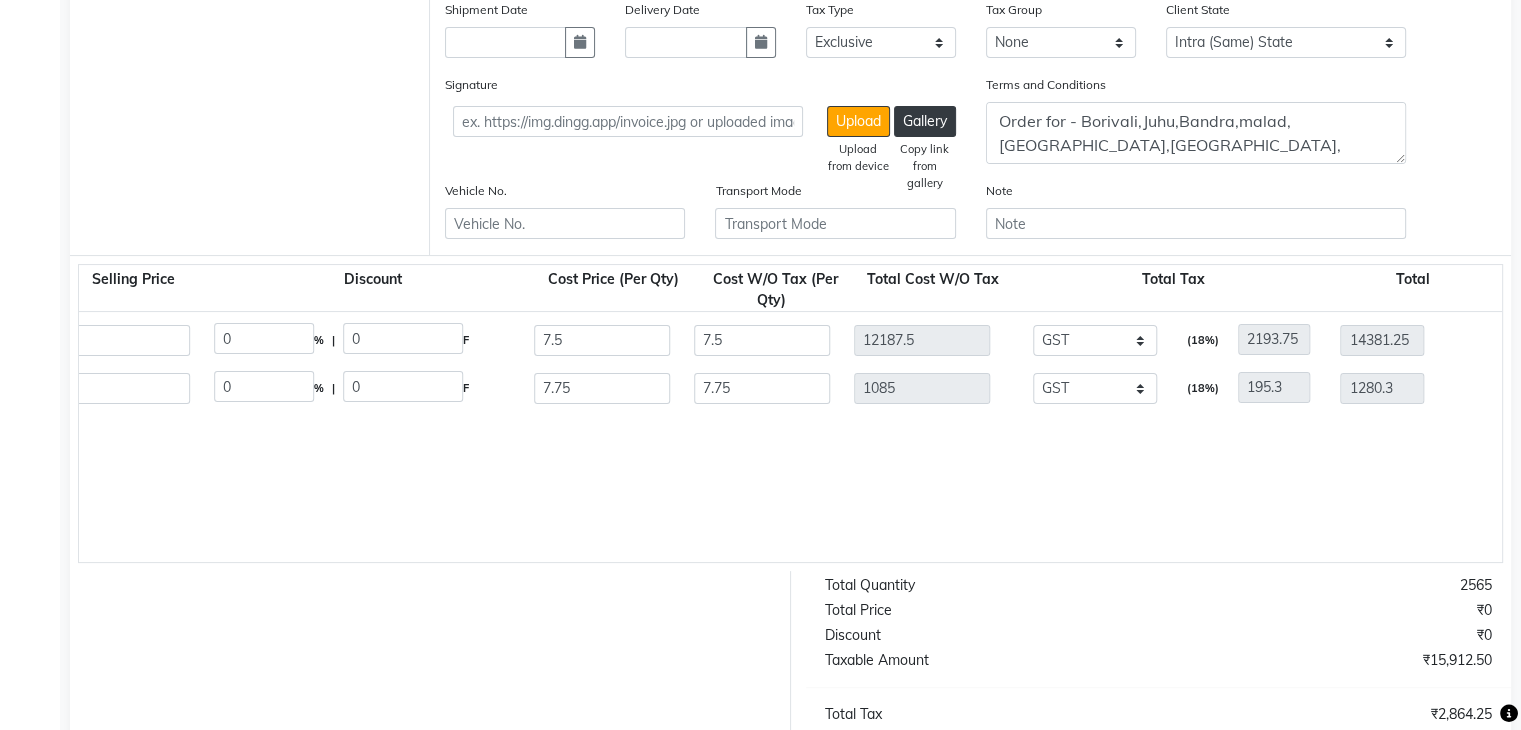 scroll, scrollTop: 296, scrollLeft: 0, axis: vertical 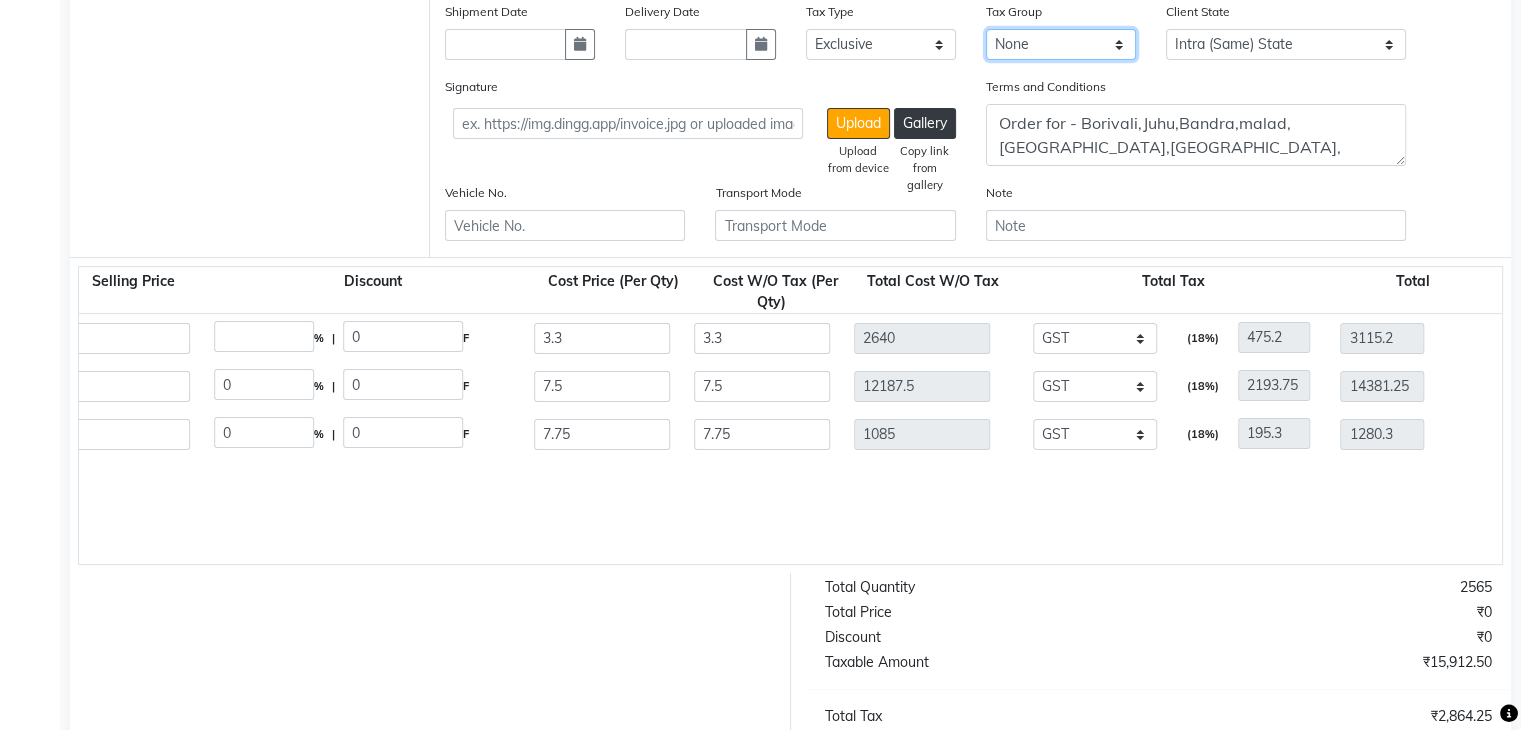drag, startPoint x: 1030, startPoint y: 47, endPoint x: 1028, endPoint y: 100, distance: 53.037724 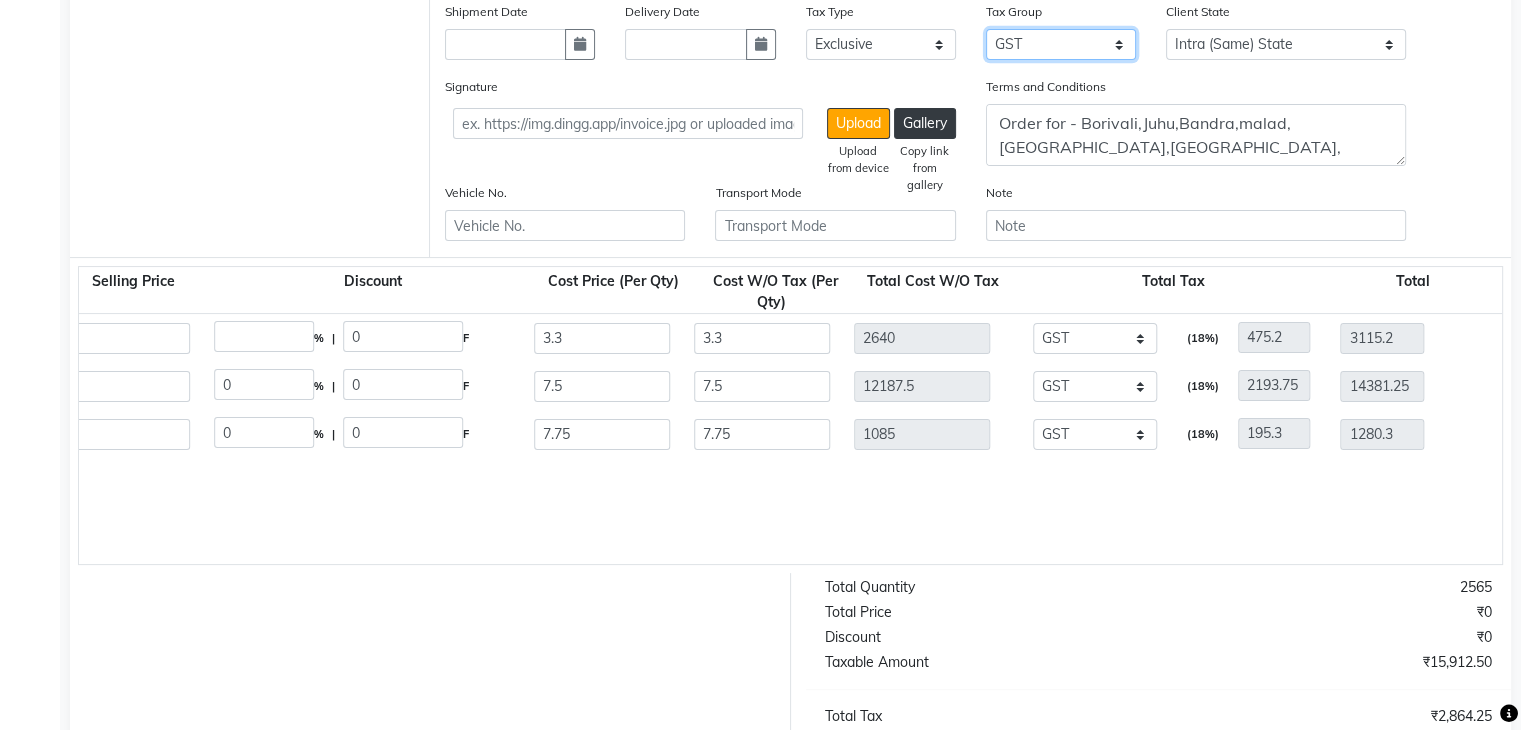click on "None GST" 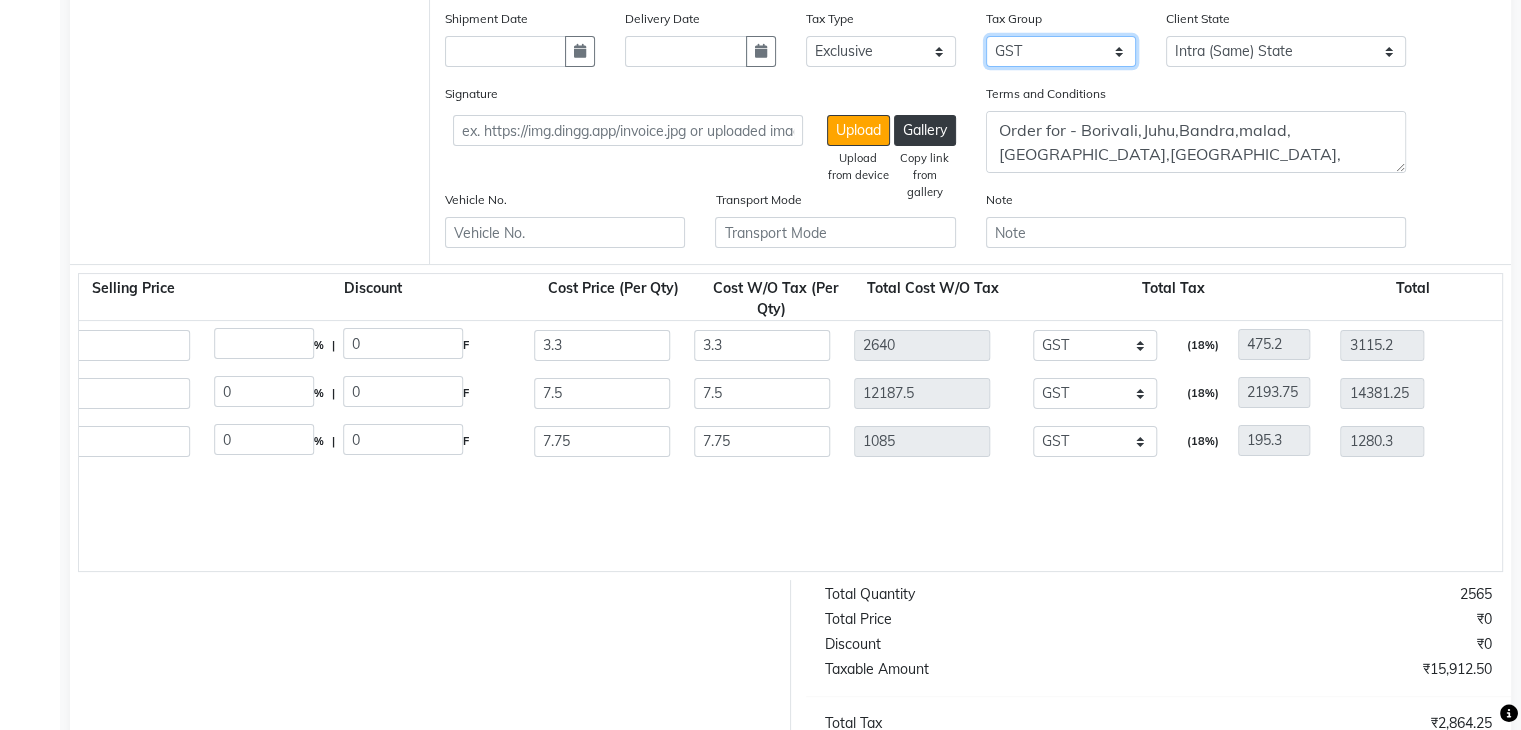 scroll, scrollTop: 274, scrollLeft: 0, axis: vertical 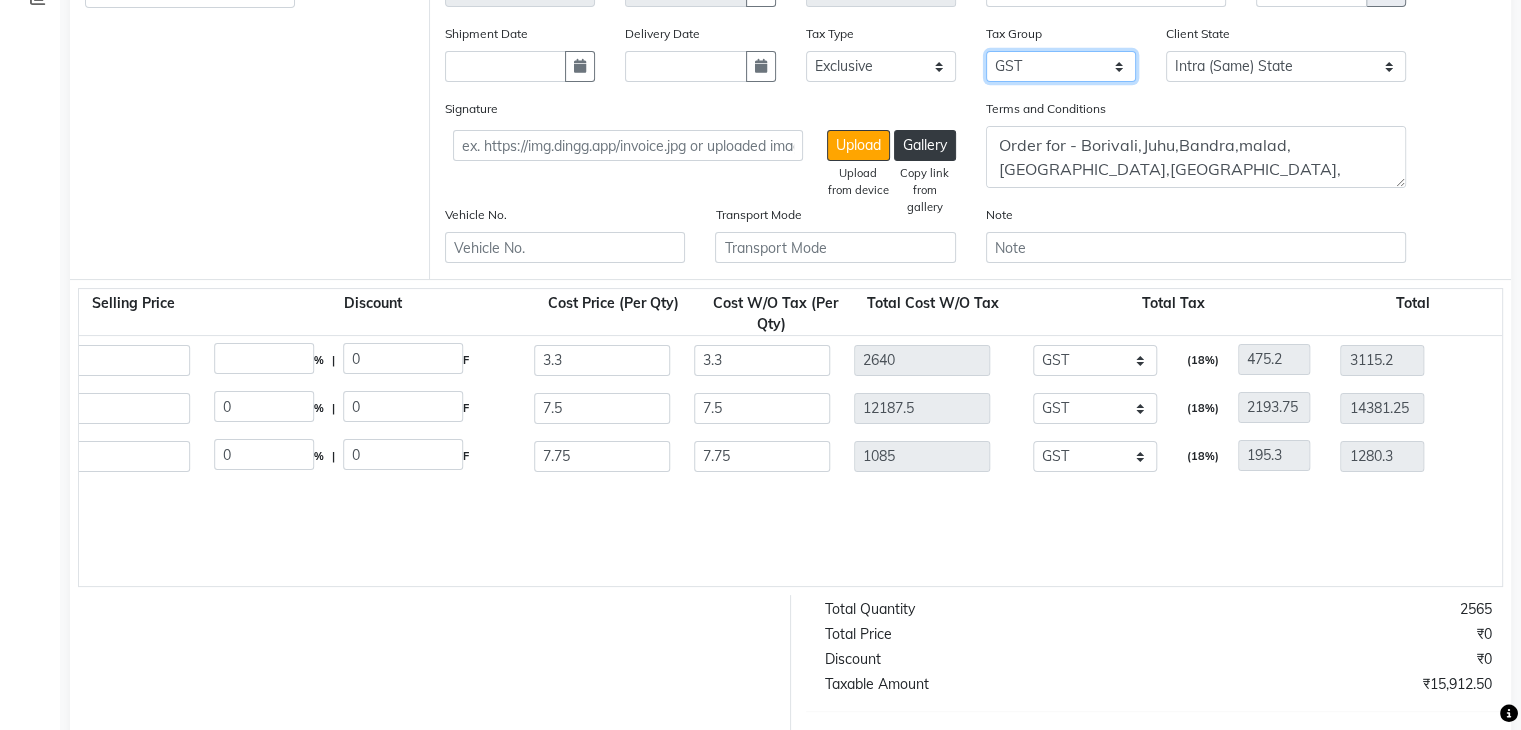 click on "None GST" 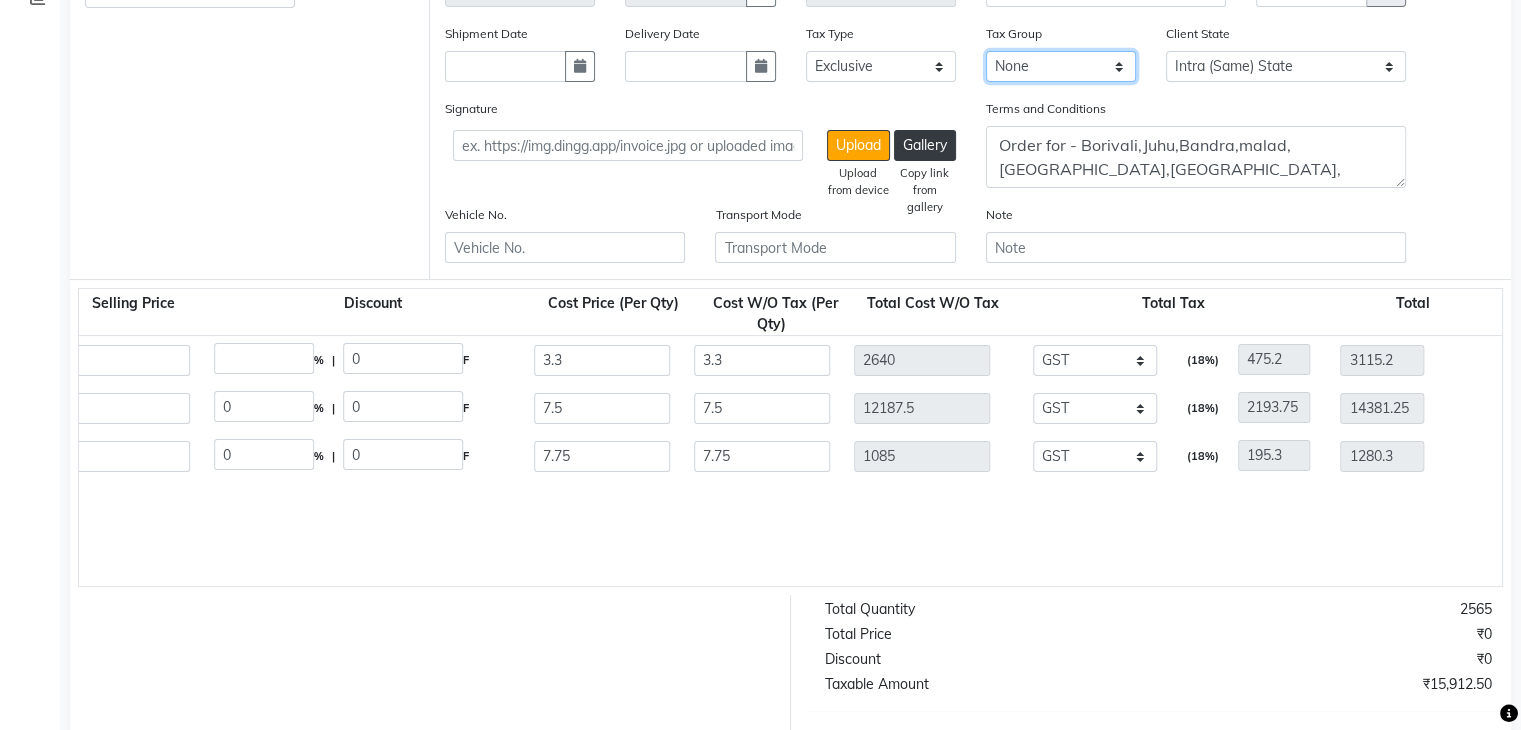 click on "None GST" 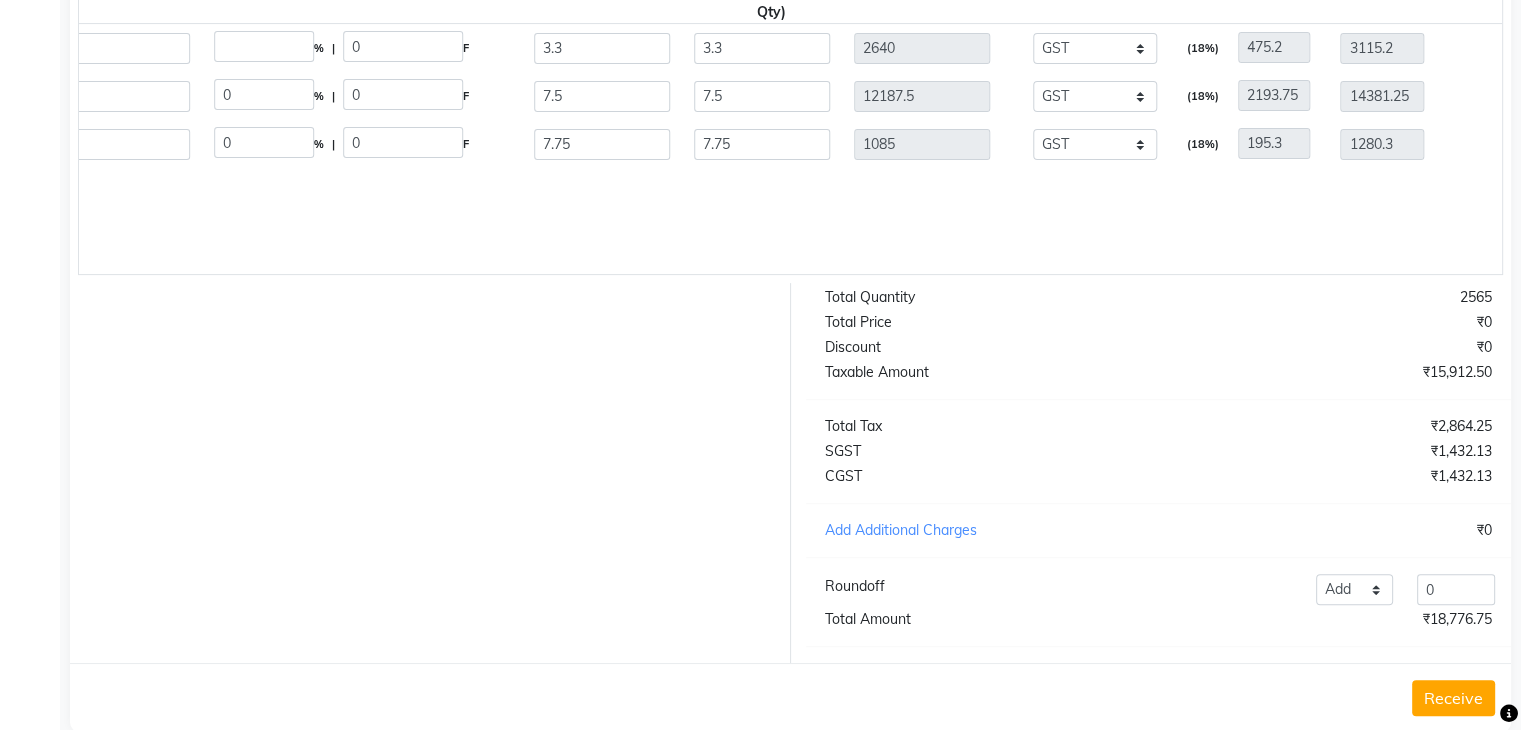scroll, scrollTop: 588, scrollLeft: 0, axis: vertical 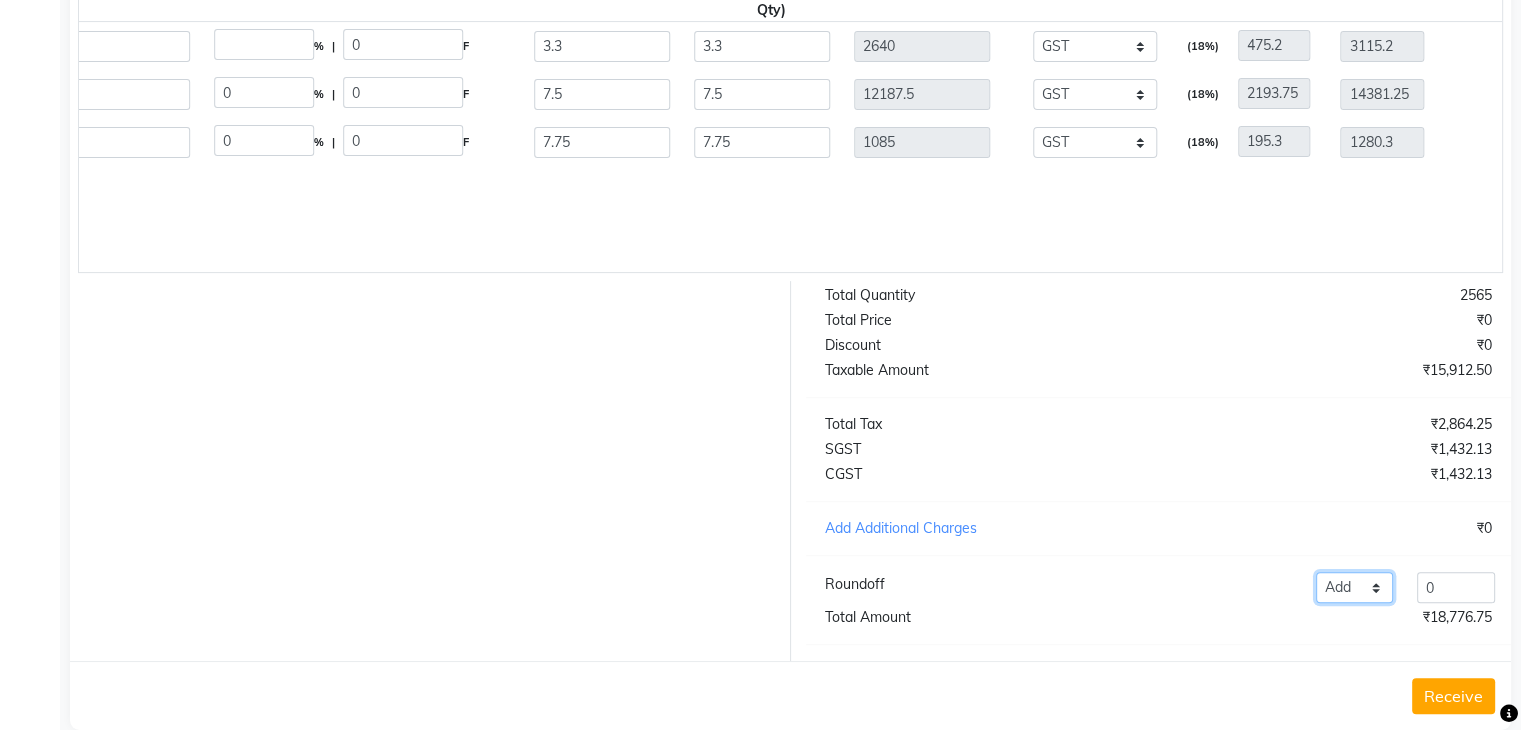 click on "Add Reduce" 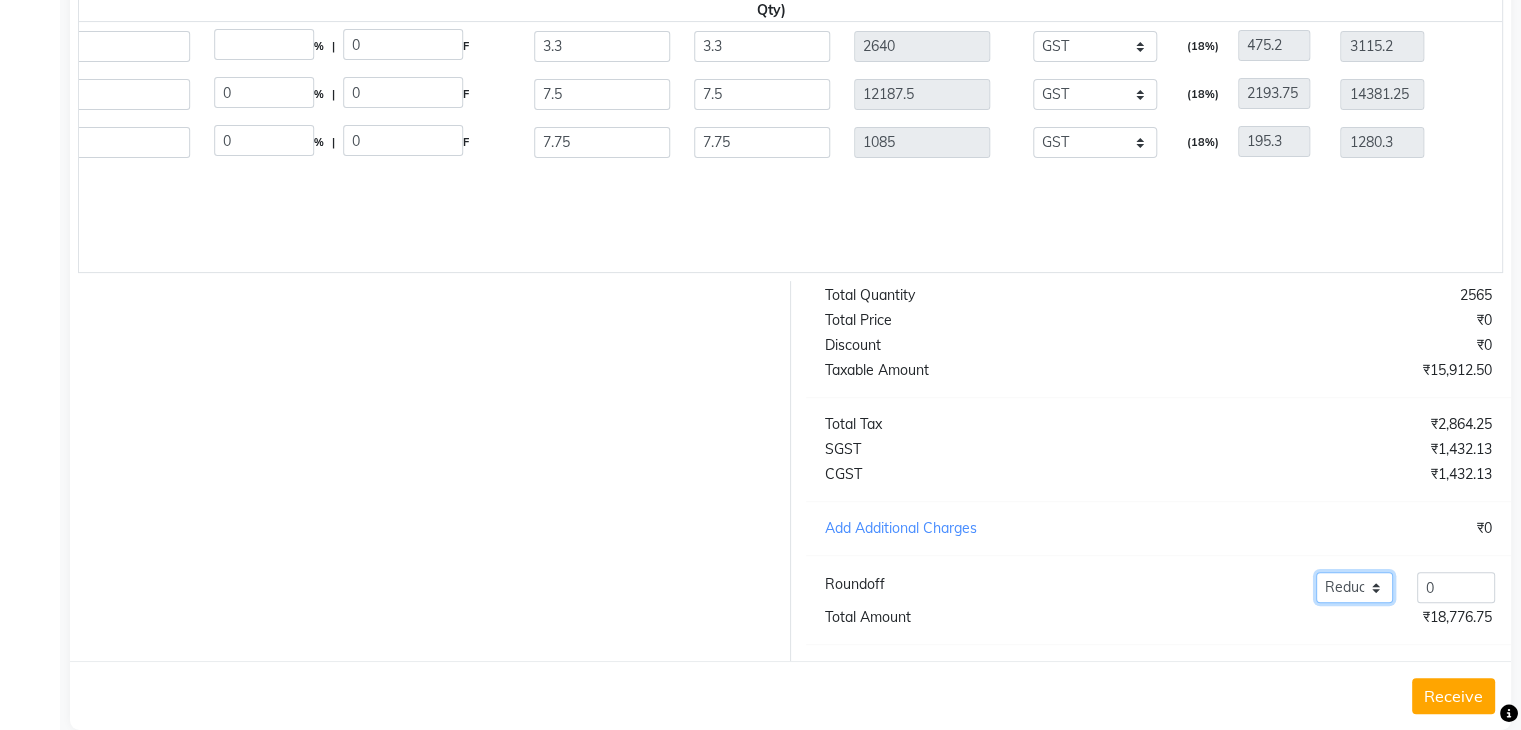click on "Add Reduce" 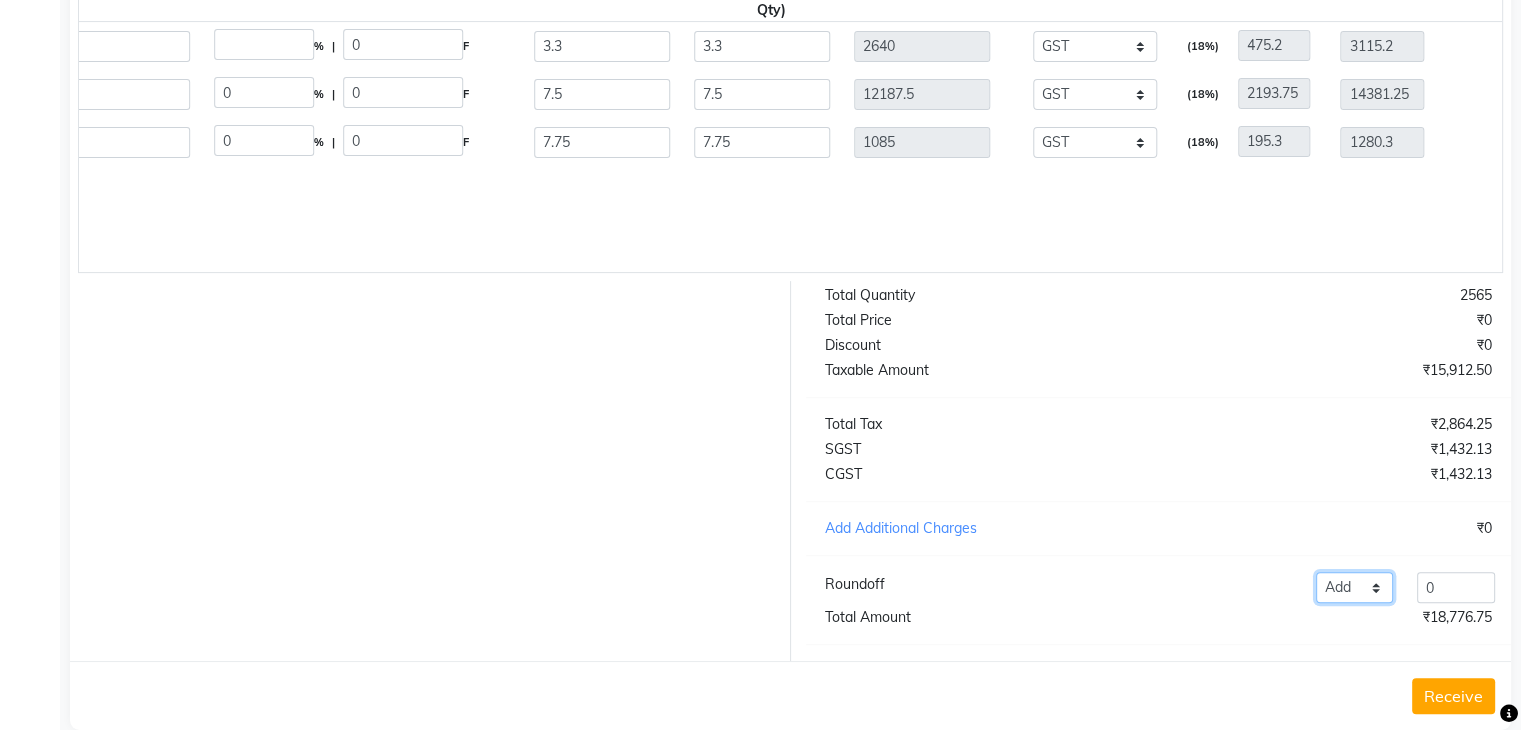 click on "Add Reduce" 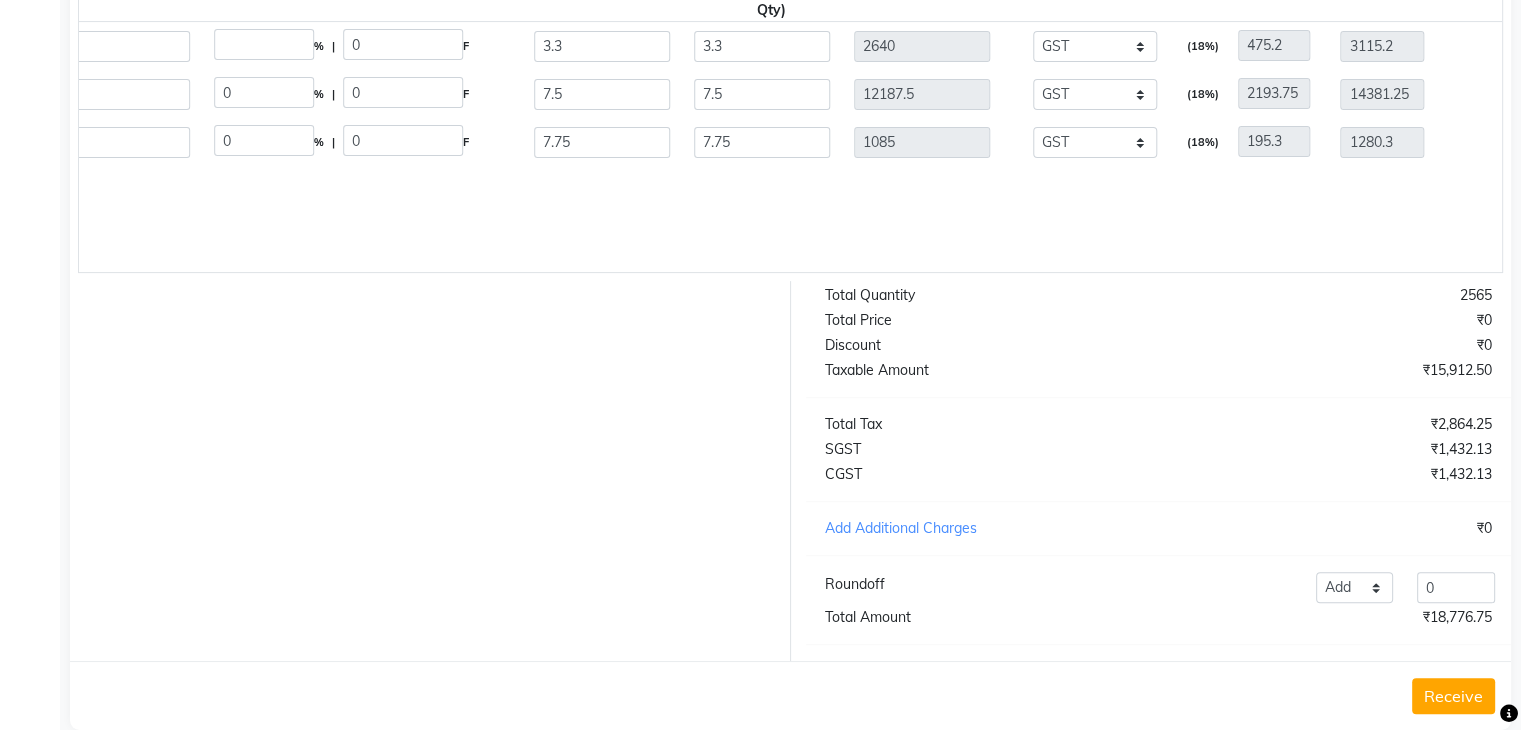 click on "₹2,864.25" 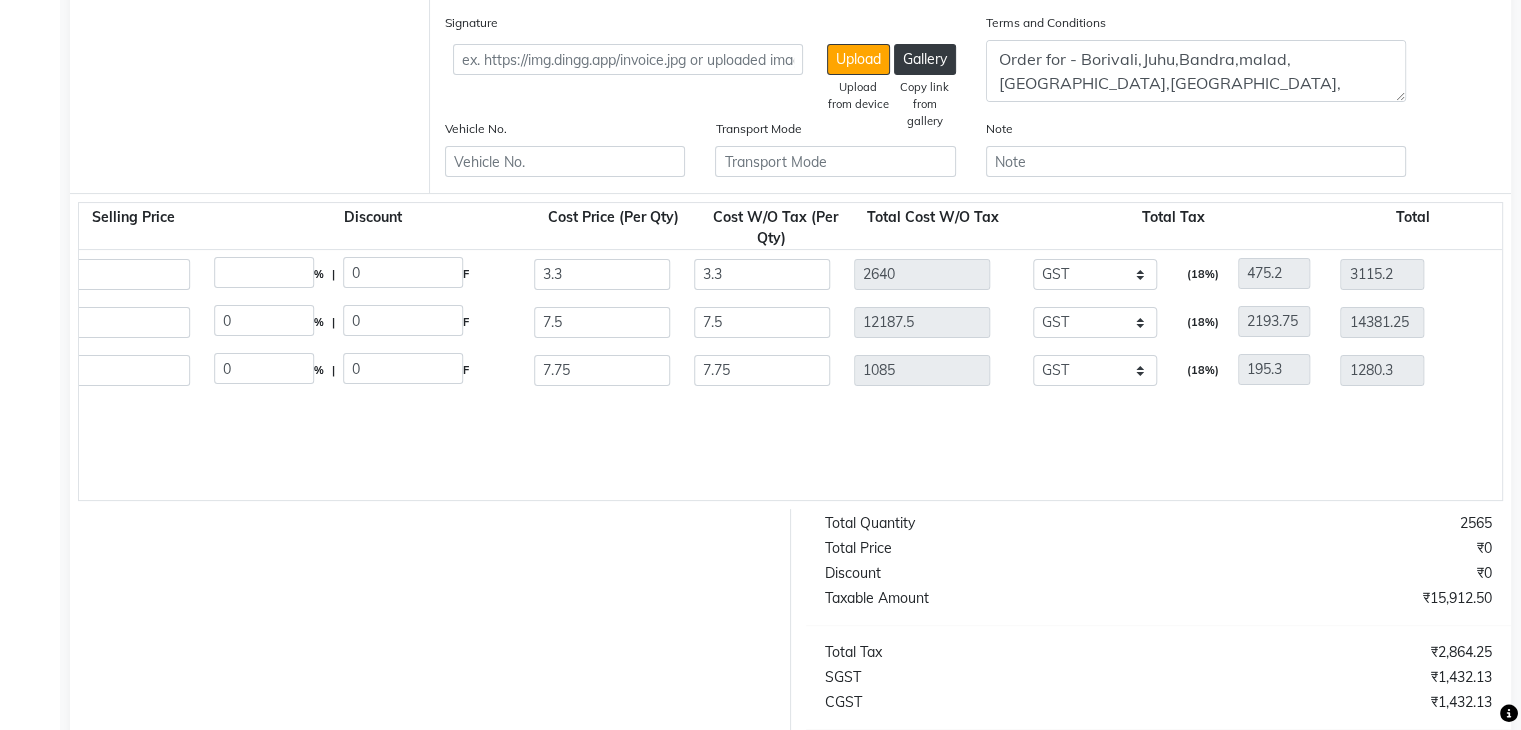 scroll, scrollTop: 358, scrollLeft: 0, axis: vertical 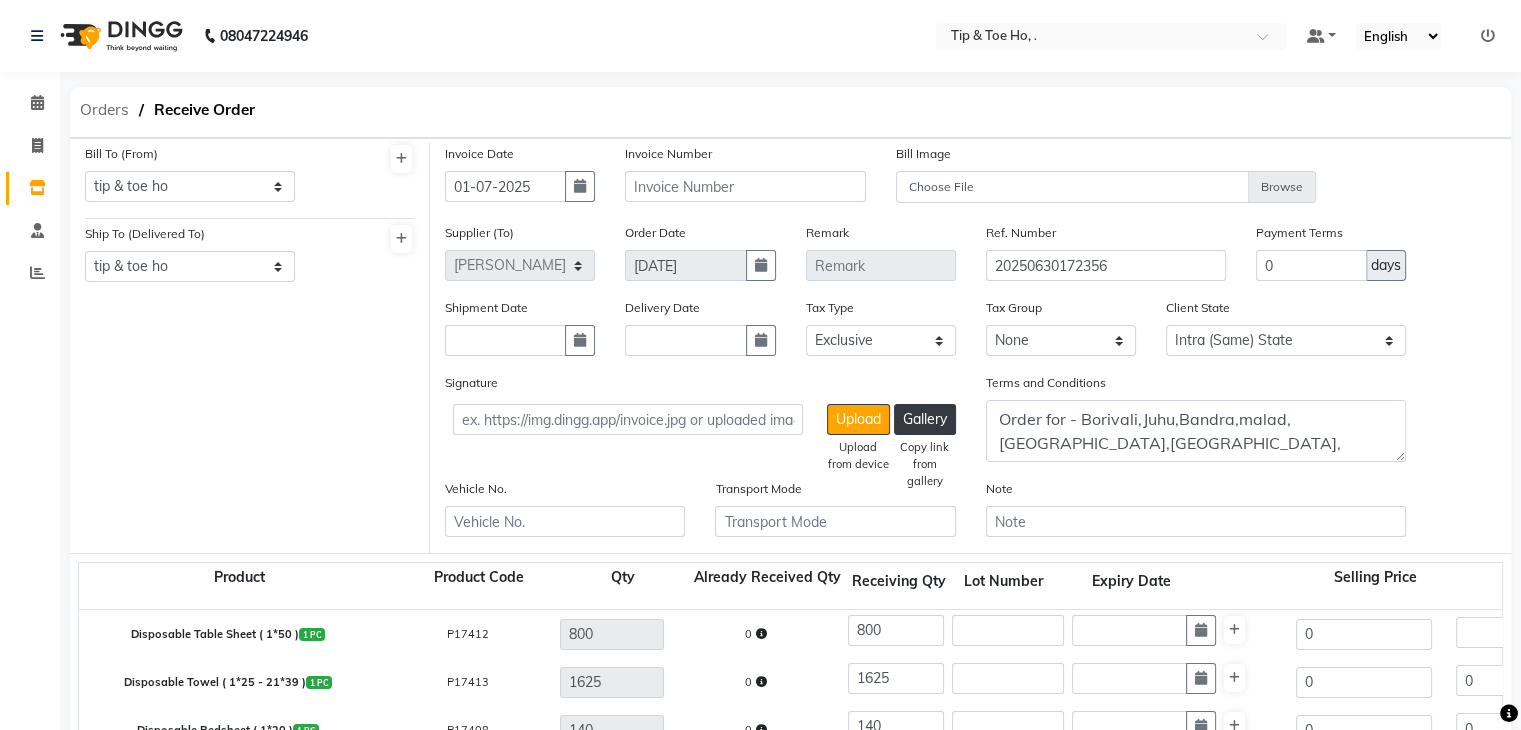 click on "Orders" 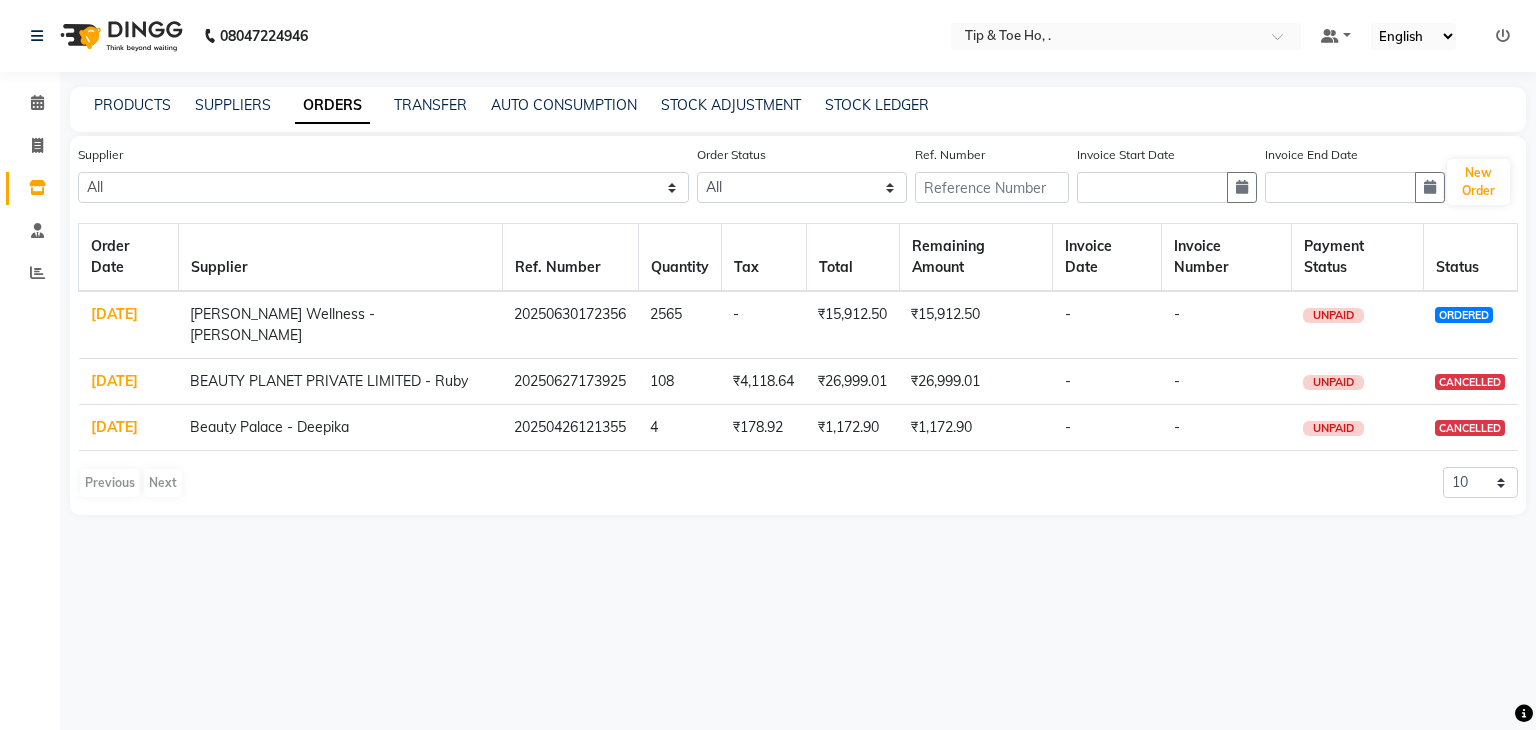 click on "[DATE]" 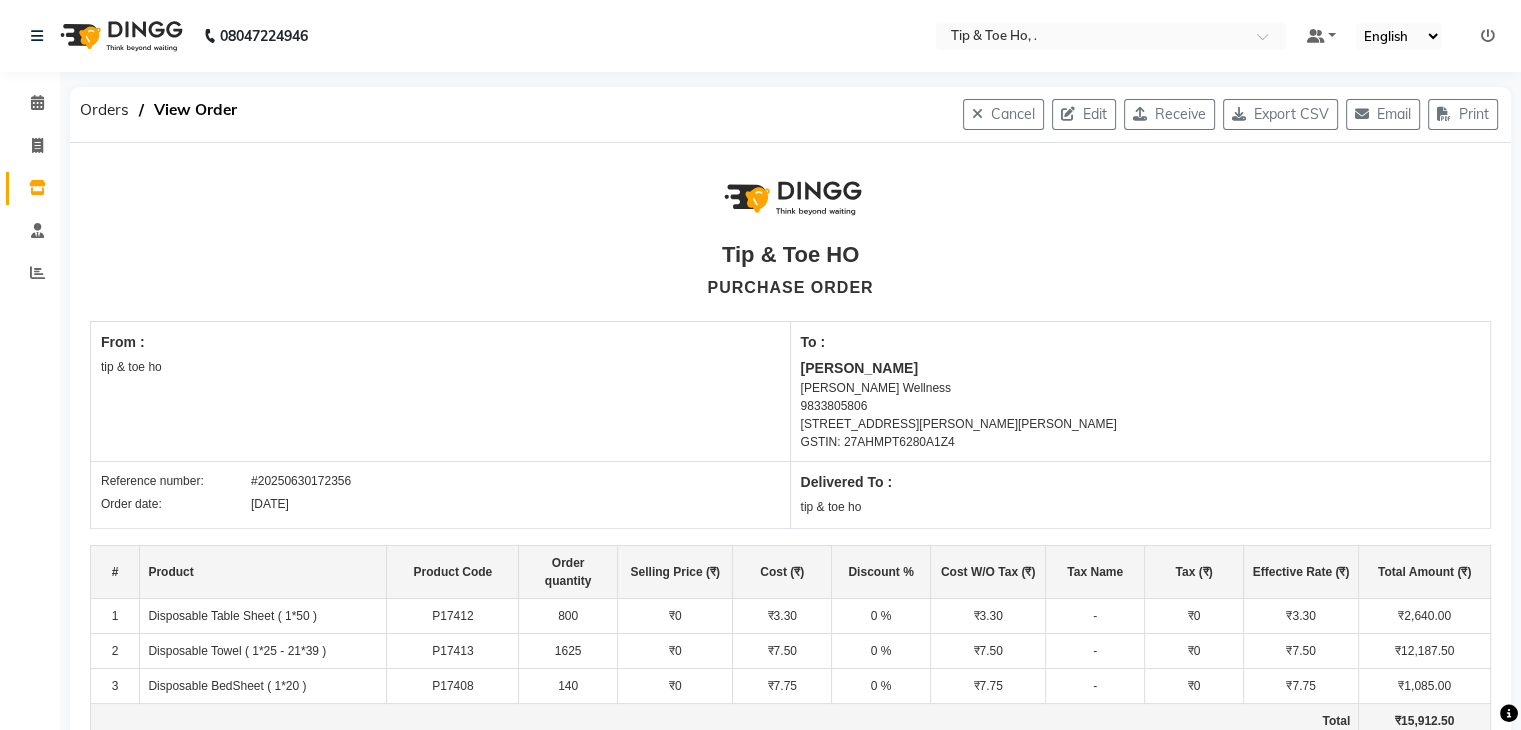 scroll, scrollTop: 0, scrollLeft: 0, axis: both 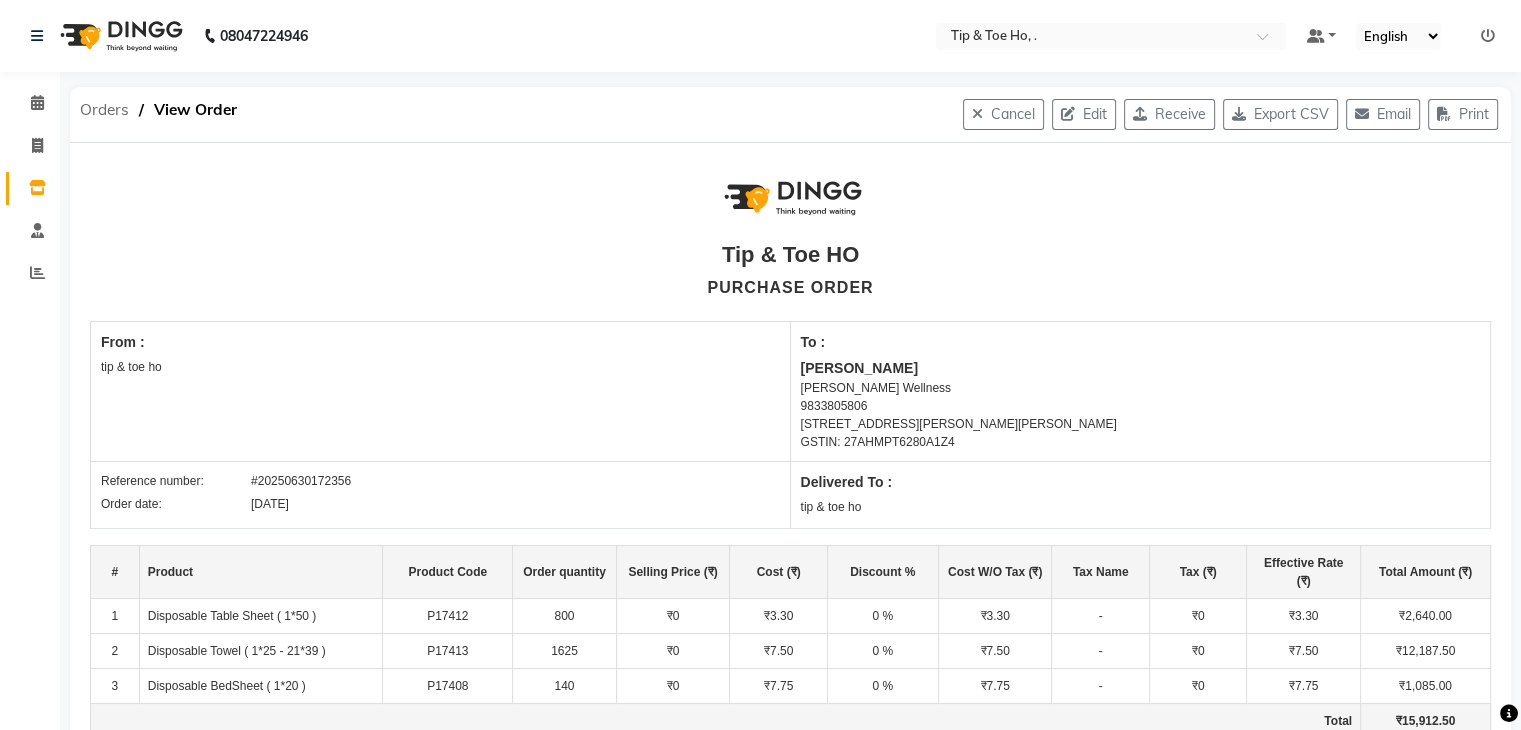 click on "Orders" 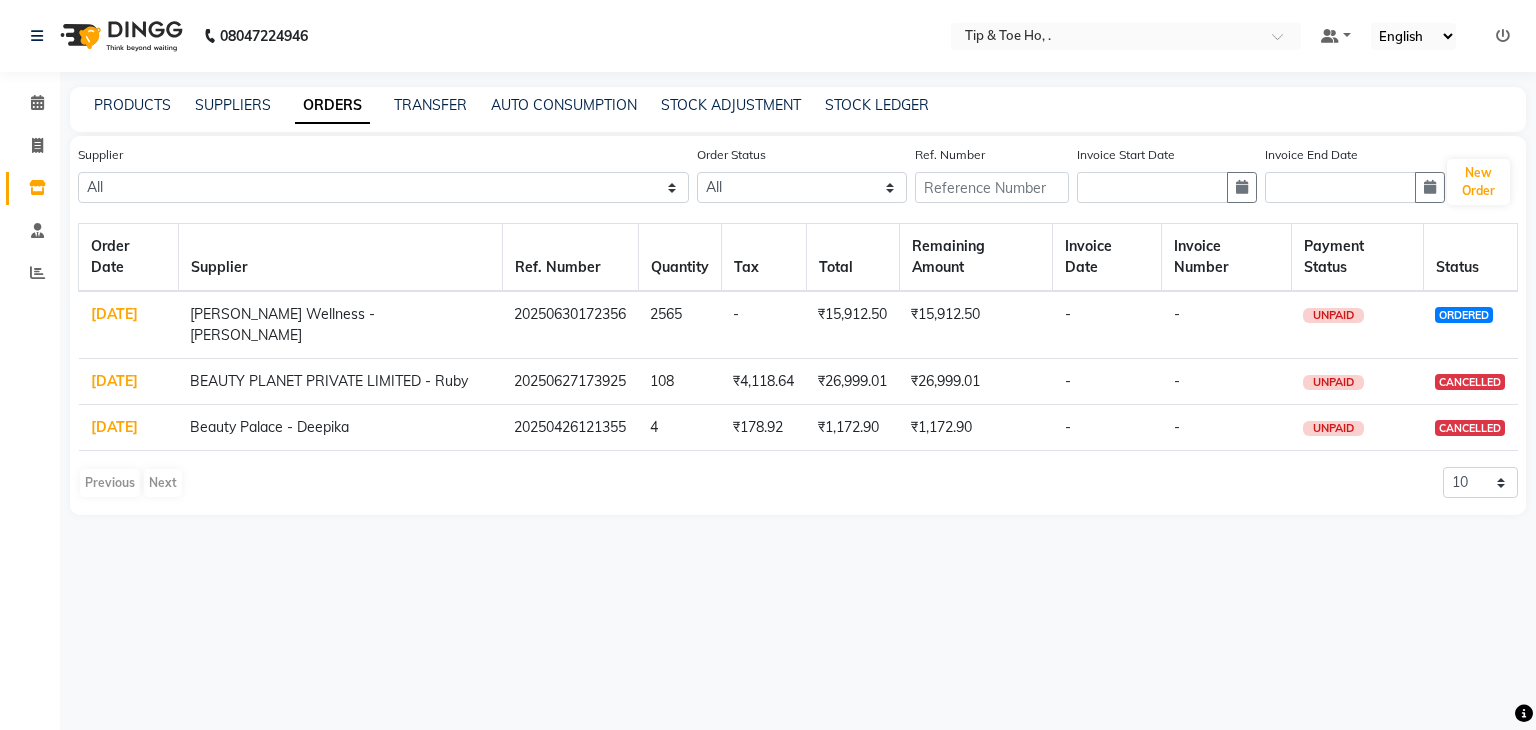 click on "[DATE]" 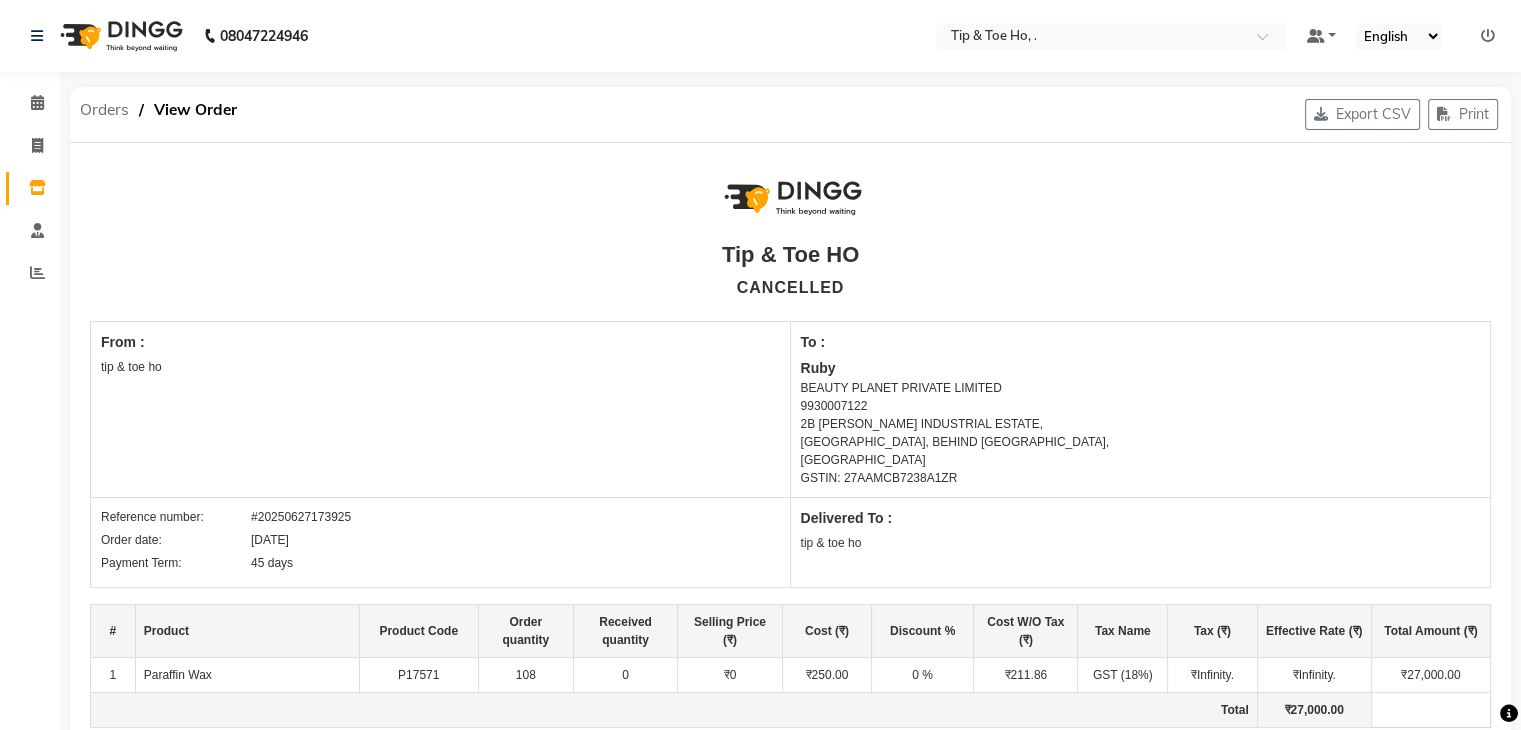 click on "Orders" 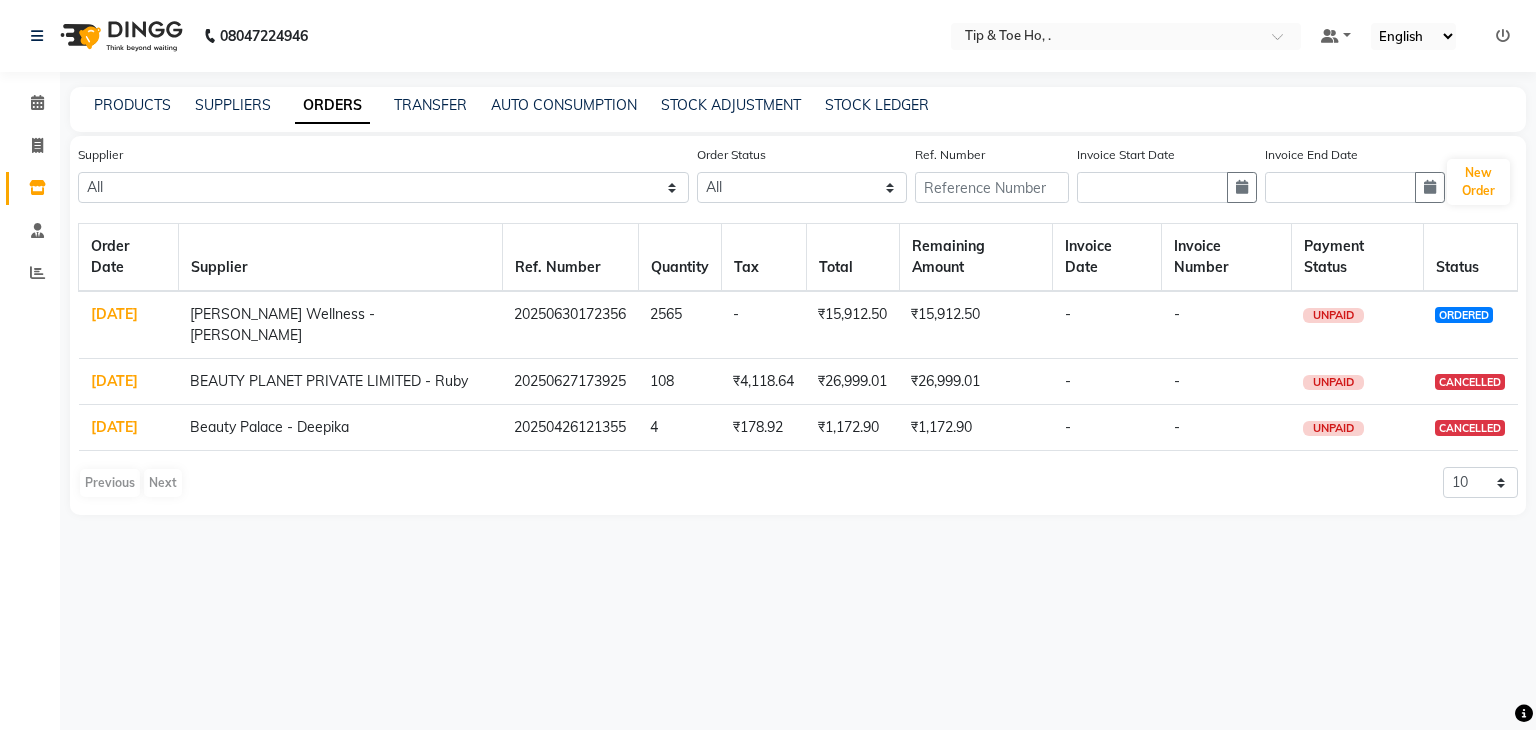 click on "[DATE]" 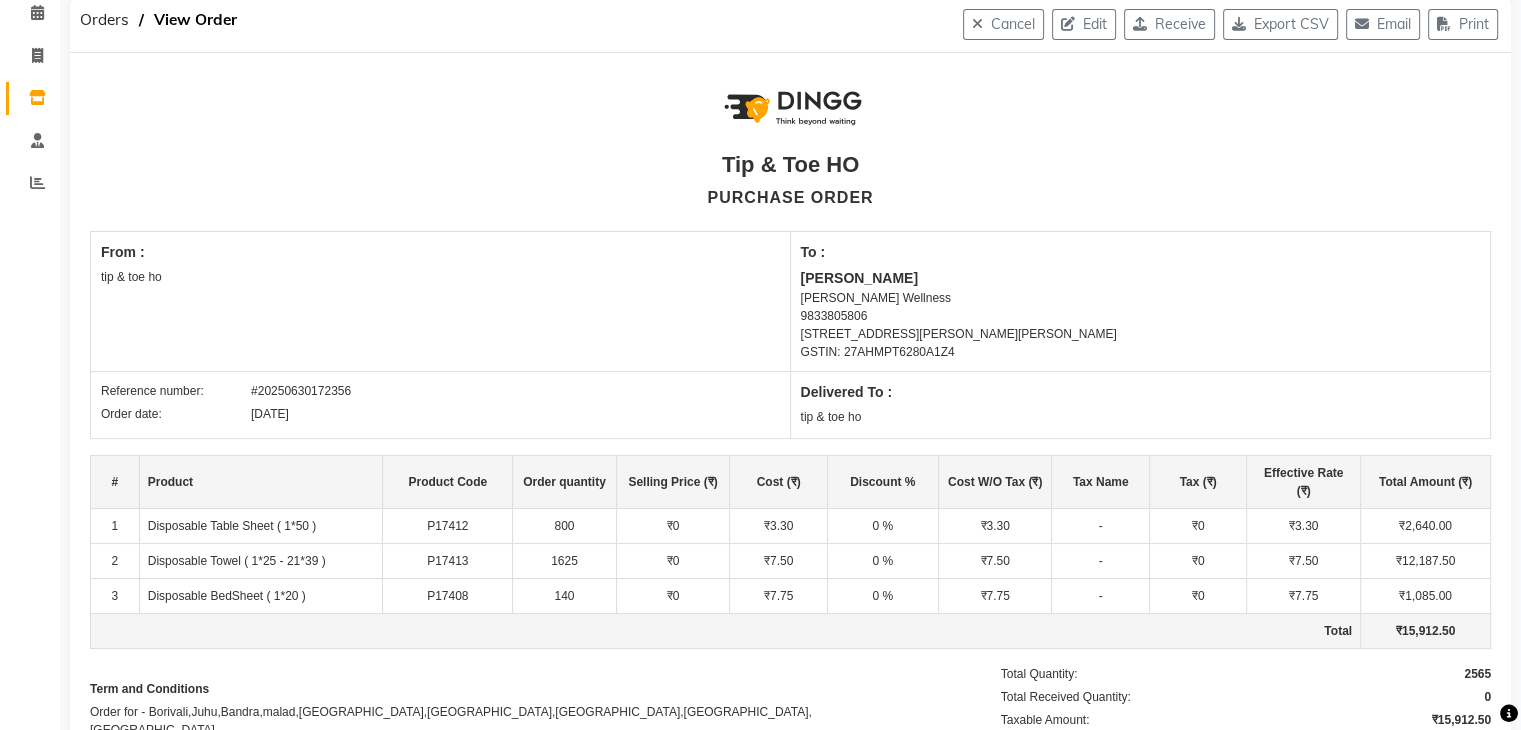 scroll, scrollTop: 0, scrollLeft: 0, axis: both 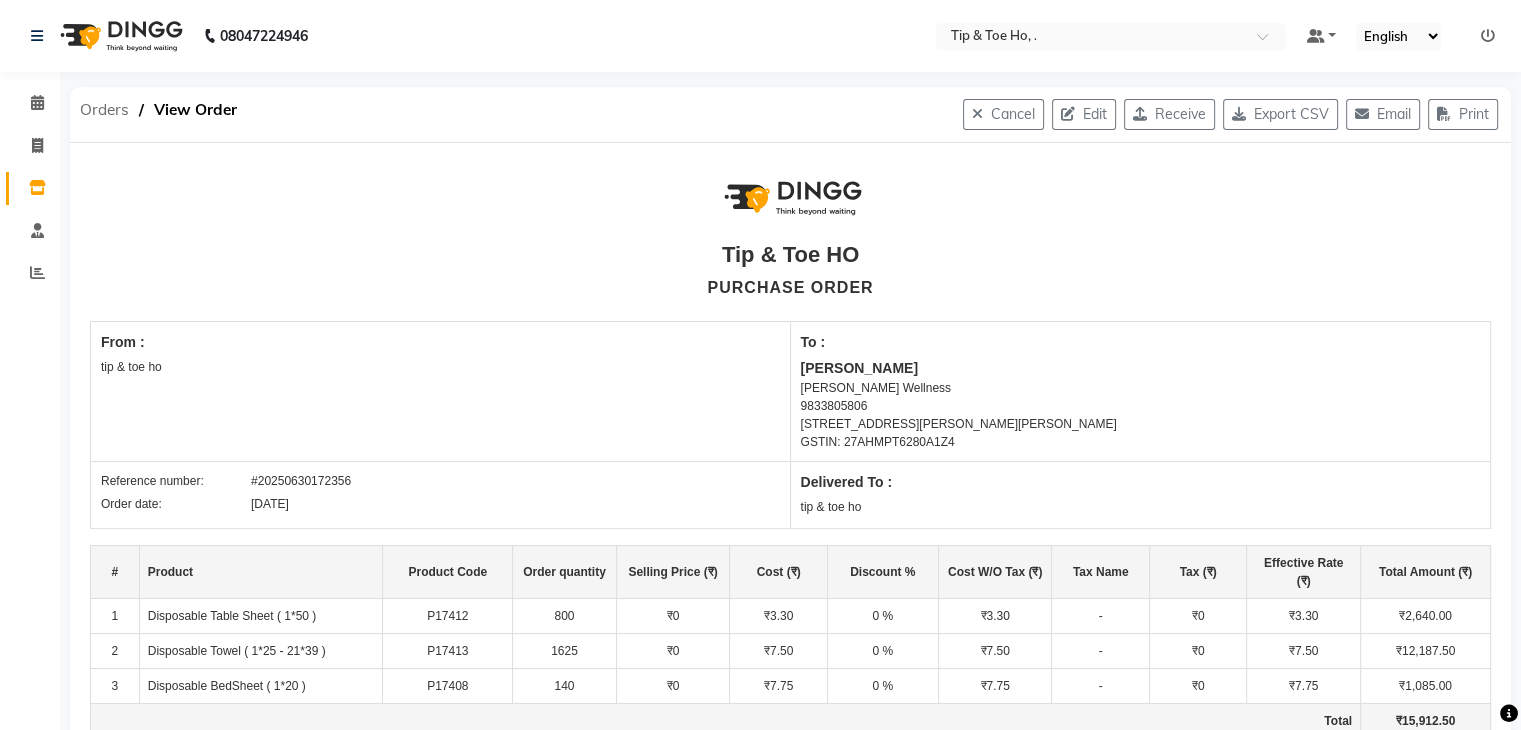 click on "Orders" 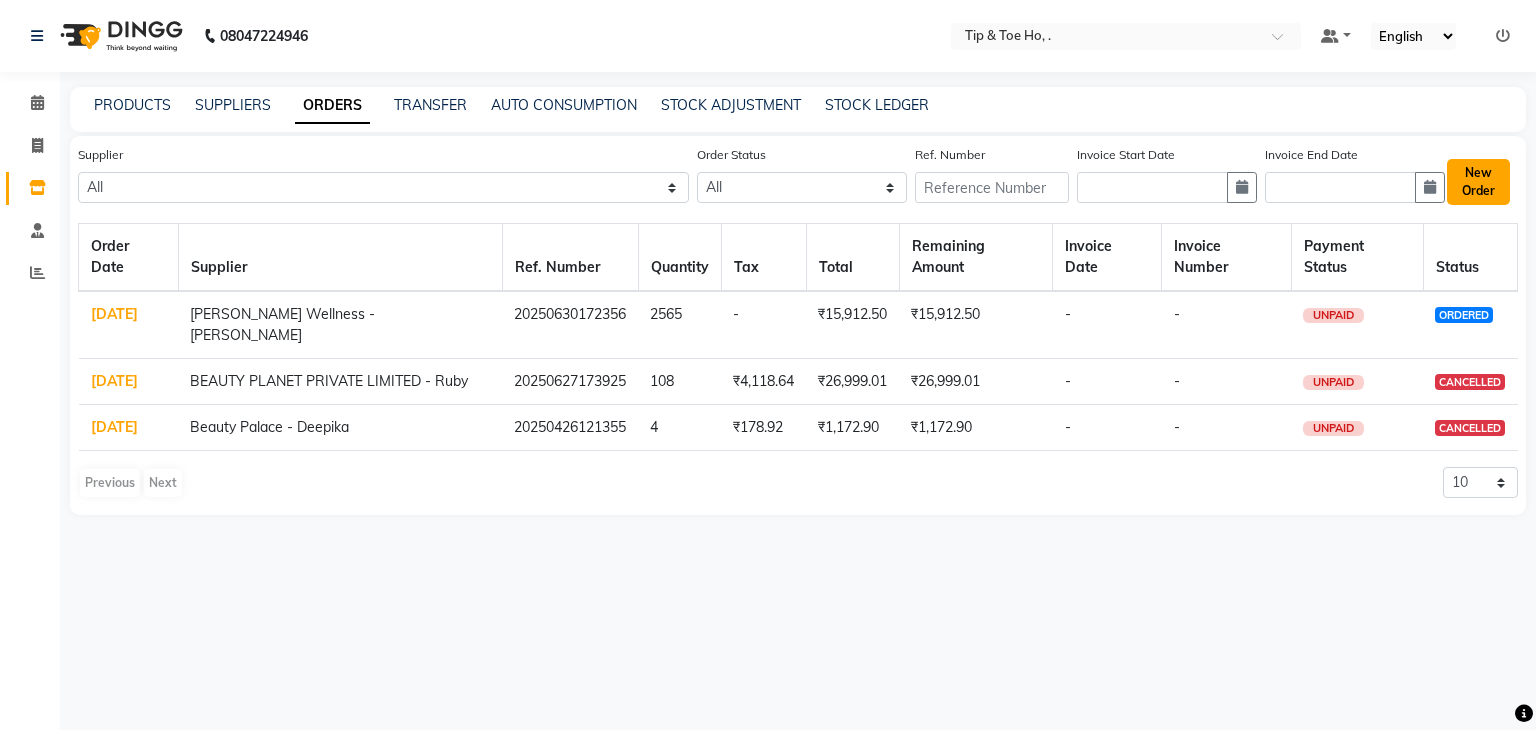 click on "New Order" 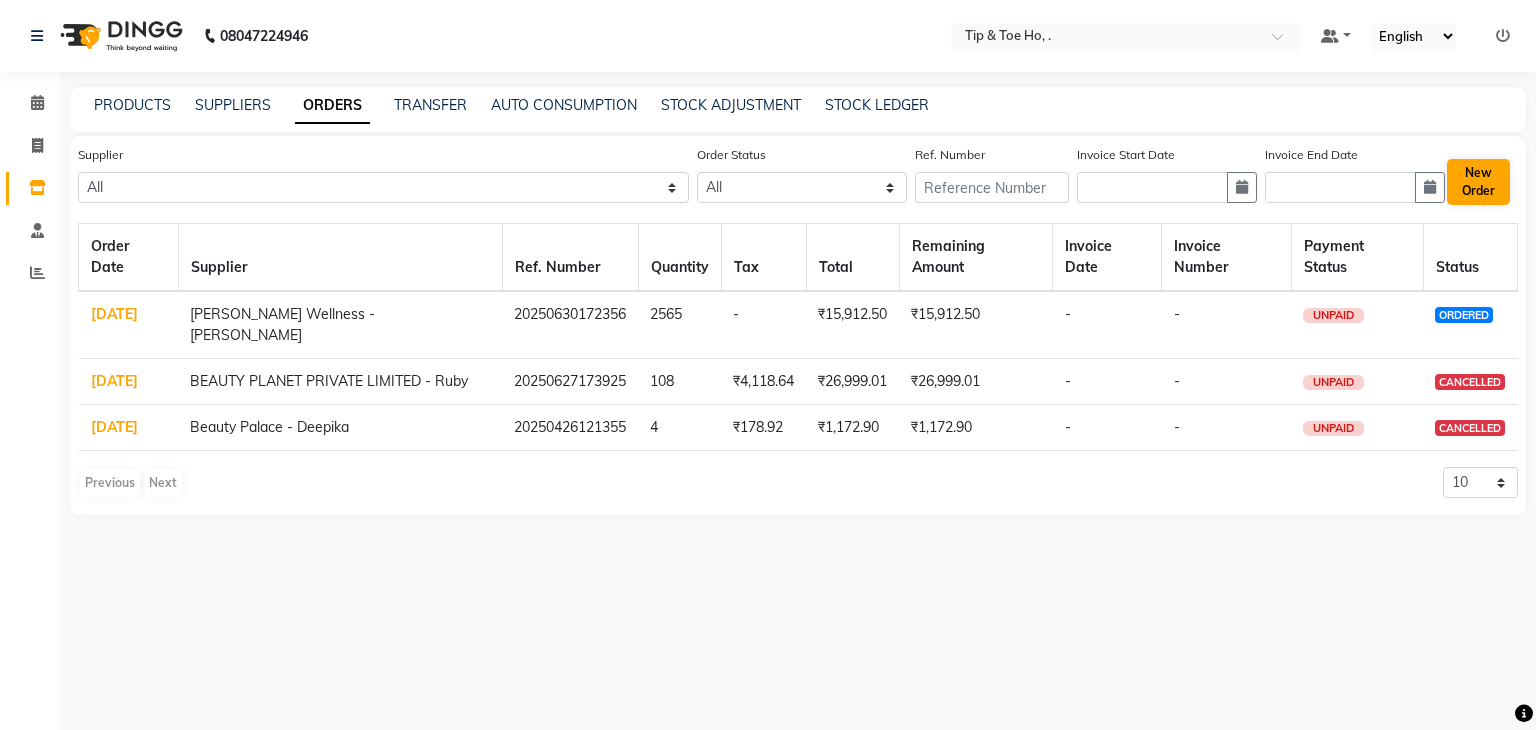 select on "true" 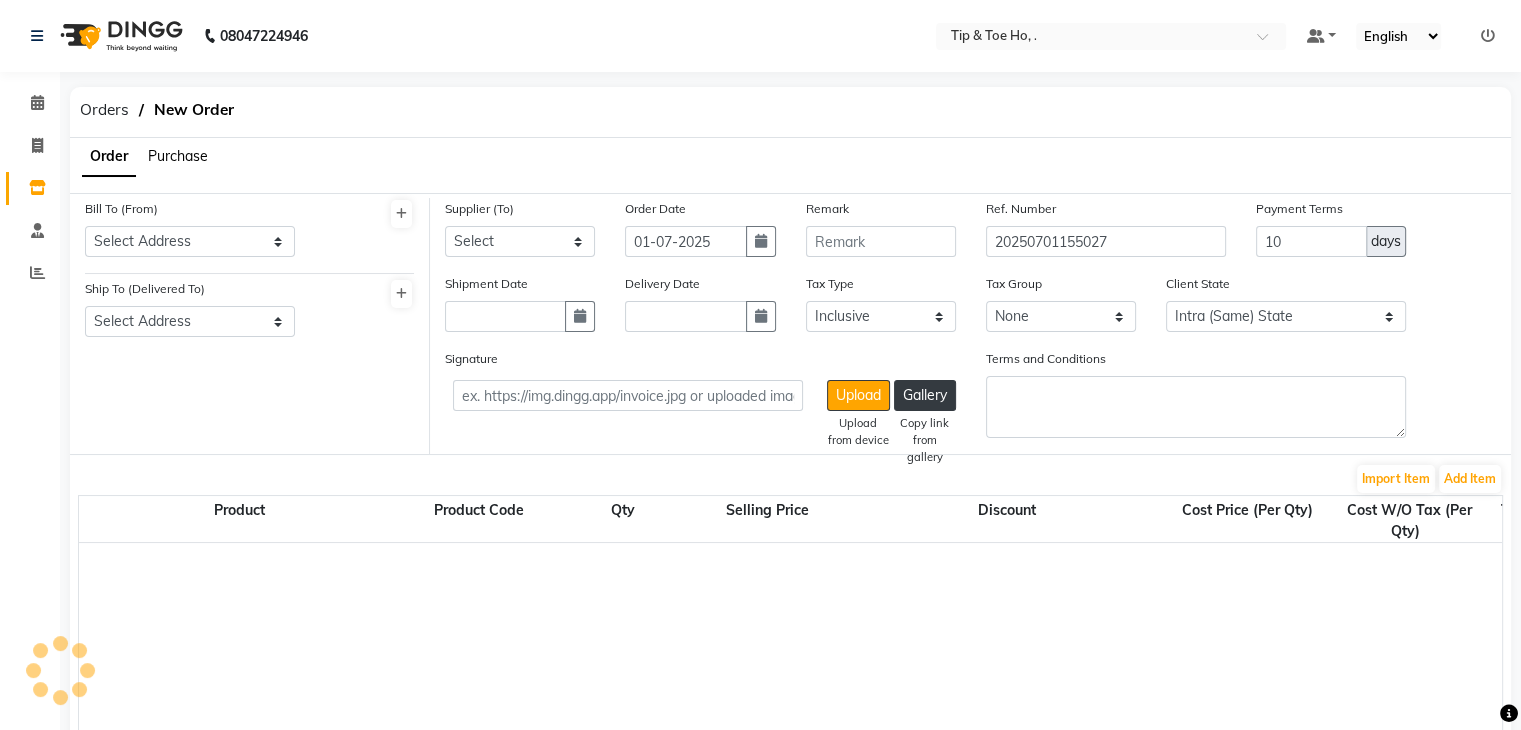select on "2230" 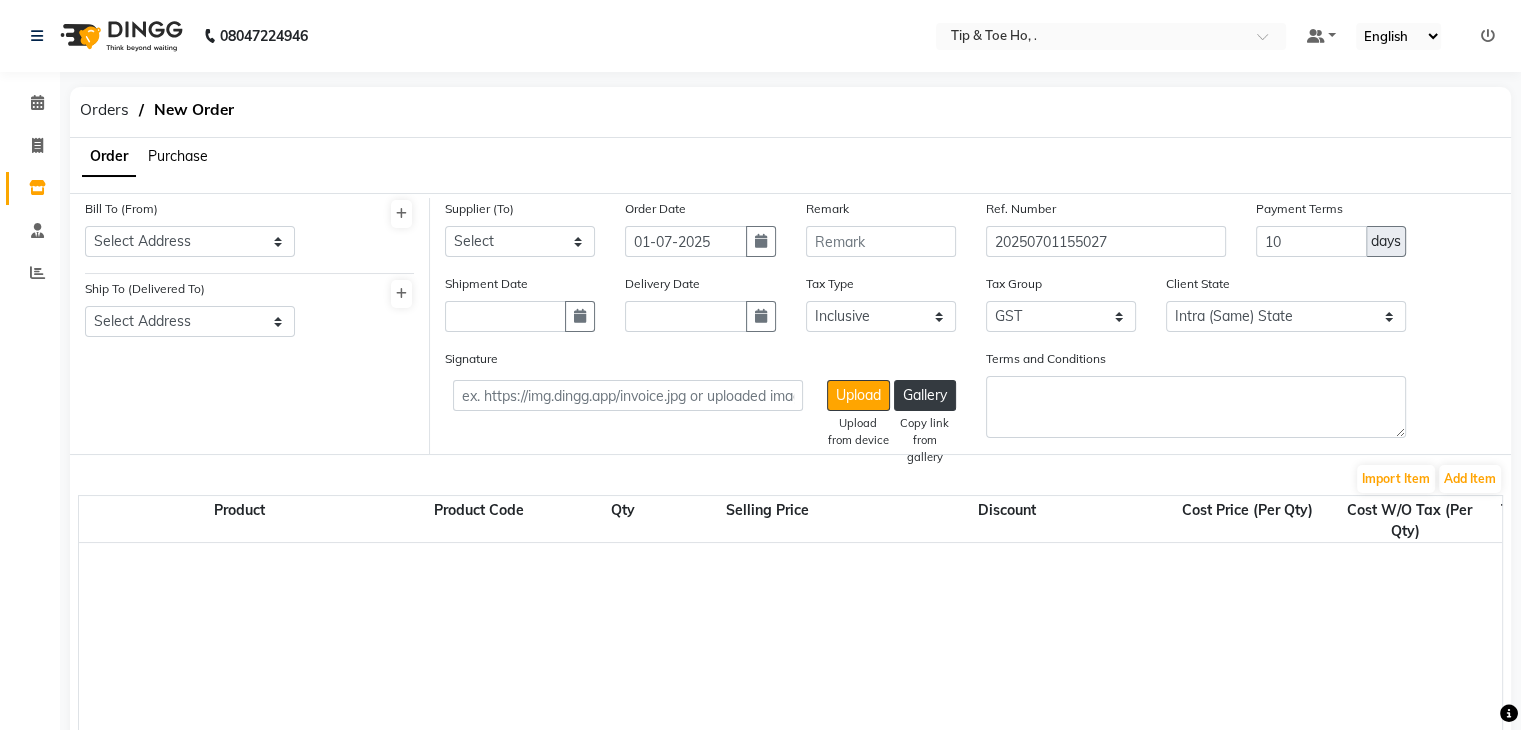click on "Purchase" 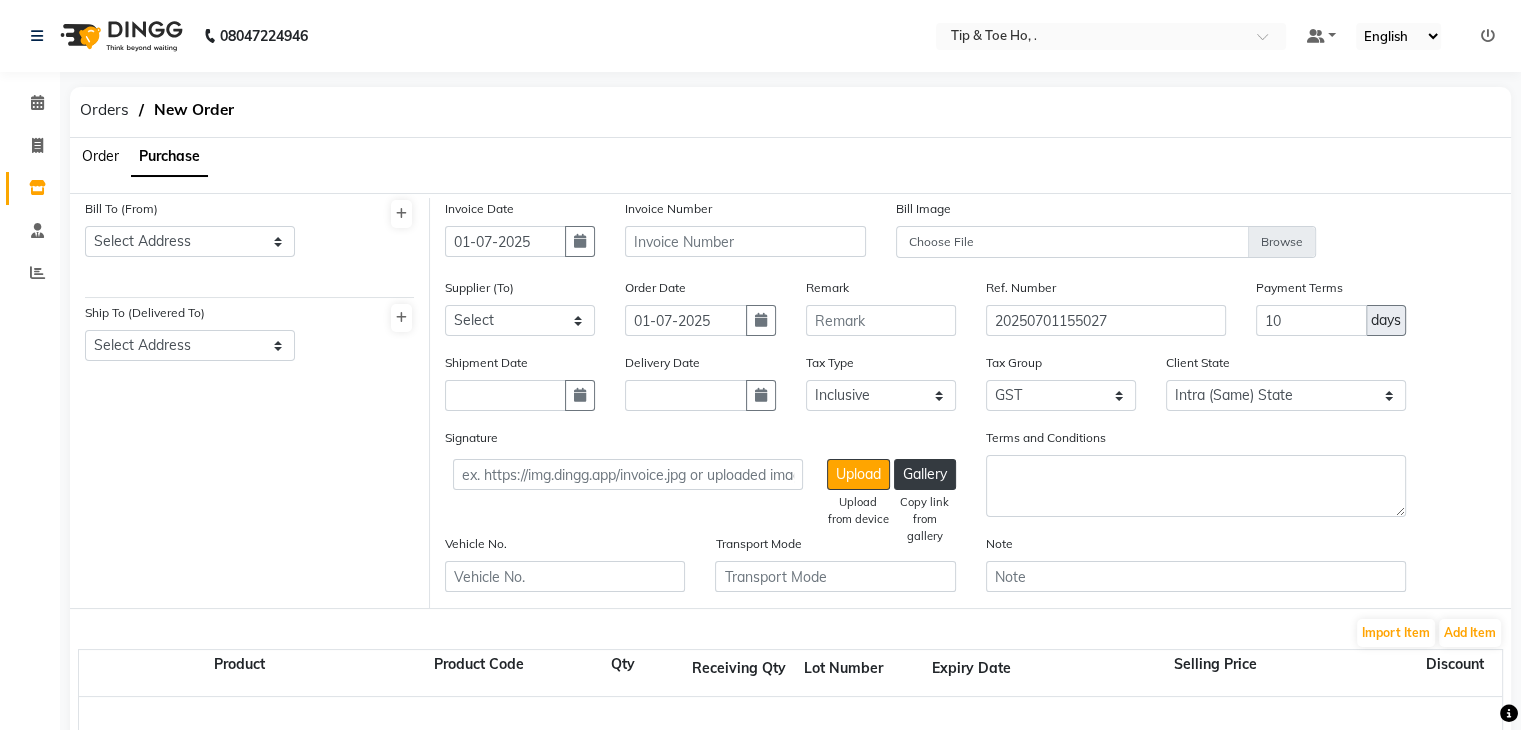 click on "Purchase" 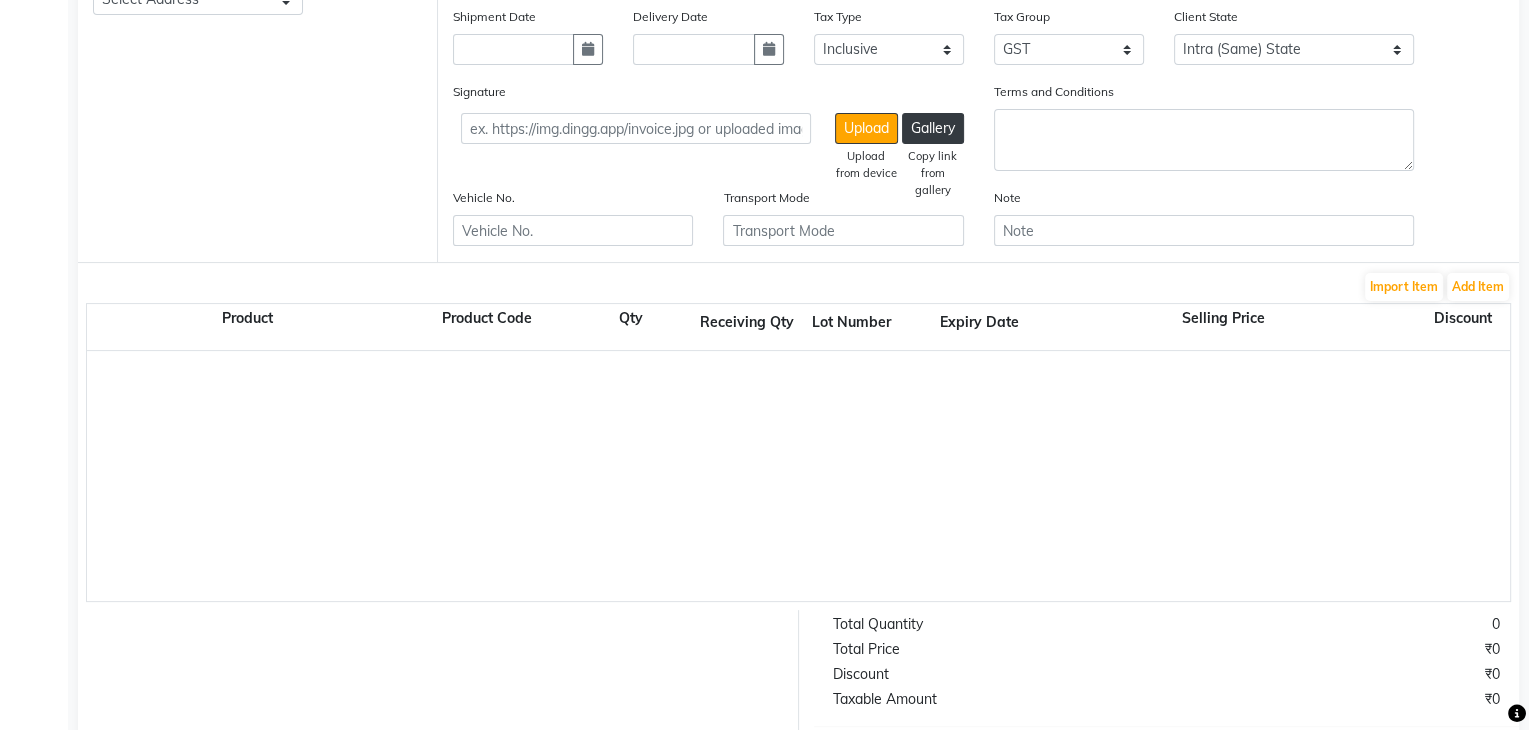 scroll, scrollTop: 344, scrollLeft: 0, axis: vertical 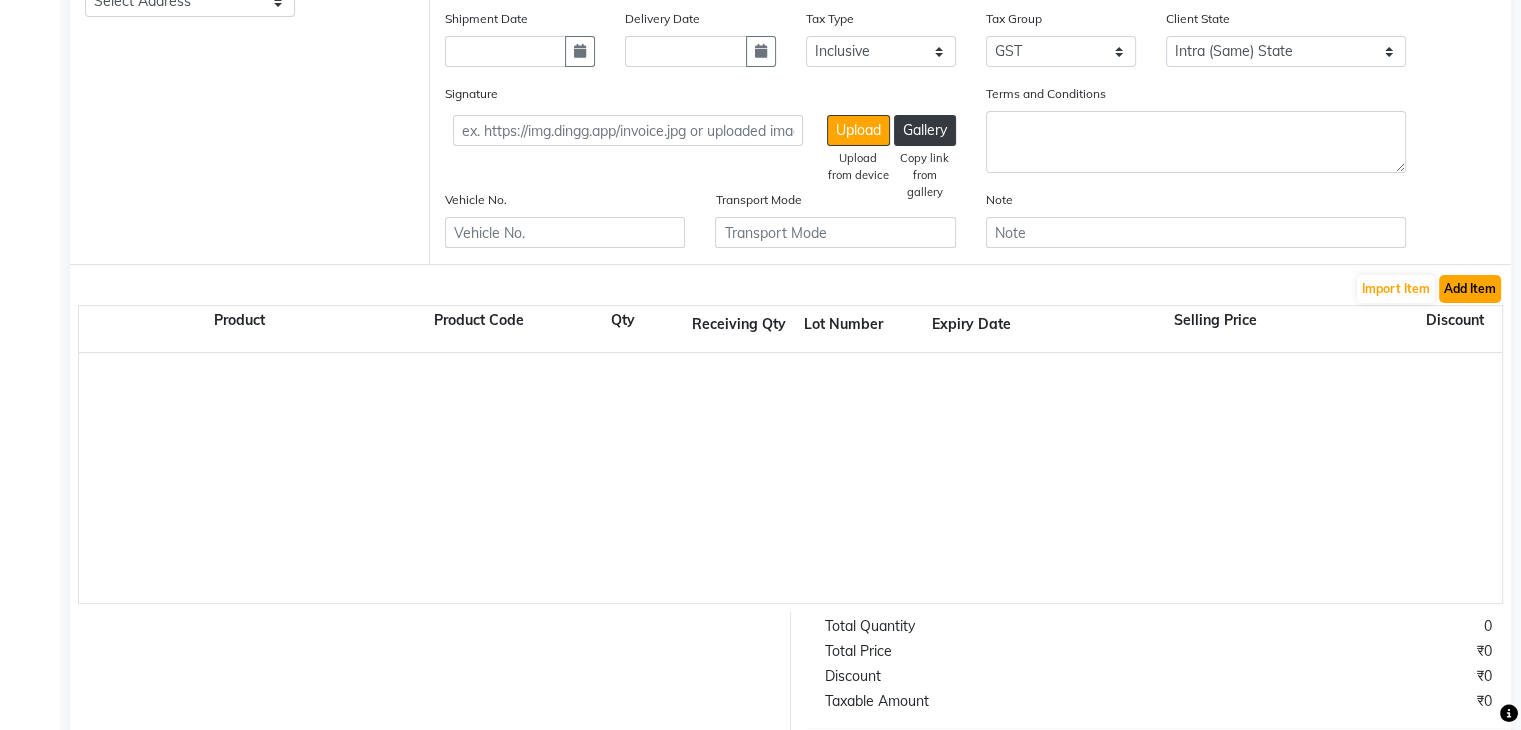 click on "Add Item" 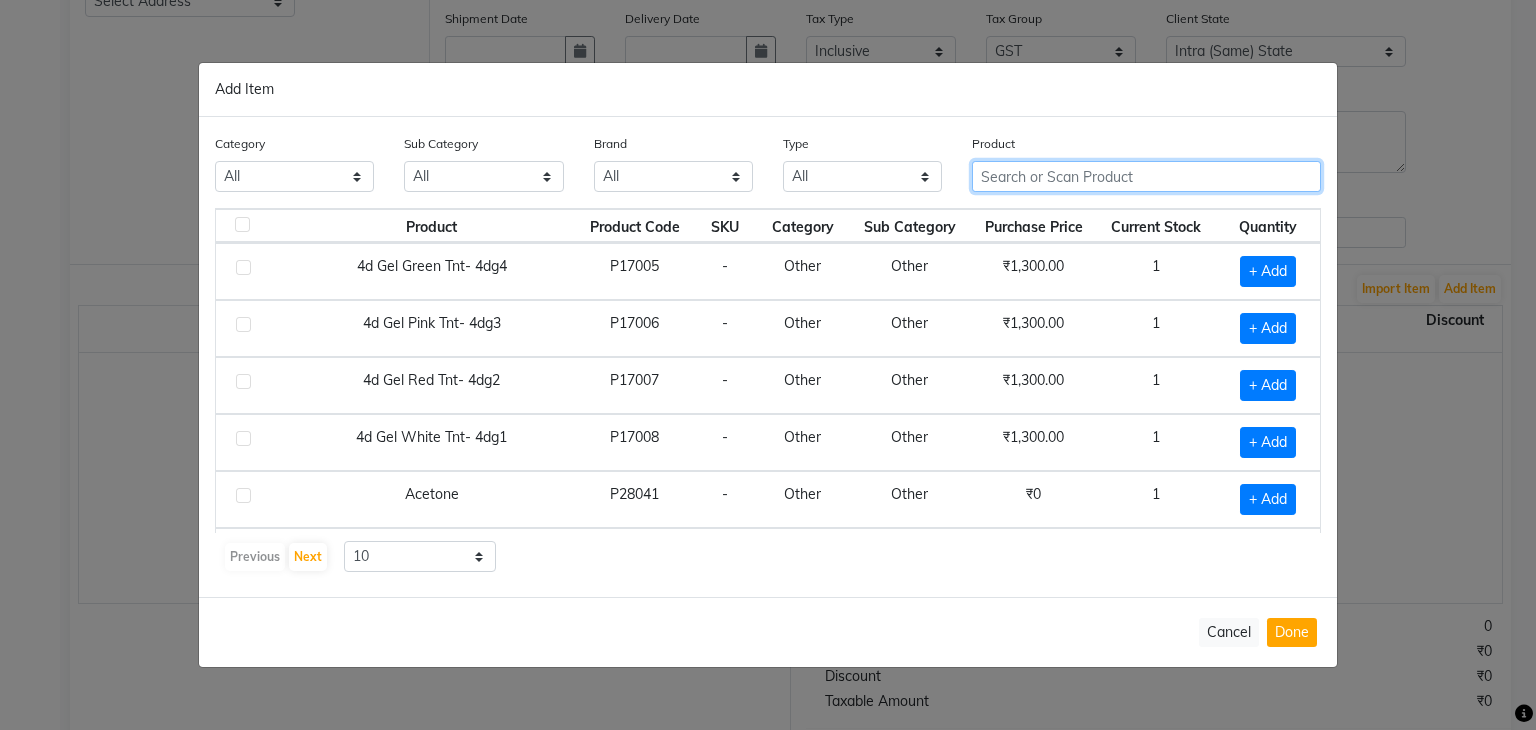 click 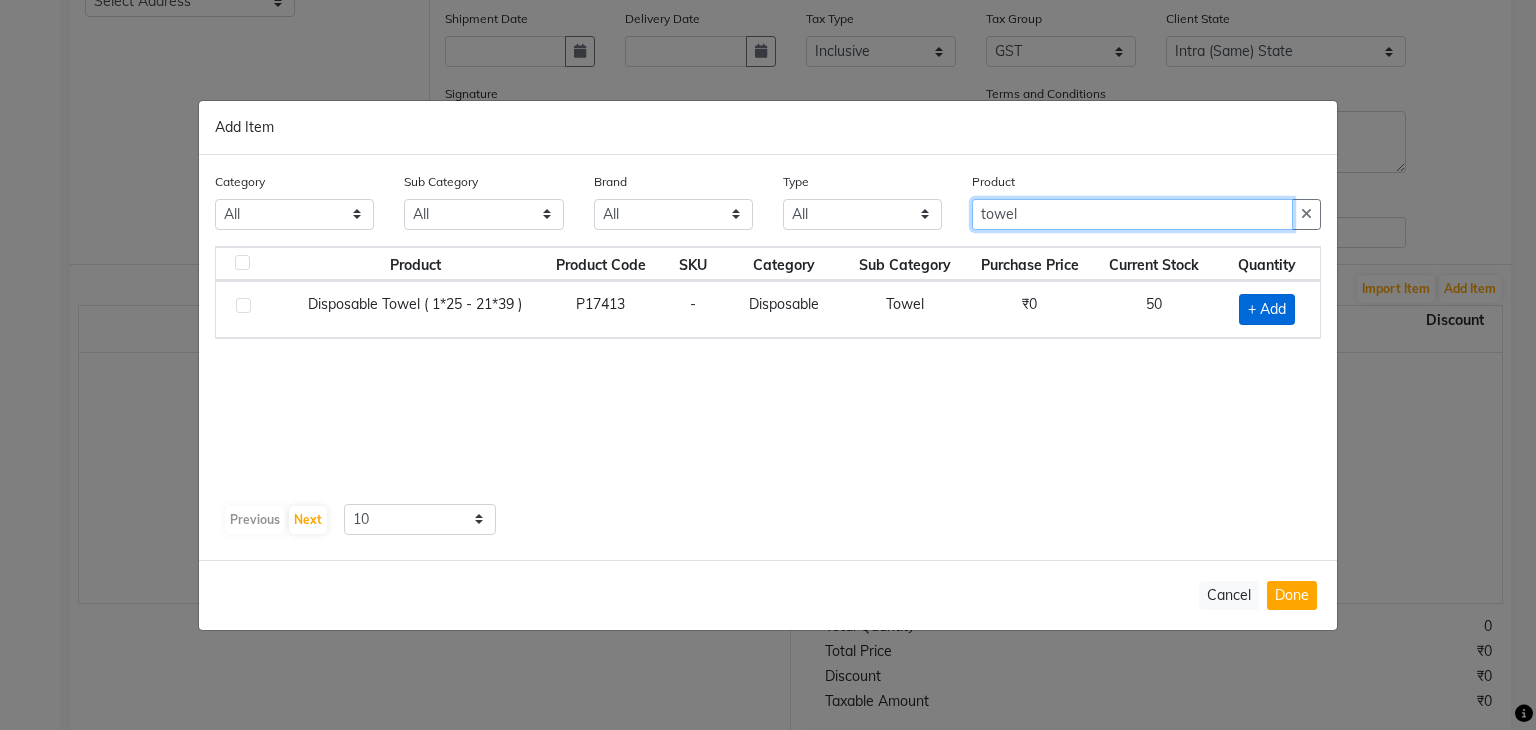 type on "towel" 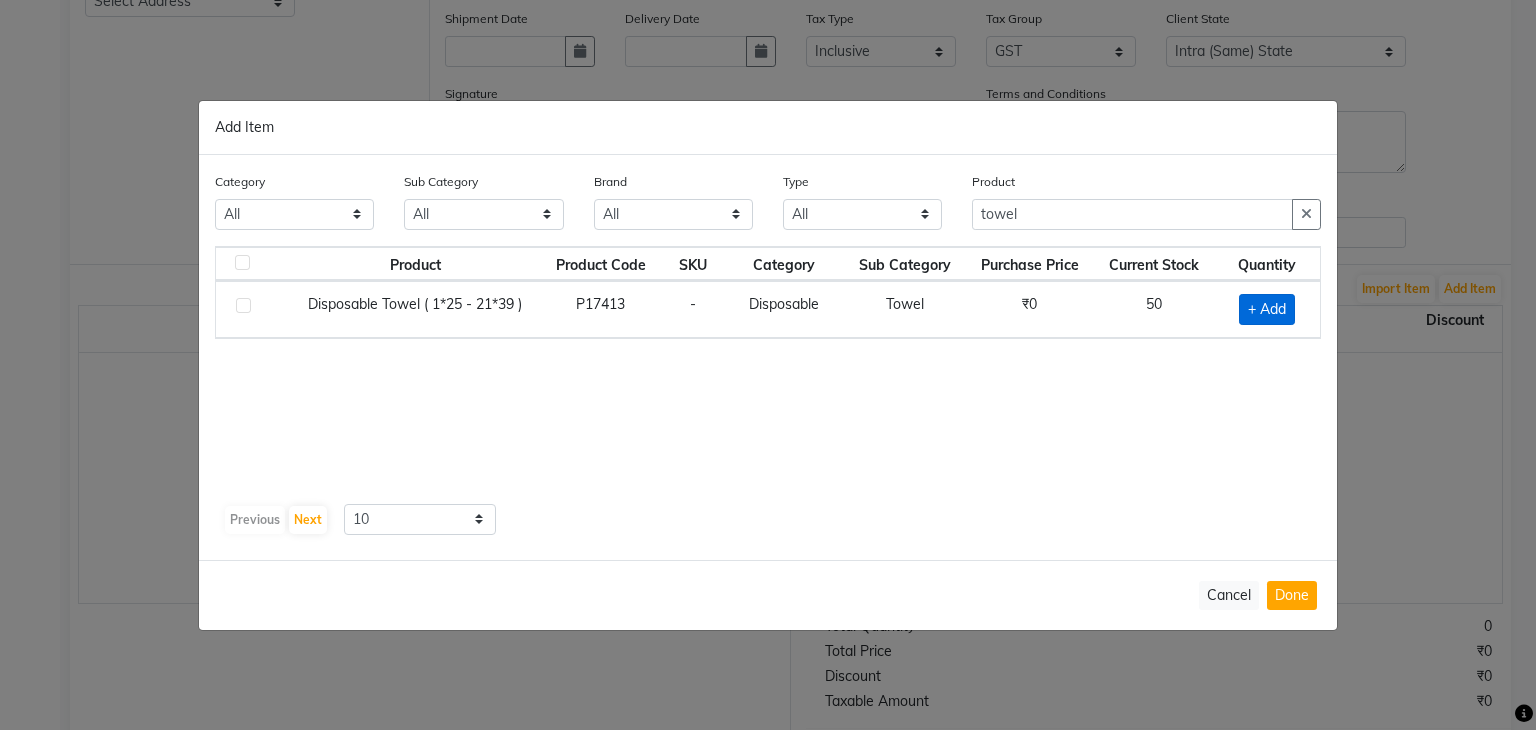 click on "+ Add" 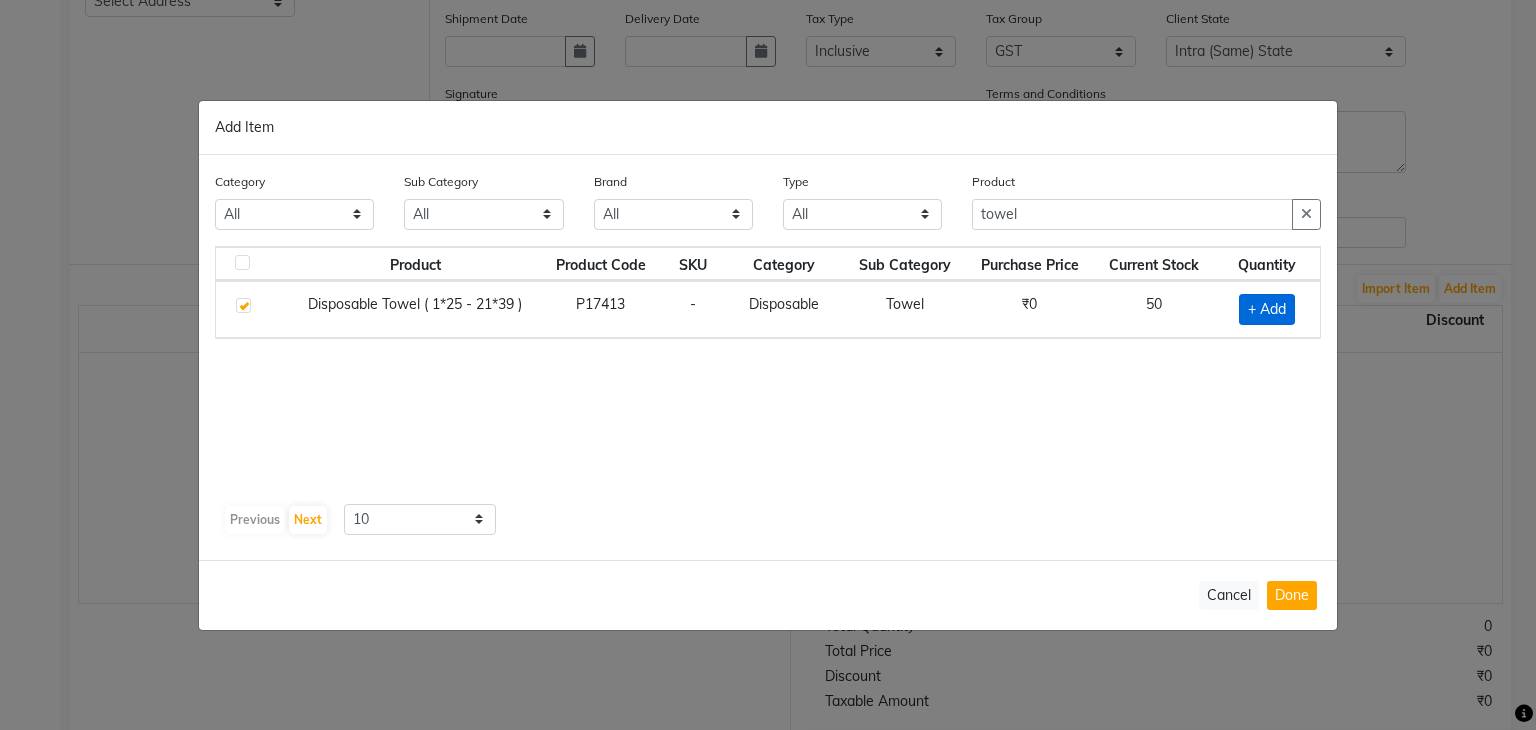 checkbox on "true" 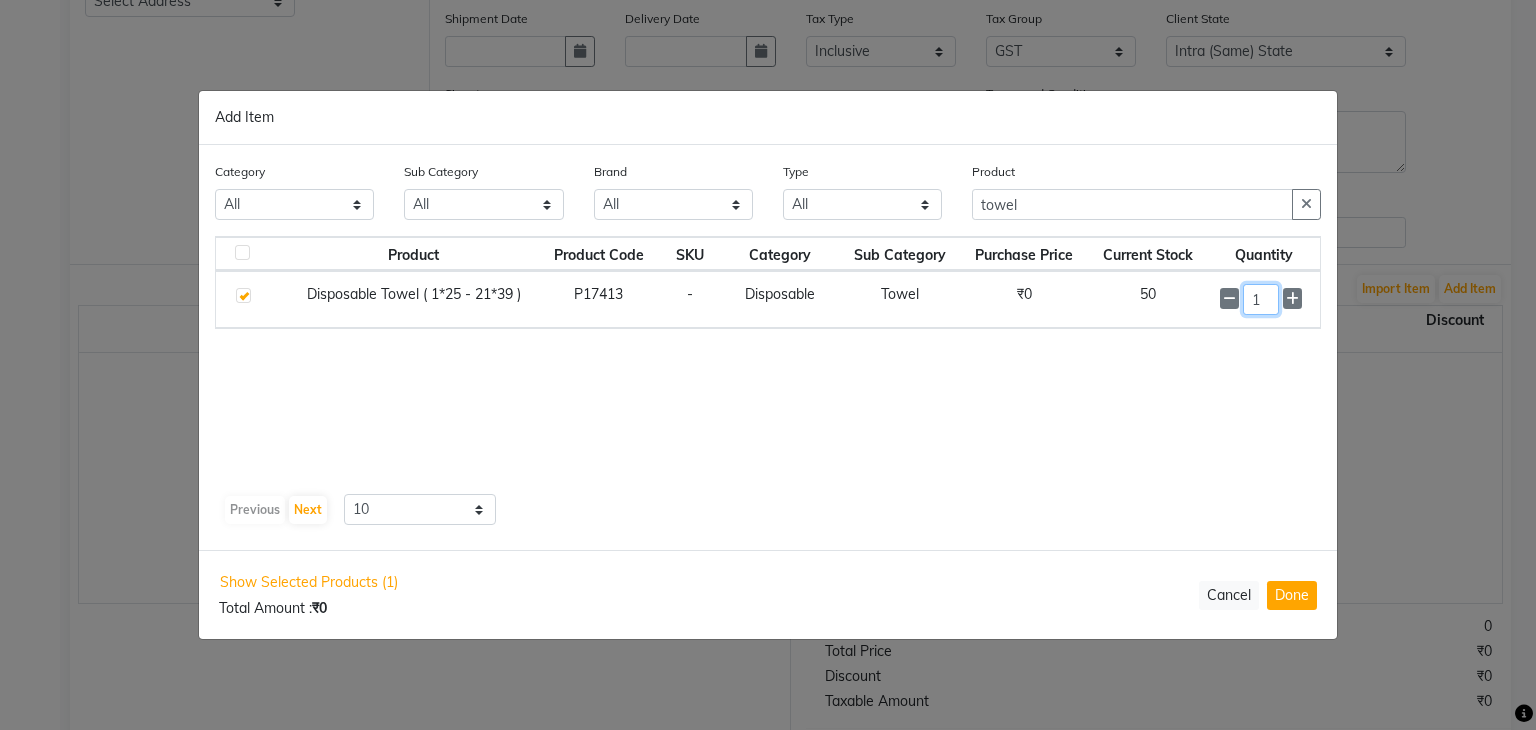 click on "1" 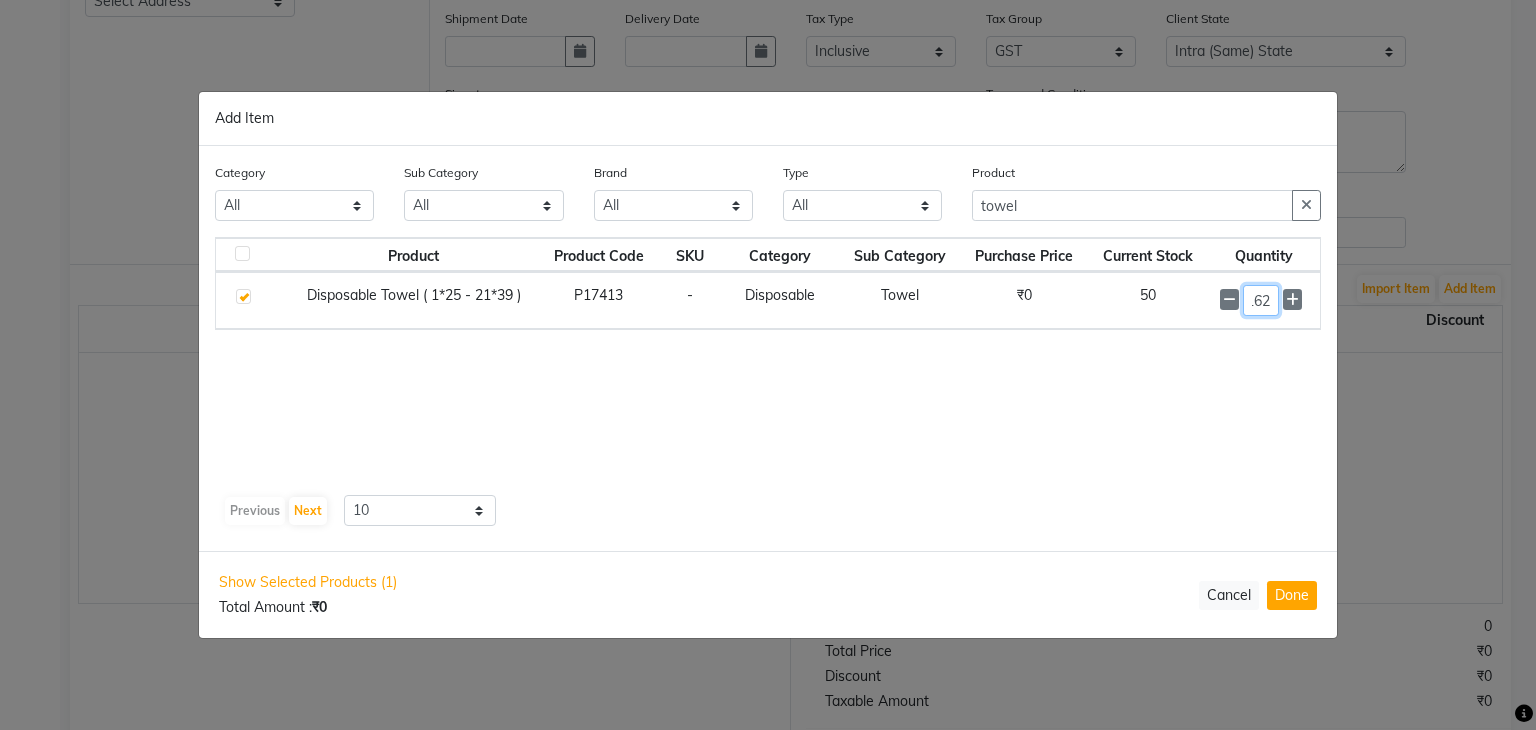 scroll, scrollTop: 0, scrollLeft: 14, axis: horizontal 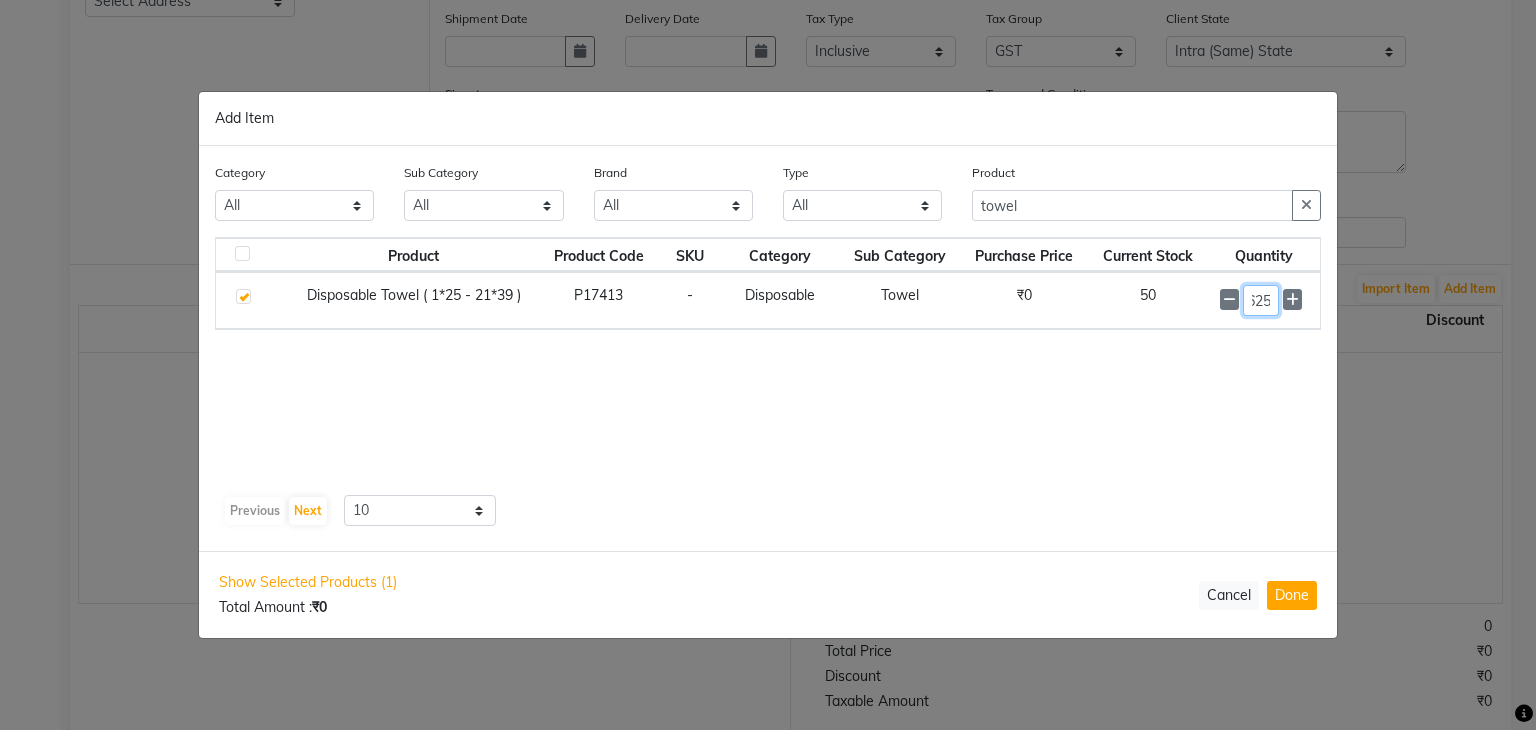 type on "1625" 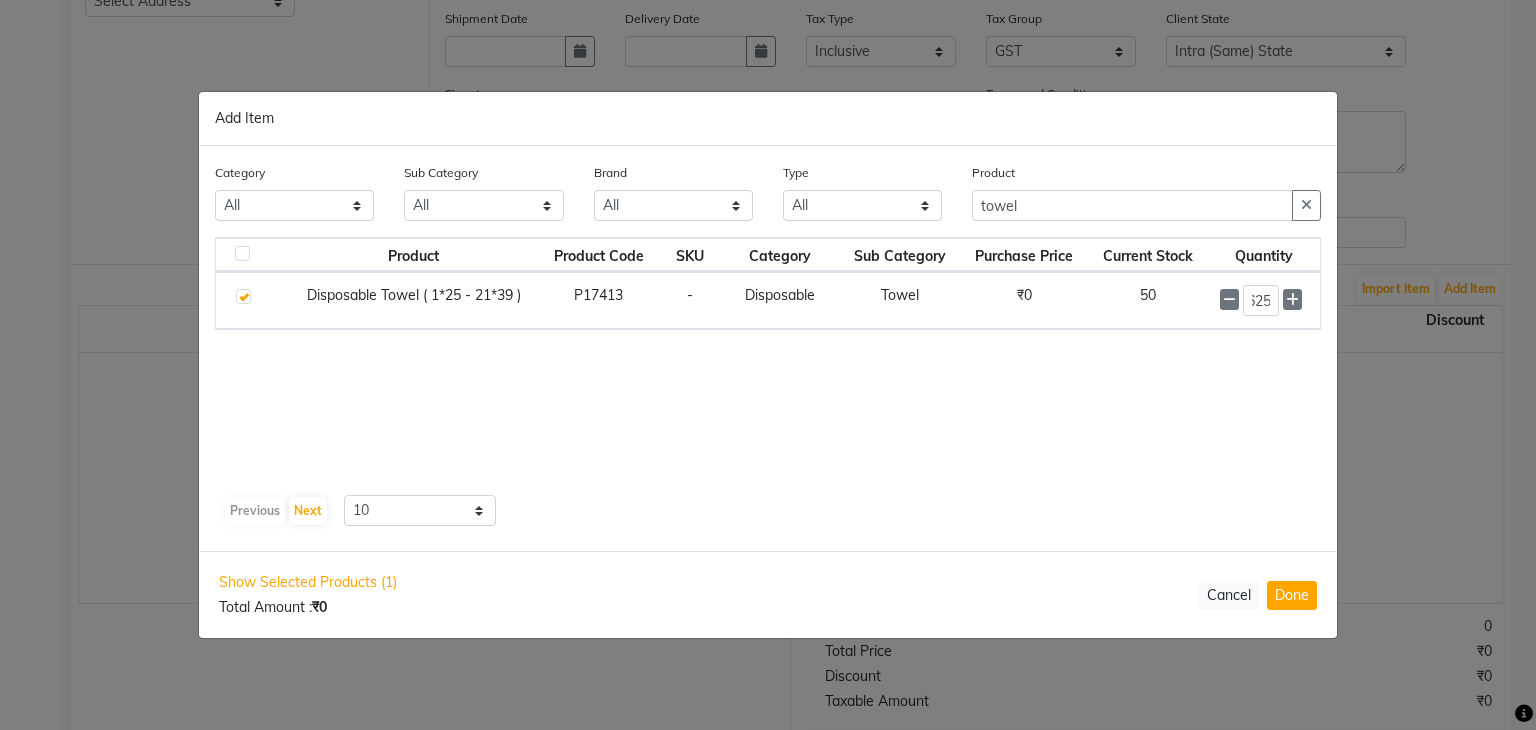 scroll, scrollTop: 0, scrollLeft: 0, axis: both 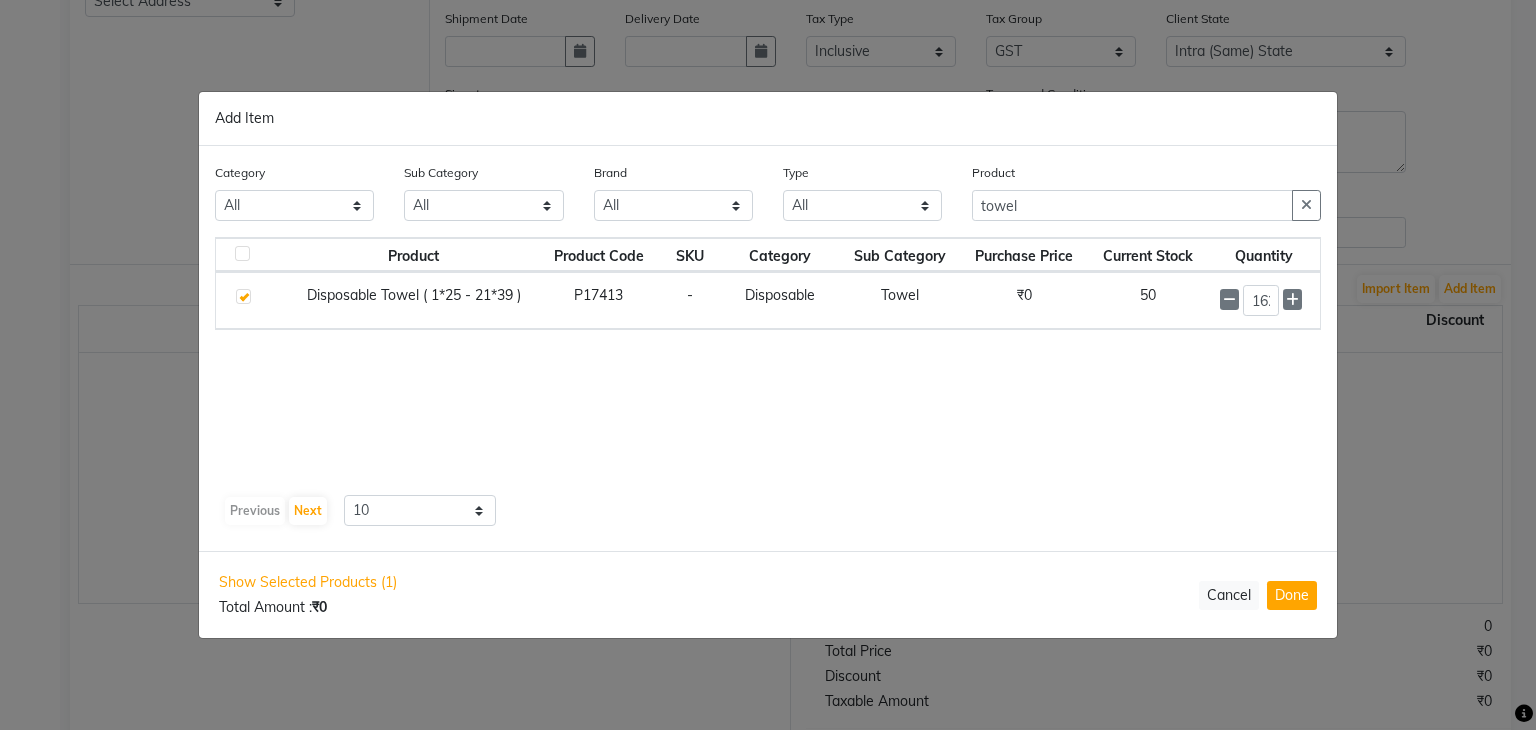 click on "Product Product Code SKU Category Sub Category Purchase Price Current Stock Quantity  Disposable Towel ( 1*25 - 21*39 )   P17413   -   Disposable   Towel   ₹0   50  1625" 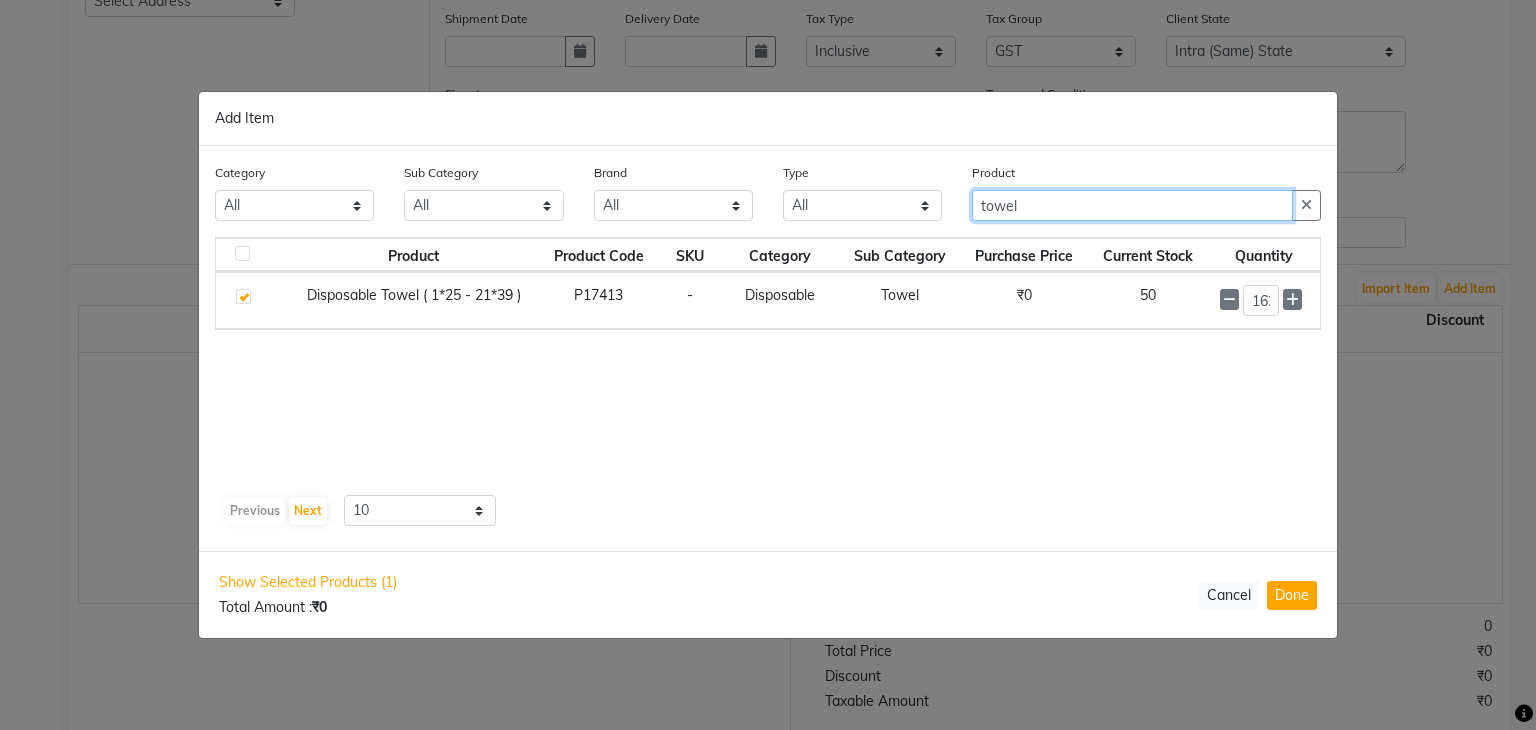 click on "towel" 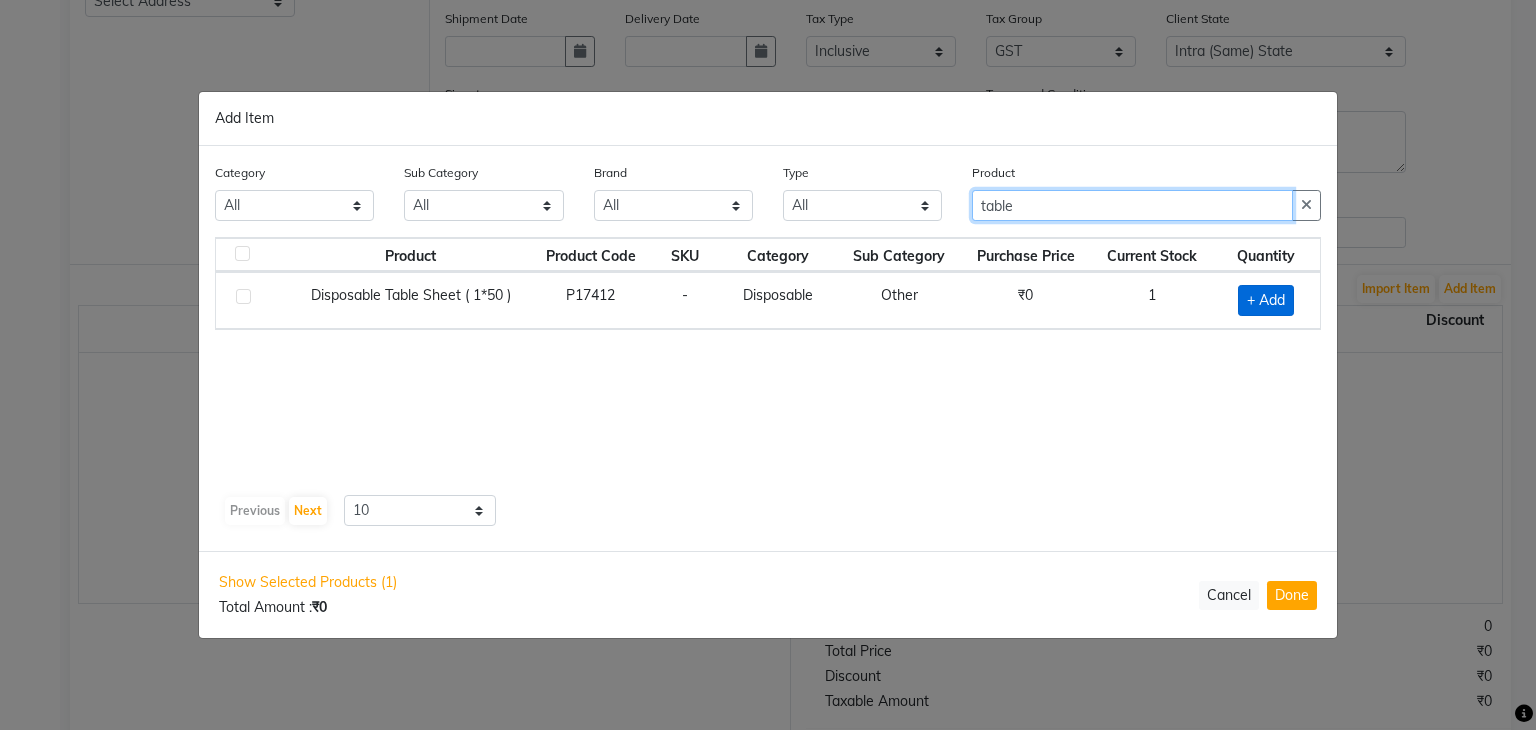type on "table" 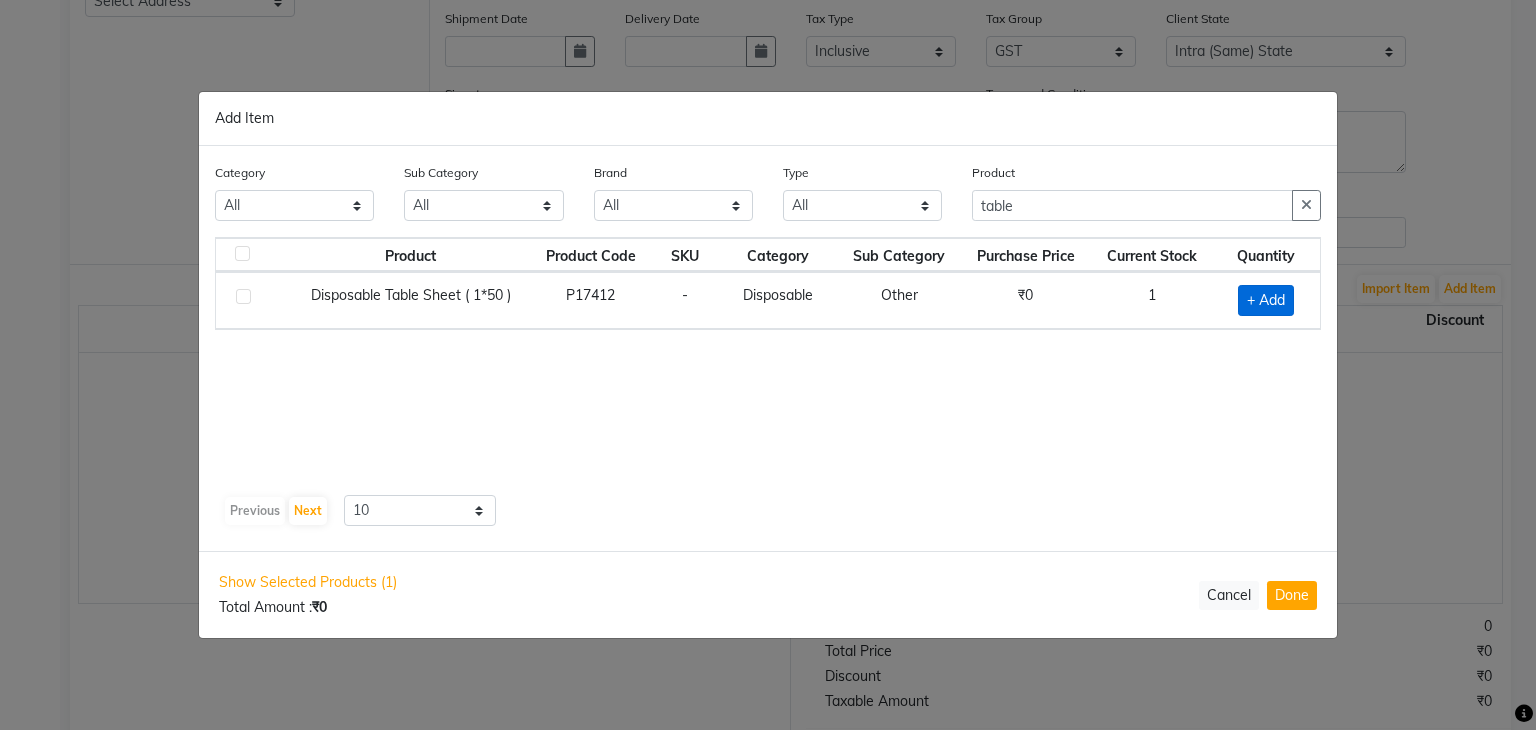 click on "+ Add" 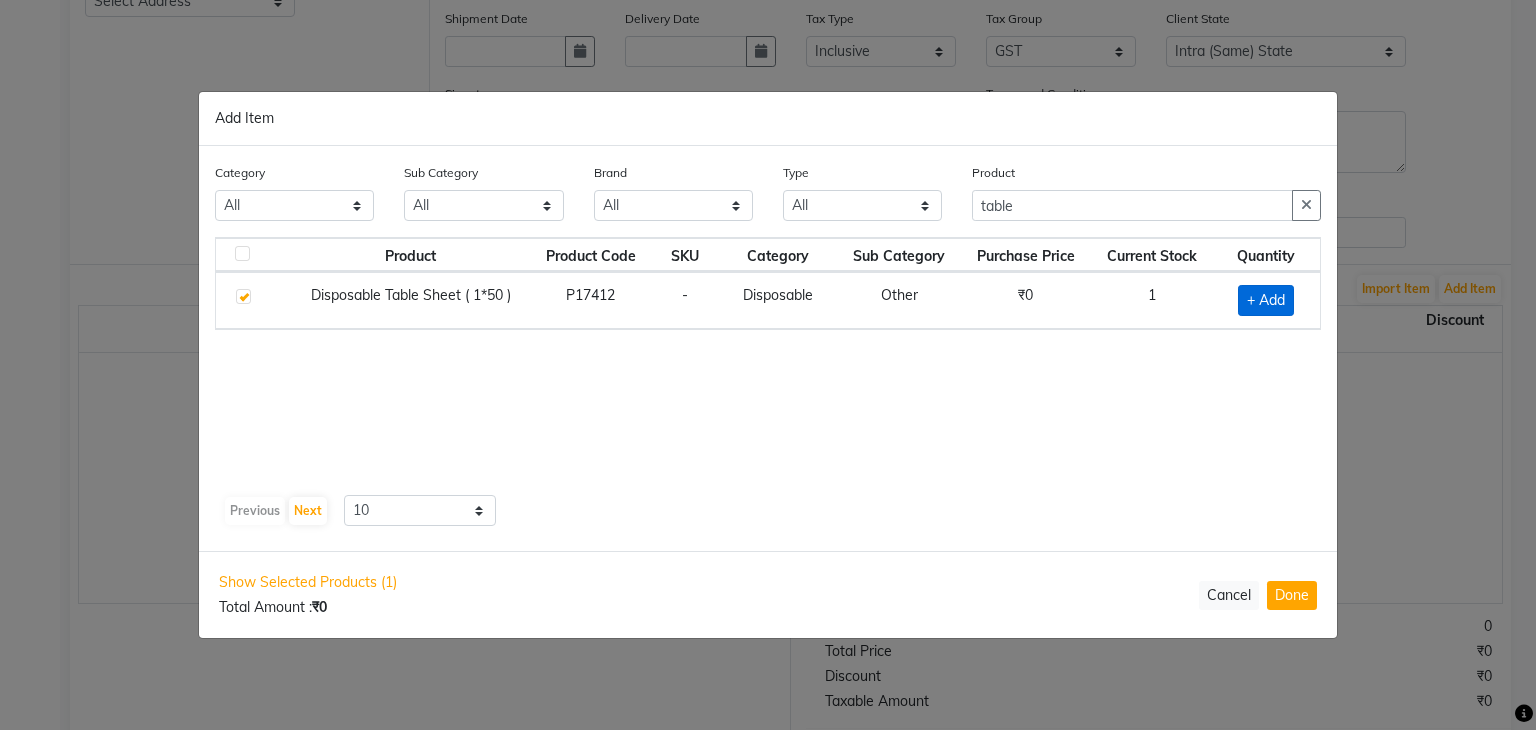 checkbox on "true" 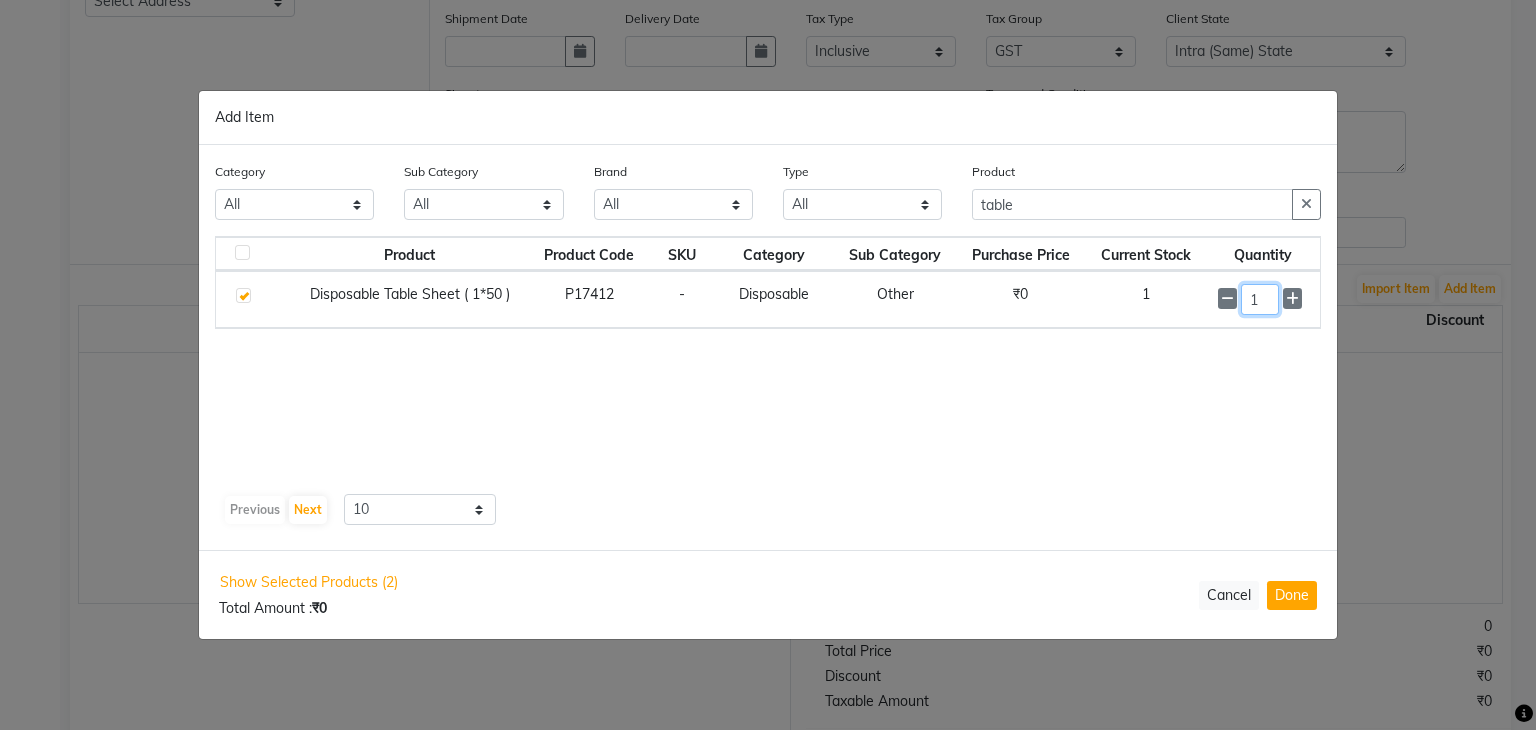click on "1" 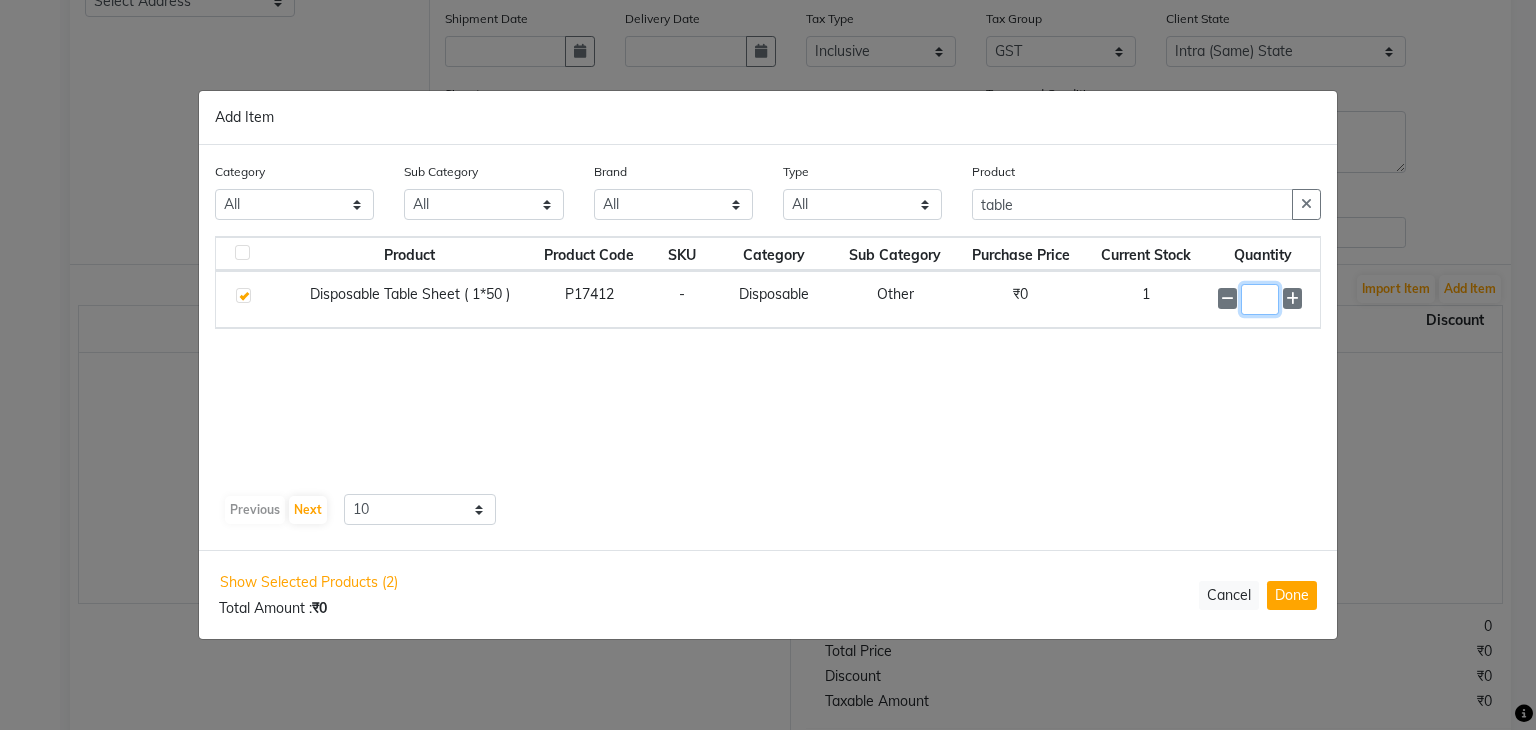 type on "9" 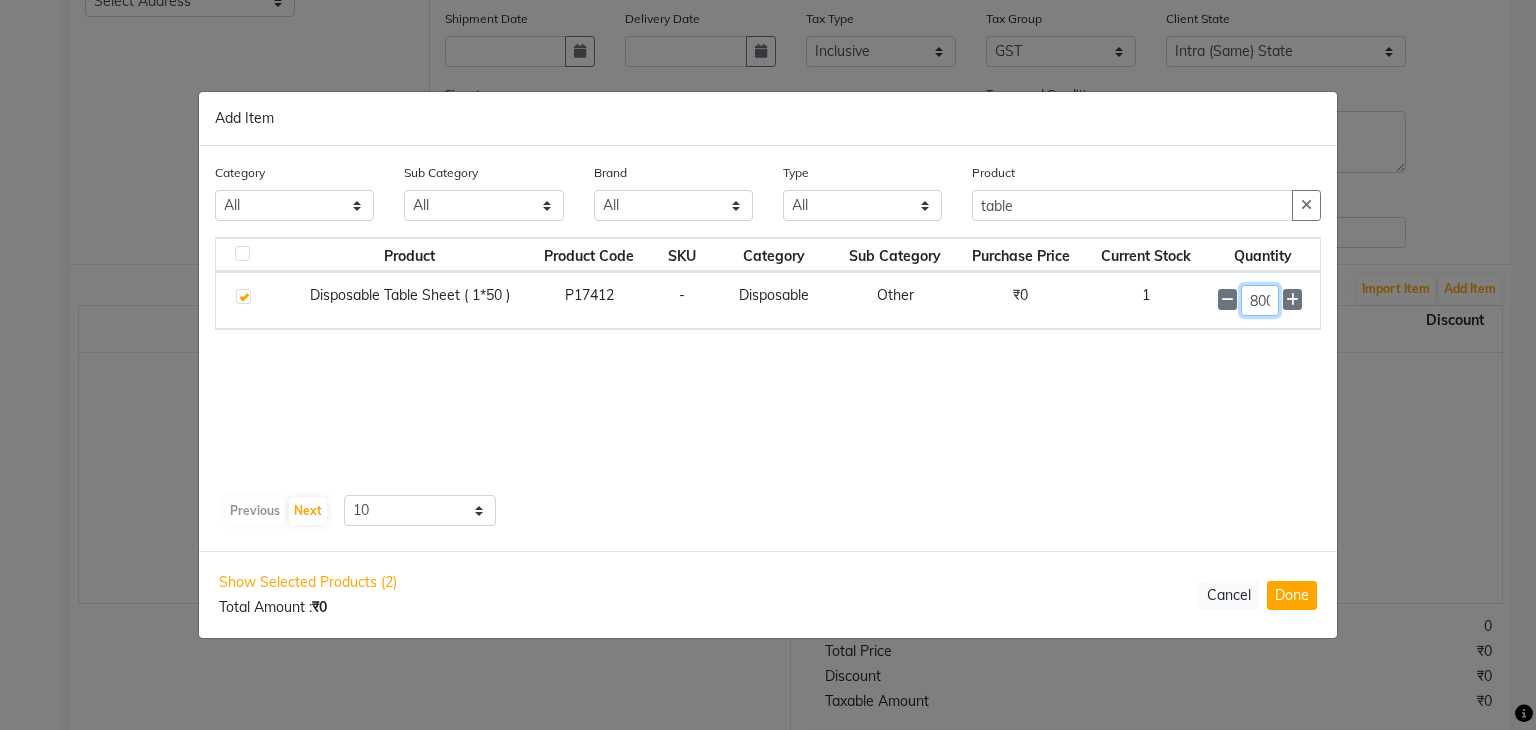 scroll, scrollTop: 0, scrollLeft: 6, axis: horizontal 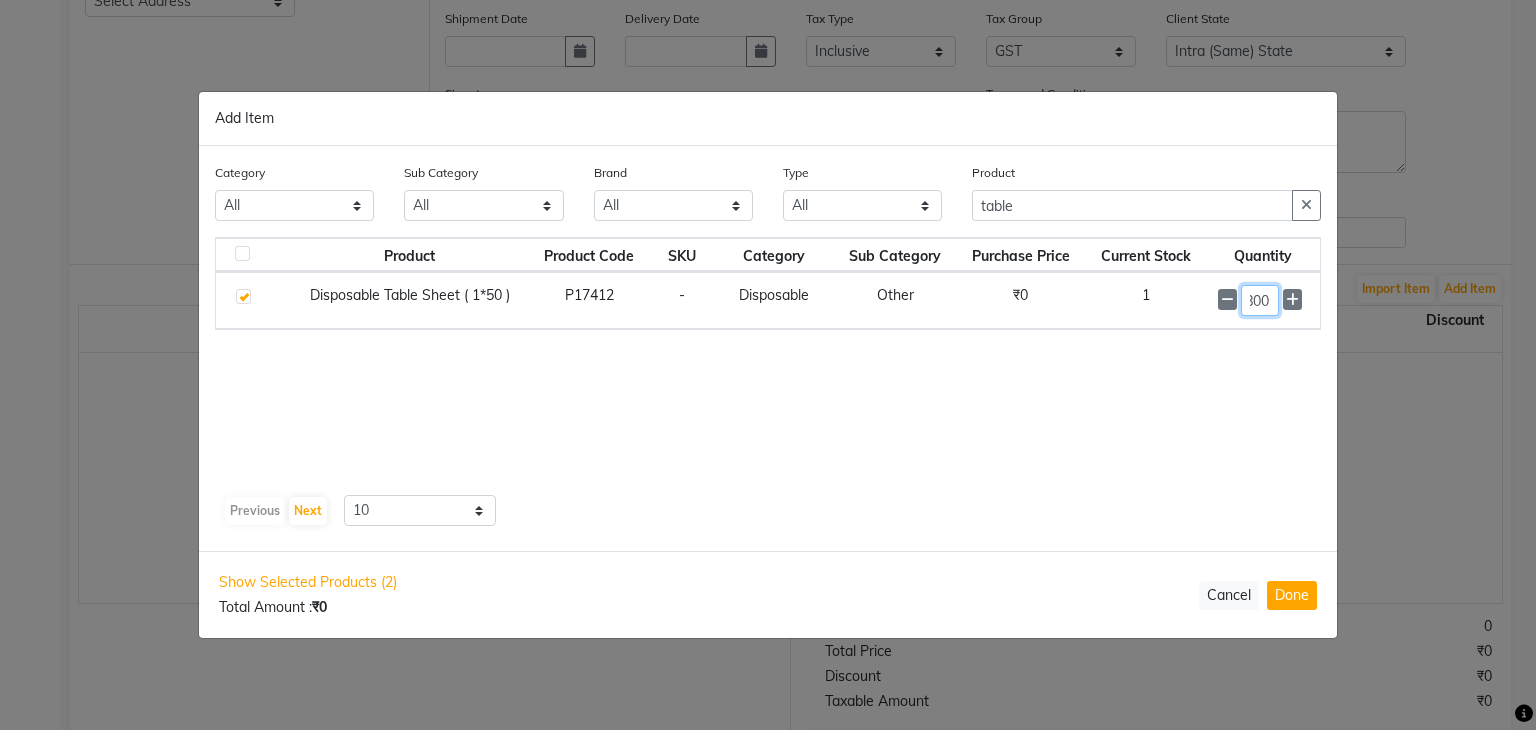 type on "800" 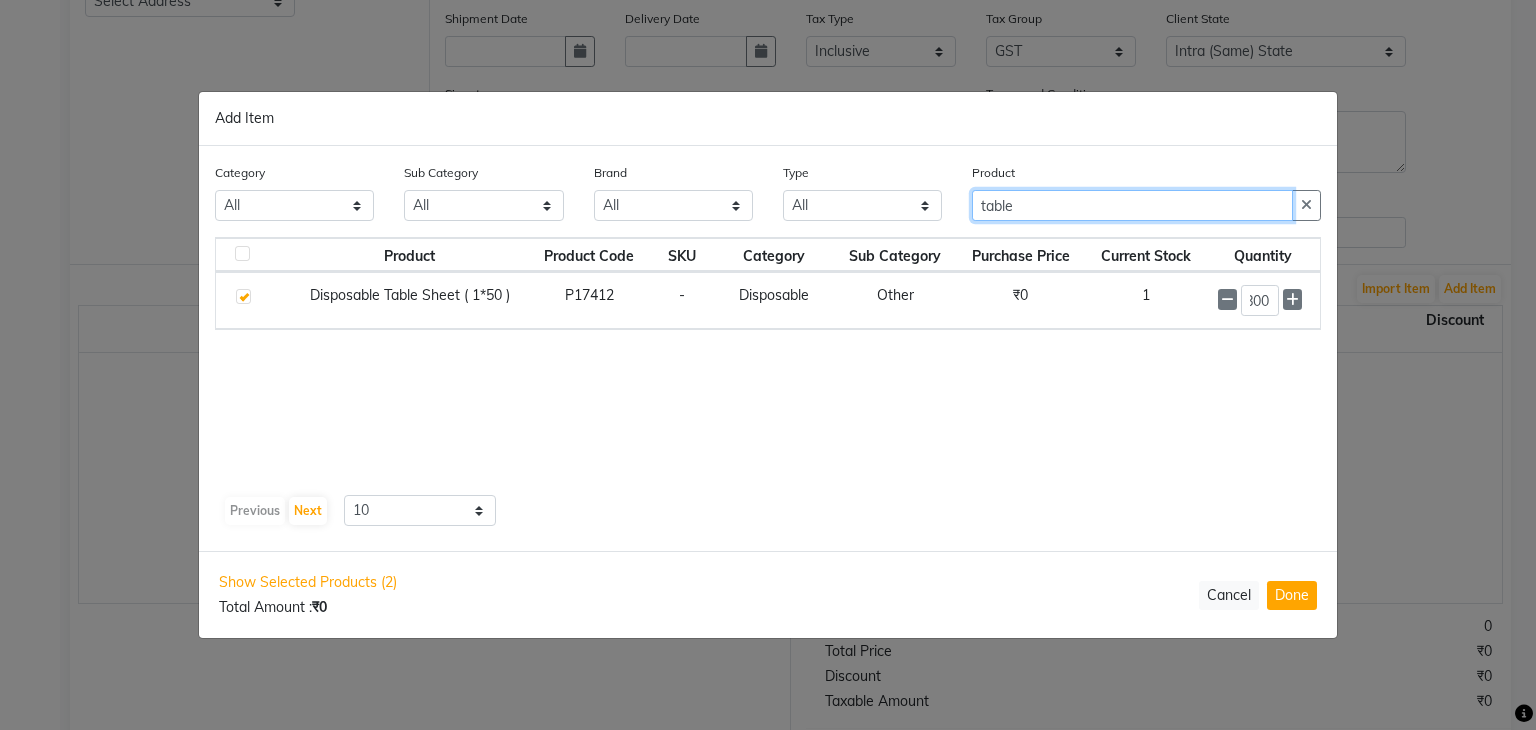 scroll, scrollTop: 0, scrollLeft: 0, axis: both 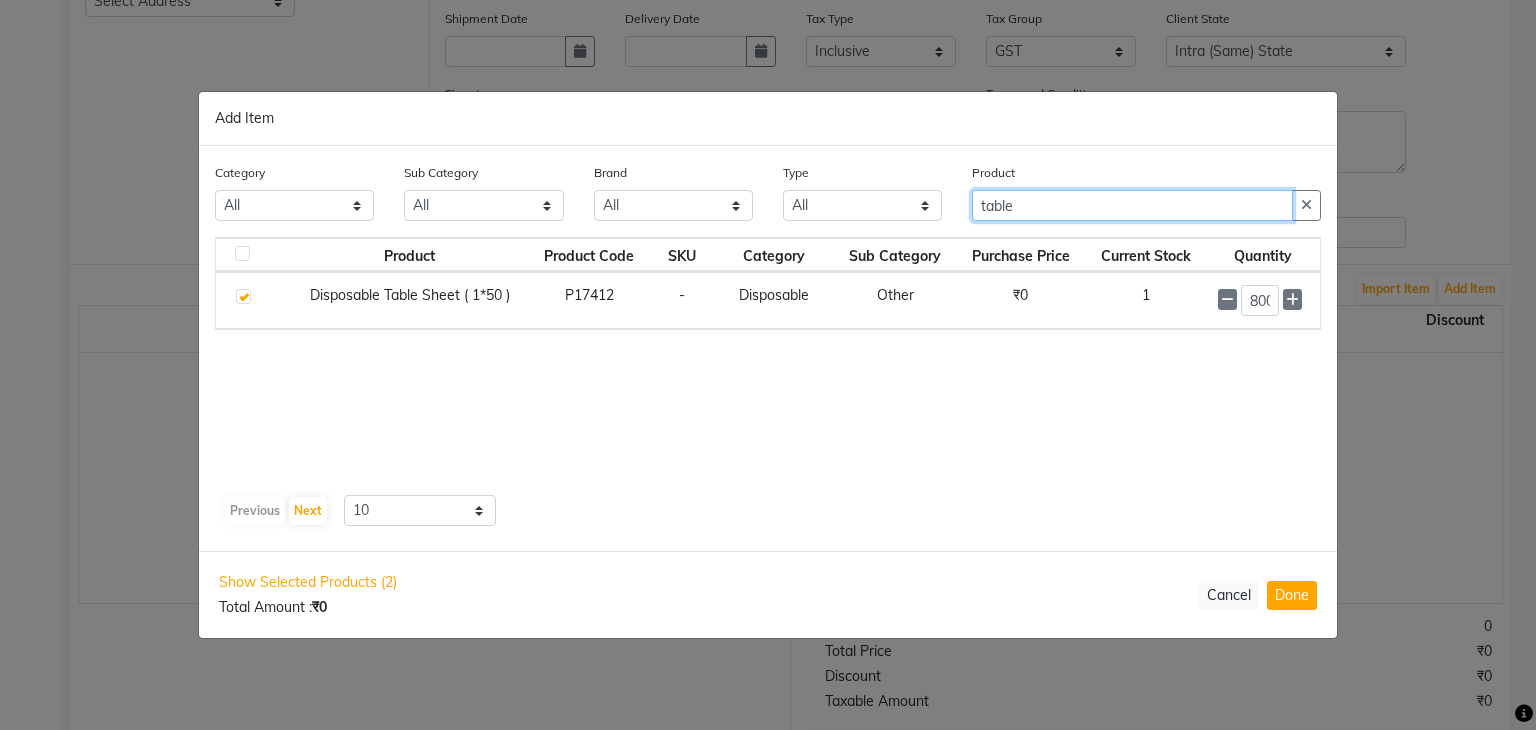 click on "table" 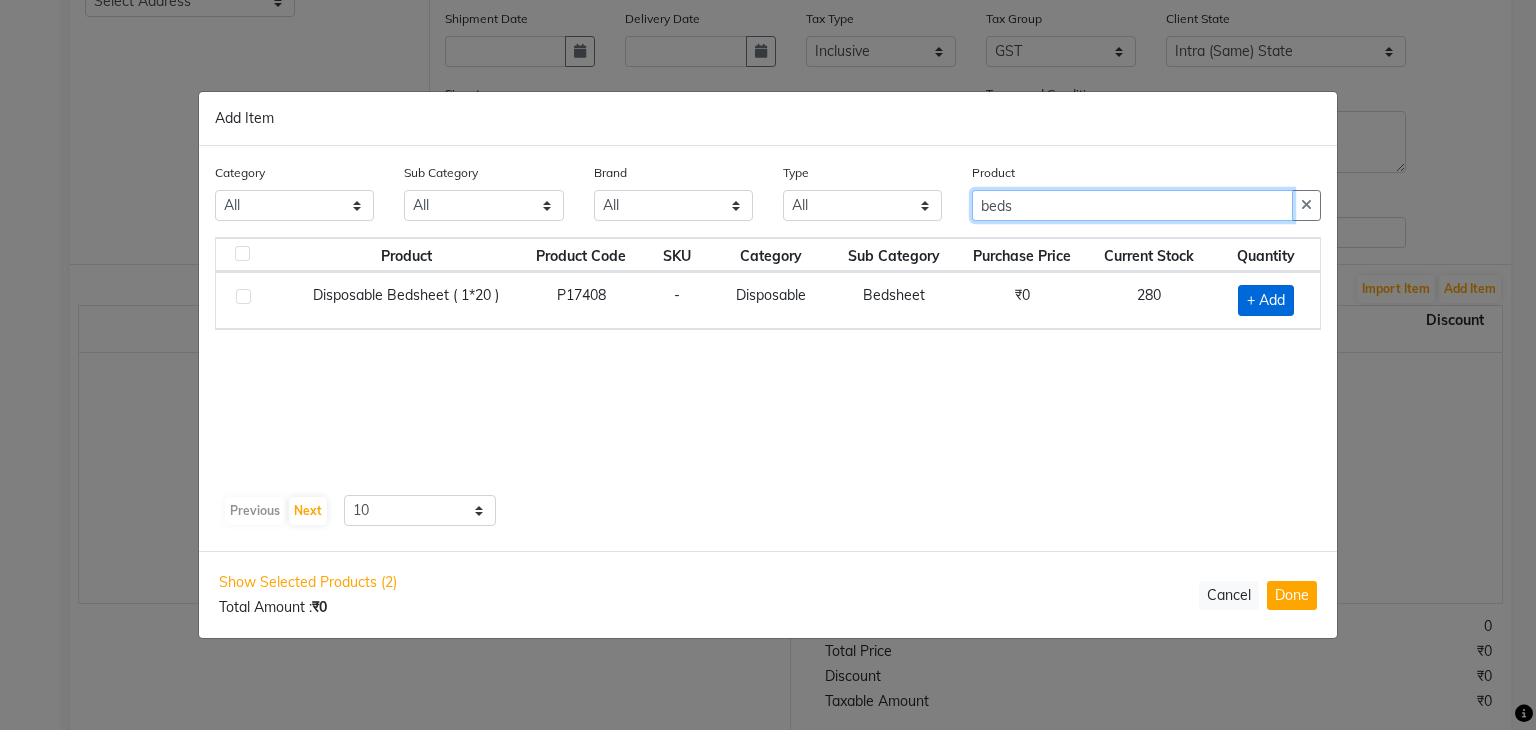 type on "beds" 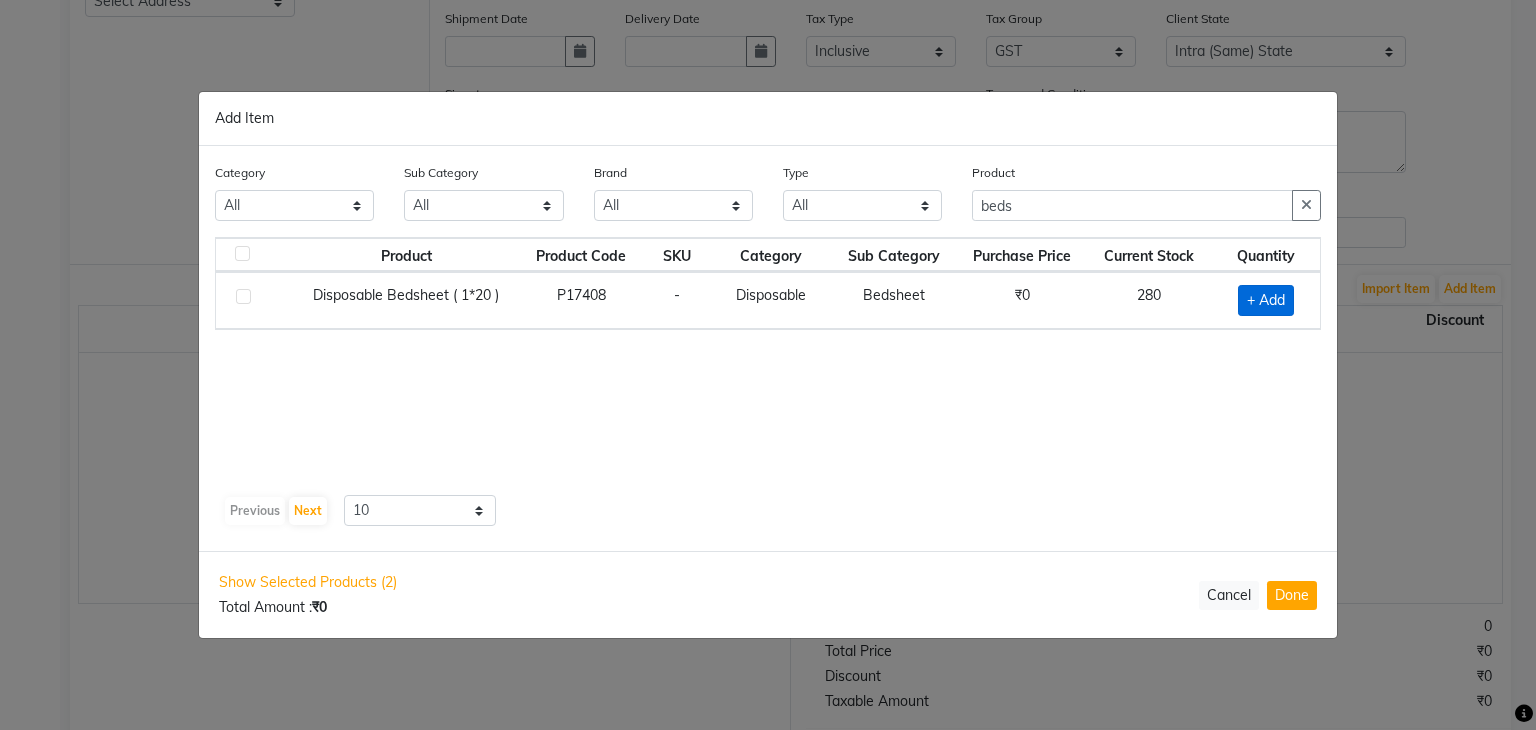 click on "+ Add" 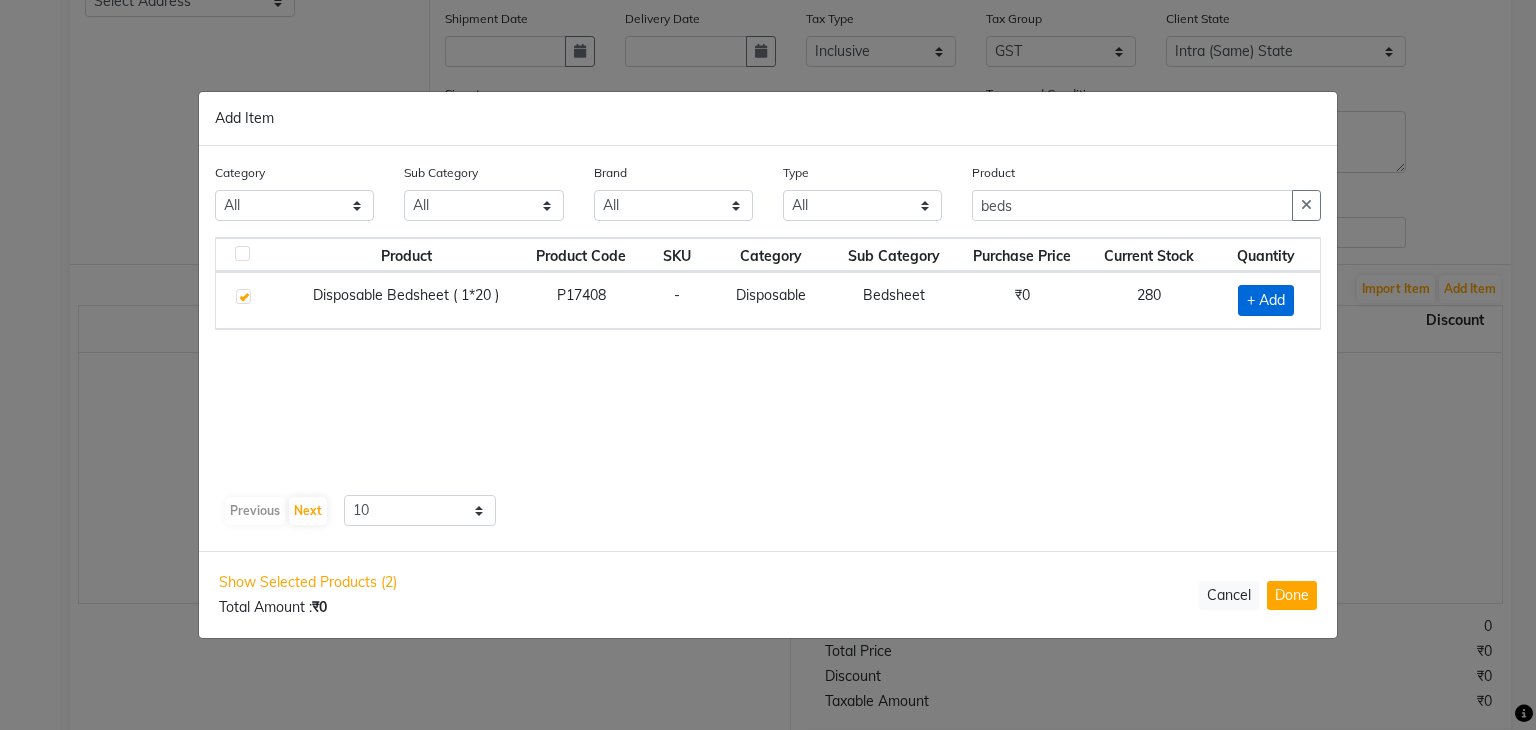 checkbox on "true" 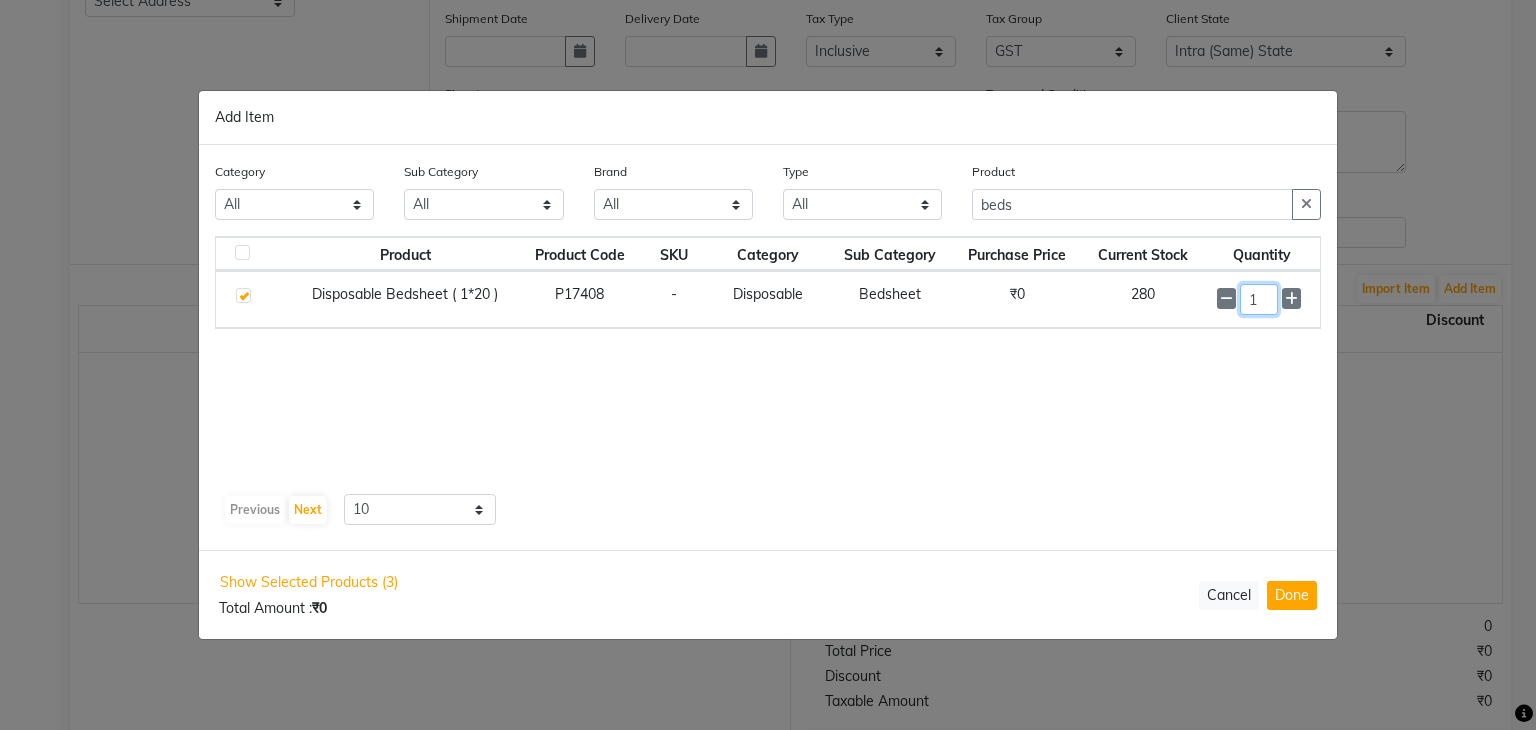 click on "1" 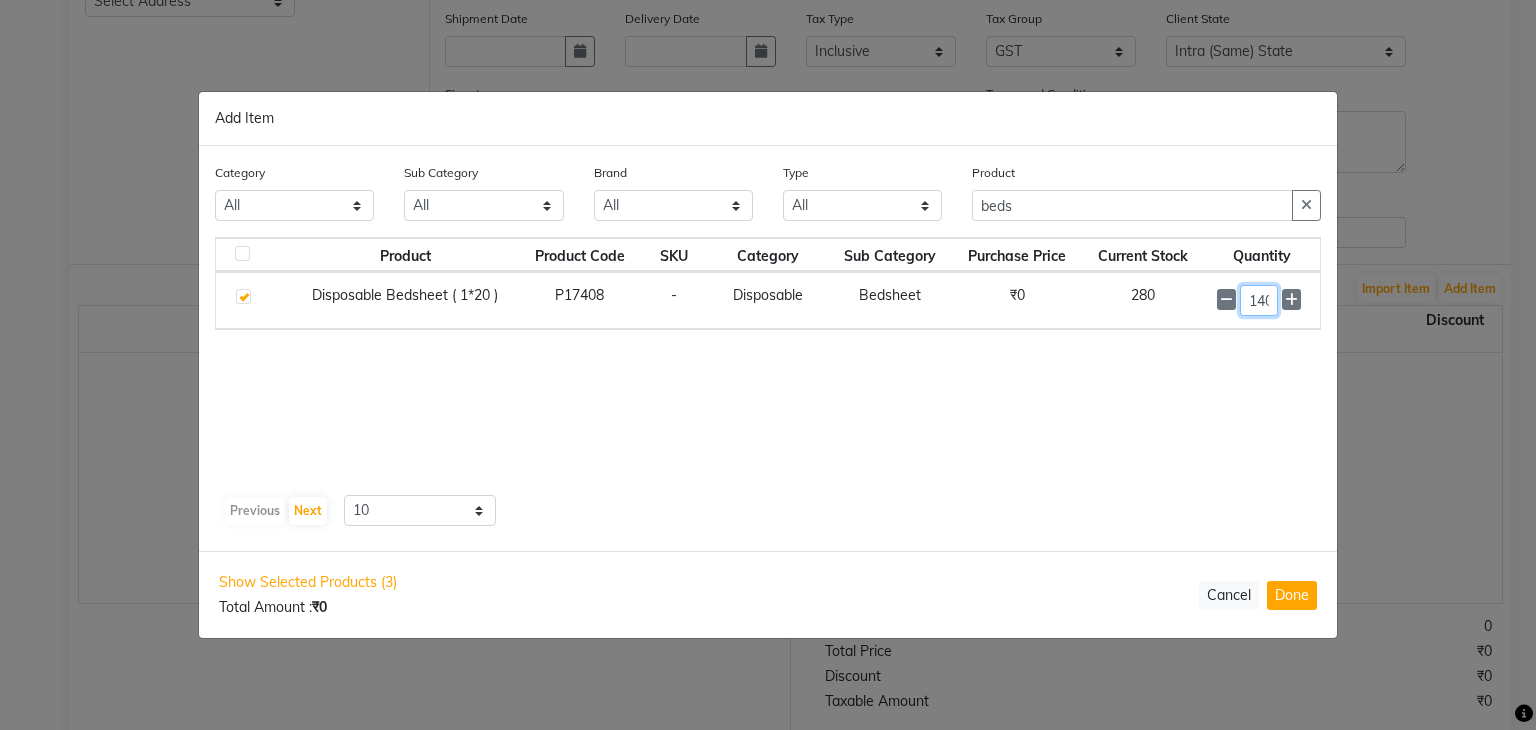 scroll, scrollTop: 0, scrollLeft: 5, axis: horizontal 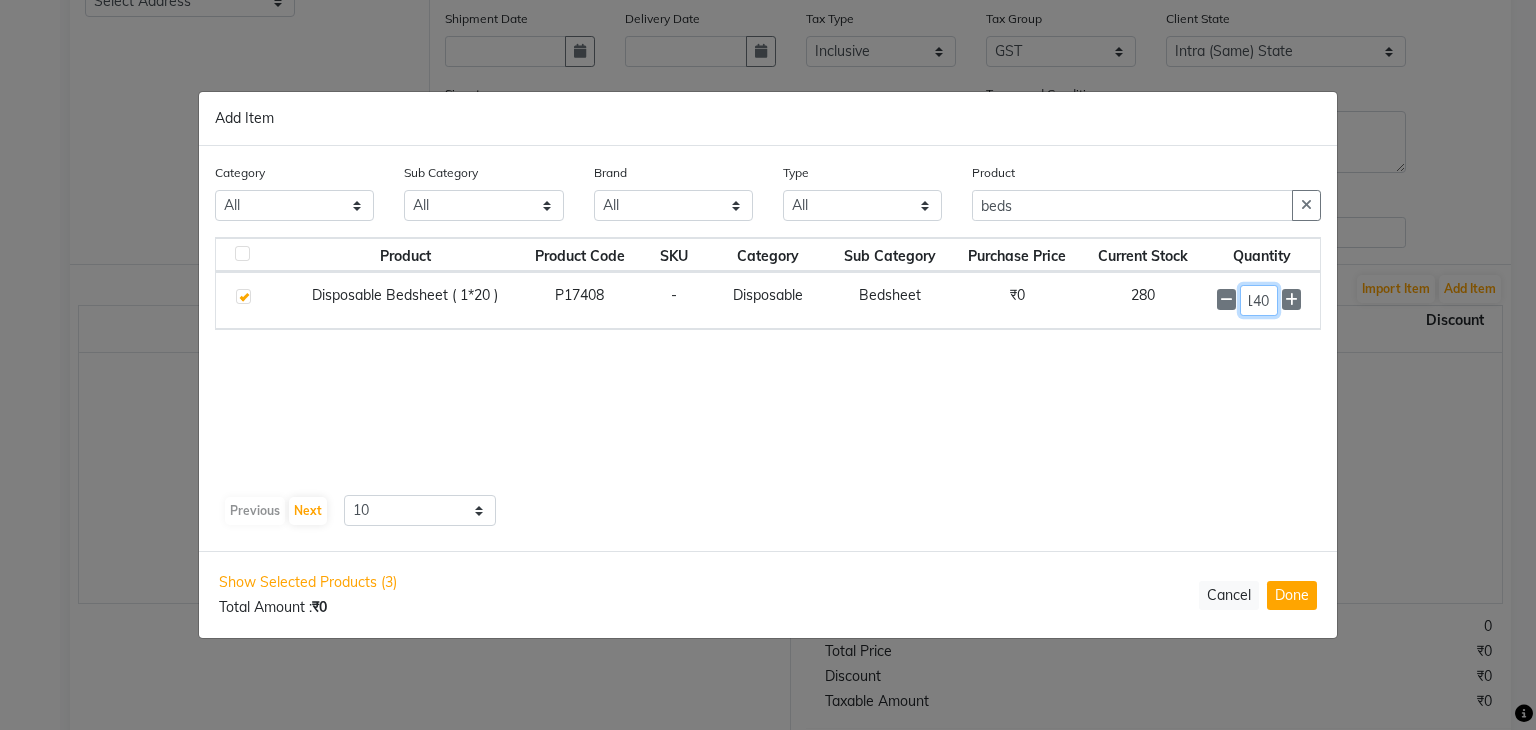 type on "140" 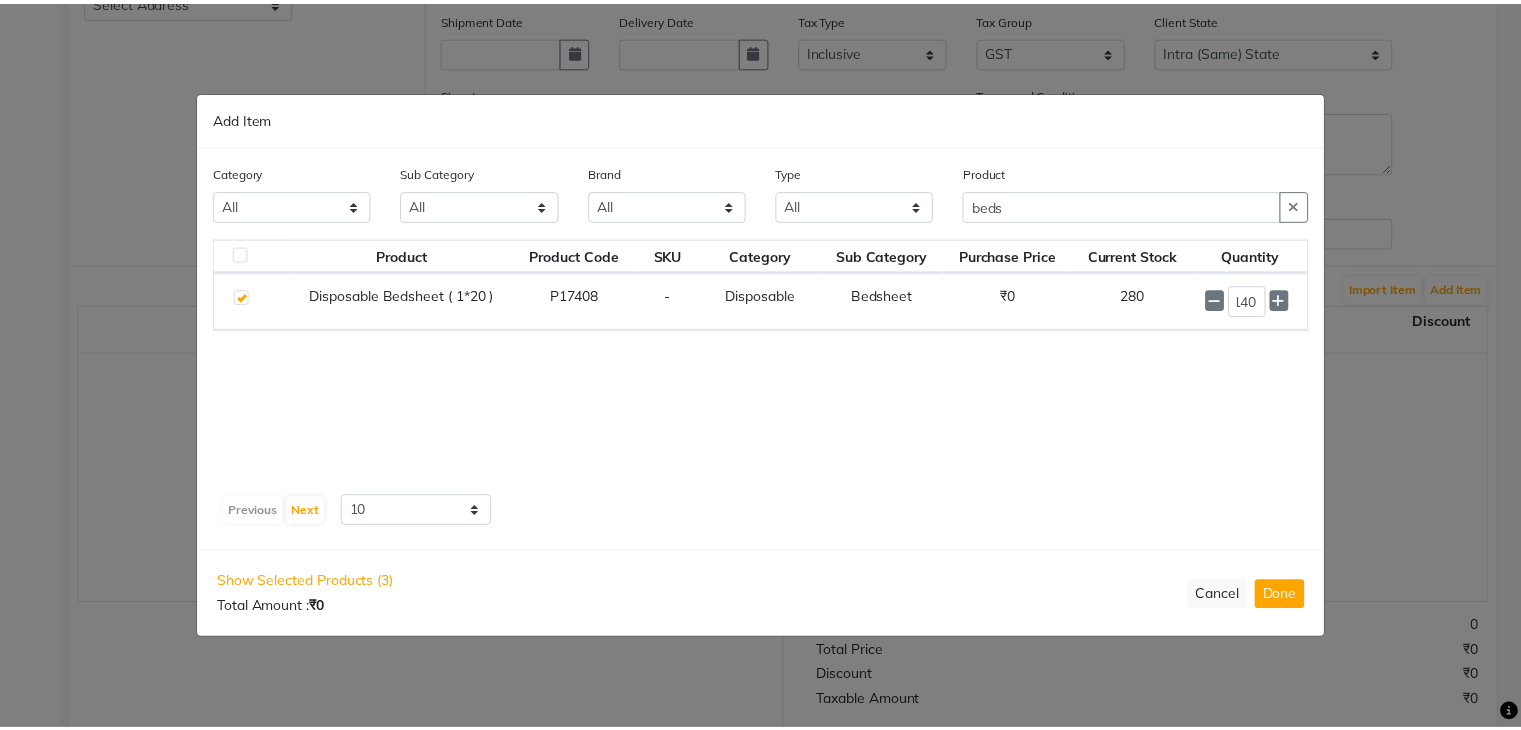 scroll, scrollTop: 0, scrollLeft: 0, axis: both 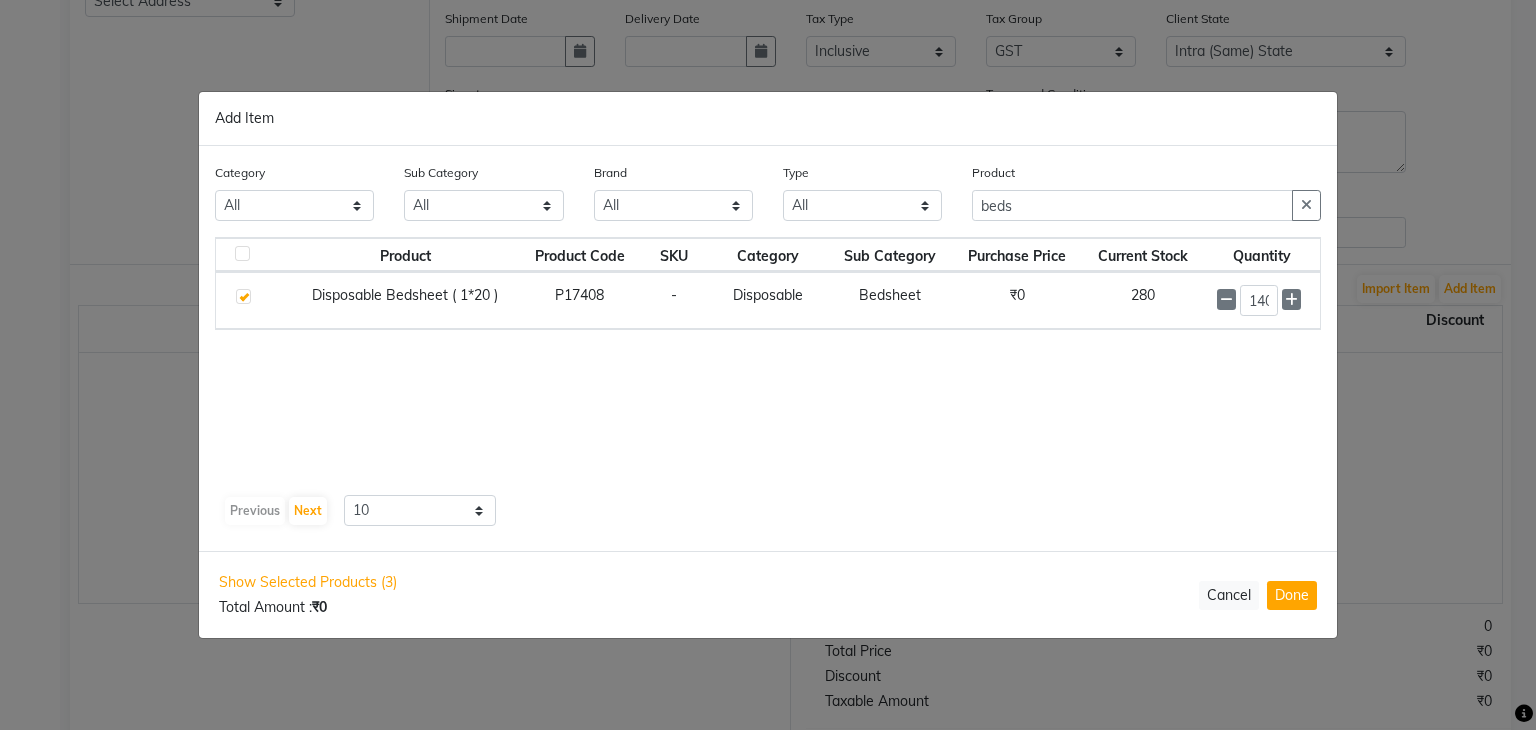 click on "Product Product Code SKU Category Sub Category Purchase Price Current Stock Quantity  Disposable Bedsheet ( 1*20 )   P17408   -   Disposable   Bedsheet   ₹0   280  140" 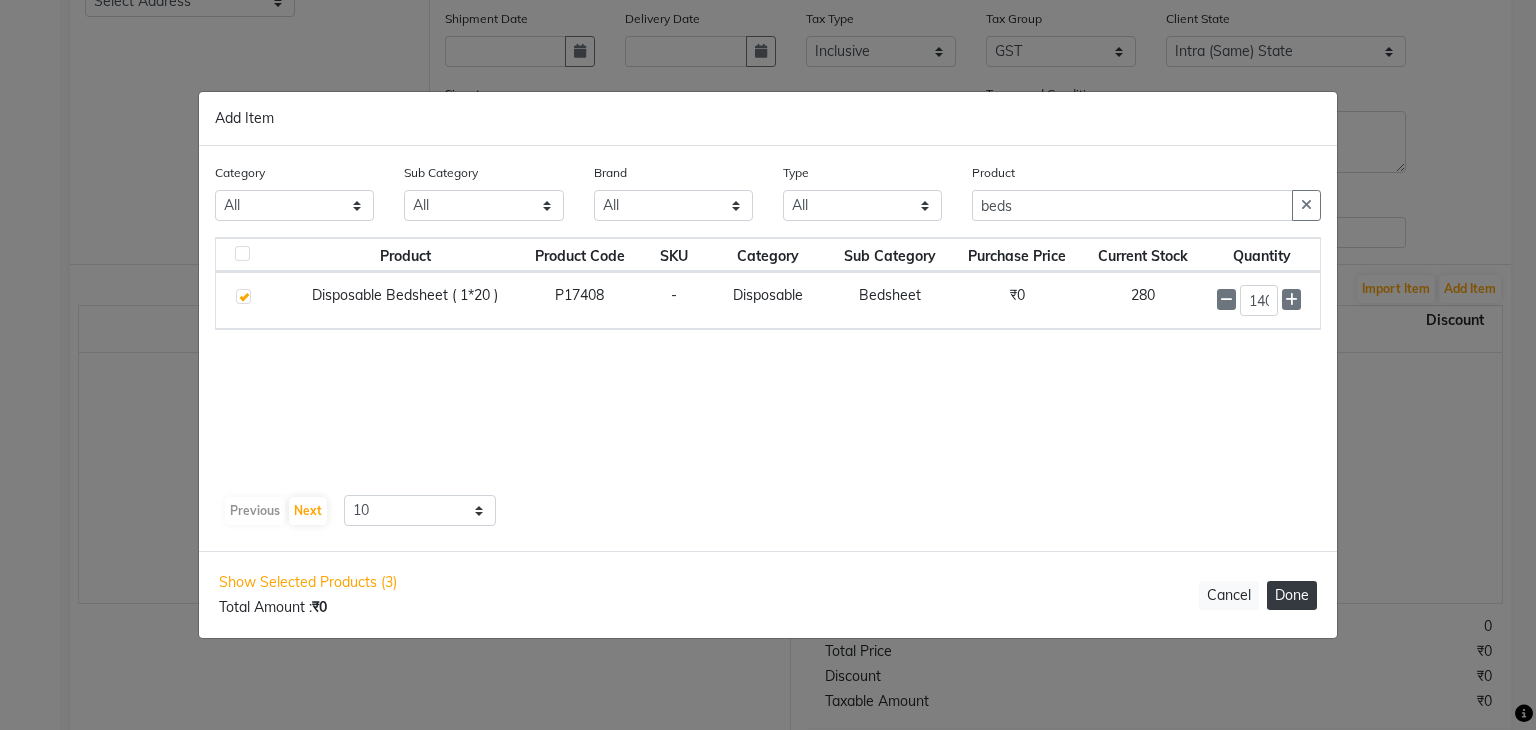 click on "Done" 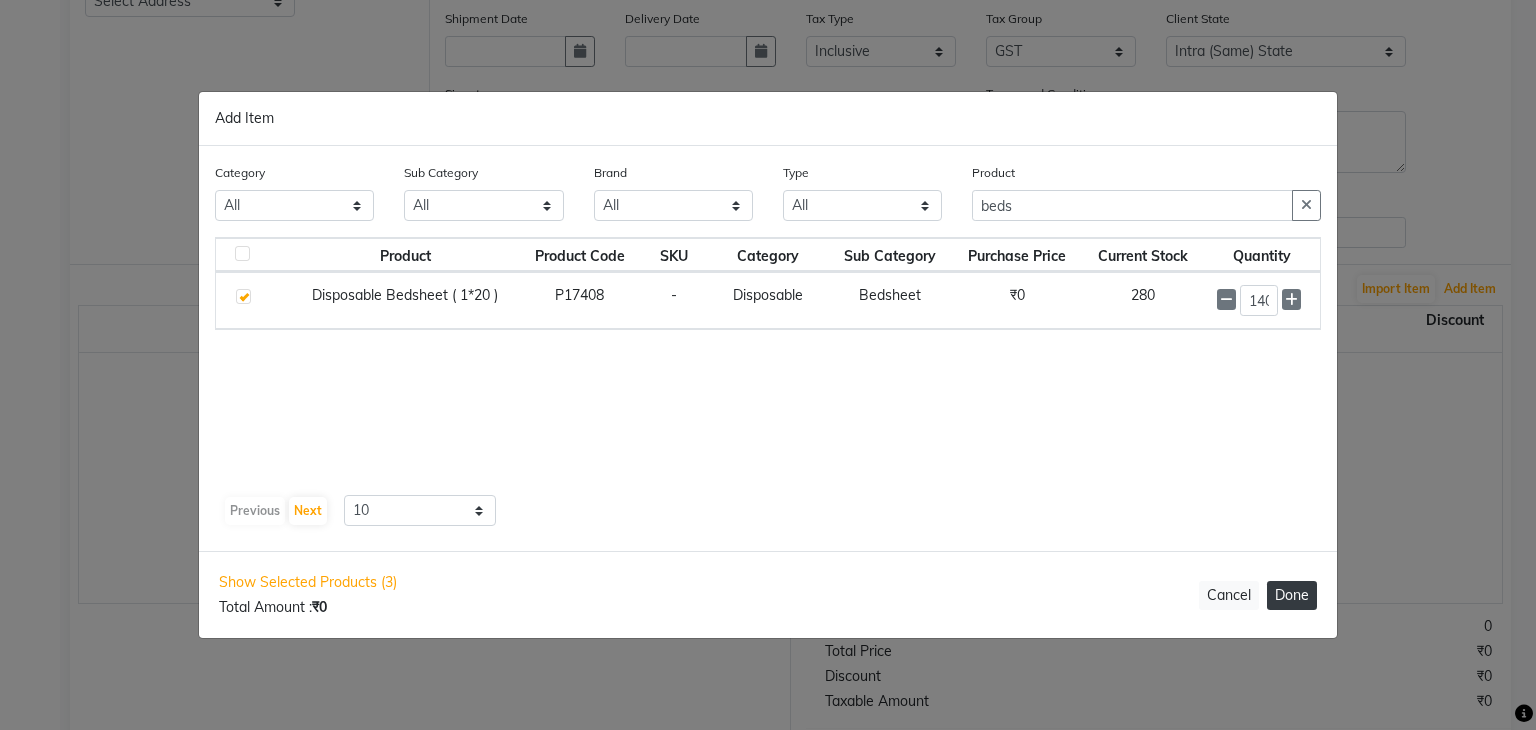 select on "2230" 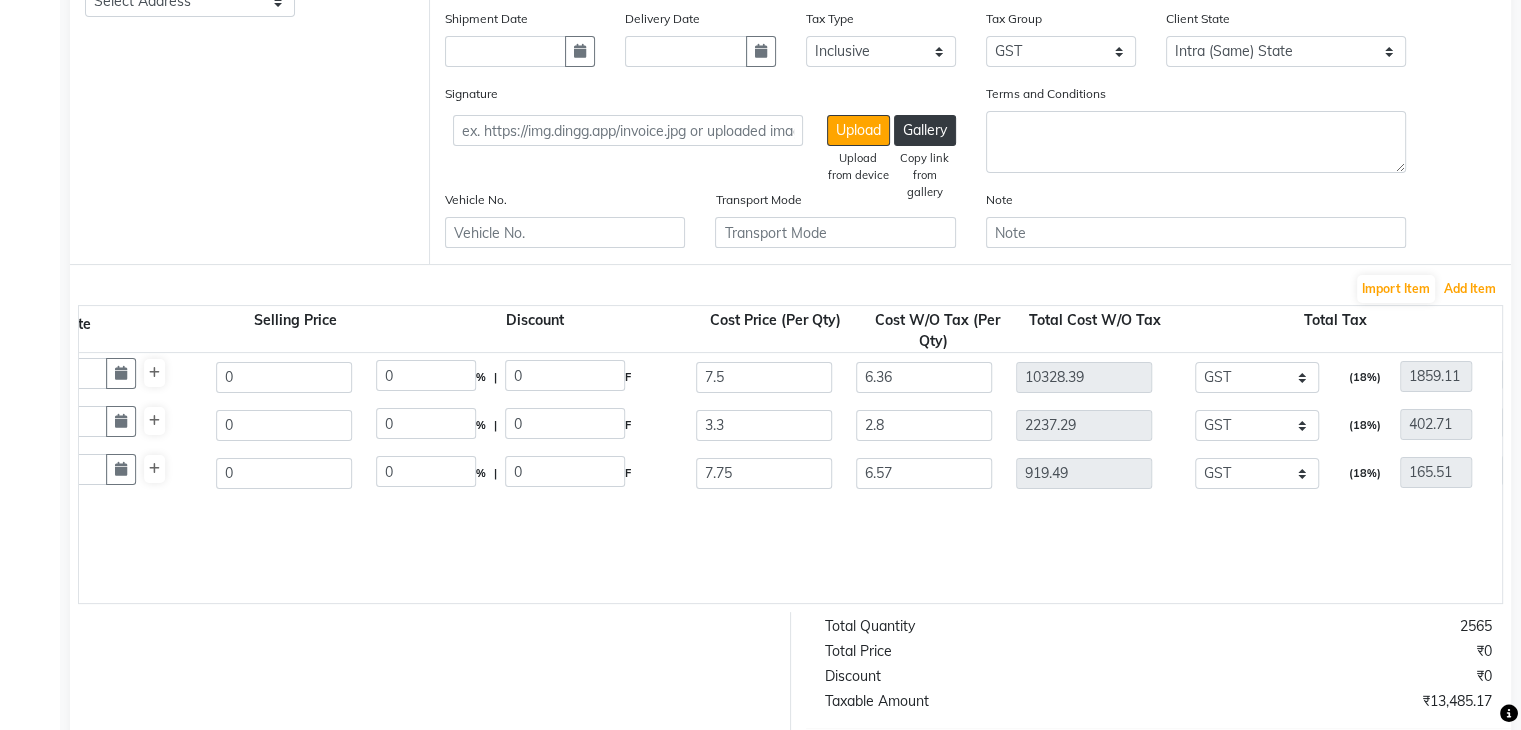 scroll, scrollTop: 0, scrollLeft: 924, axis: horizontal 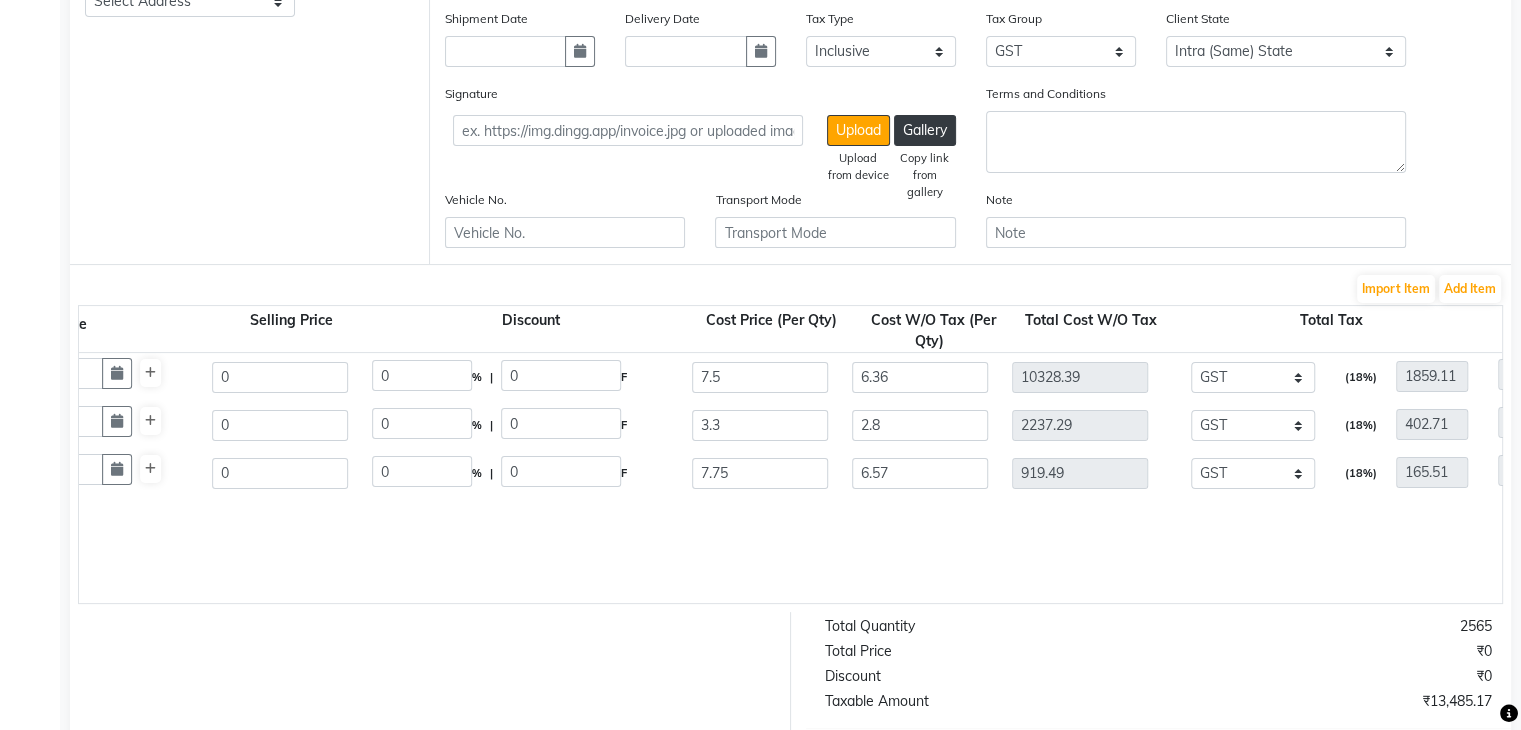 click on "(18%)" 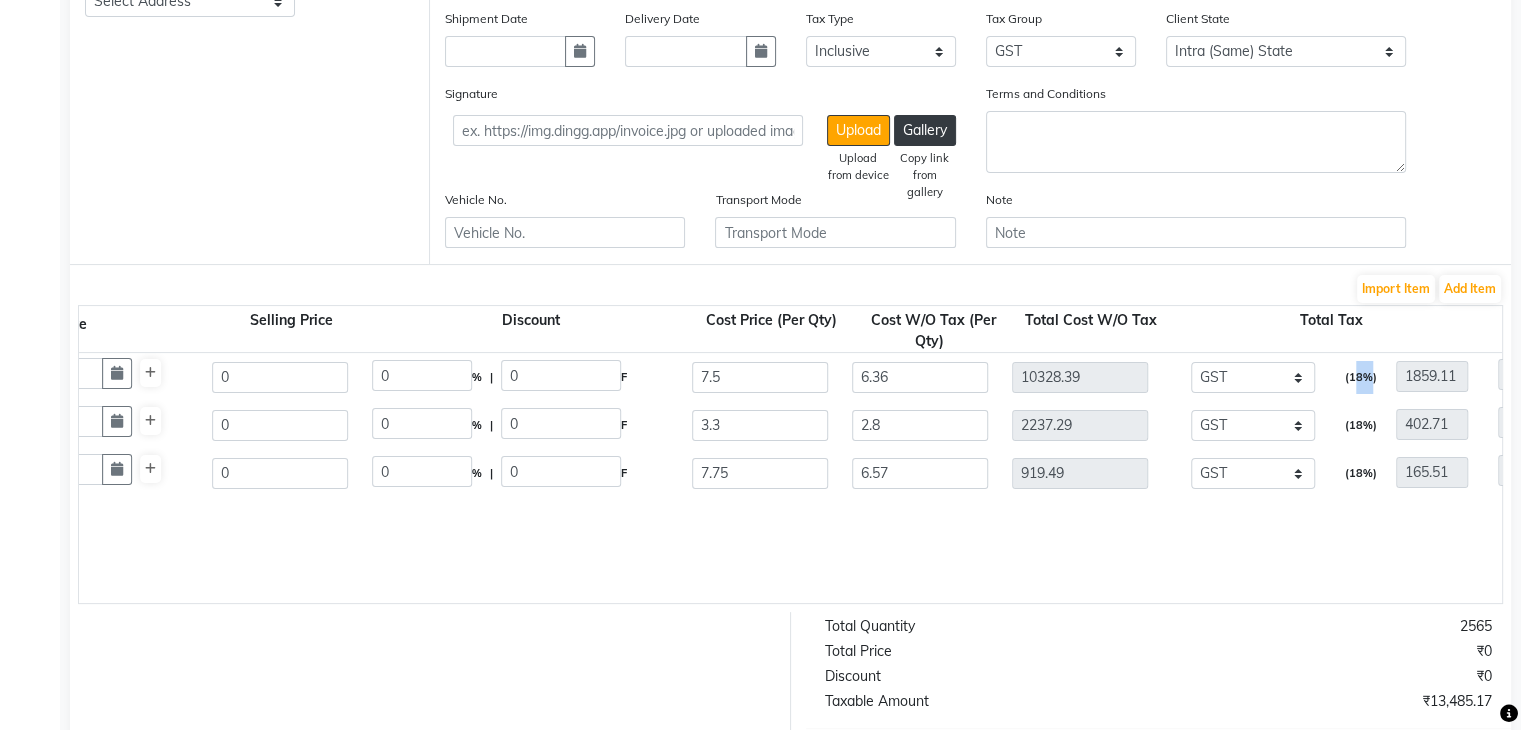 click on "(18%)" 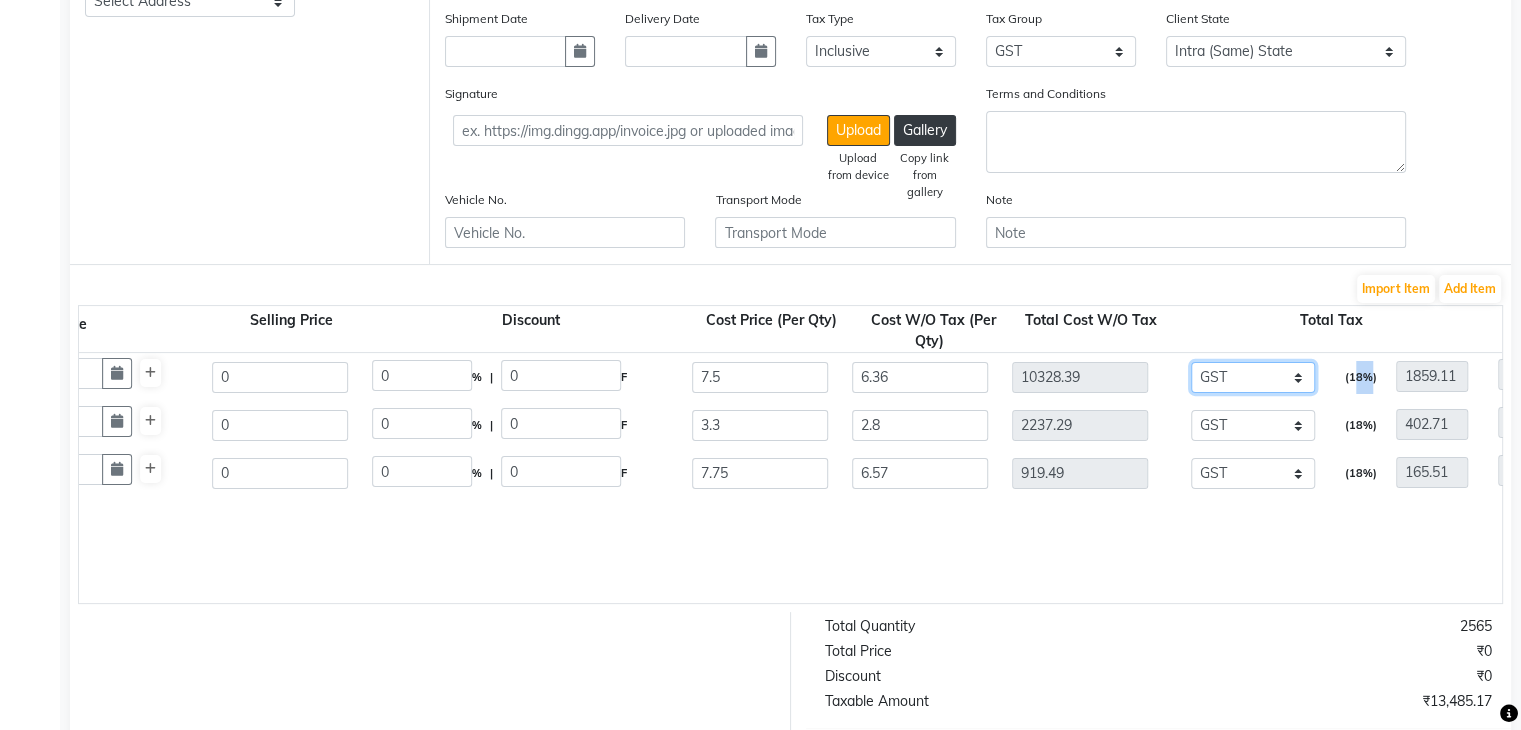 click on "None GST" 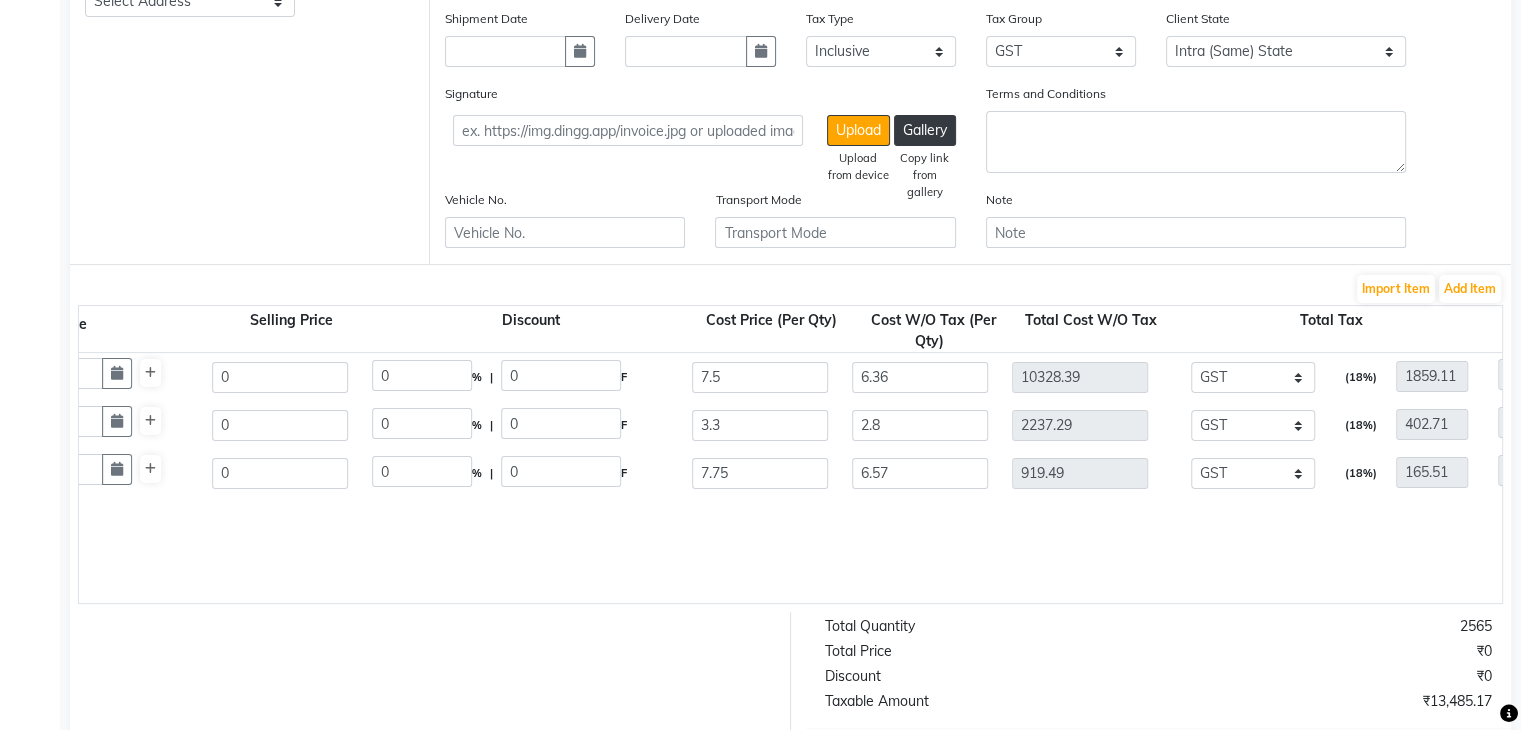 click 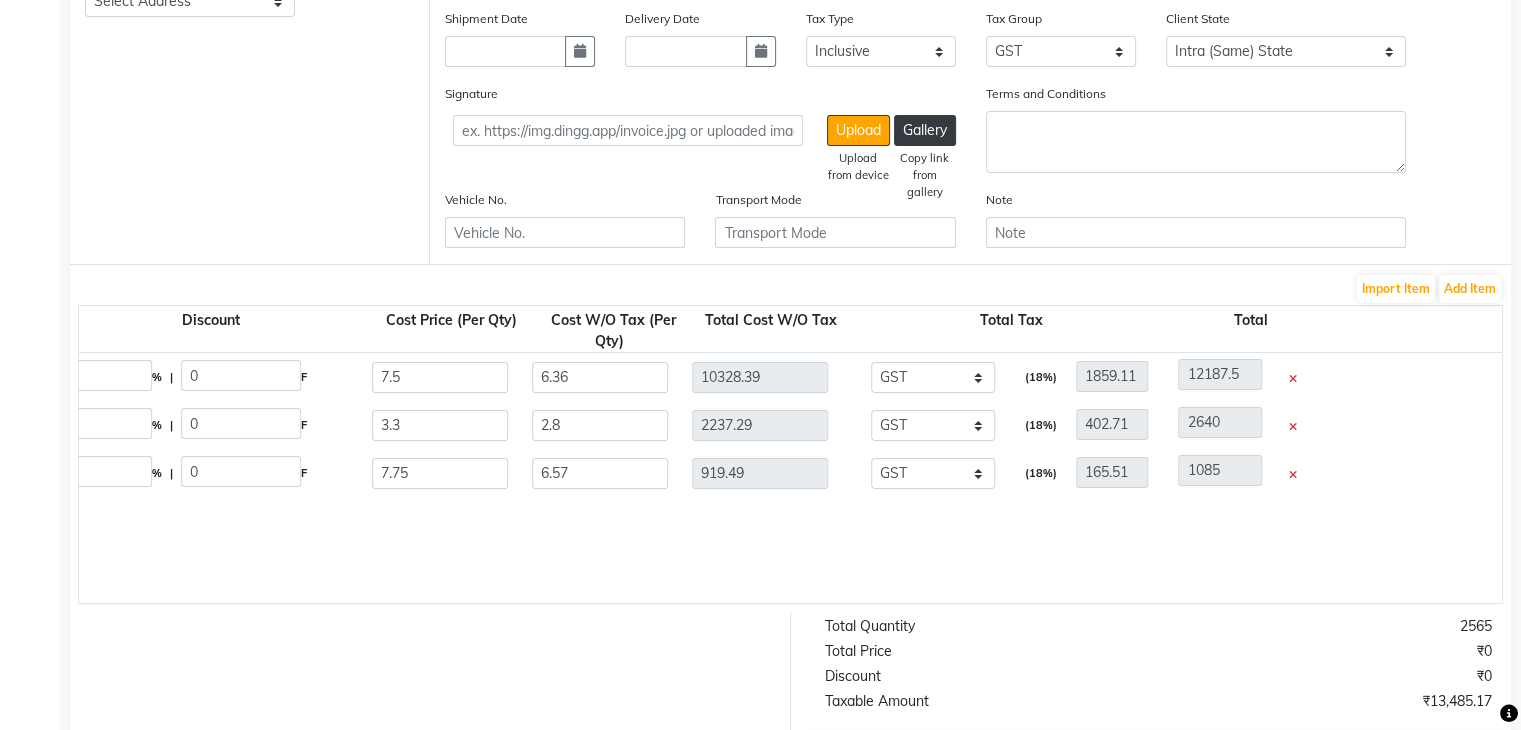 scroll, scrollTop: 0, scrollLeft: 1244, axis: horizontal 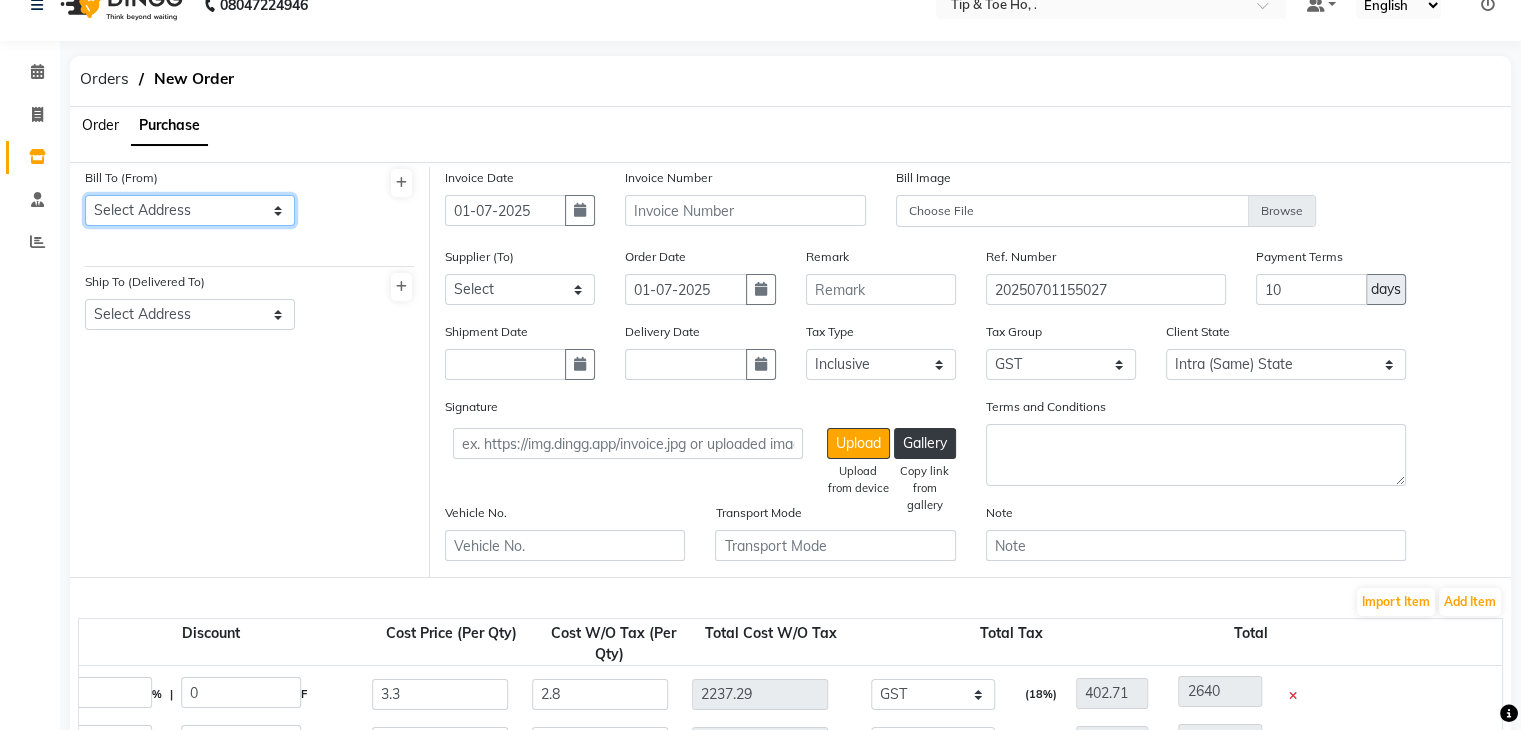click on "Select Address  tip & toe ho   Grey Trendy Professionals Pvt Ltd
Gulmohar Road no 17/140, Motilal Nagar No.1 Panchsheel Society, Opp Best Colony Near Fire Station Goregoan ( West ) Mumbai - 400104" 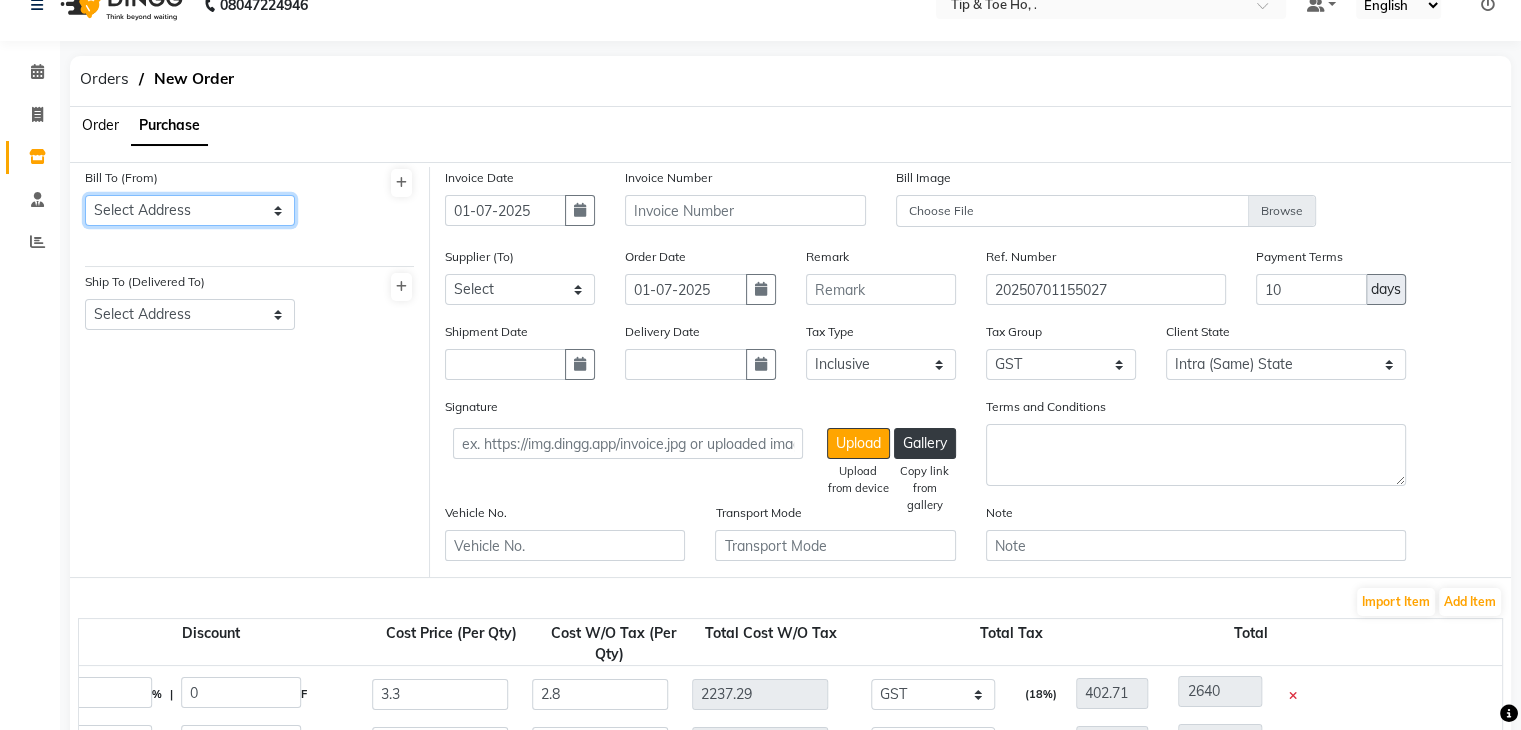 select on "1395" 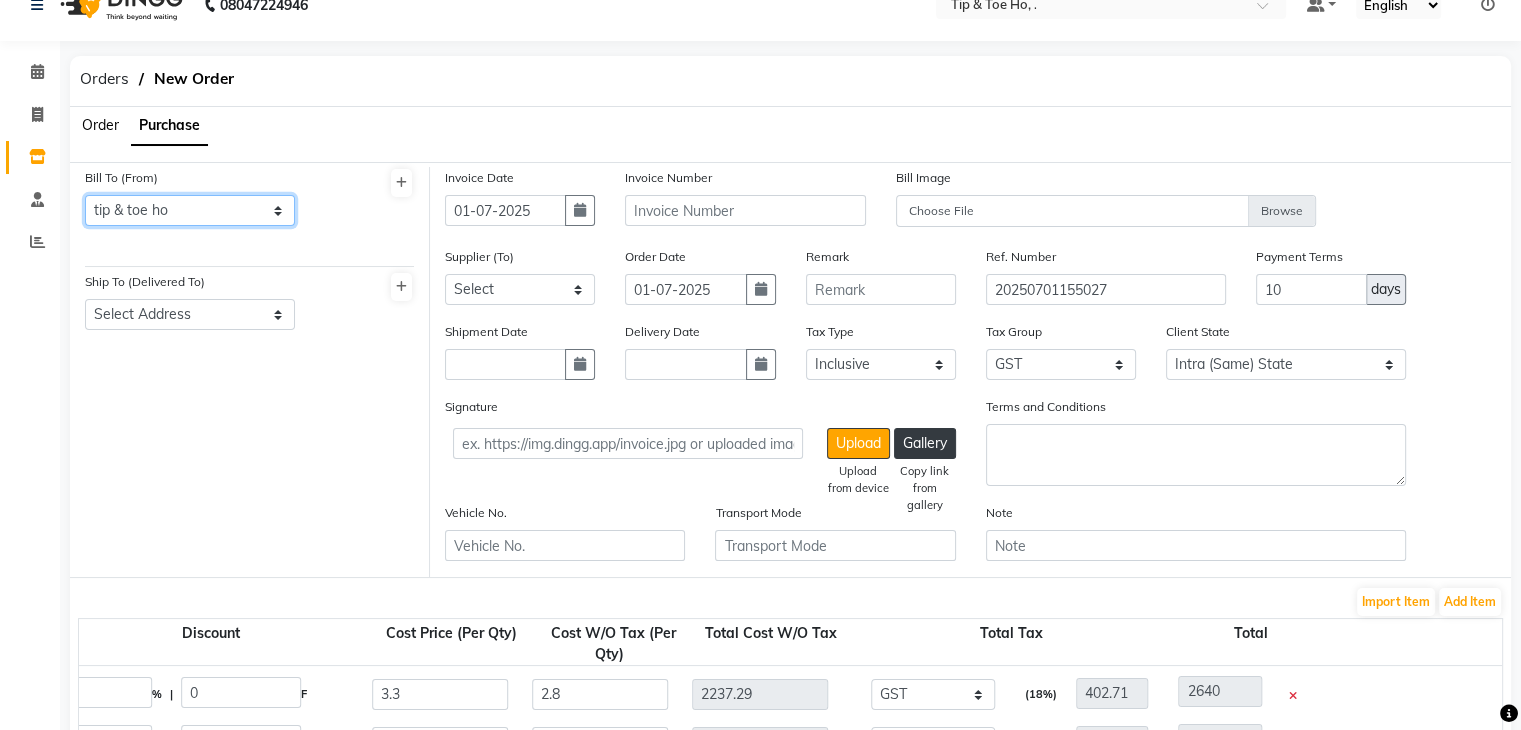 click on "Select Address  tip & toe ho   Grey Trendy Professionals Pvt Ltd
Gulmohar Road no 17/140, Motilal Nagar No.1 Panchsheel Society, Opp Best Colony Near Fire Station Goregoan ( West ) Mumbai - 400104" 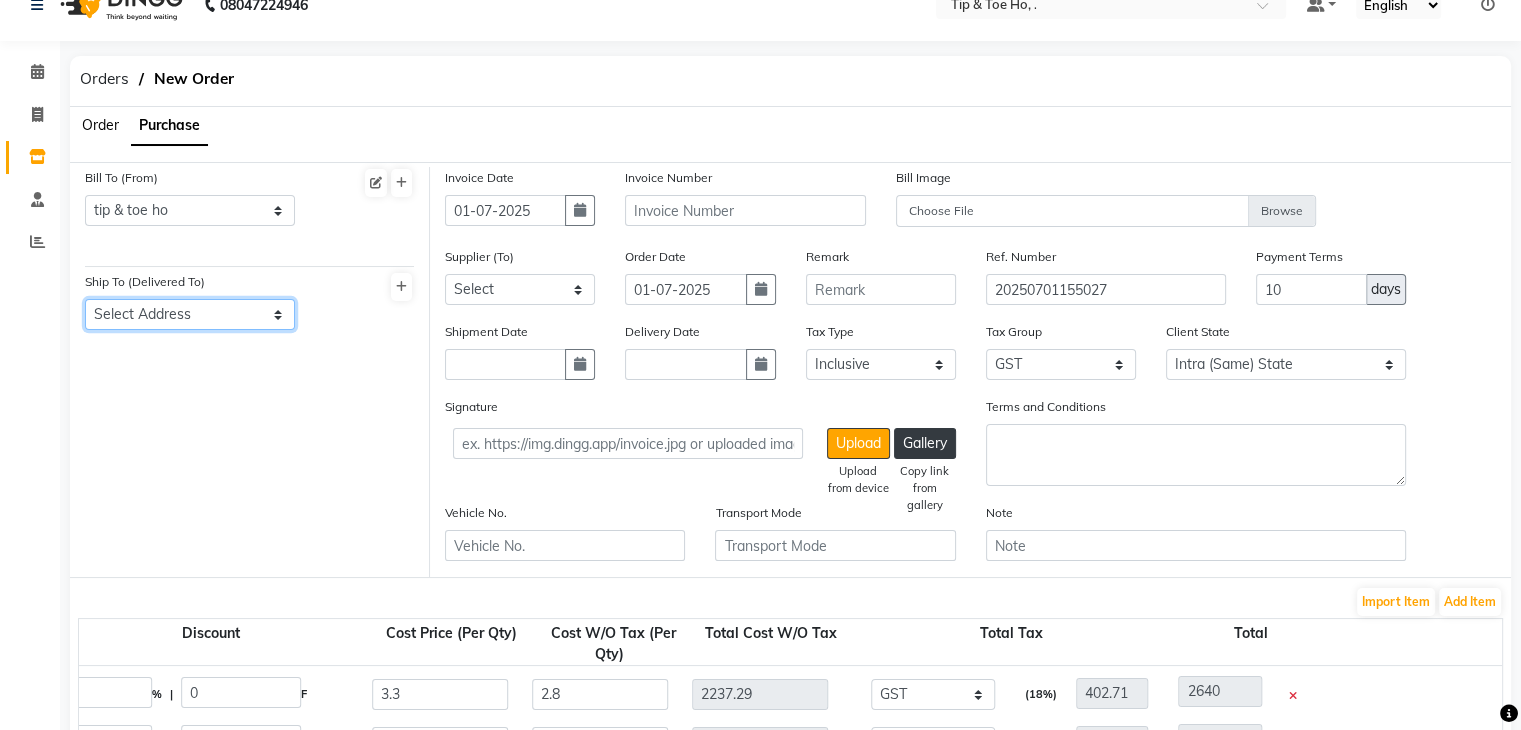 click on "Select Address  tip & toe ho" 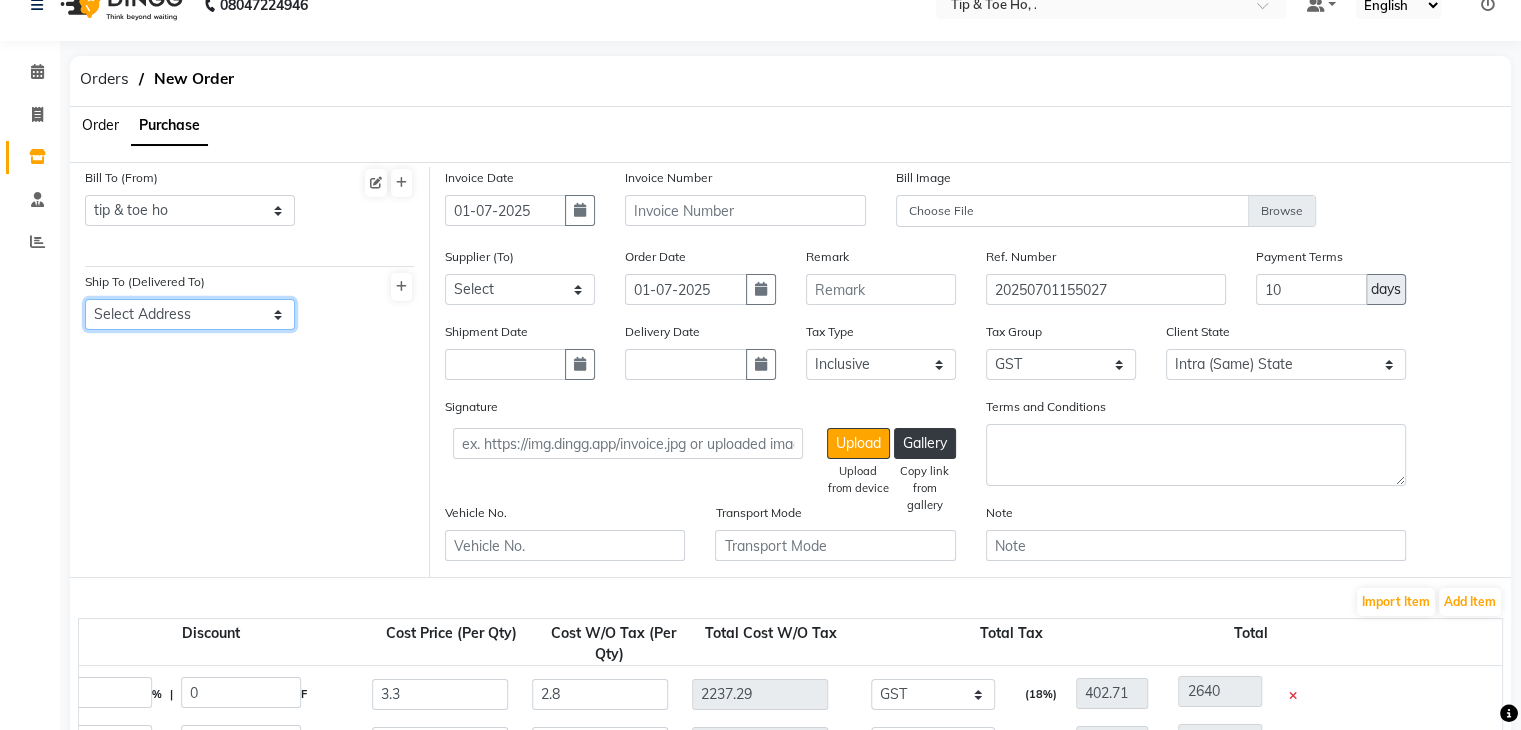 select on "1396" 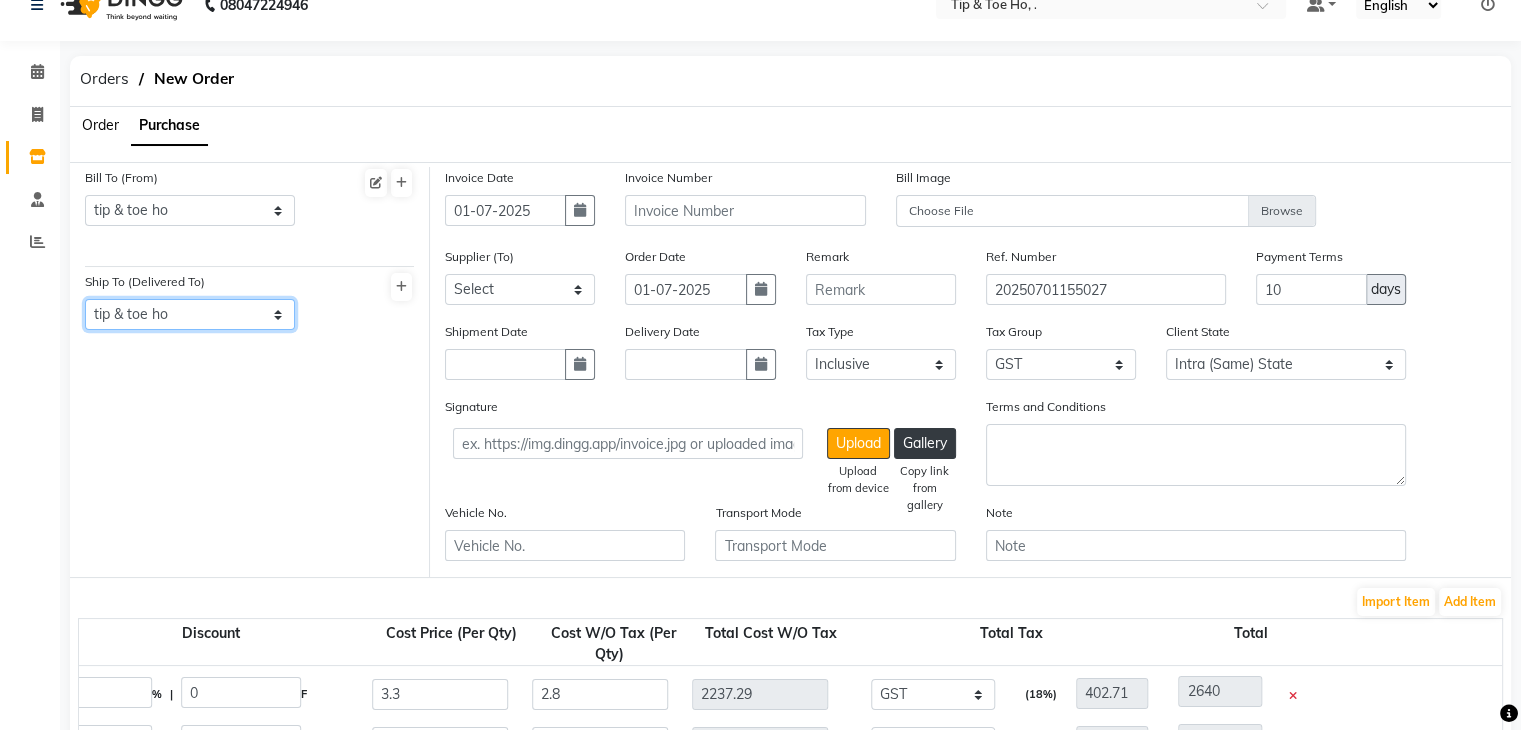 click on "Select Address  tip & toe ho" 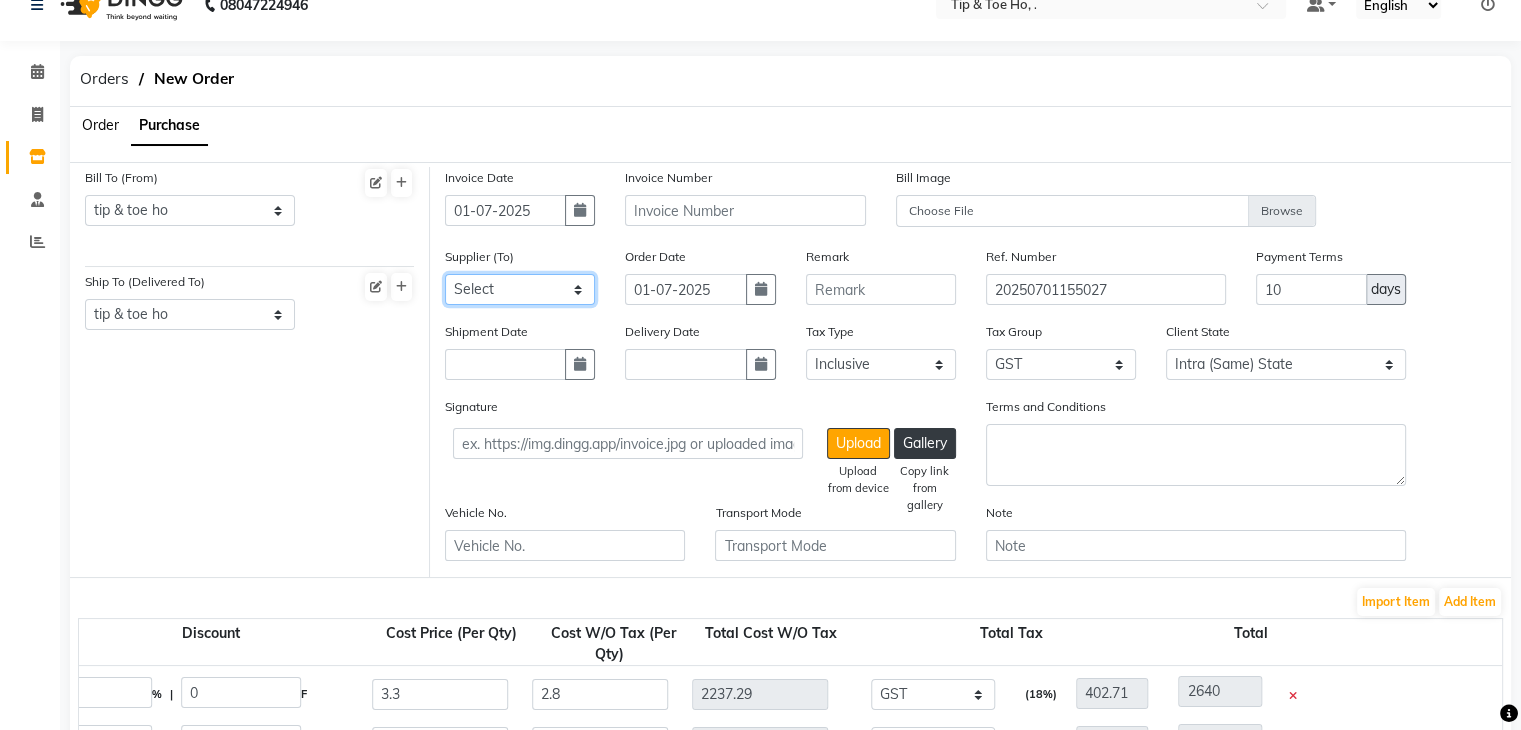 click on "Select Beauty Palace - Deepika FASHION INDENTITY PVT LTD. - FASHION INDENTITY PVT LTD. M.M ENTERPRISES  - M.M ENTERPRISES  SARAF ENTERPRISES - SARAF ENTERPRISES REAL PLASTIC CORPORATION - REAL PLASTIC CORPORATION BEAUTY PLANET PRIVATE LIMITED - Ruby JB SKINCARE PVT LTD - JB SKINCARE PVT LTD NEW BEAUTY CENTER  - Babu Bhai BEAUTY ESSENTIALS MARKETING INDIA LLP - BEAUTY ESSENTIALS MARKETING INDIA LLP TNT Professional Pvt Ltd  - Kavita  Sharma  Zink Wellness - Rohan  Thakker Kerincare  - Sangita" 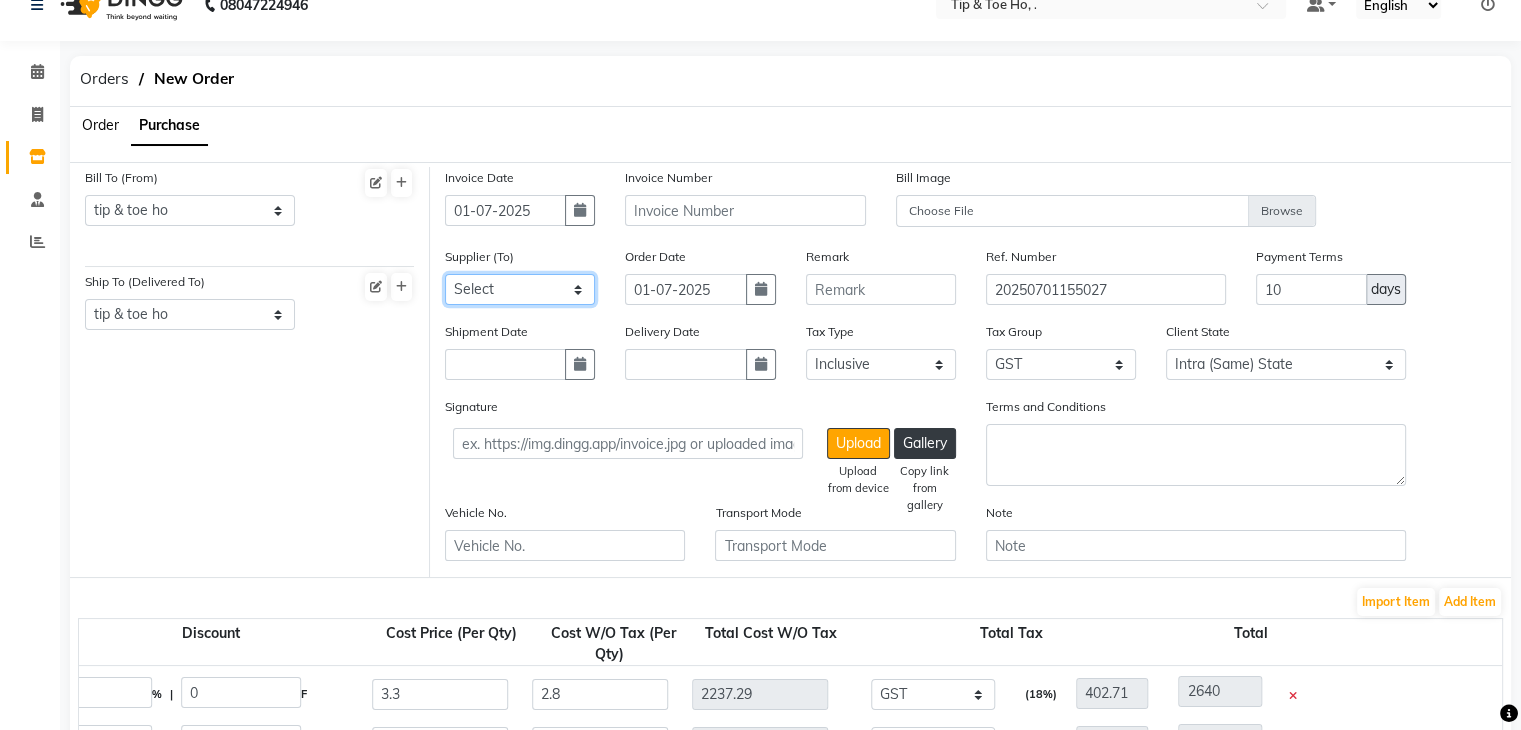 select on "4644" 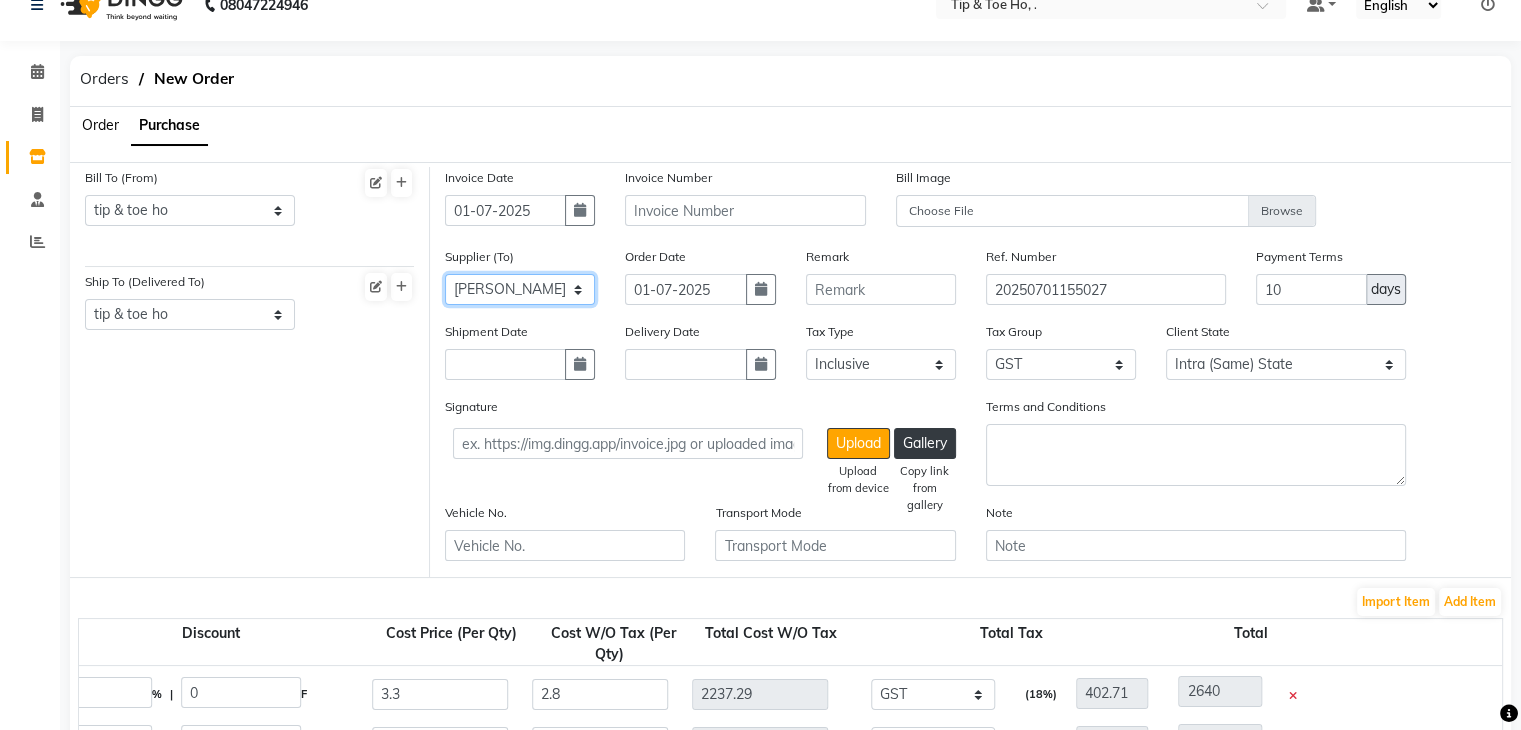 click on "Select Beauty Palace - Deepika FASHION INDENTITY PVT LTD. - FASHION INDENTITY PVT LTD. M.M ENTERPRISES  - M.M ENTERPRISES  SARAF ENTERPRISES - SARAF ENTERPRISES REAL PLASTIC CORPORATION - REAL PLASTIC CORPORATION BEAUTY PLANET PRIVATE LIMITED - Ruby JB SKINCARE PVT LTD - JB SKINCARE PVT LTD NEW BEAUTY CENTER  - Babu Bhai BEAUTY ESSENTIALS MARKETING INDIA LLP - BEAUTY ESSENTIALS MARKETING INDIA LLP TNT Professional Pvt Ltd  - Kavita  Sharma  Zink Wellness - Rohan  Thakker Kerincare  - Sangita" 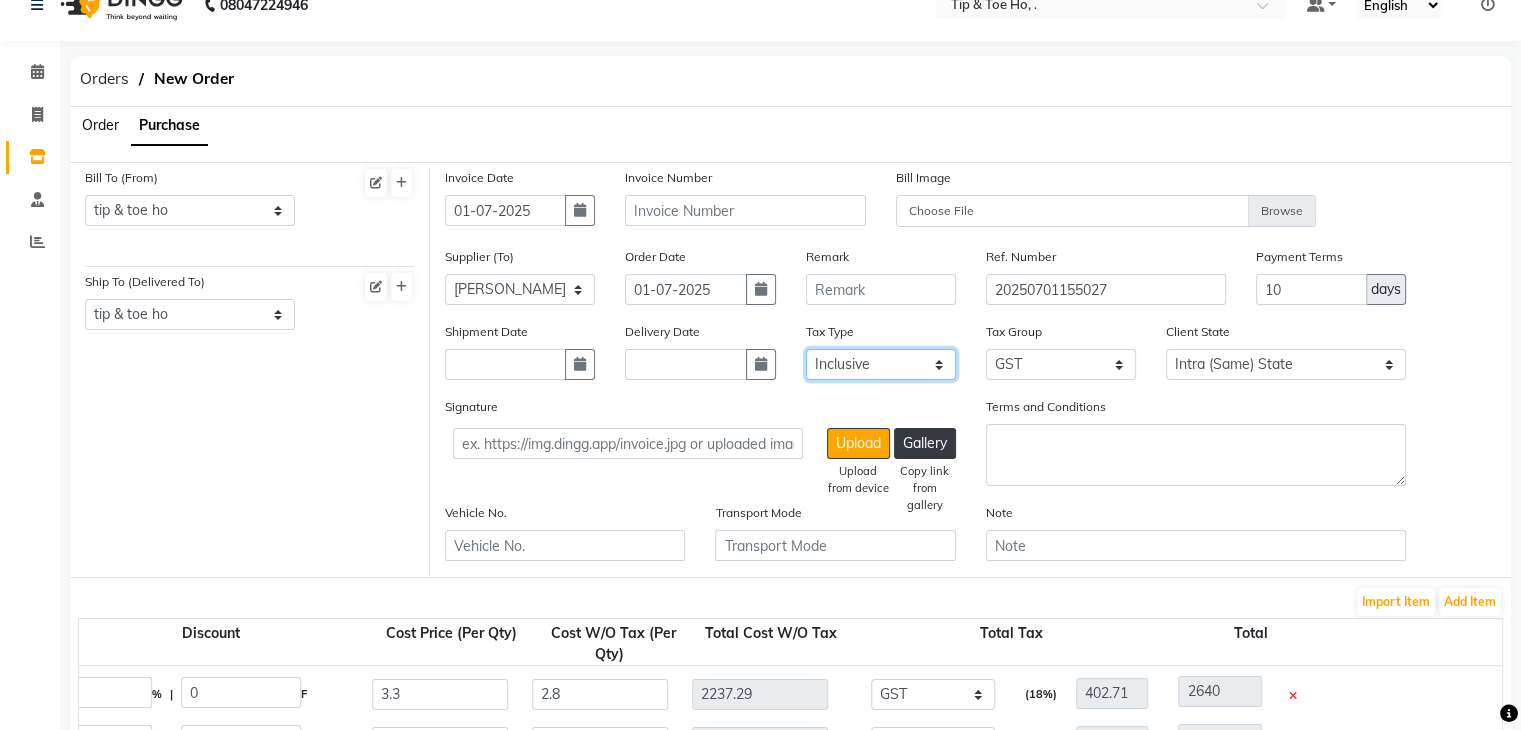 click on "Select Inclusive Exclusive" 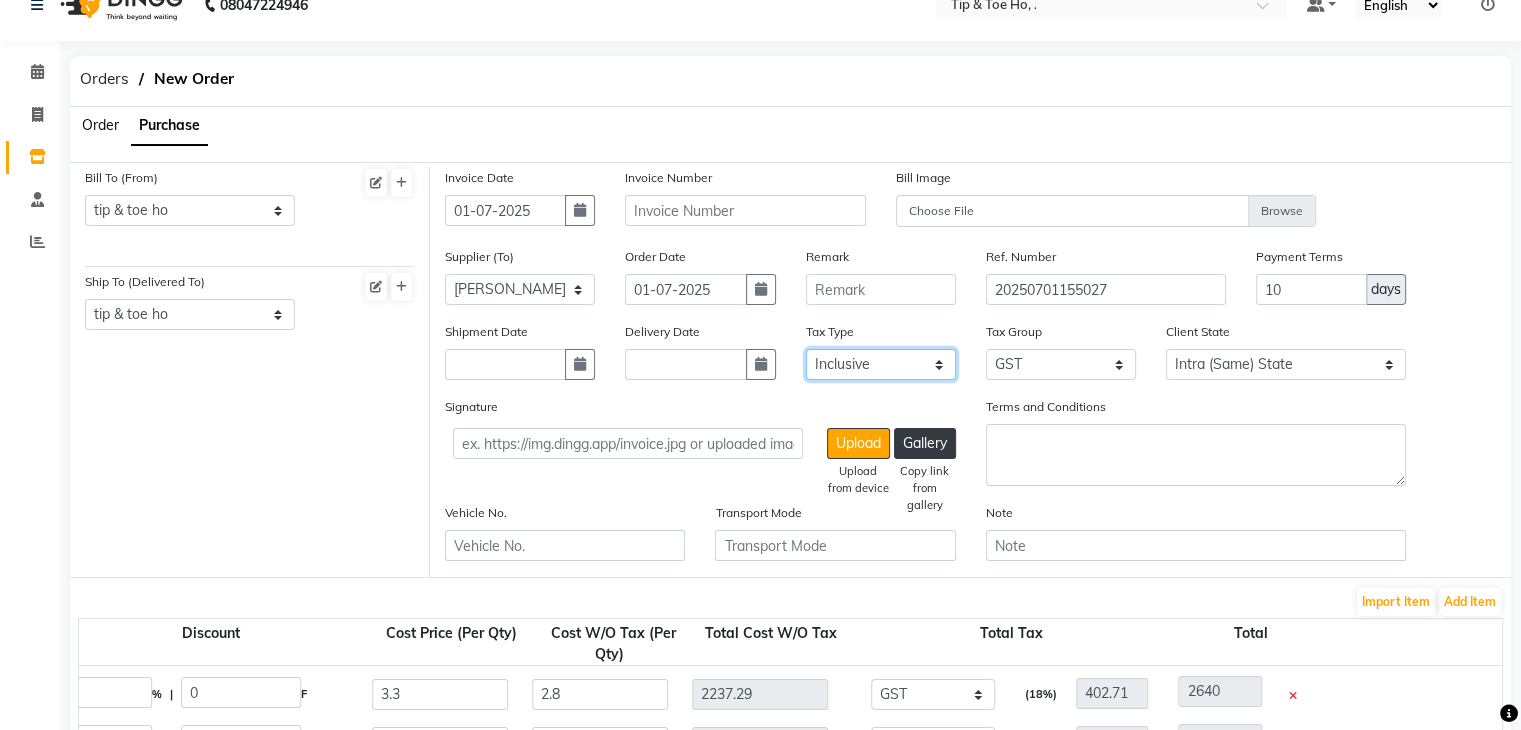select on "false" 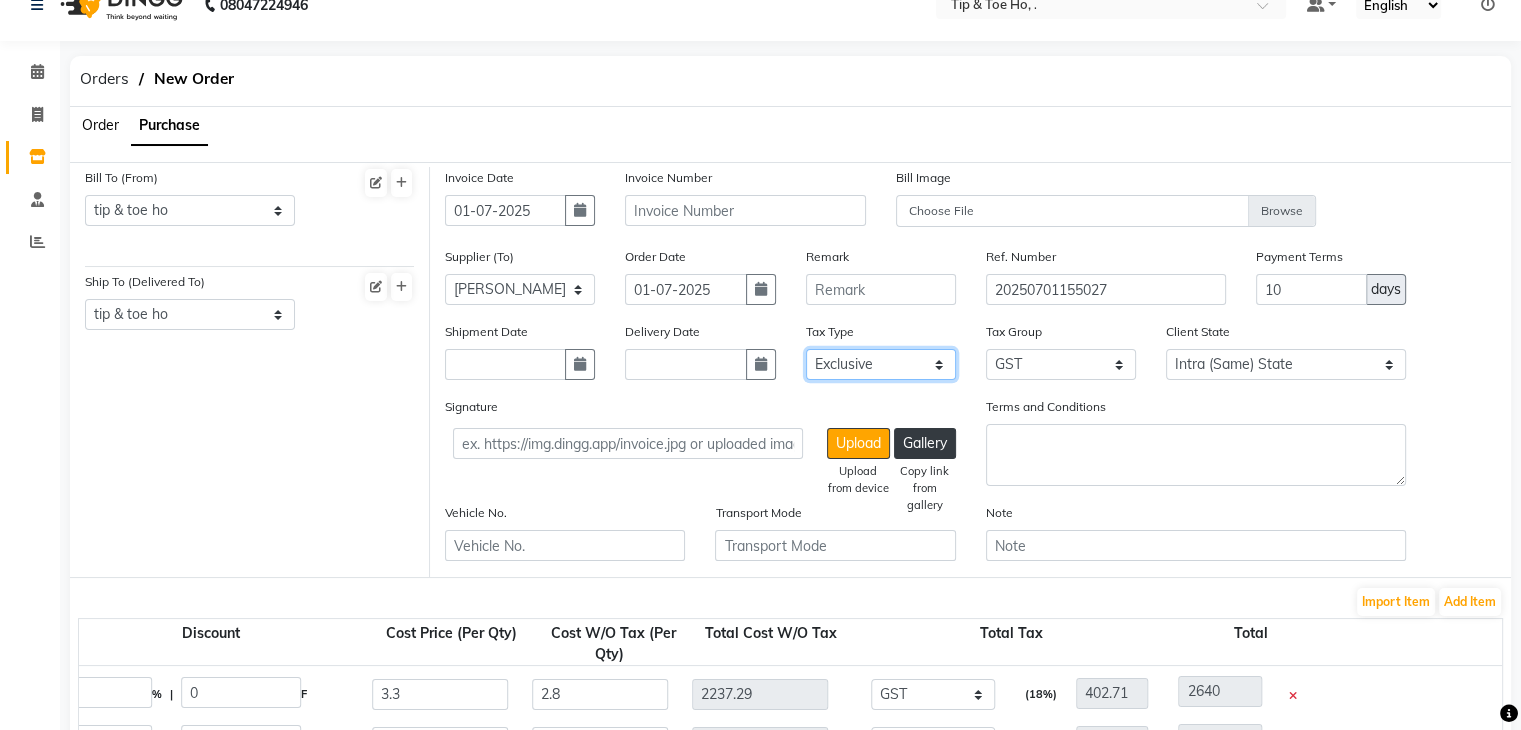 click on "Select Inclusive Exclusive" 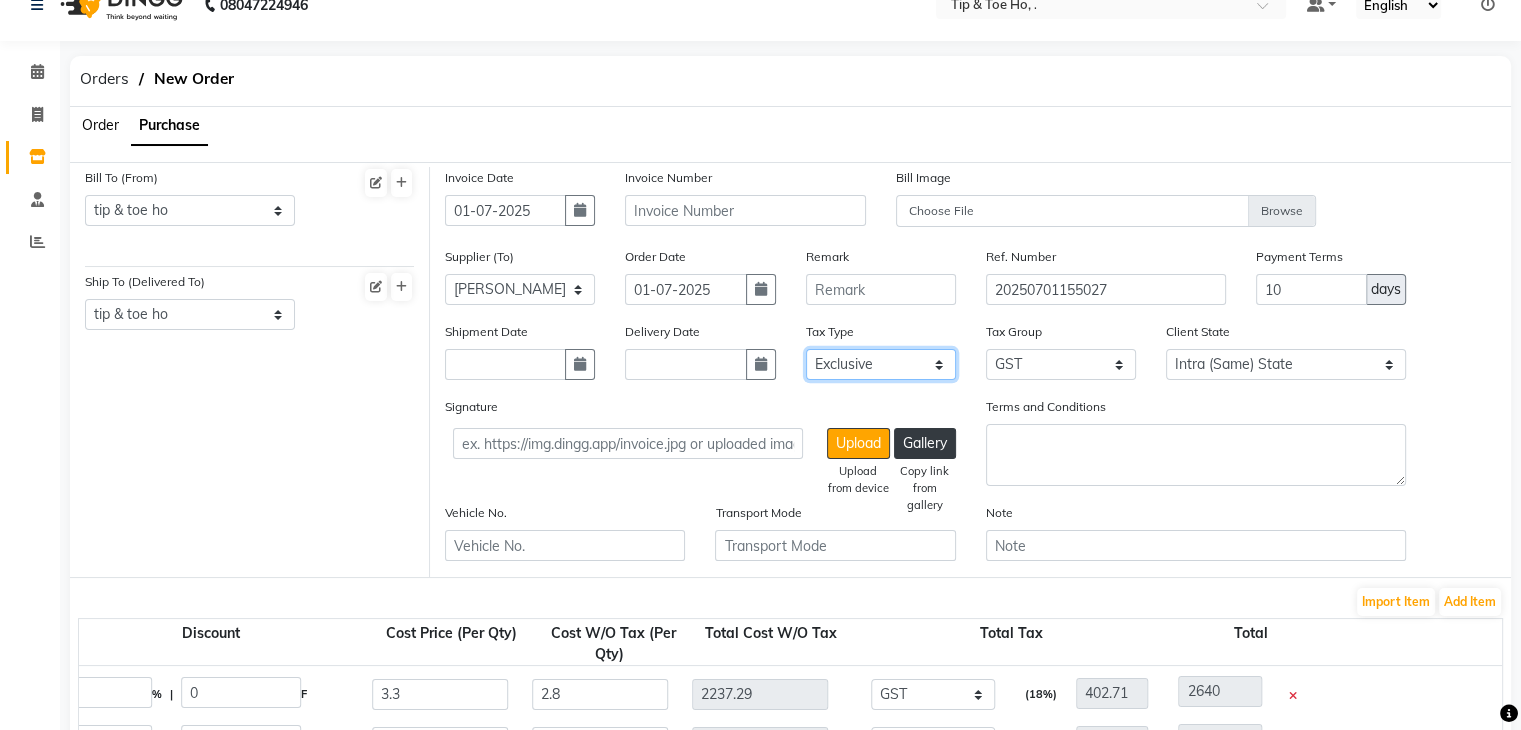 type on "12187.5" 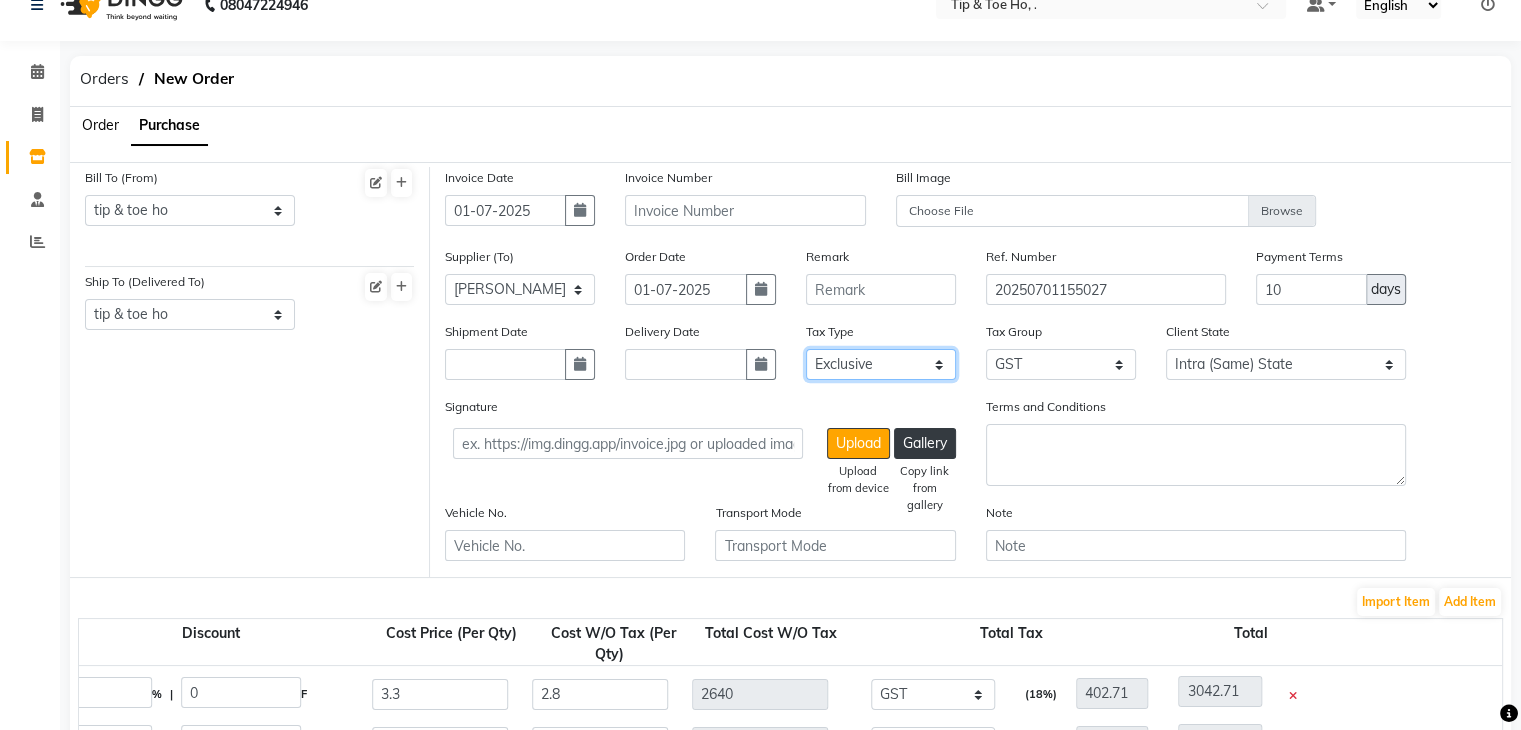type on "7.5" 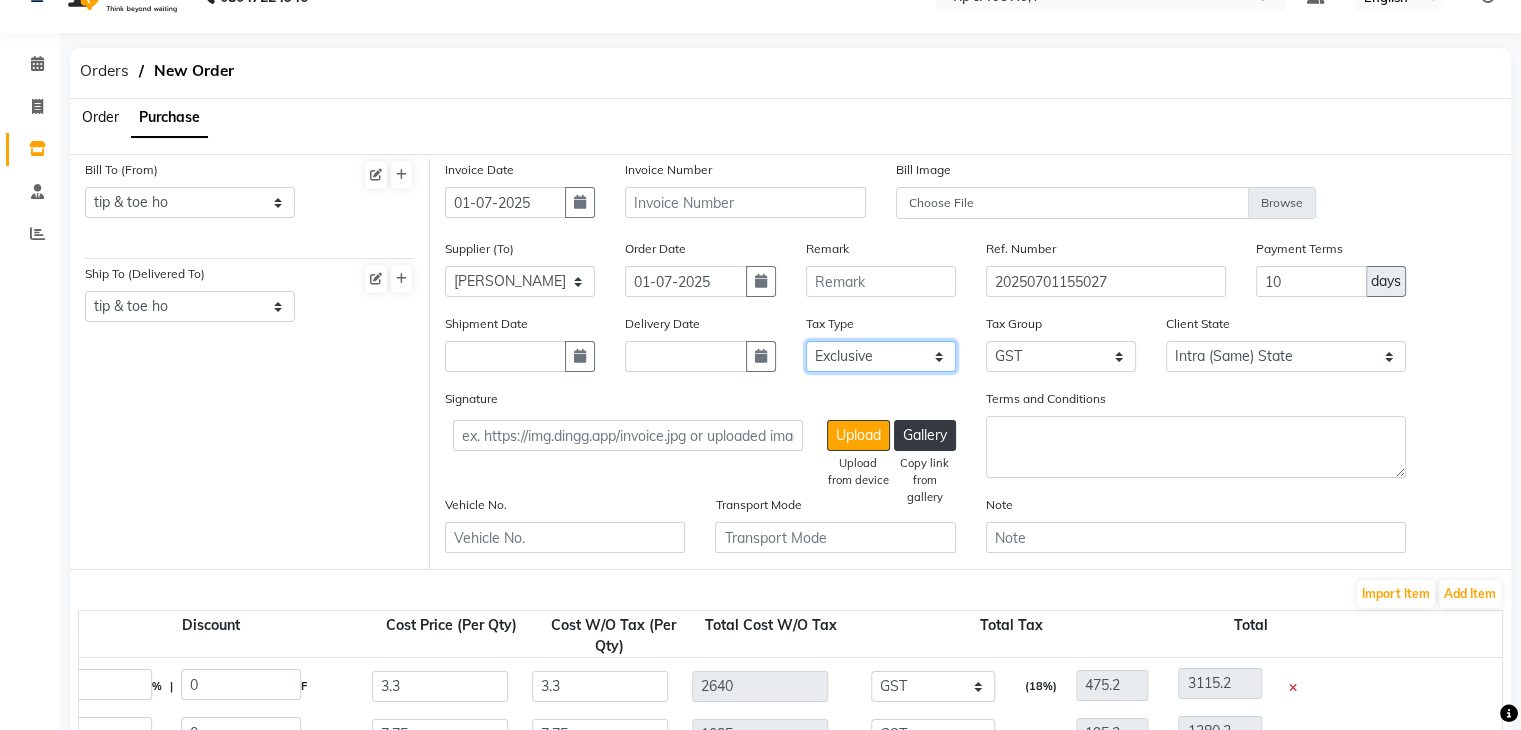 scroll, scrollTop: 0, scrollLeft: 0, axis: both 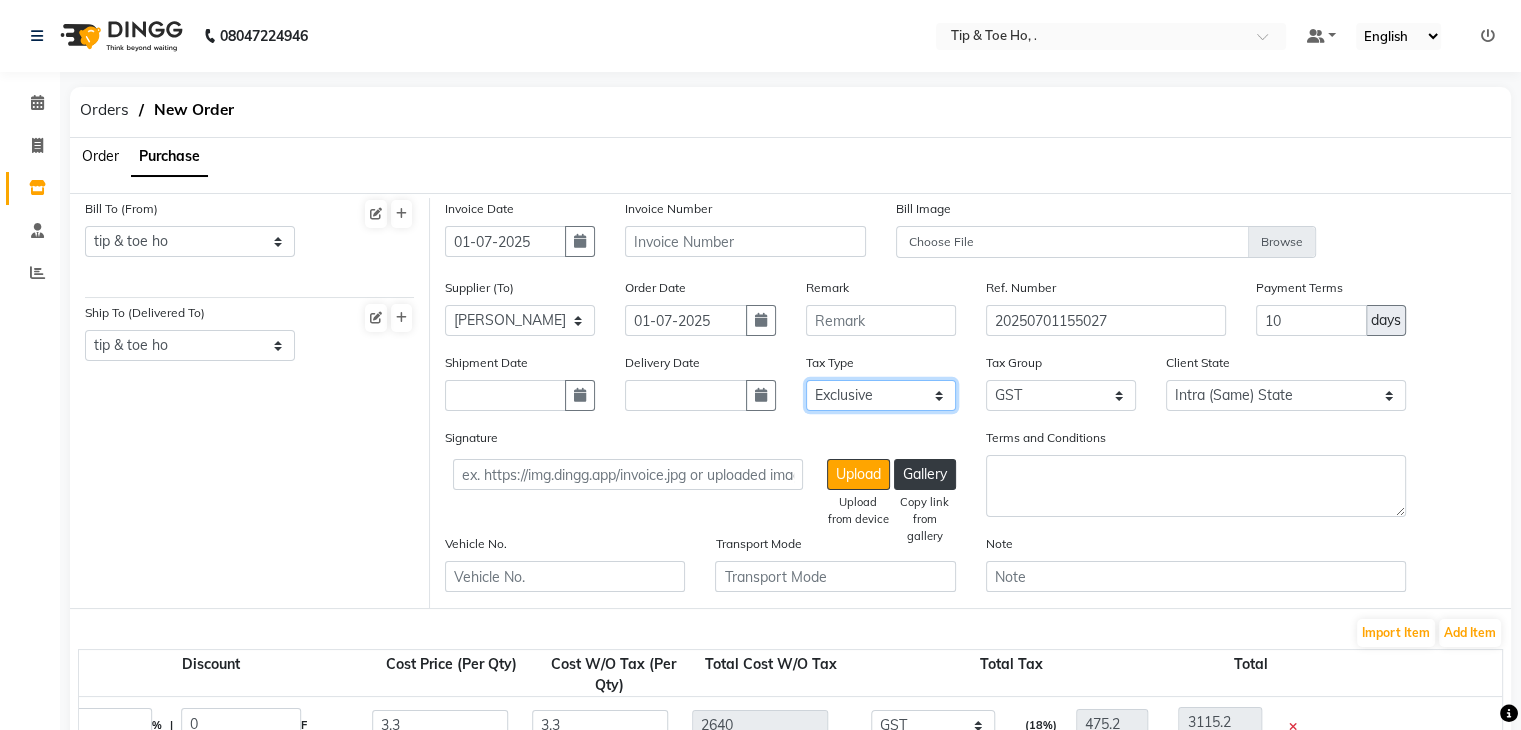 click on "Select Inclusive Exclusive" 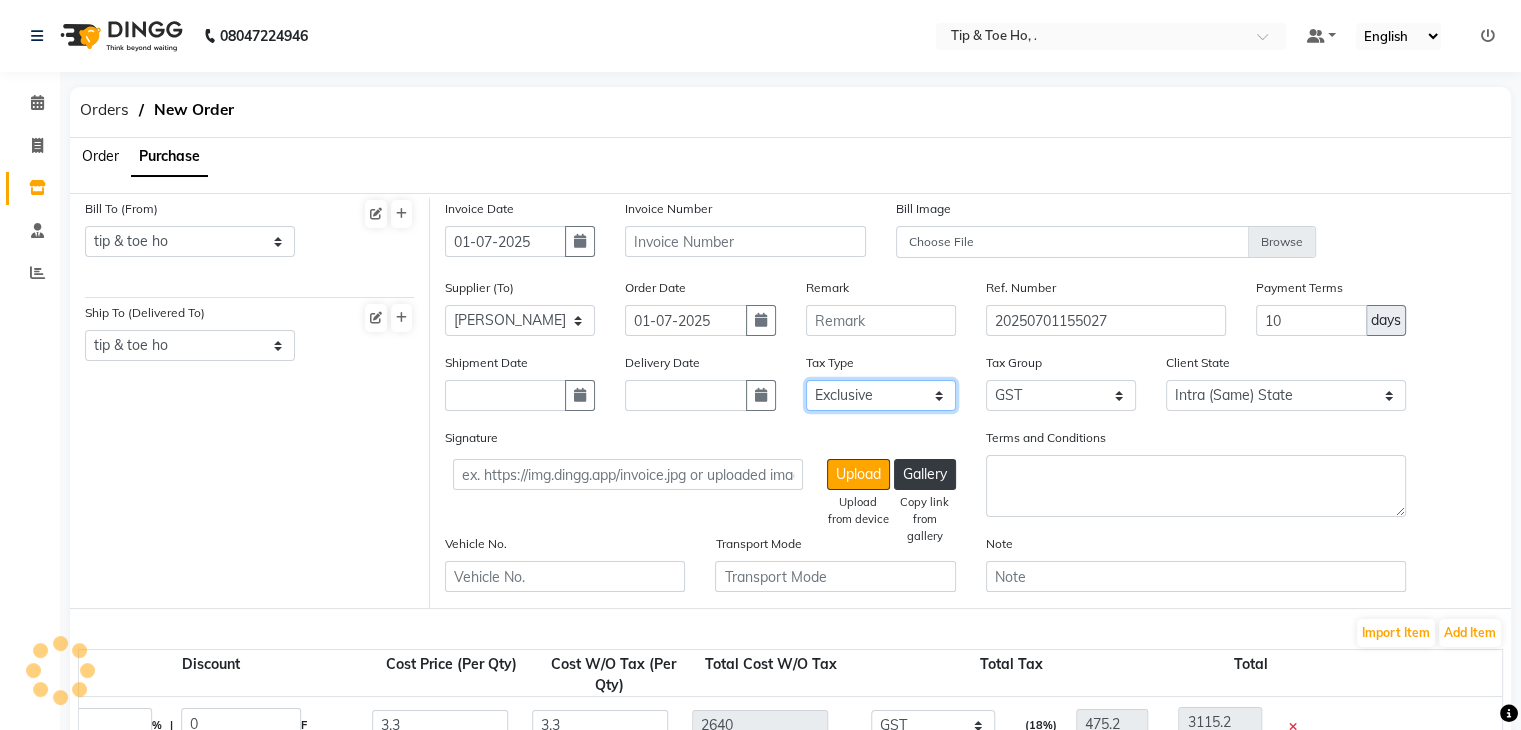 select on "true" 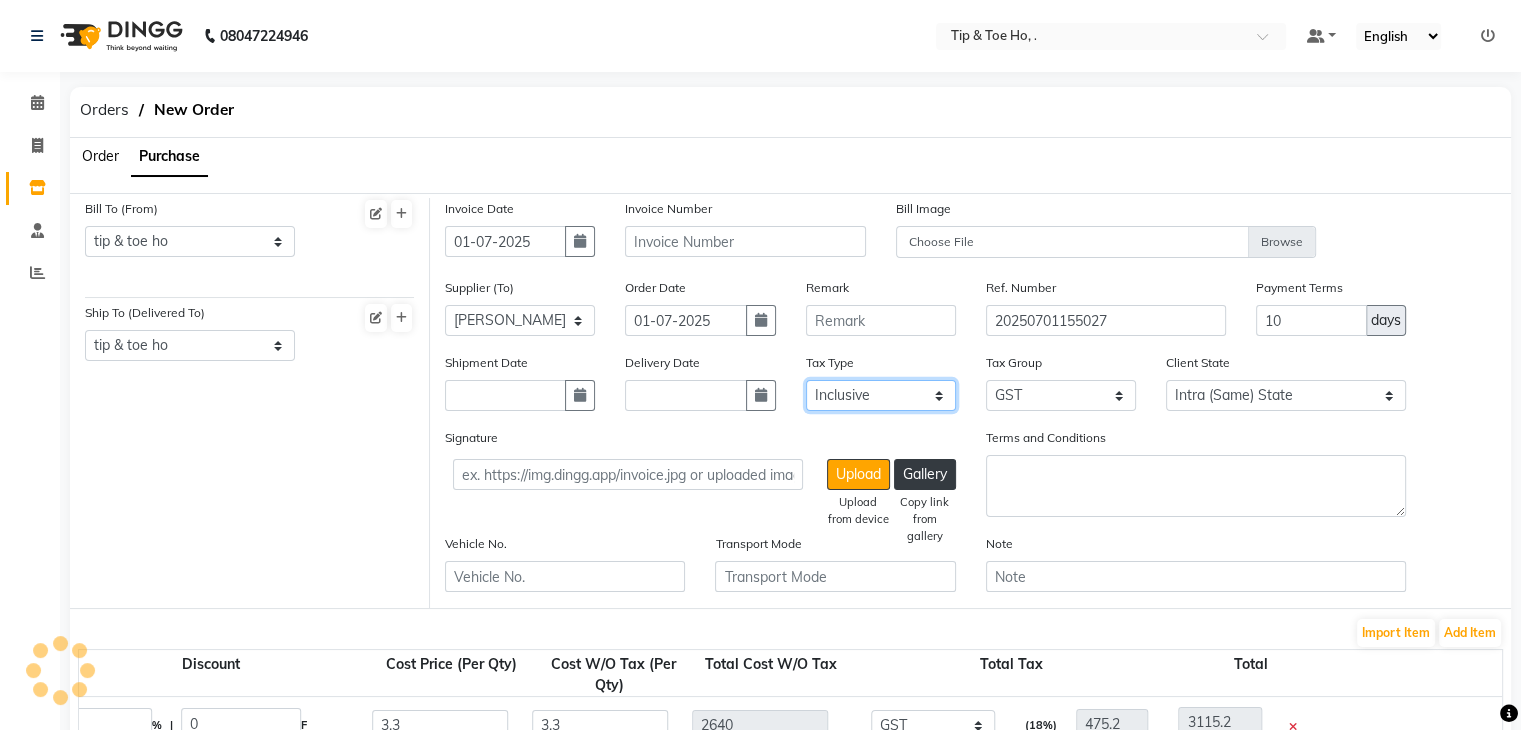 click on "Select Inclusive Exclusive" 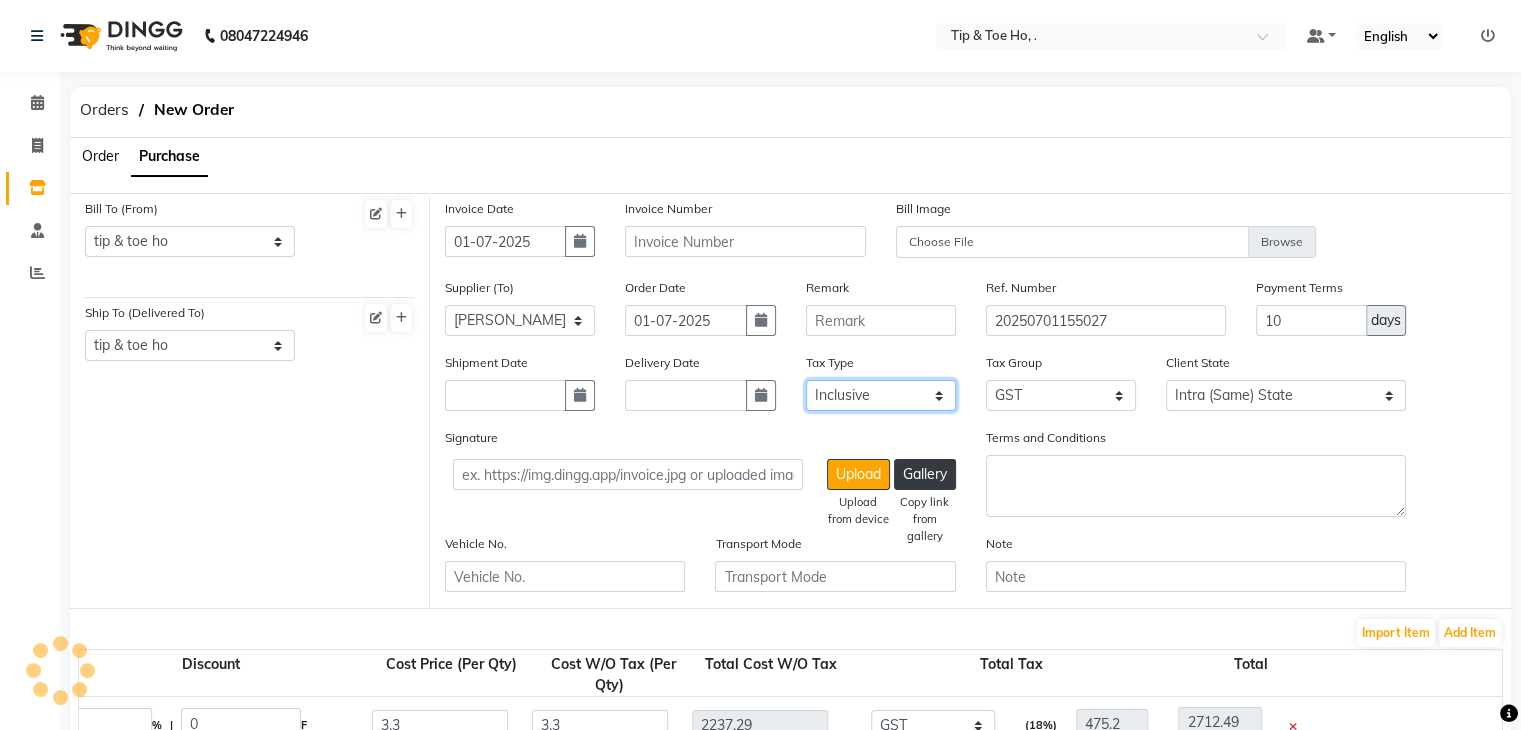 type on "6.36" 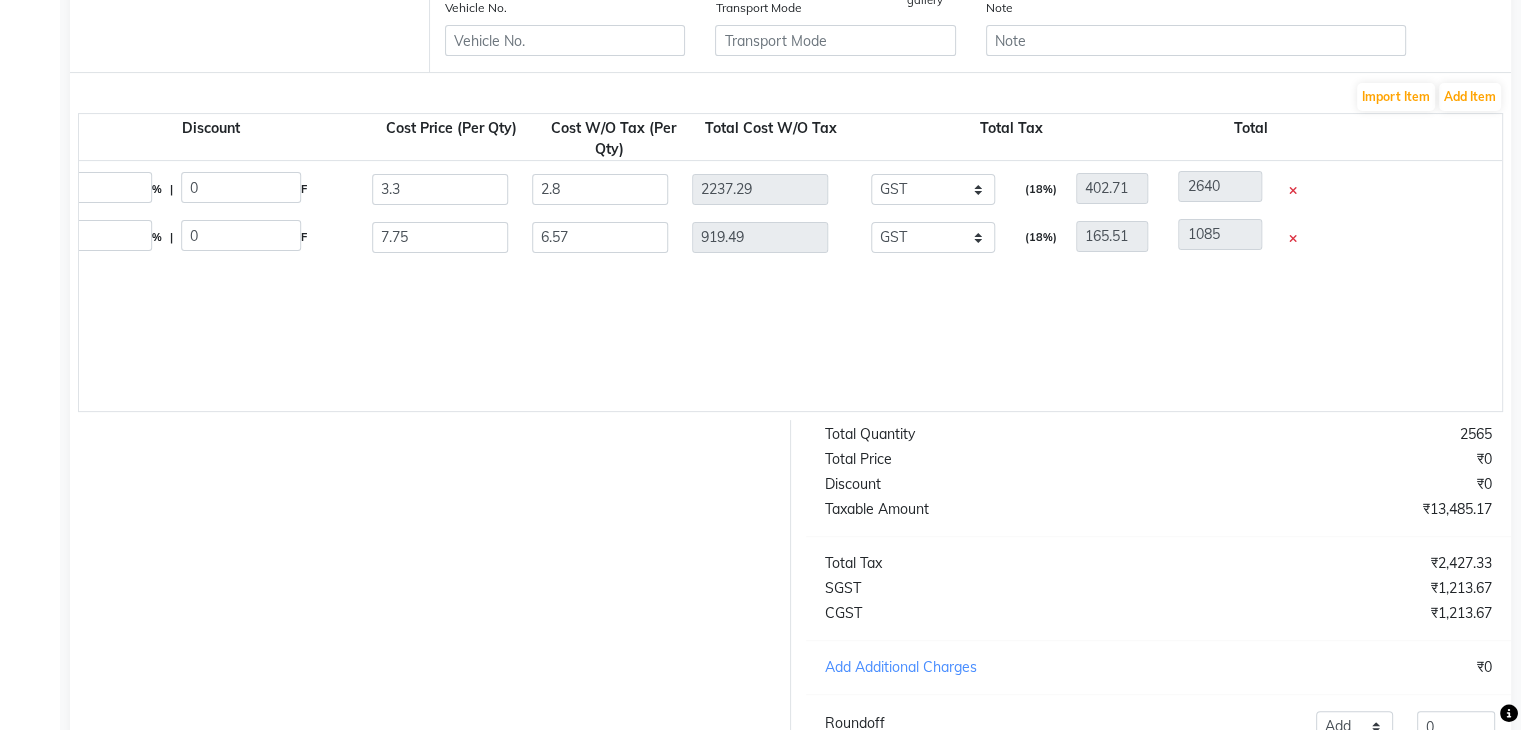 scroll, scrollTop: 536, scrollLeft: 0, axis: vertical 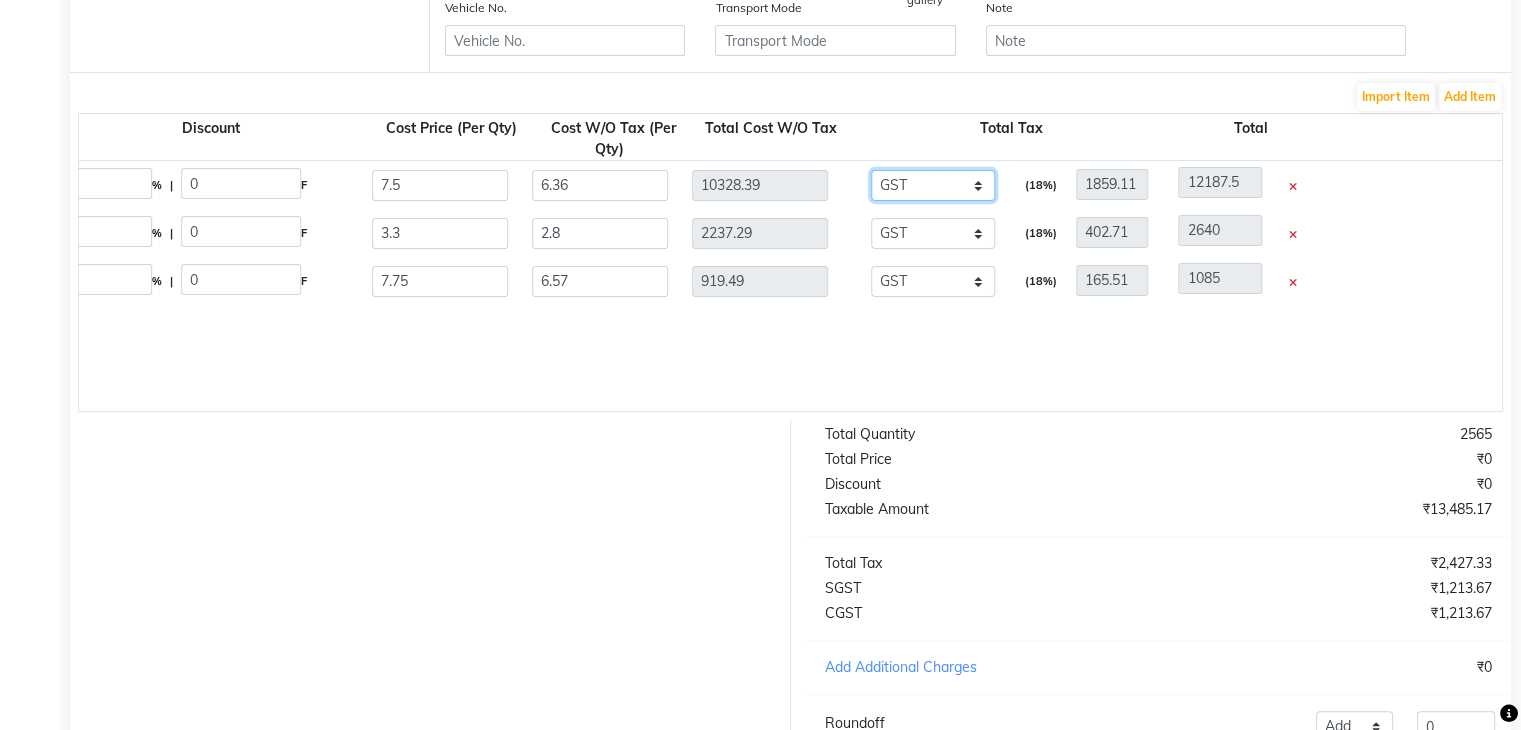 click on "None GST" 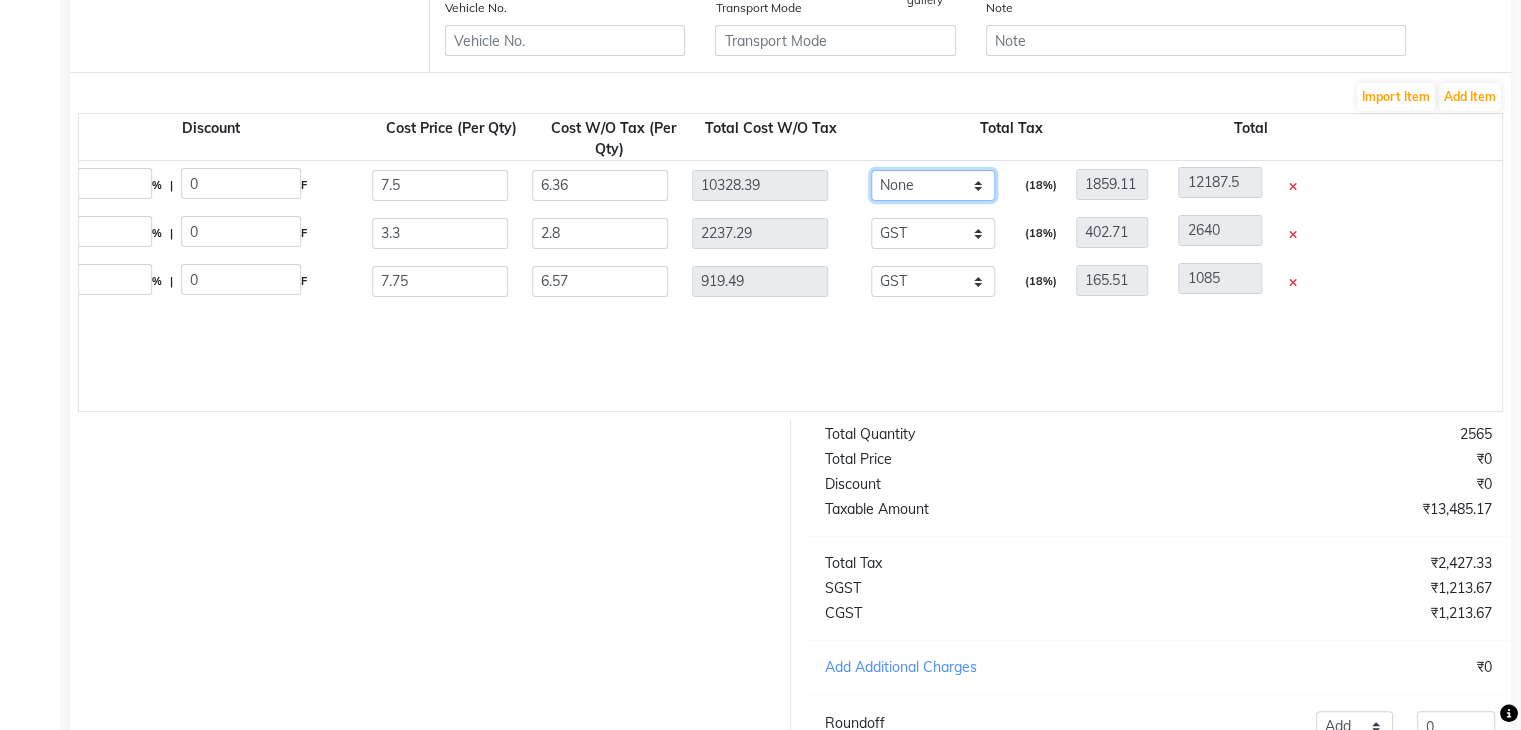 click on "None GST" 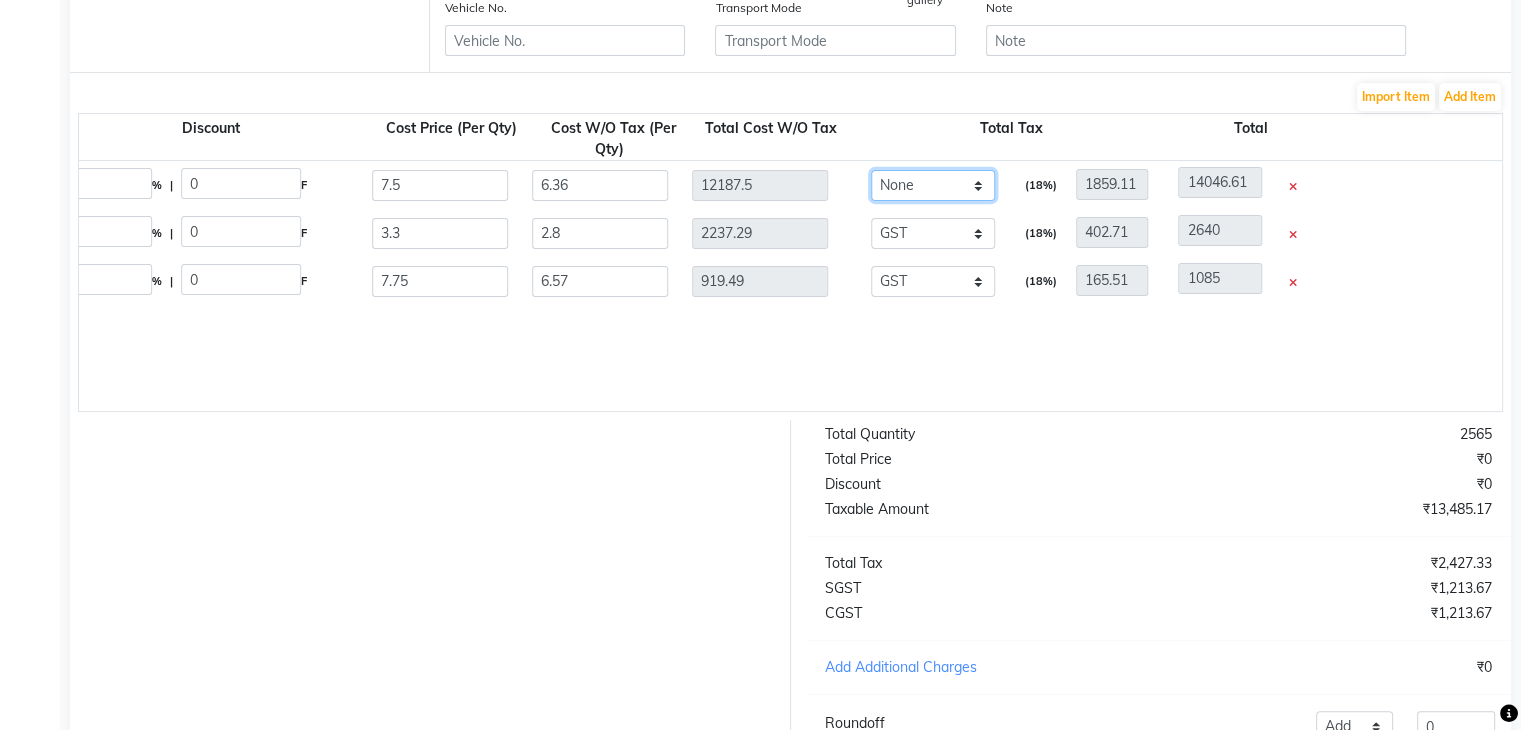 type on "7.5" 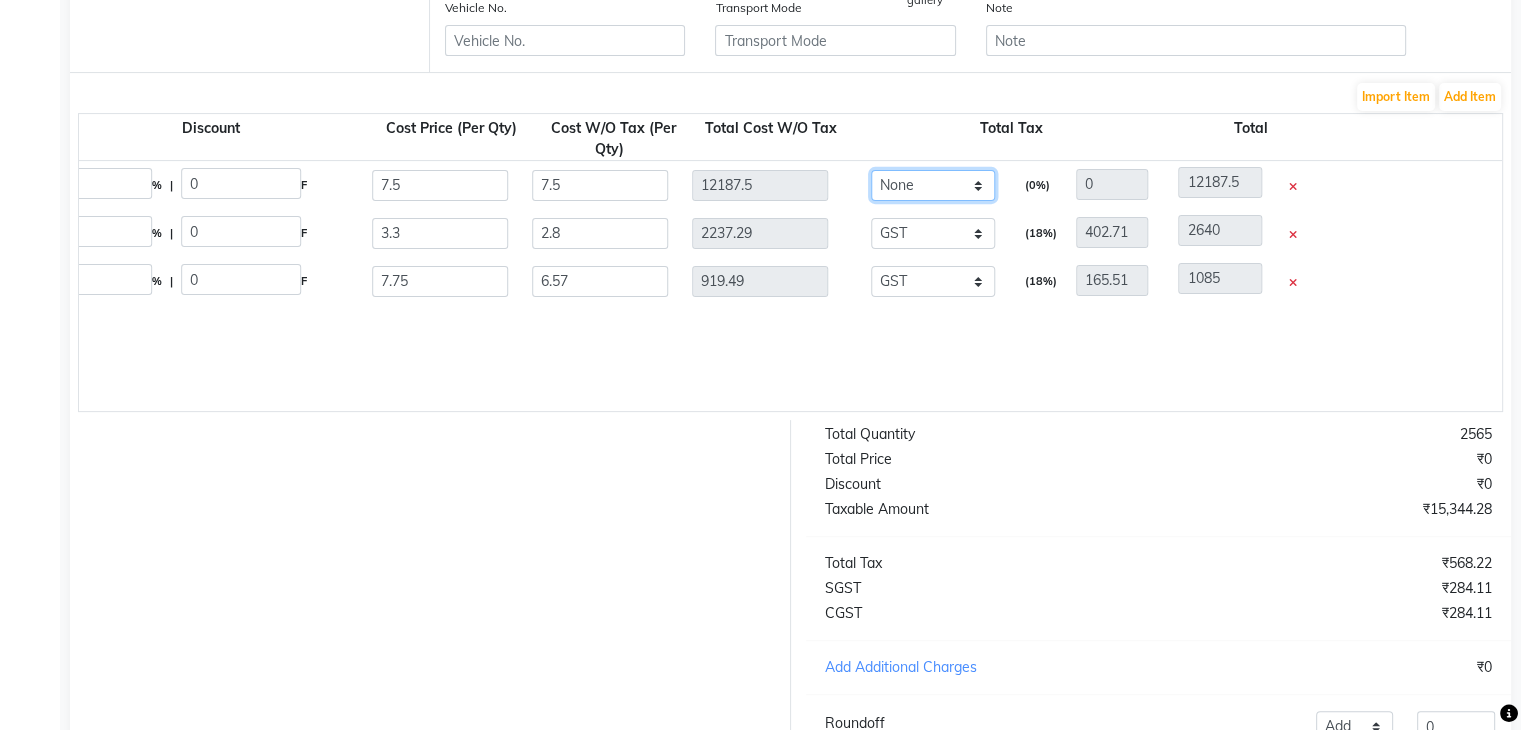 click on "None GST" 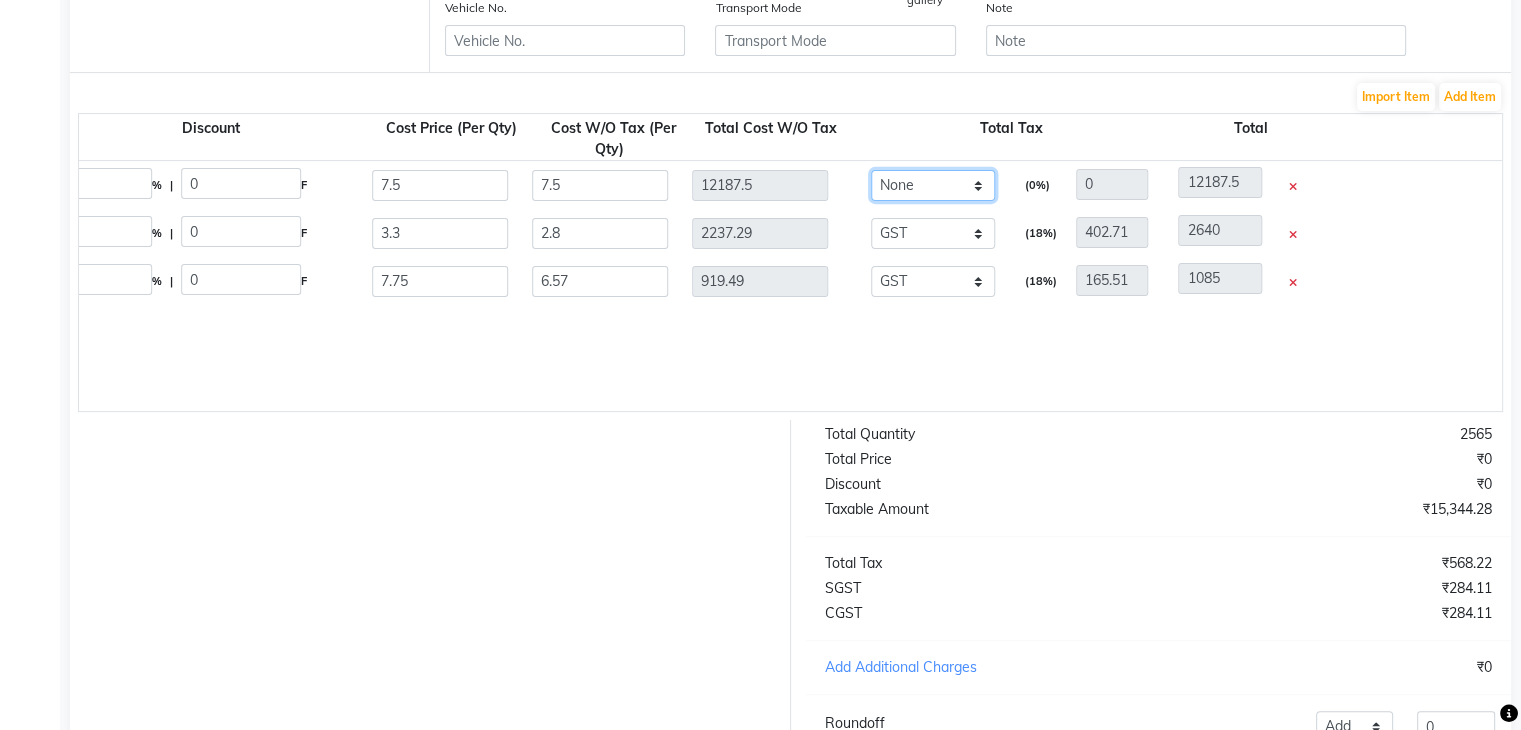 select on "2230" 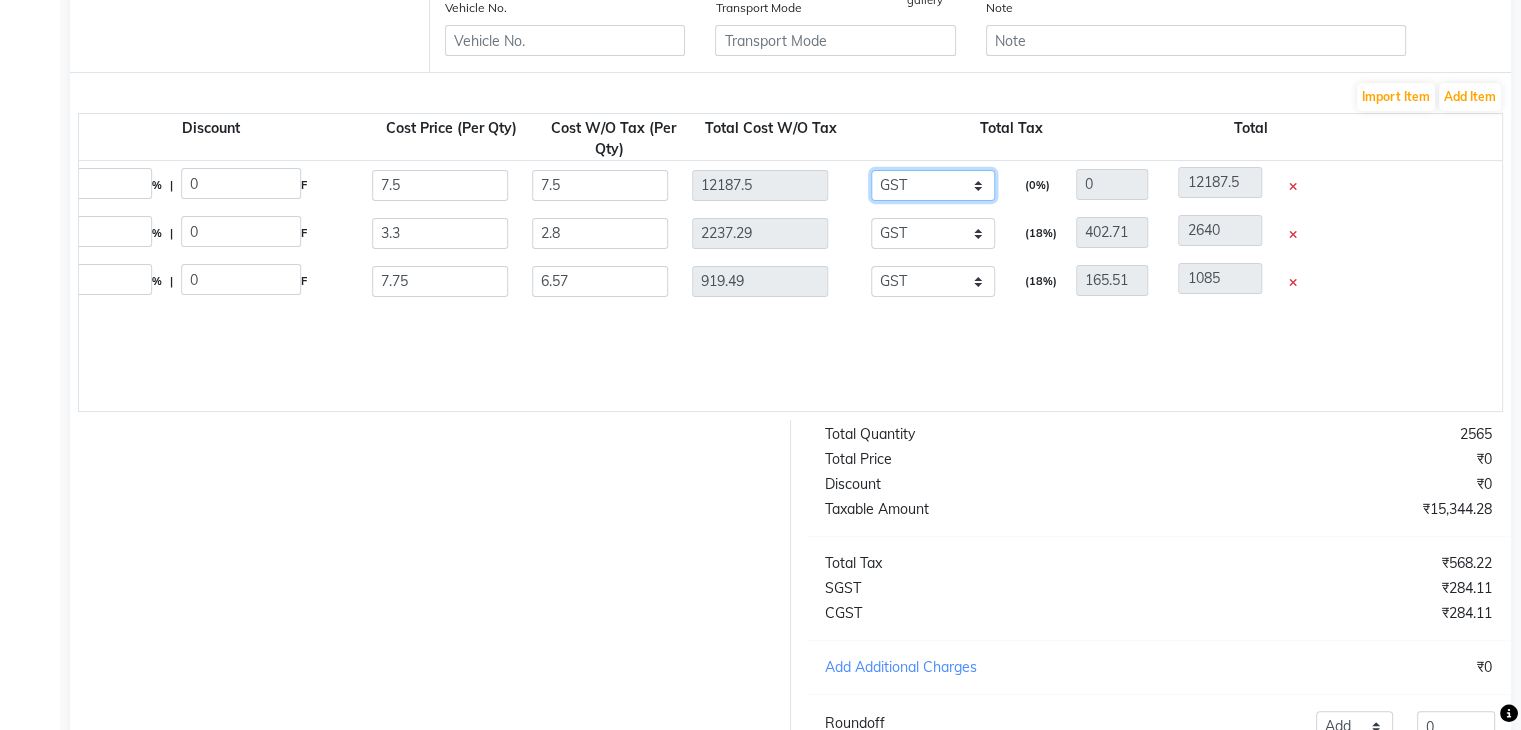 click on "None GST" 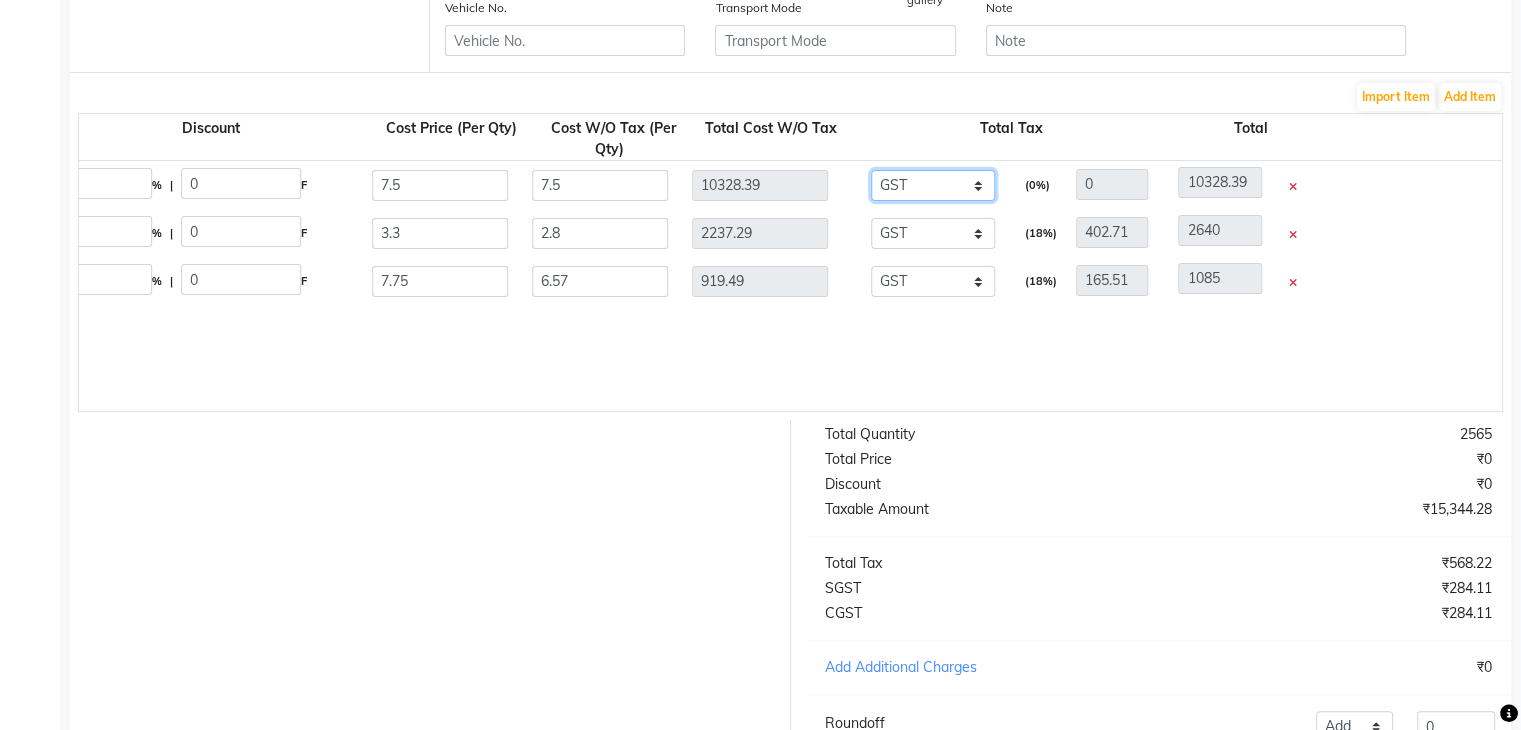 type on "6.36" 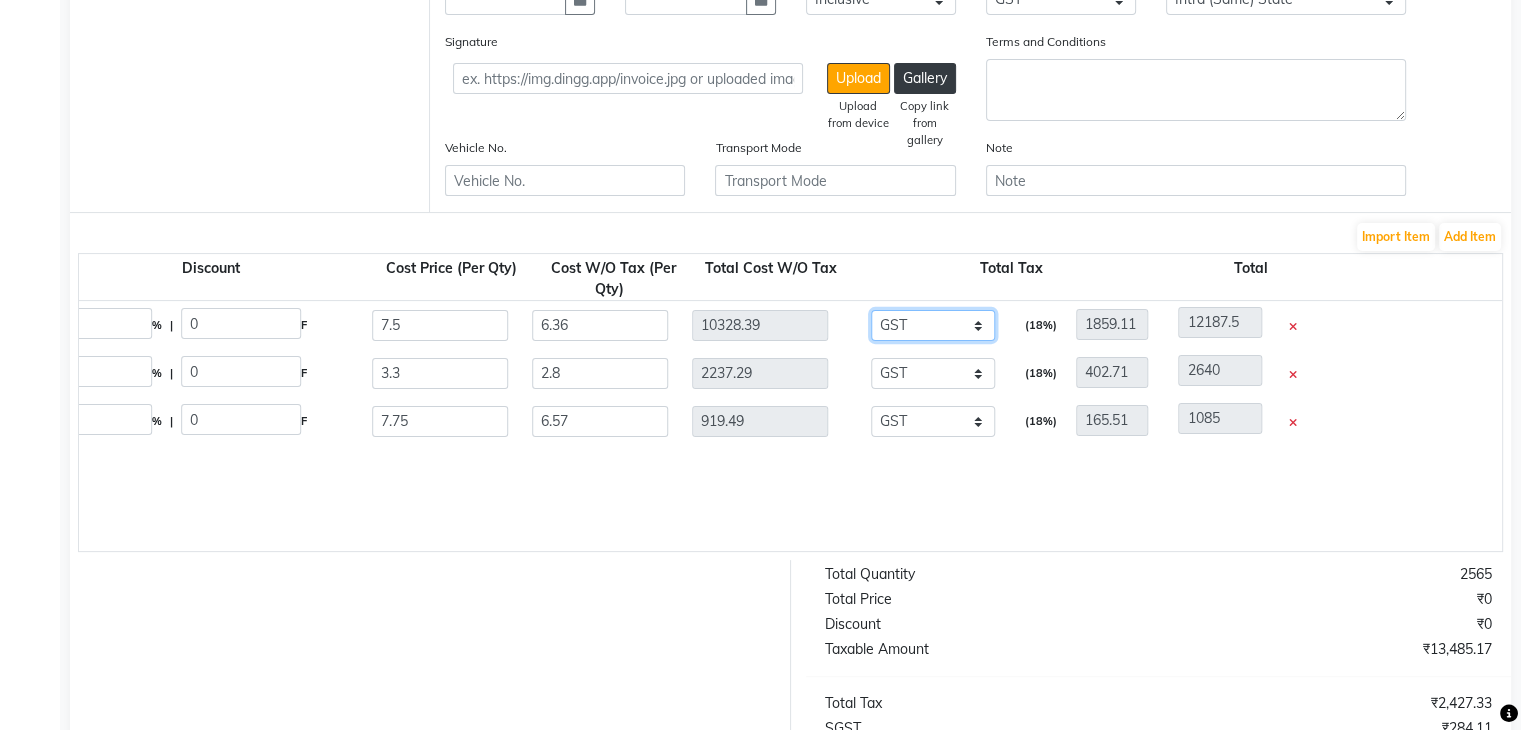 scroll, scrollTop: 392, scrollLeft: 0, axis: vertical 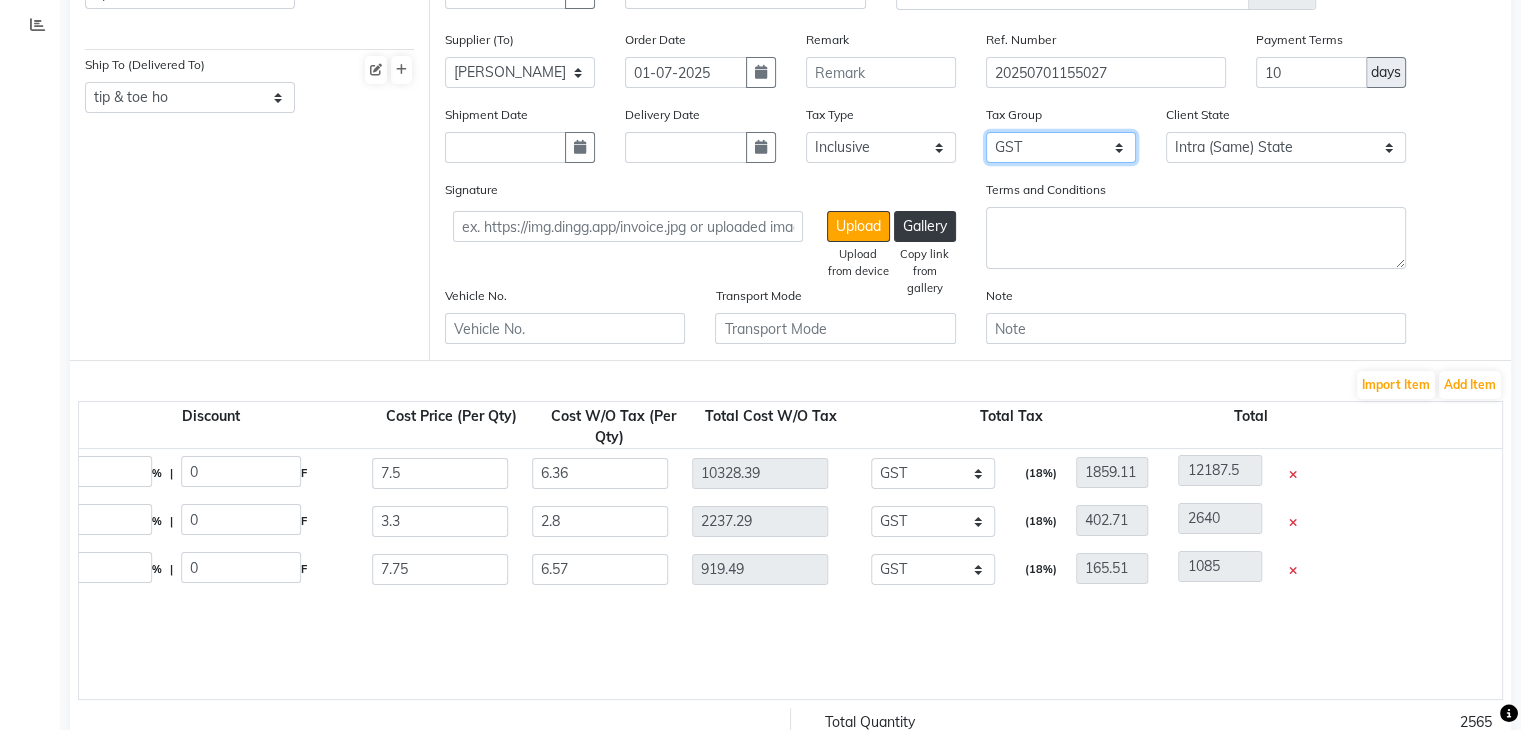 click on "None GST" 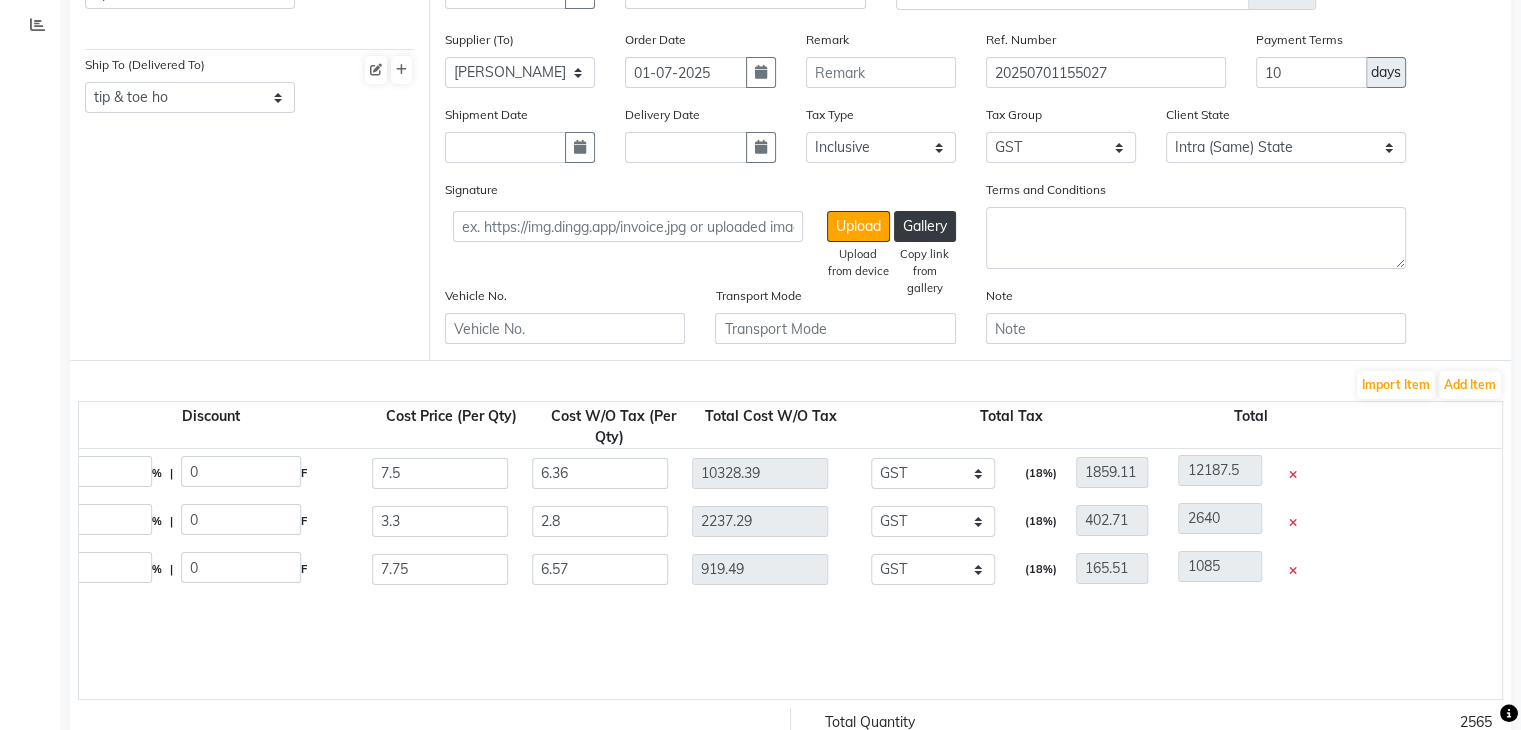 click on "Total Tax" 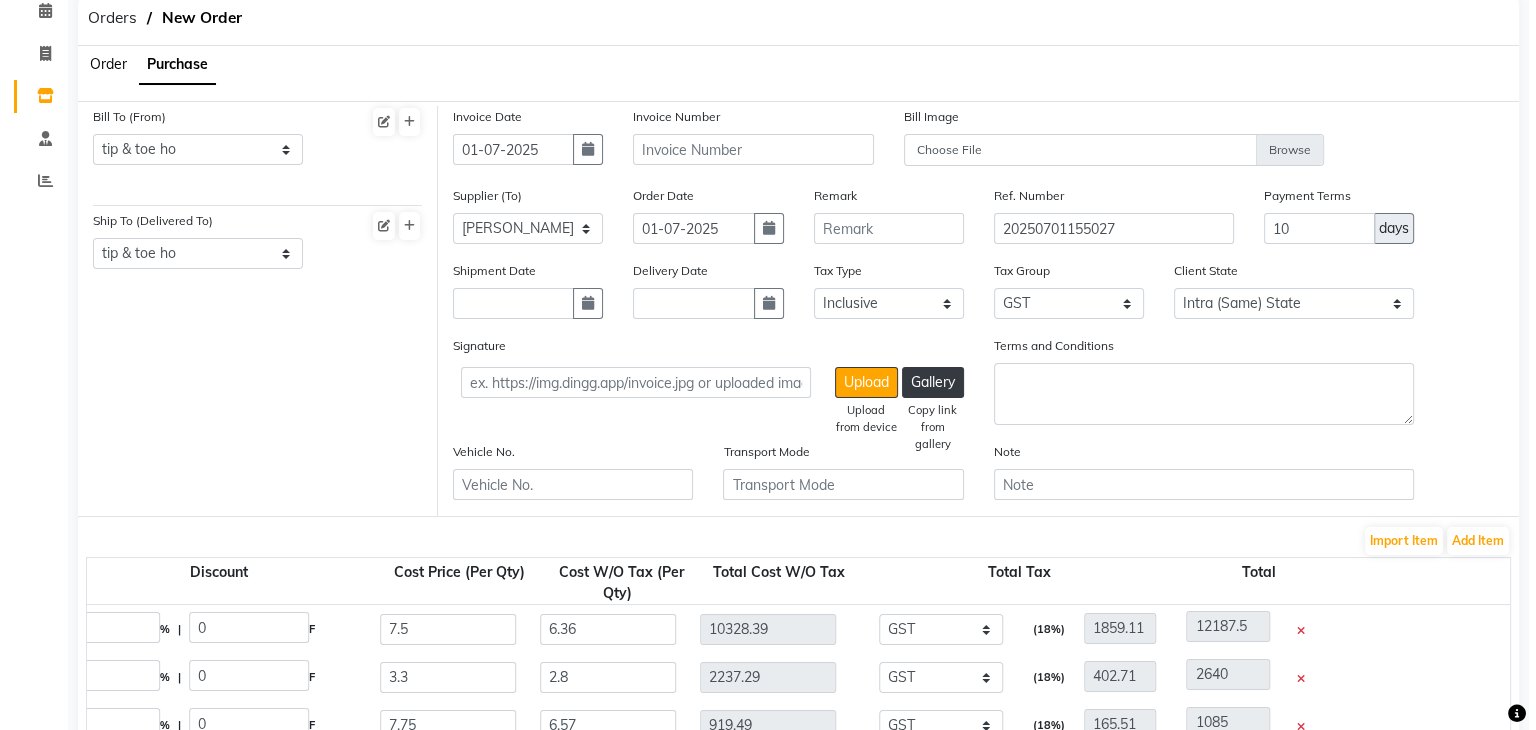 scroll, scrollTop: 0, scrollLeft: 0, axis: both 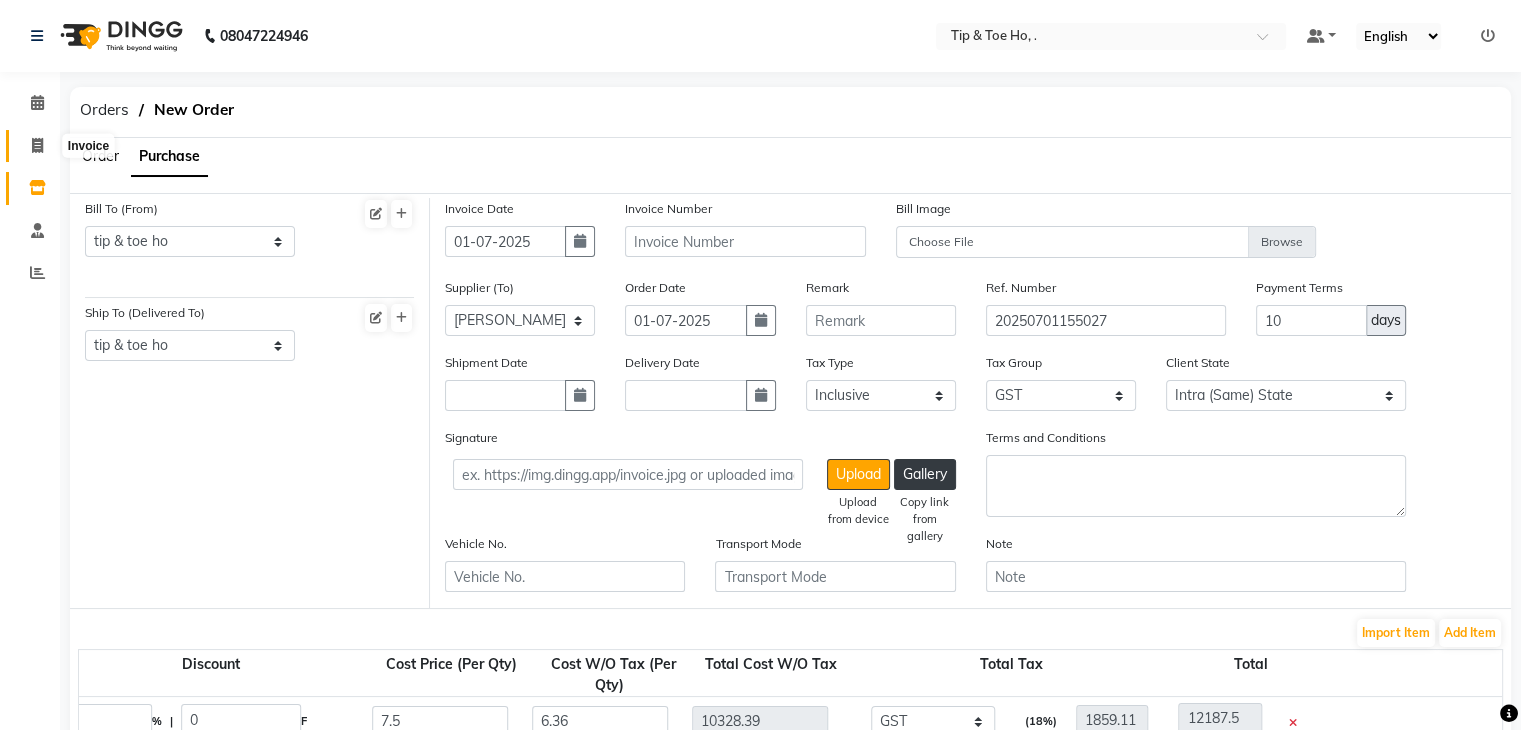 click 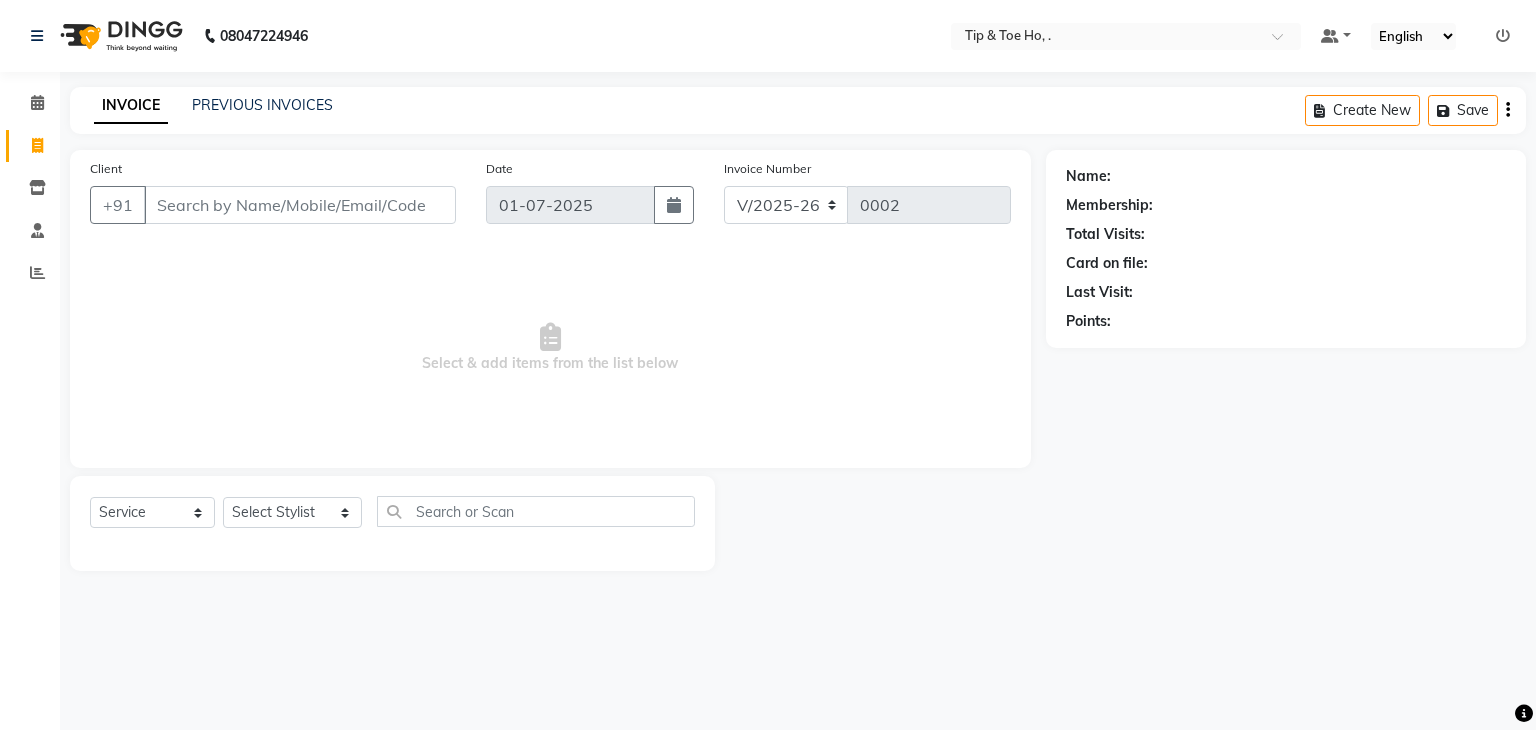 click 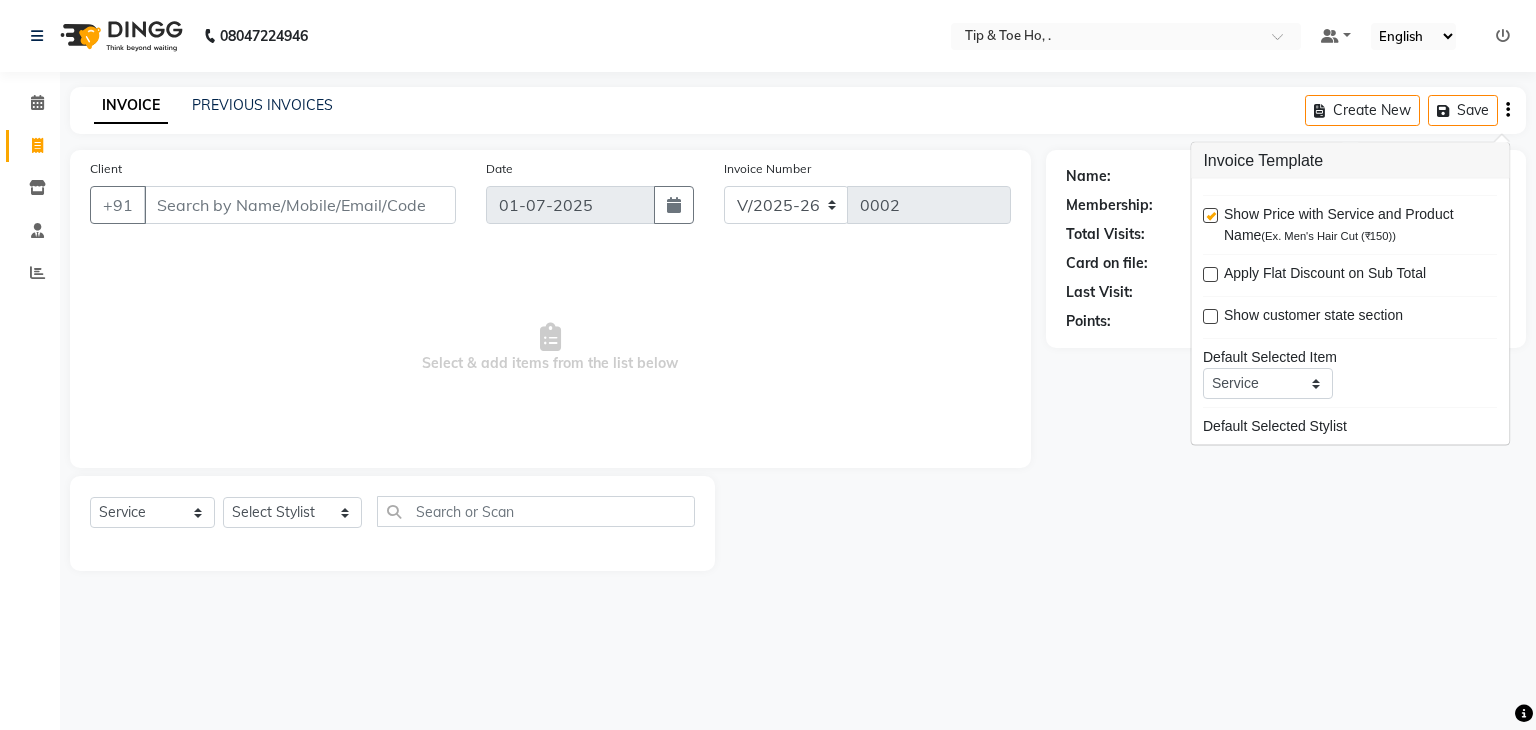 click on "Name: Membership: Total Visits: Card on file: Last Visit:  Points:" 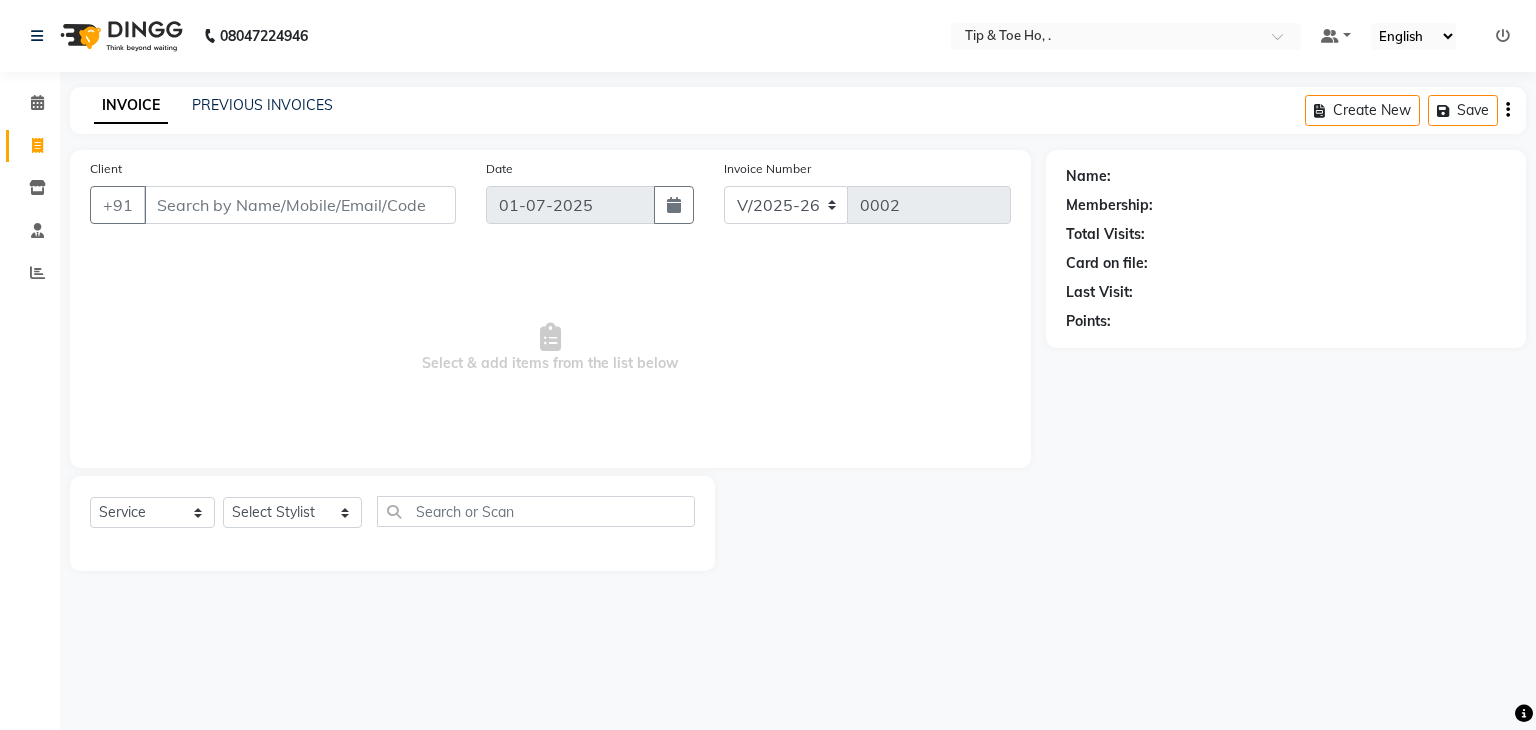 click on "Name: Membership: Total Visits: Card on file: Last Visit:  Points:" 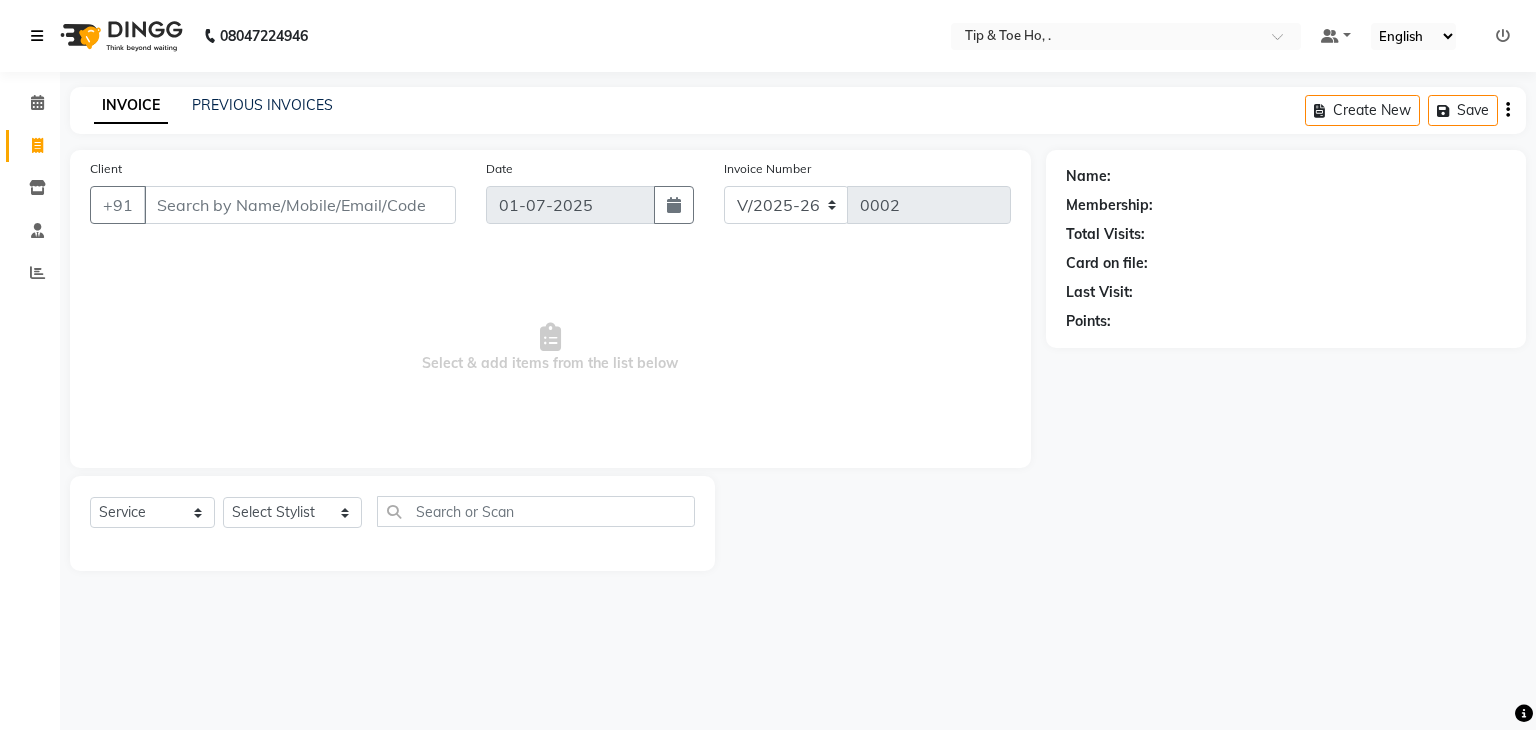 click at bounding box center (41, 36) 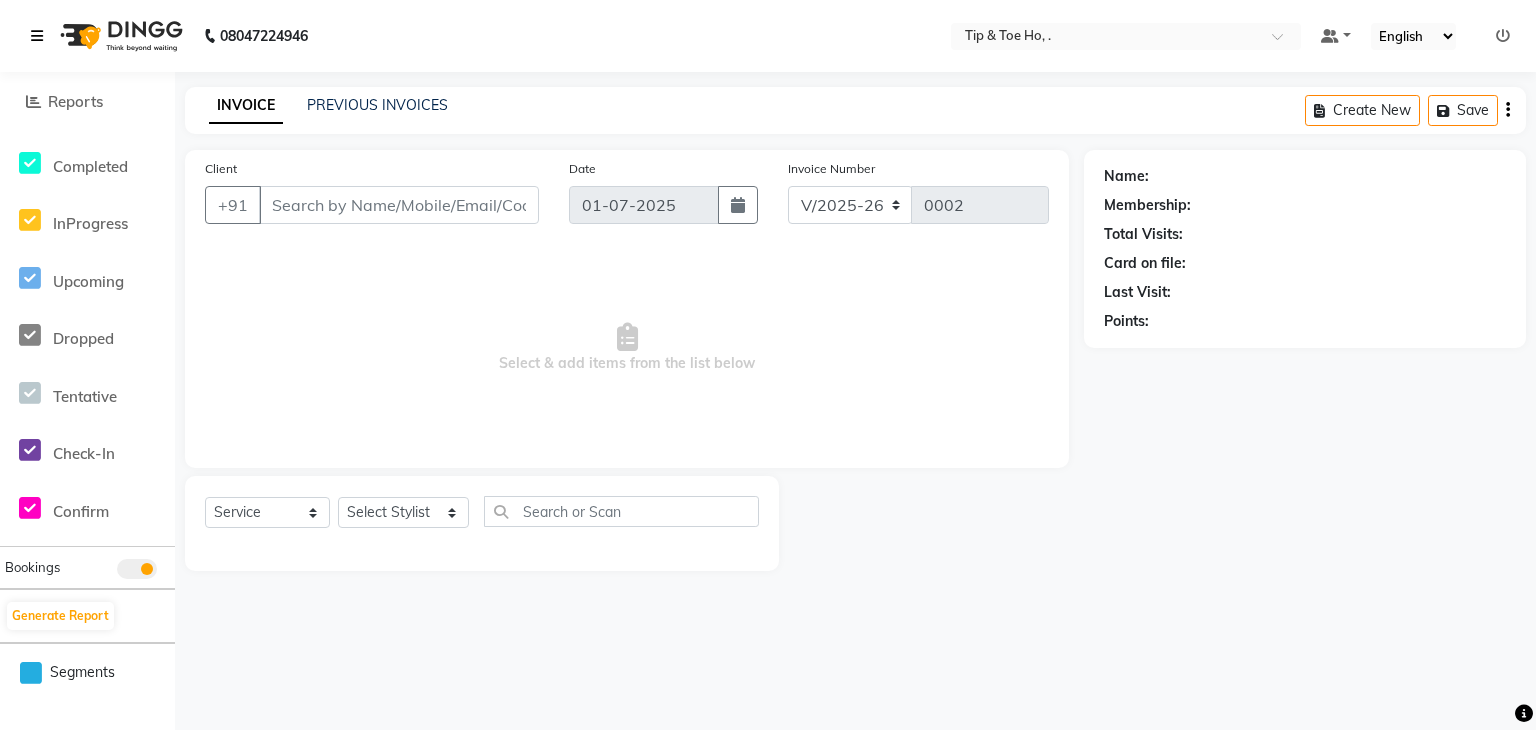 scroll, scrollTop: 0, scrollLeft: 0, axis: both 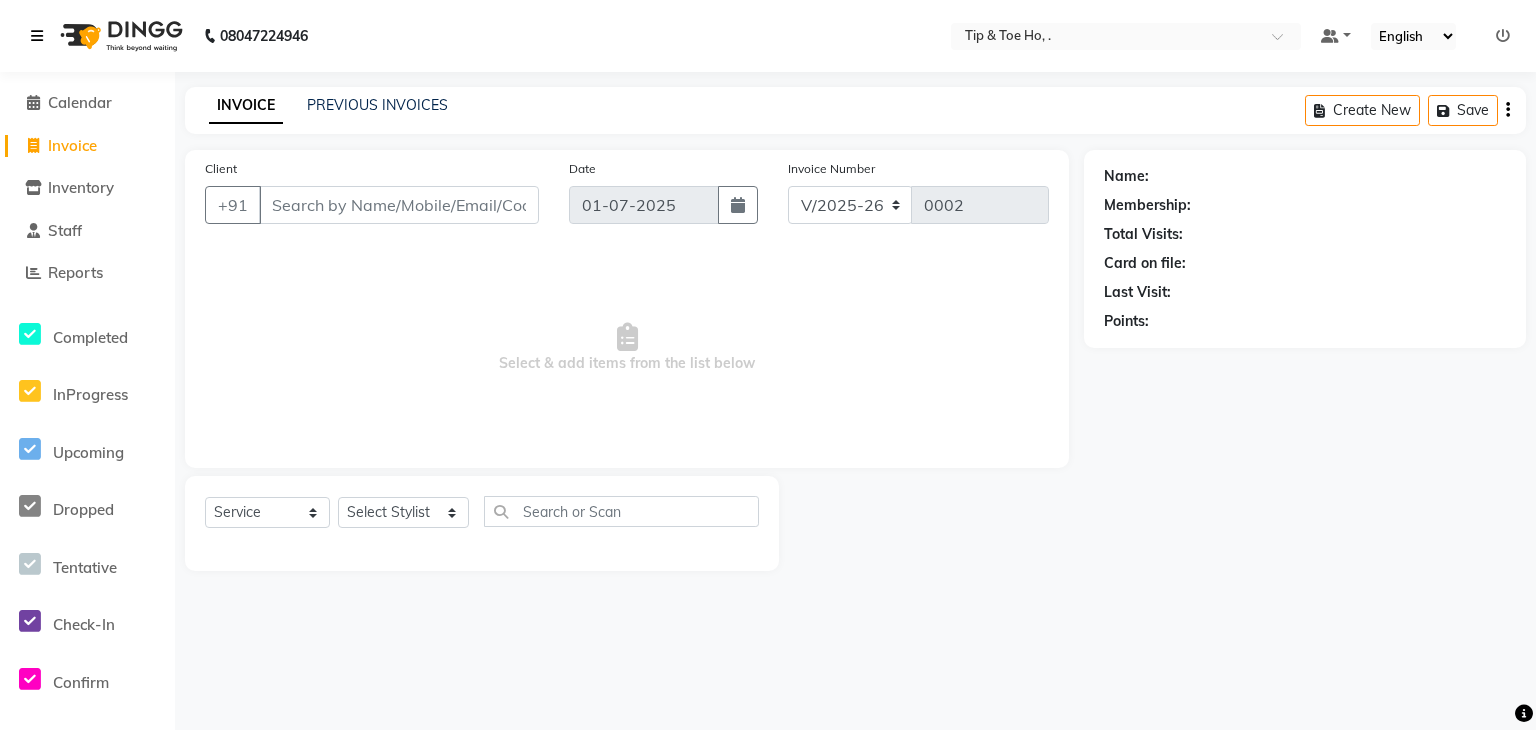 click at bounding box center [37, 36] 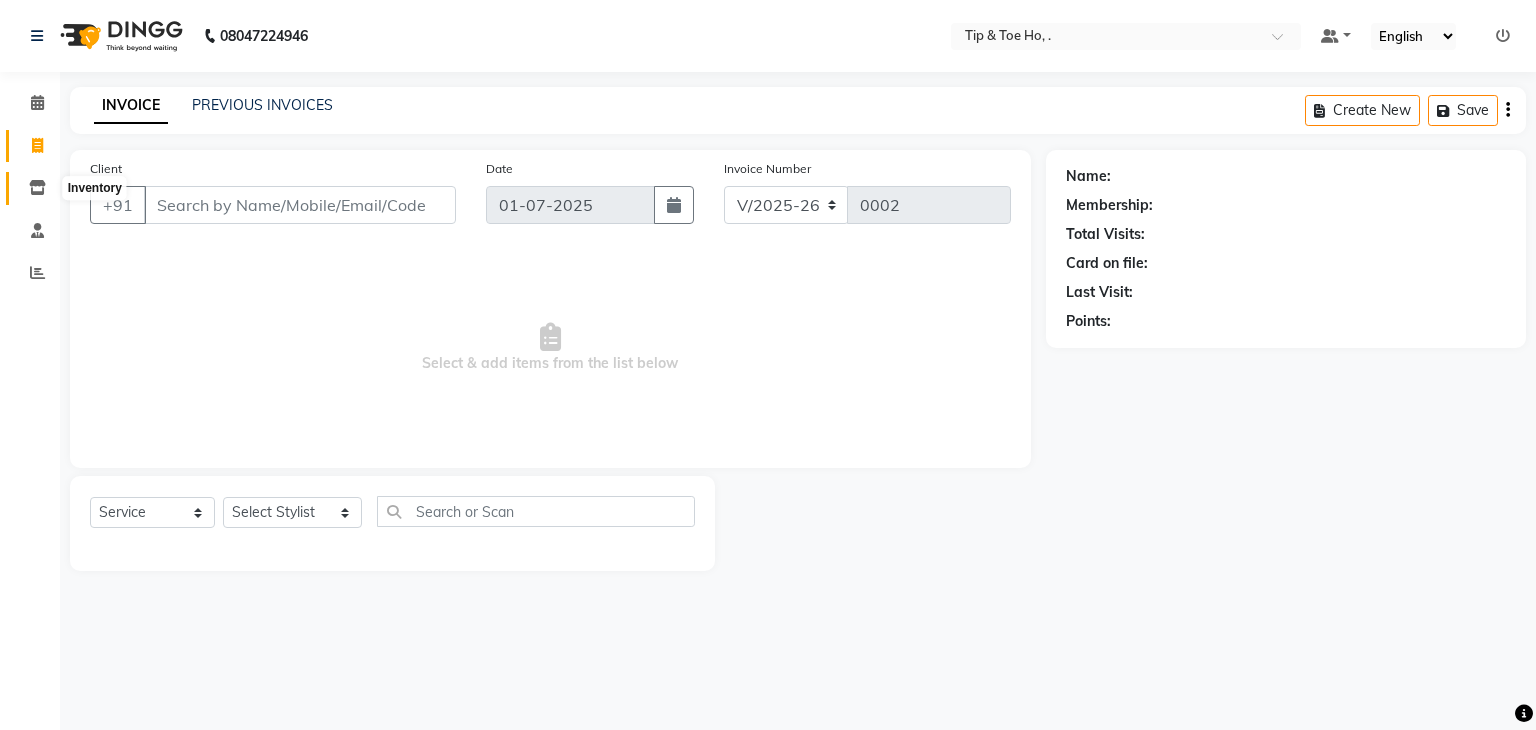 click 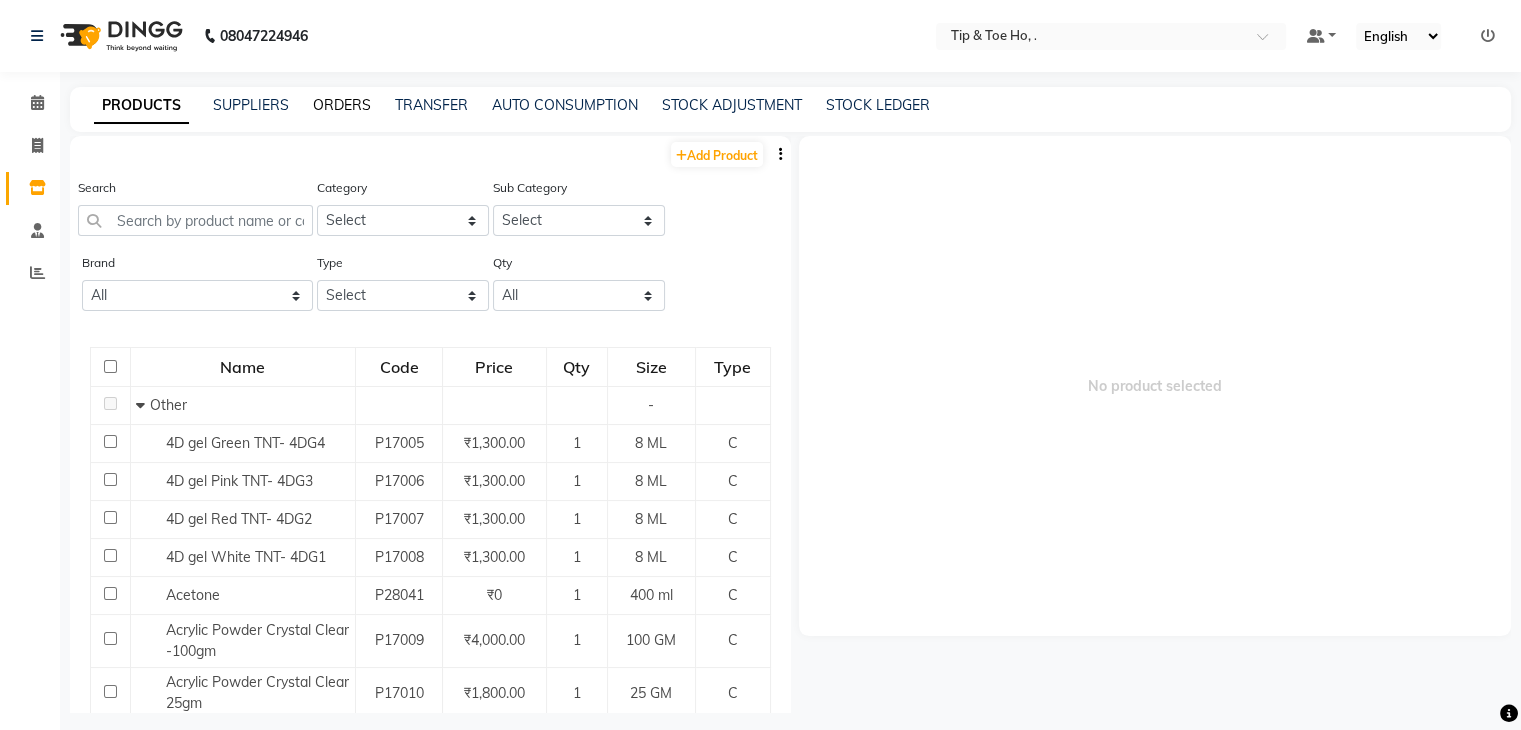 click on "ORDERS" 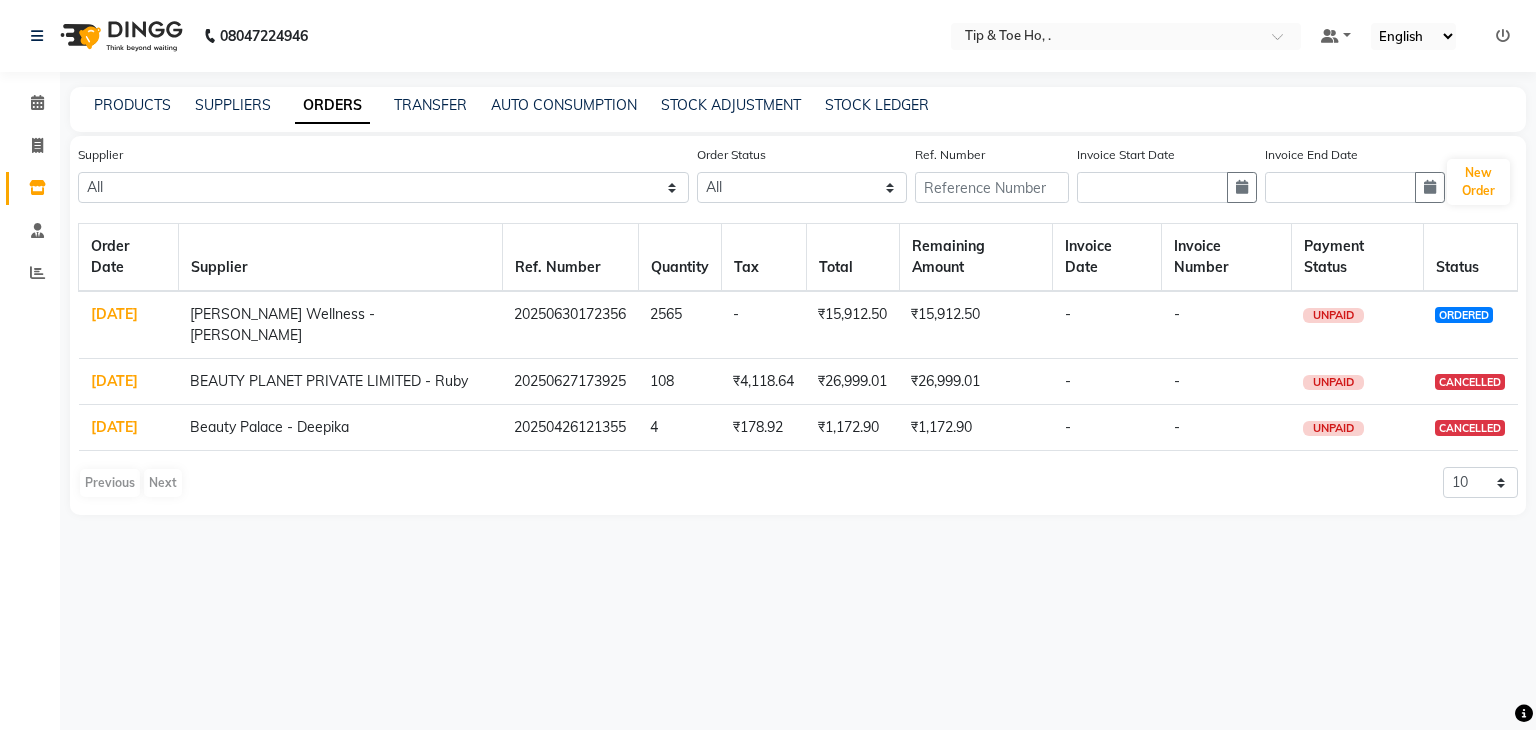 click at bounding box center (1524, 714) 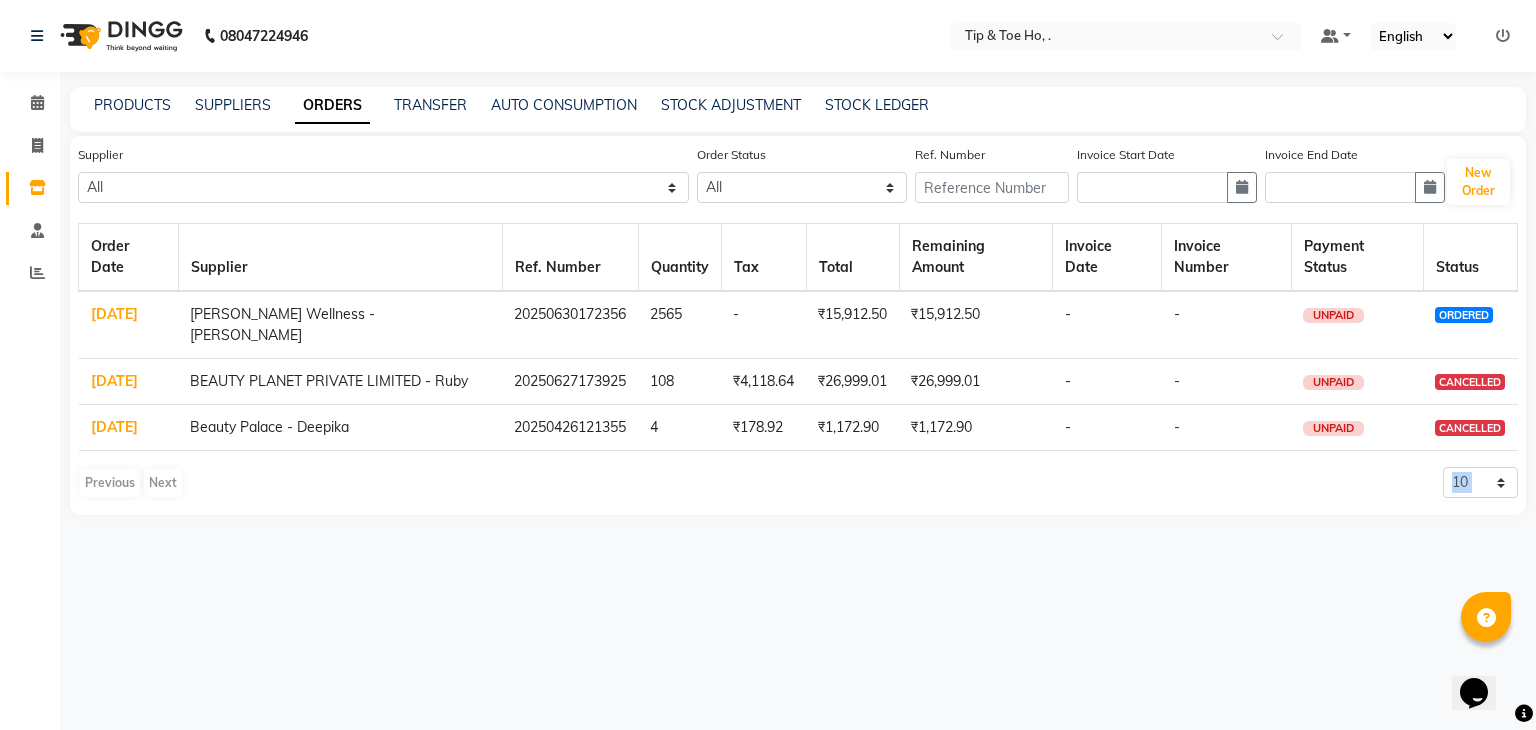 drag, startPoint x: 1526, startPoint y: 713, endPoint x: 566, endPoint y: 473, distance: 989.54535 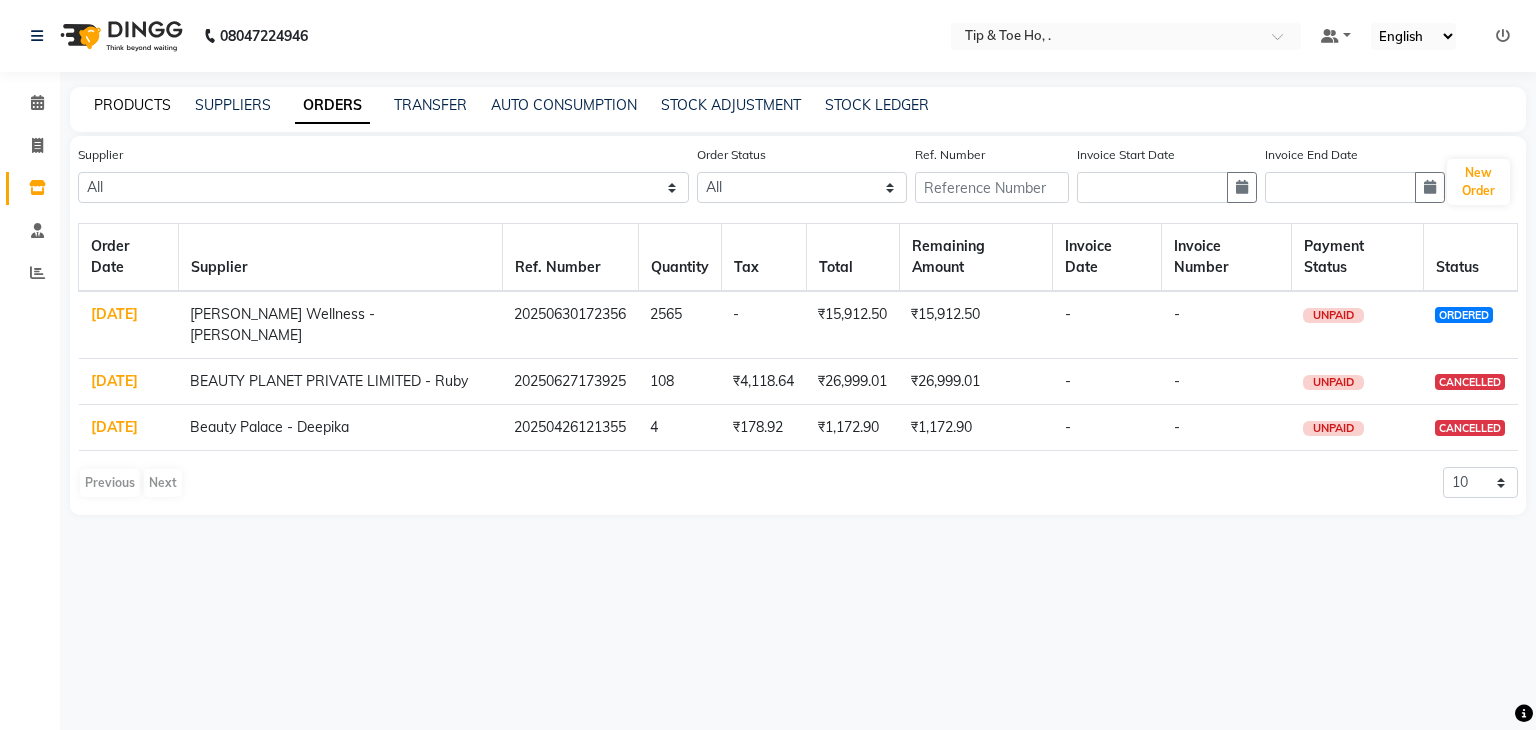 click on "PRODUCTS" 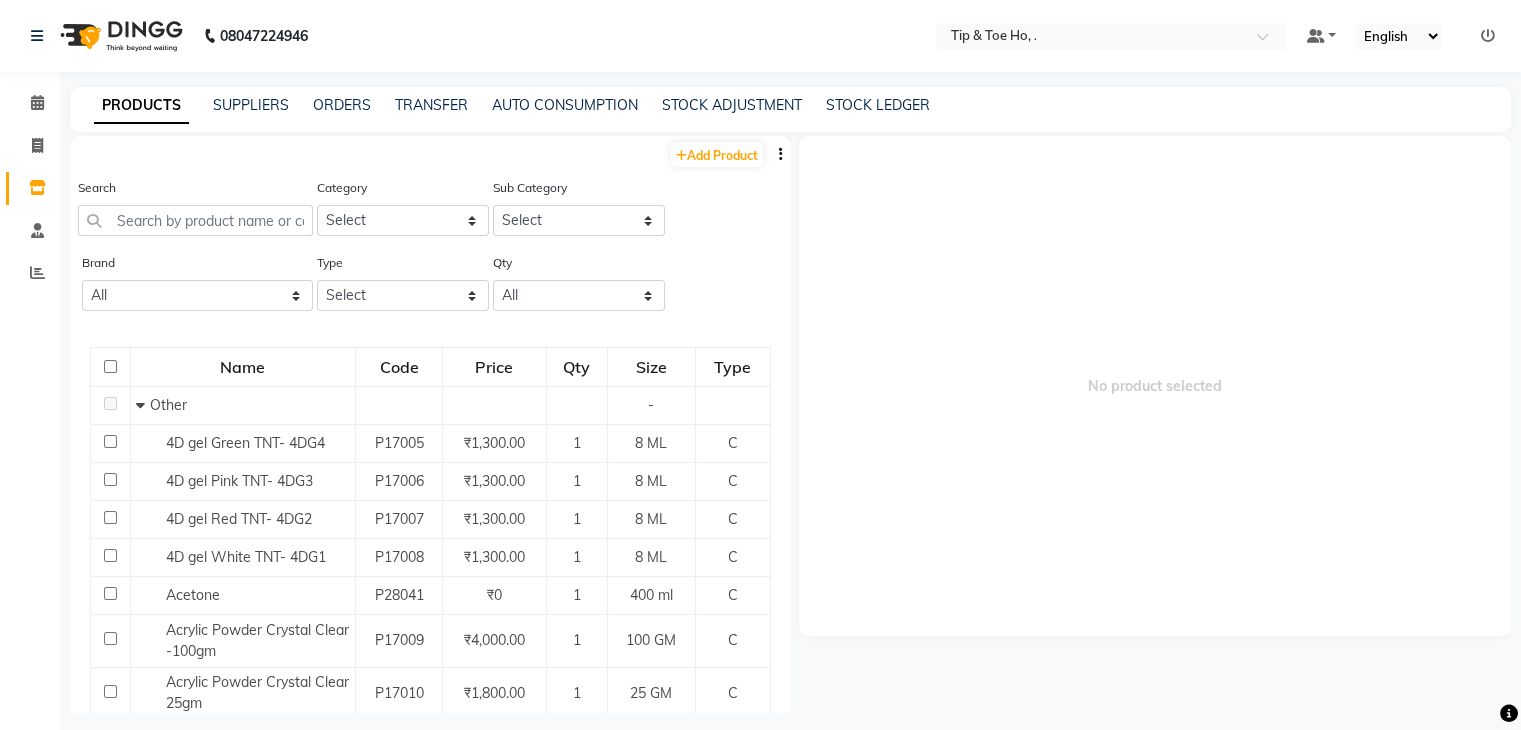 click 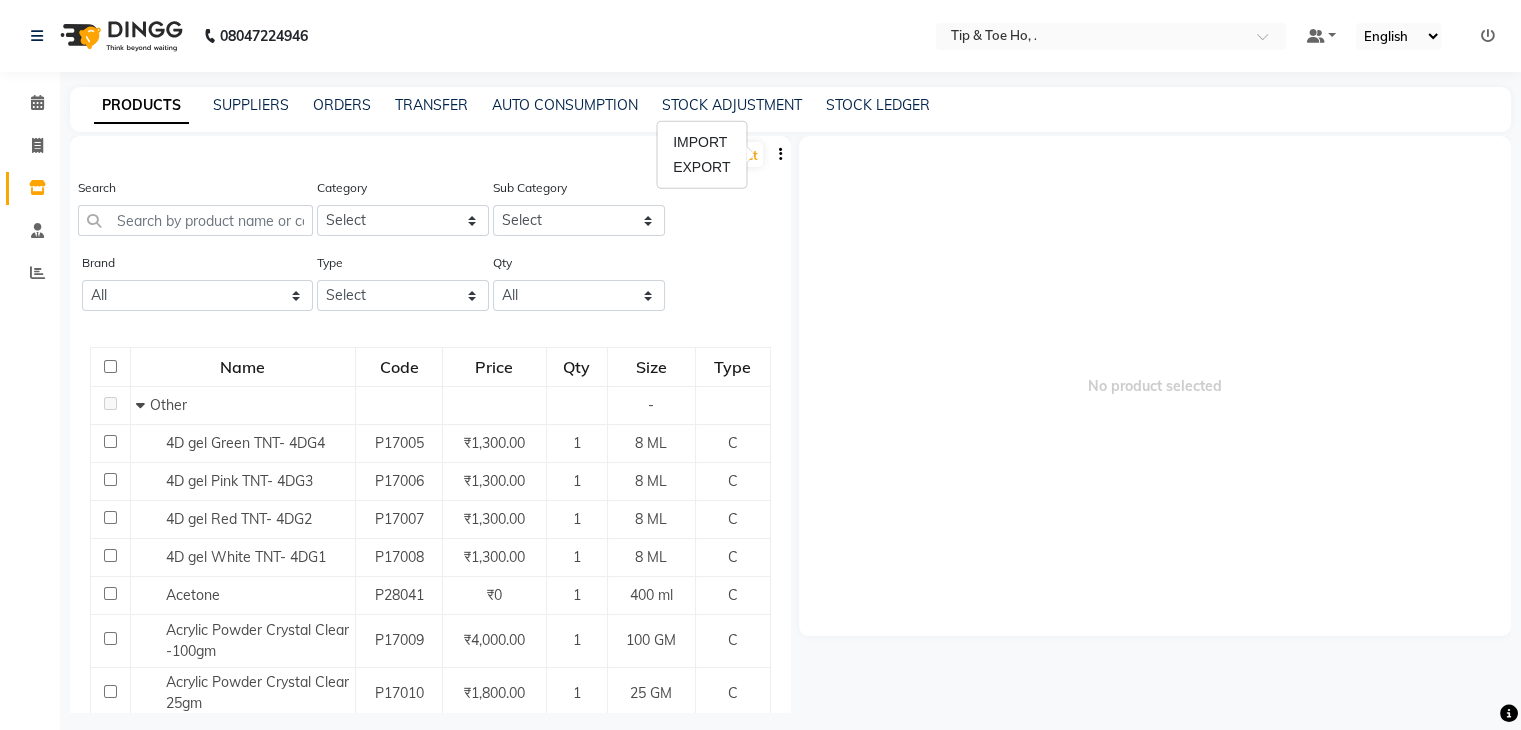 click on "Search Category Select Hair Skin Makeup Personal Care Appliances Beard Waxing Disposable Threading Hands and Feet Beauty Planet Botox Cadiveu Casmara Cheryls Loreal Olaplex Face Other Sub Category Select" 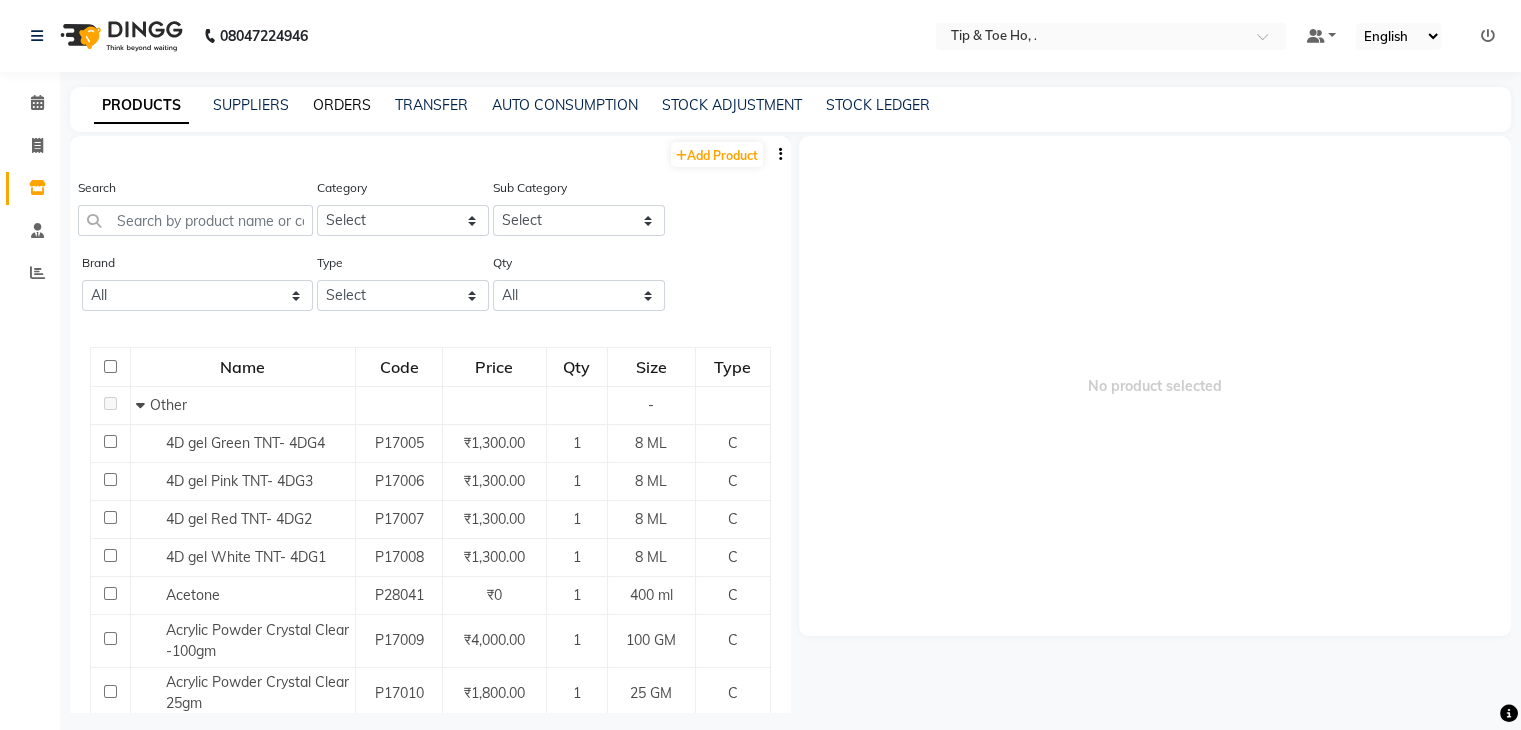 click on "ORDERS" 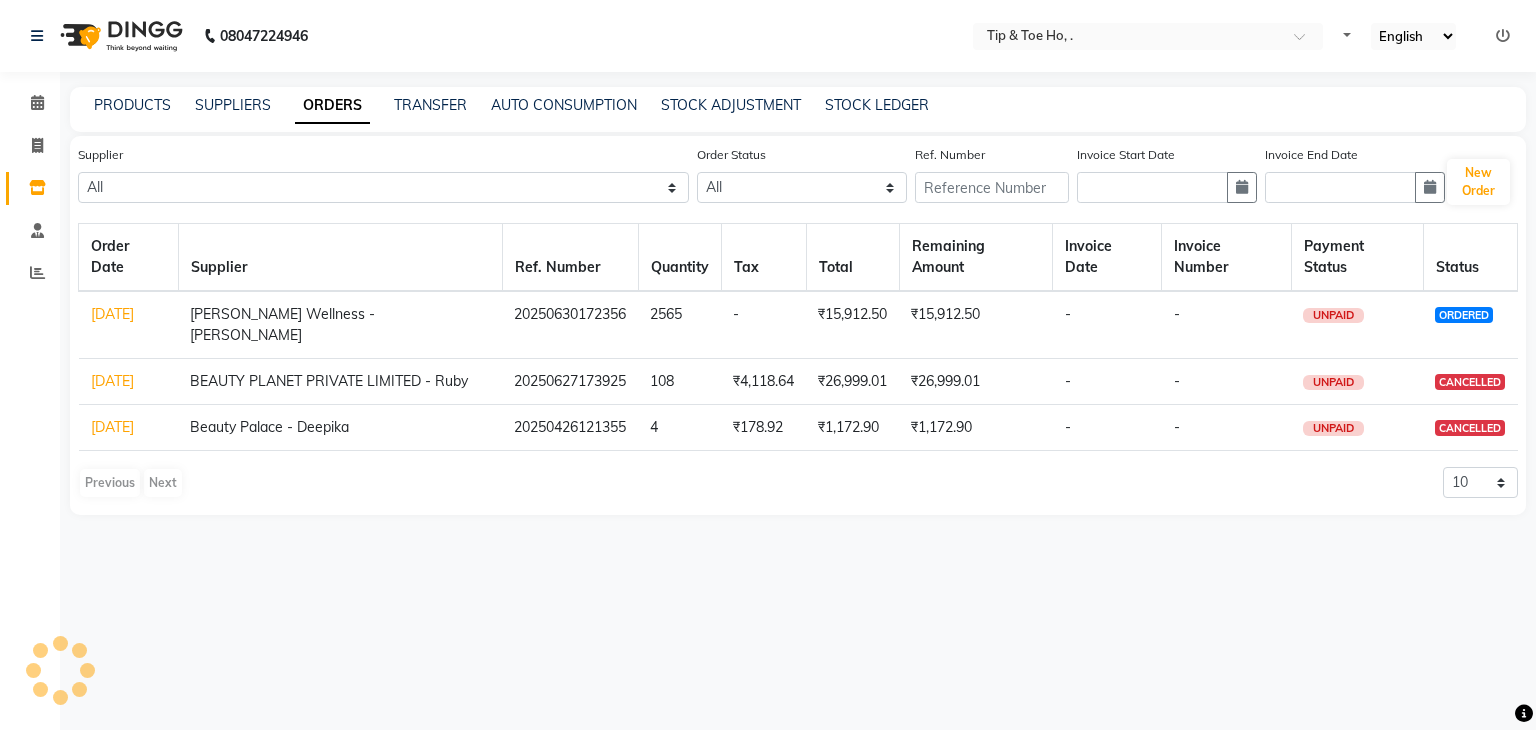 scroll, scrollTop: 0, scrollLeft: 0, axis: both 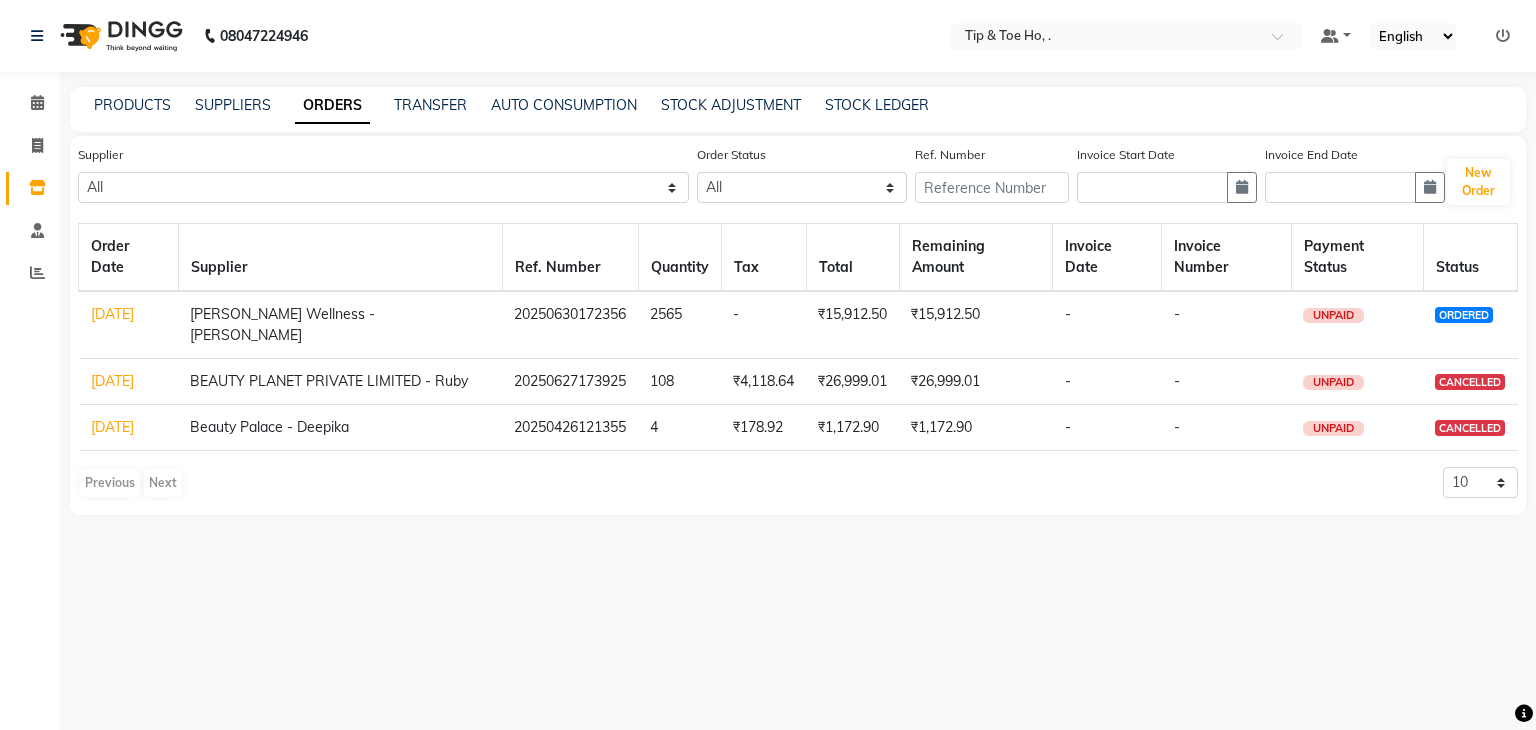 click on "[DATE]" 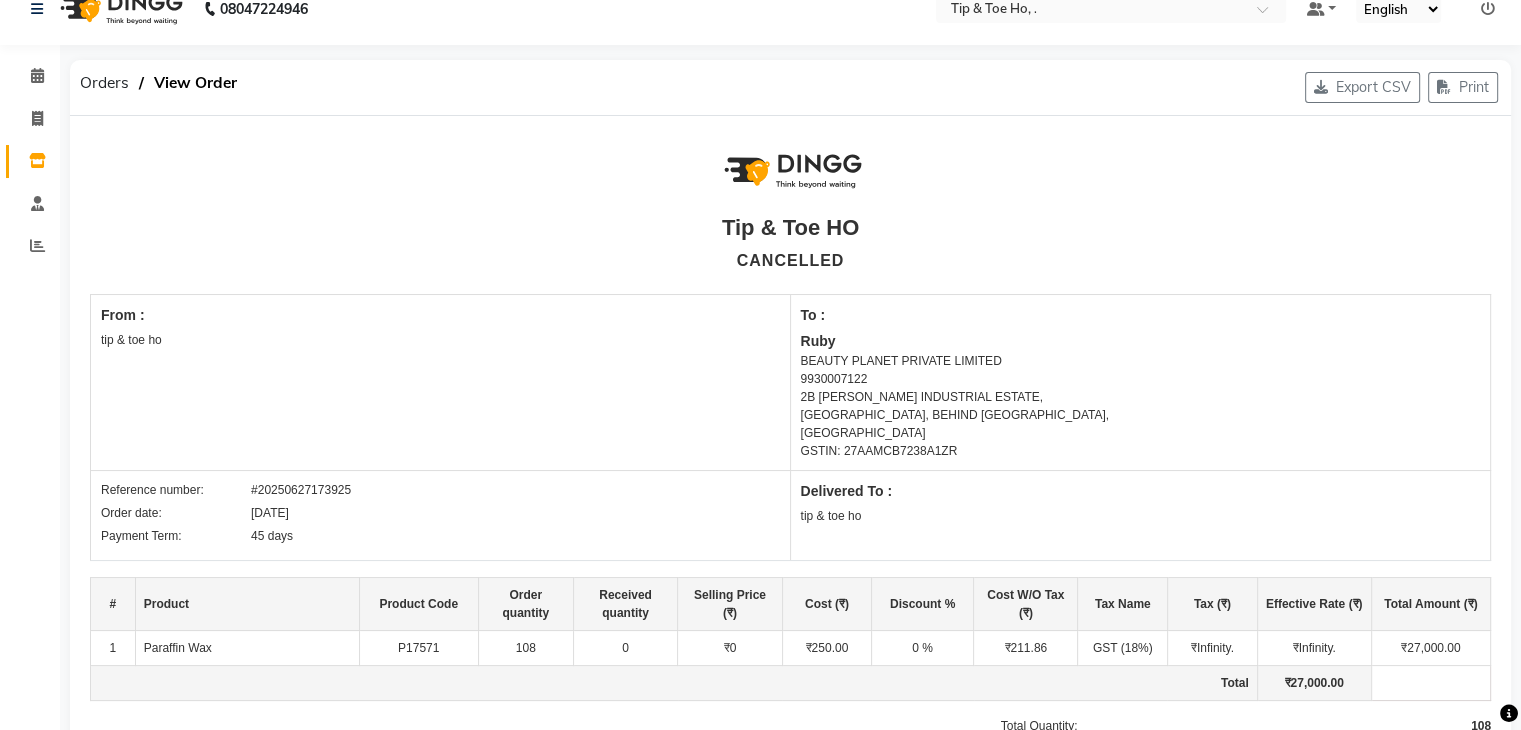 scroll, scrollTop: 28, scrollLeft: 0, axis: vertical 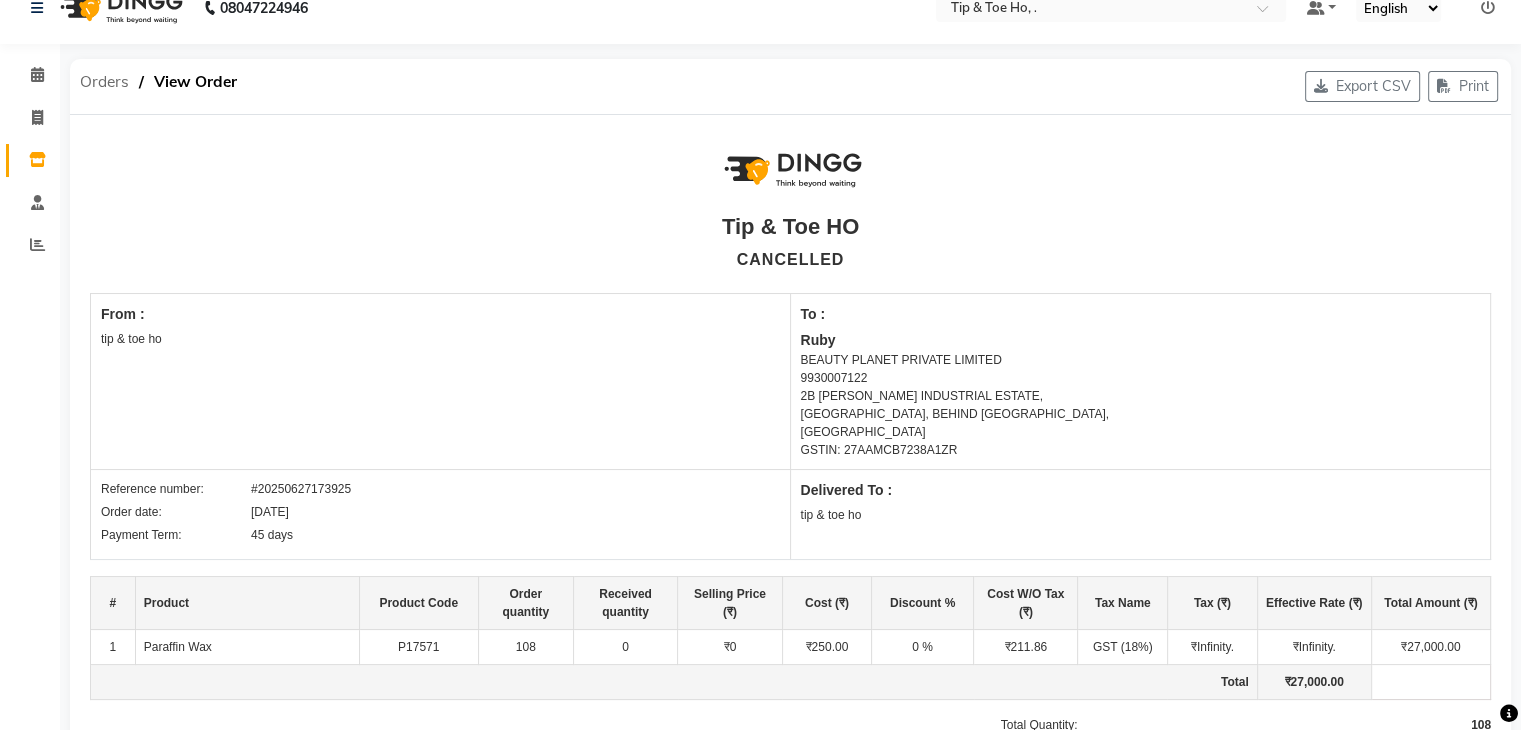 click on "Orders" 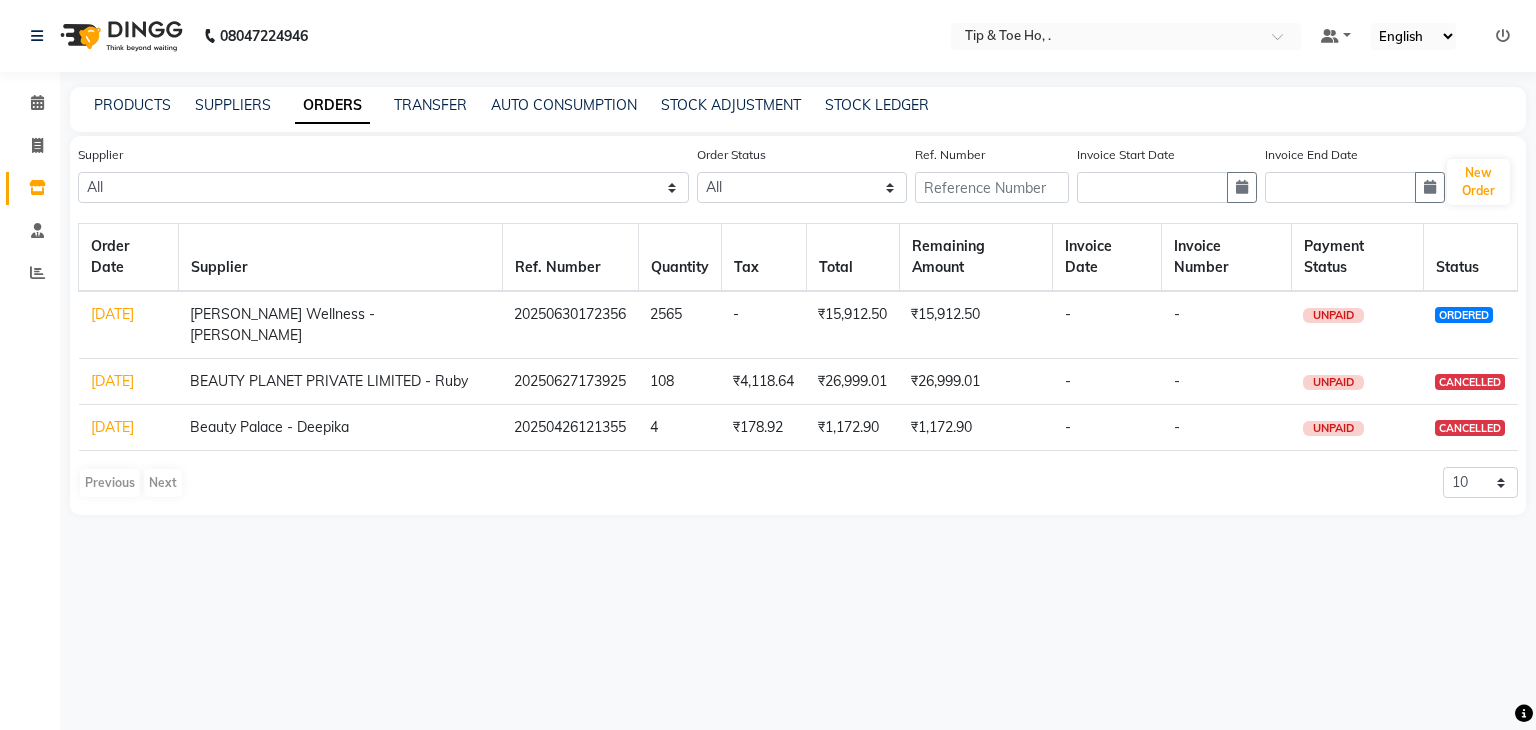 click on "20250630172356" 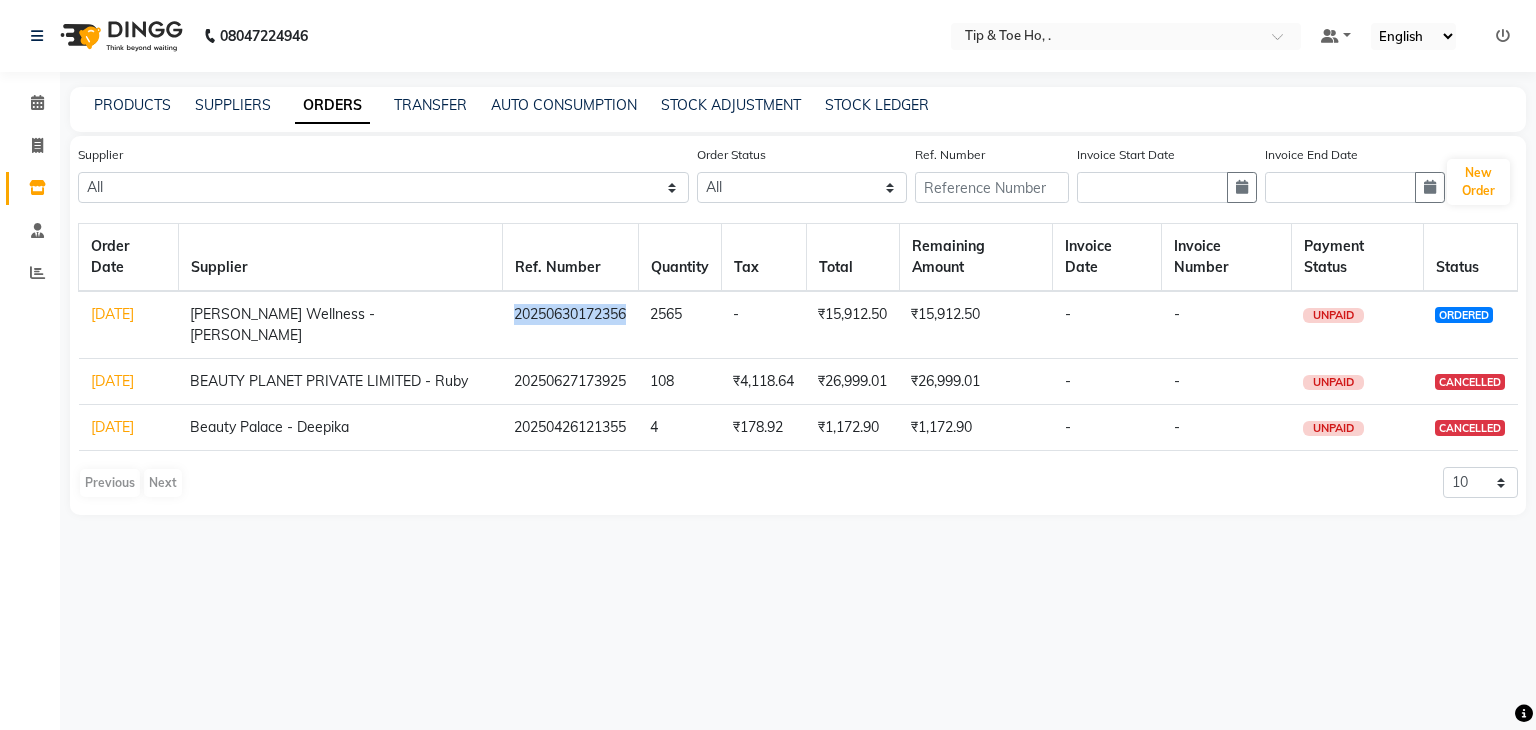 click on "20250630172356" 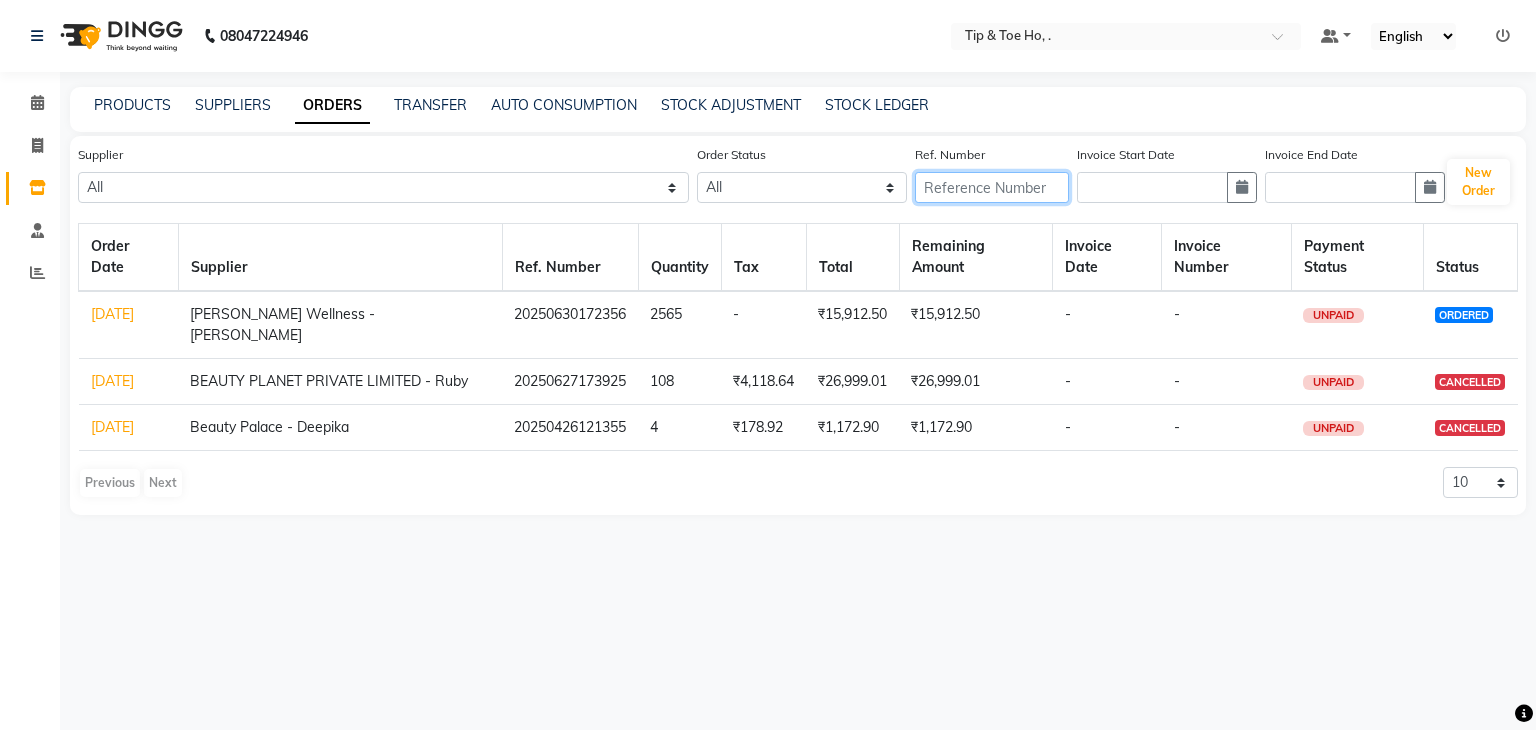 click 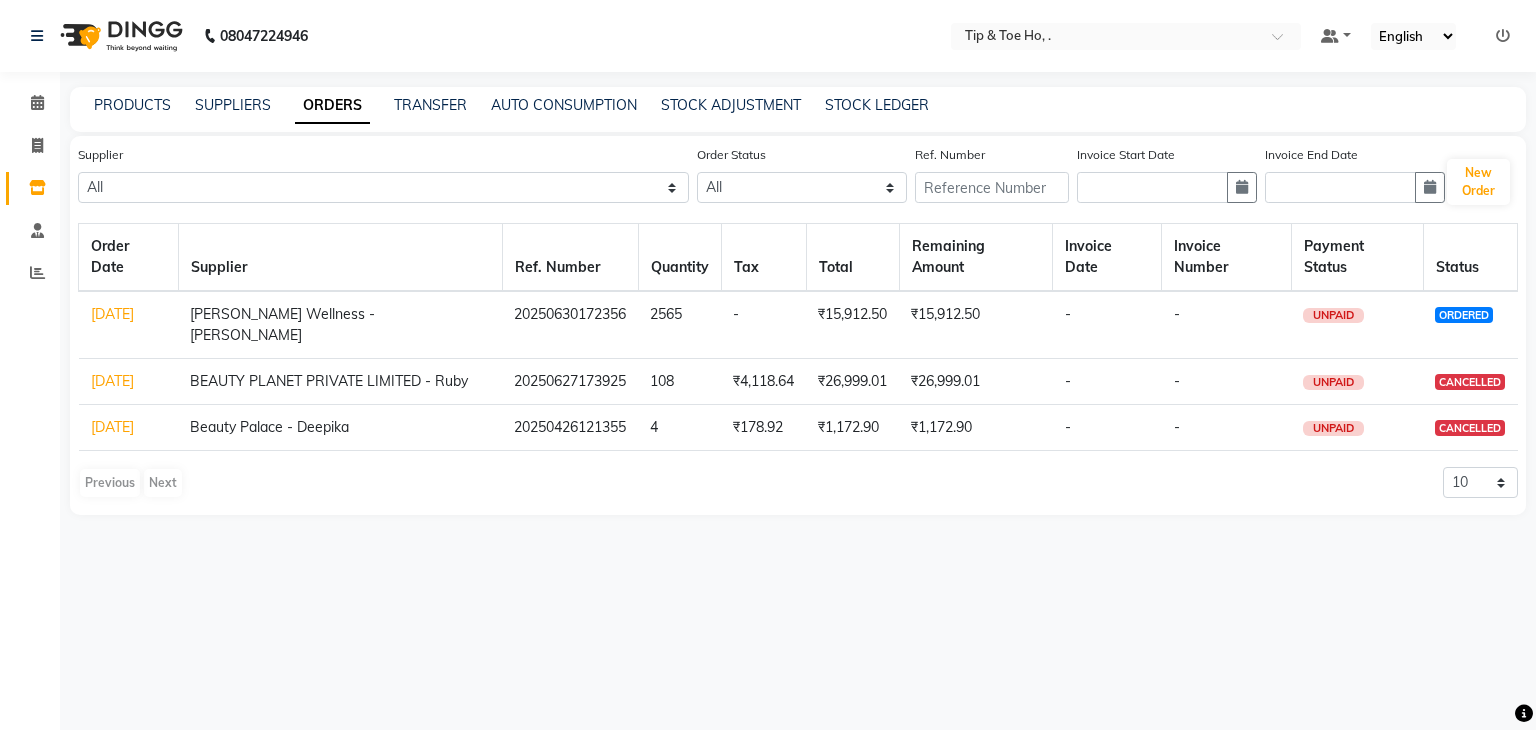 drag, startPoint x: 574, startPoint y: 283, endPoint x: 572, endPoint y: 298, distance: 15.132746 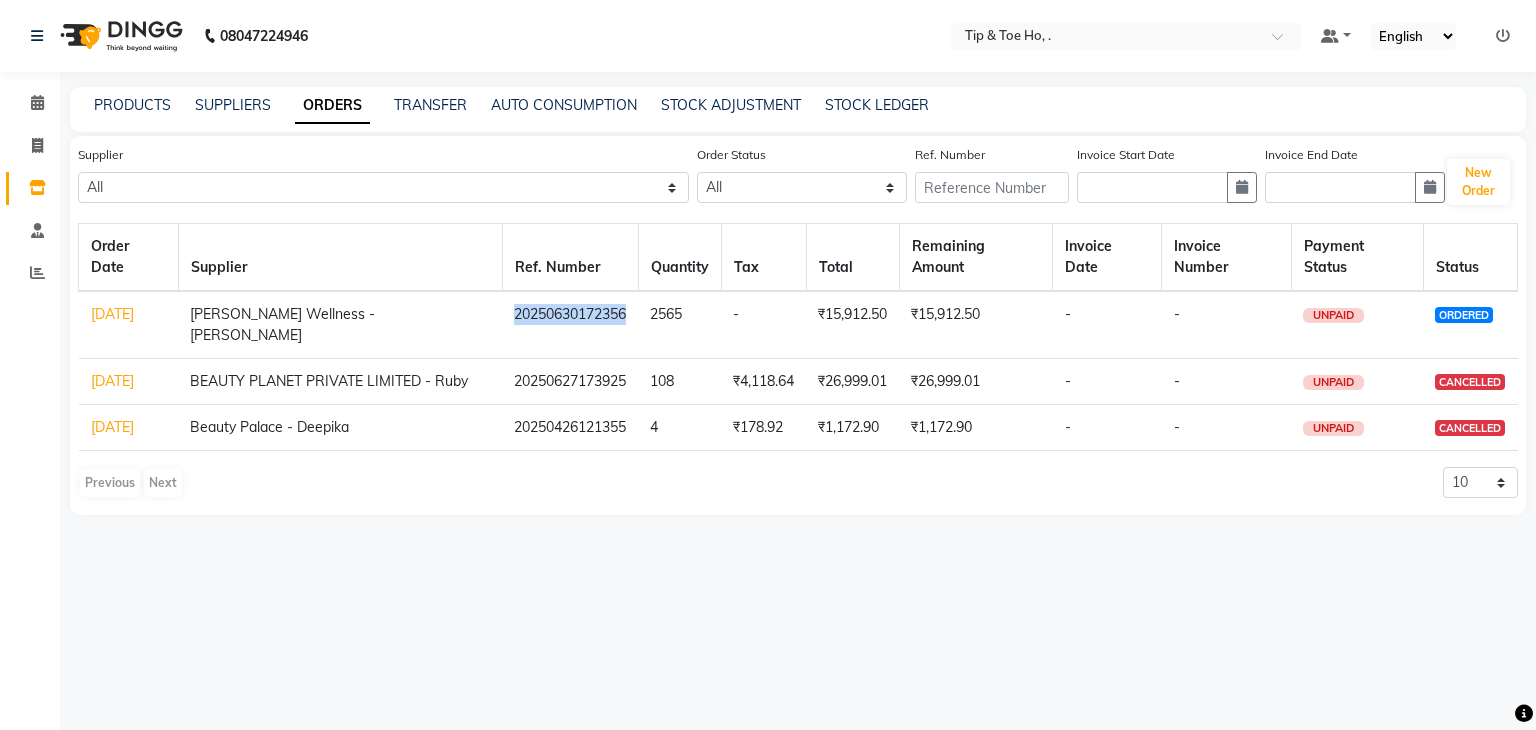 click on "20250630172356" 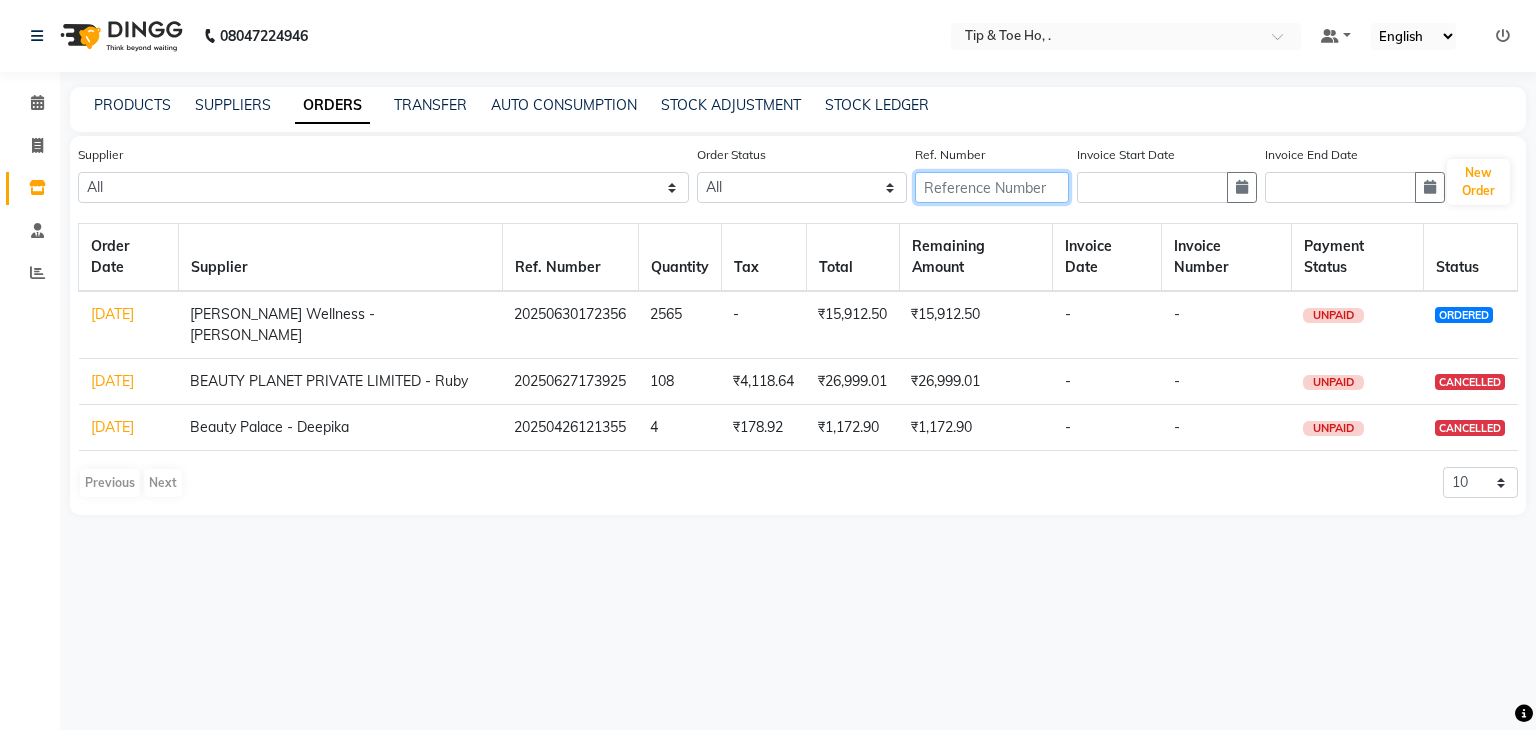 click 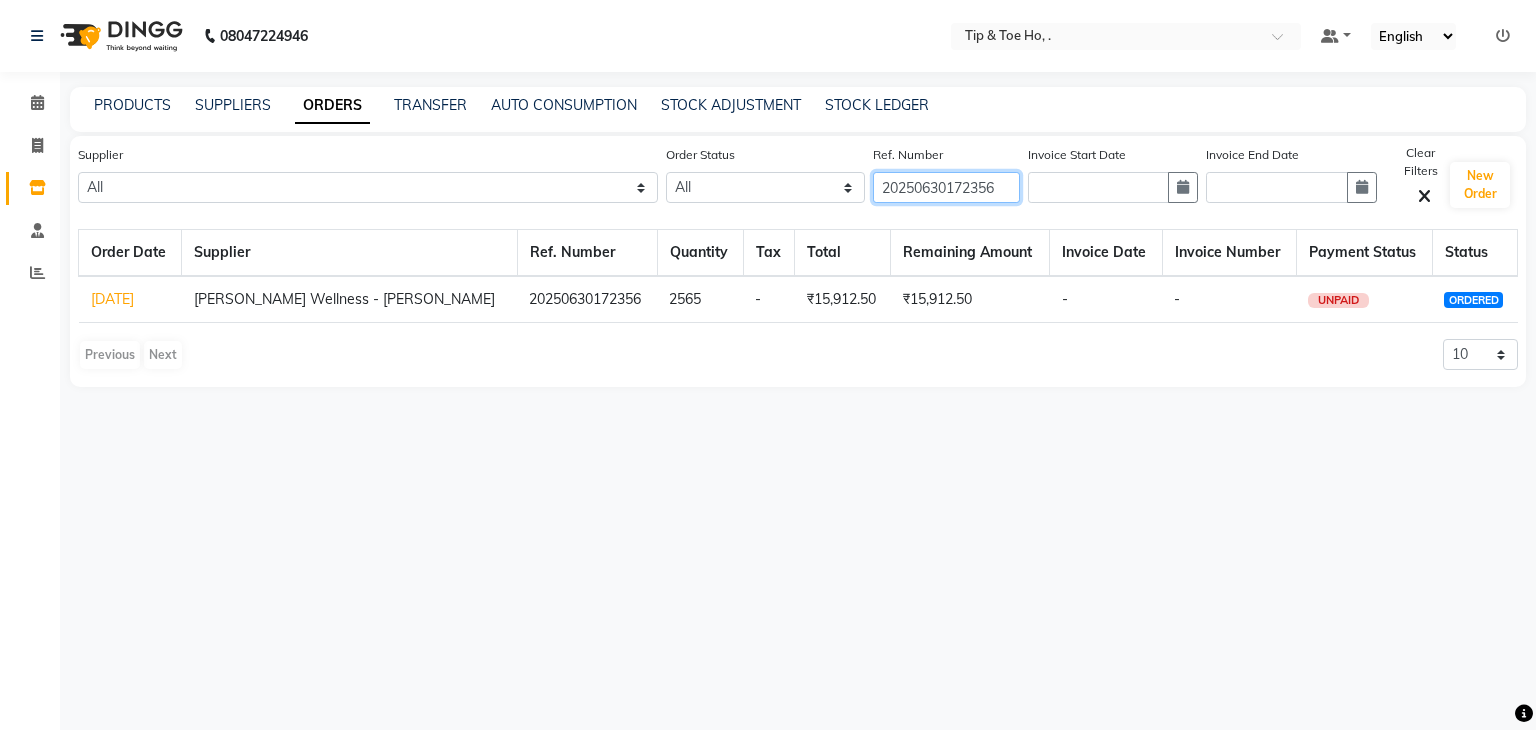 type 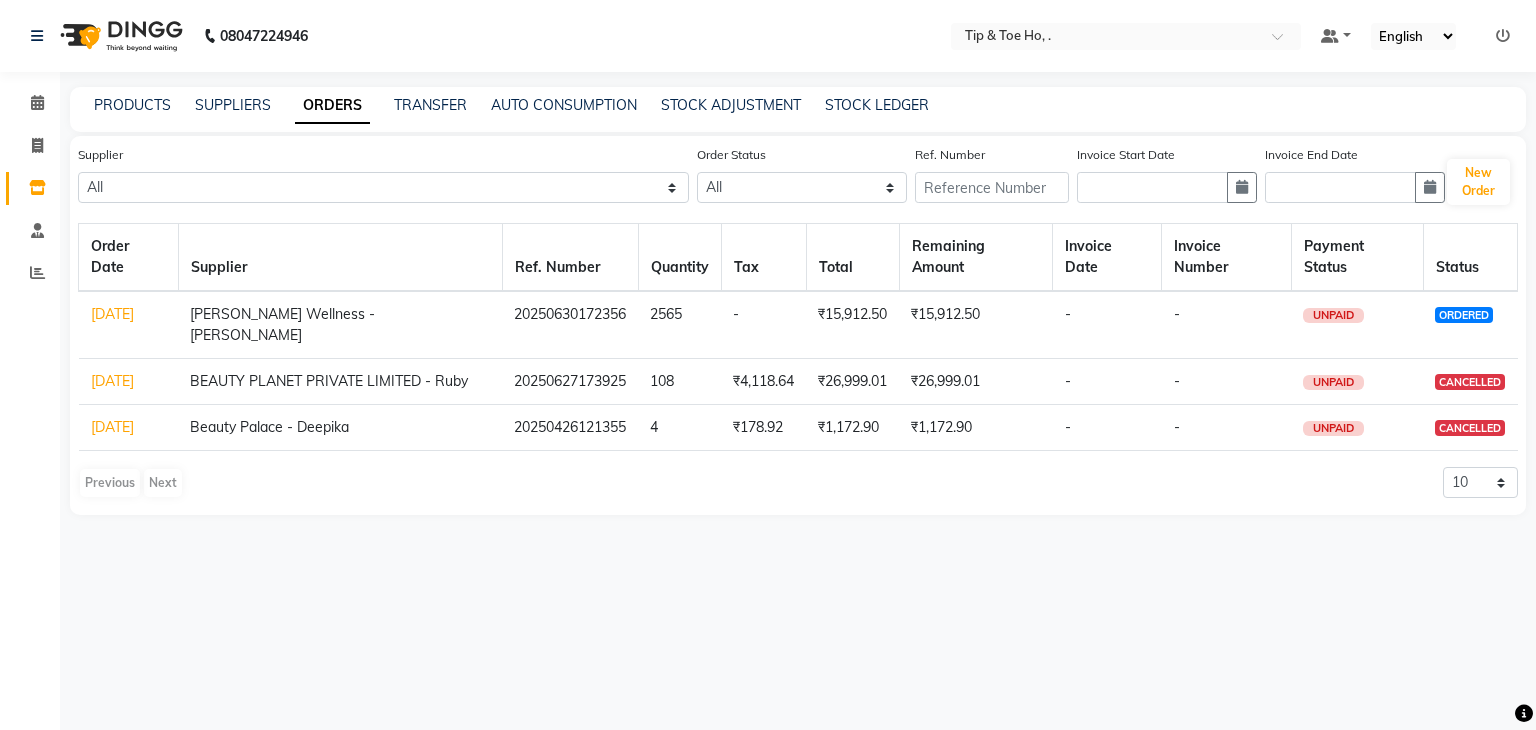 click on "[DATE]" 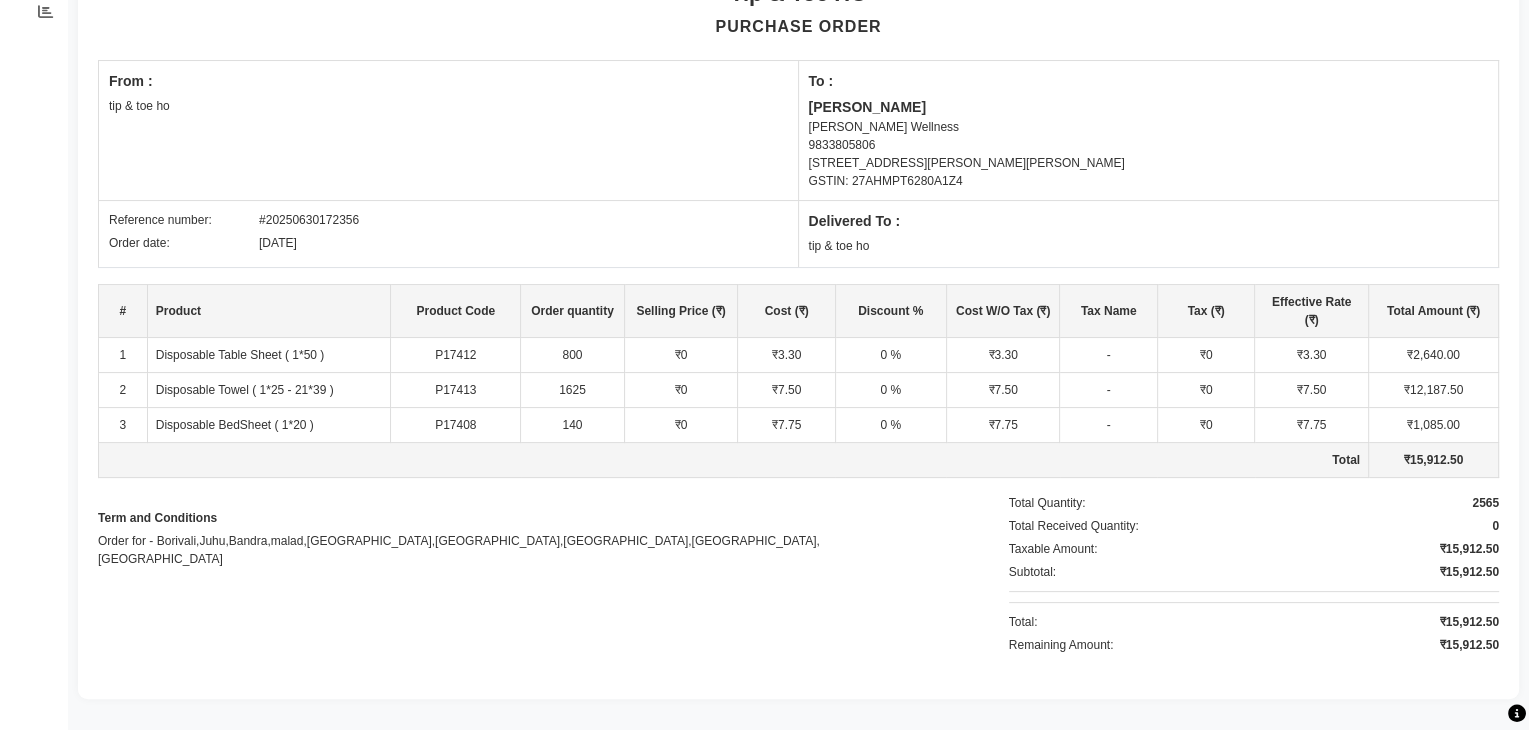 scroll, scrollTop: 0, scrollLeft: 0, axis: both 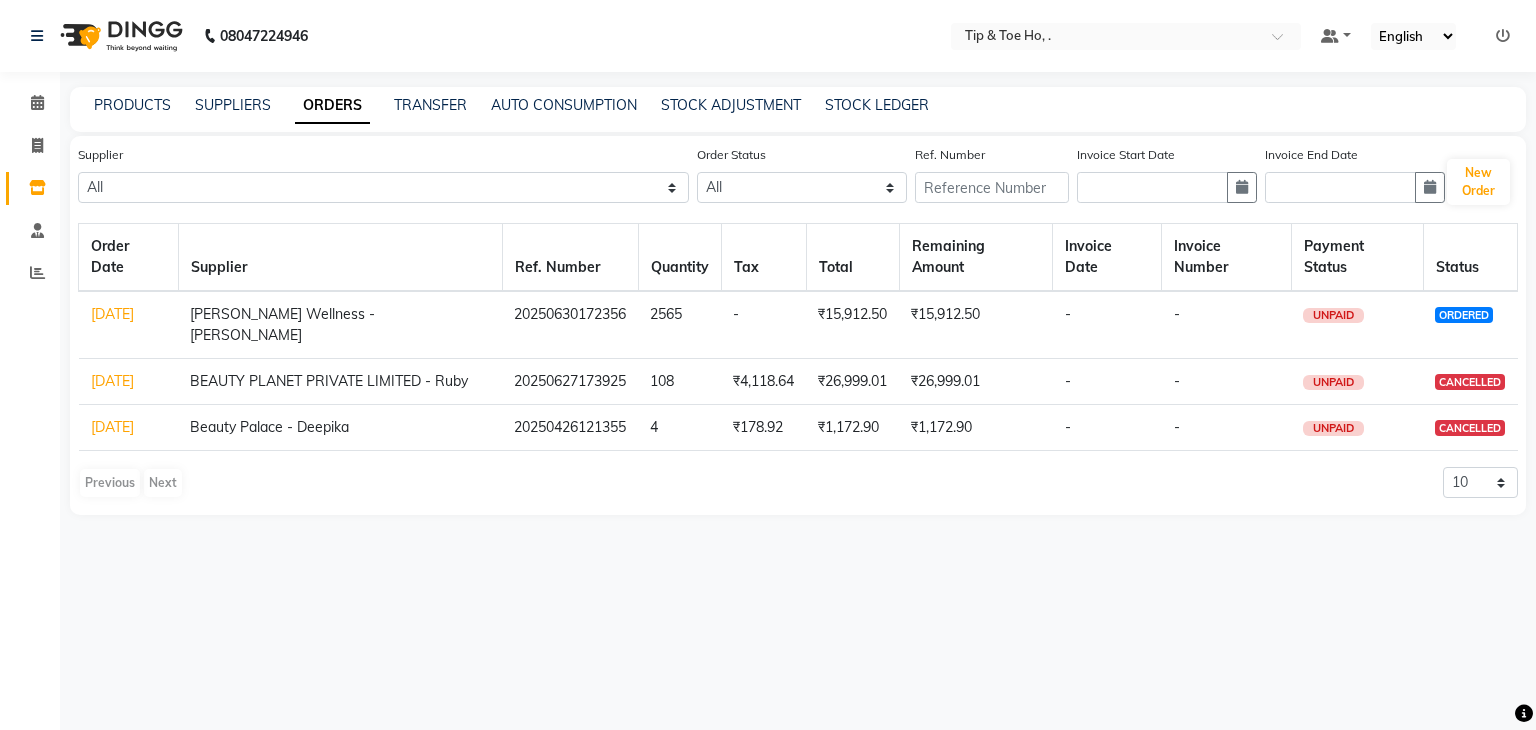 click on "[DATE]" 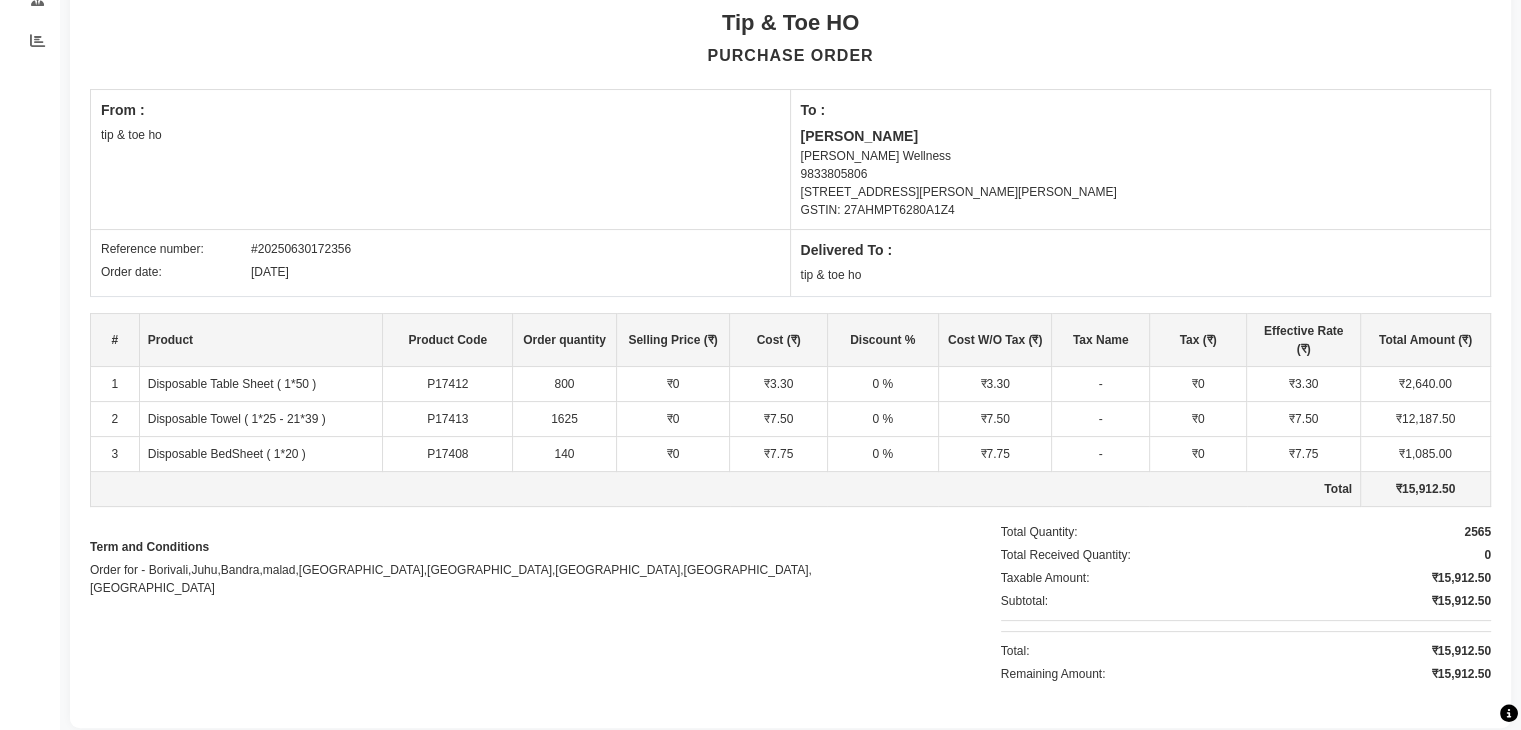 scroll, scrollTop: 261, scrollLeft: 0, axis: vertical 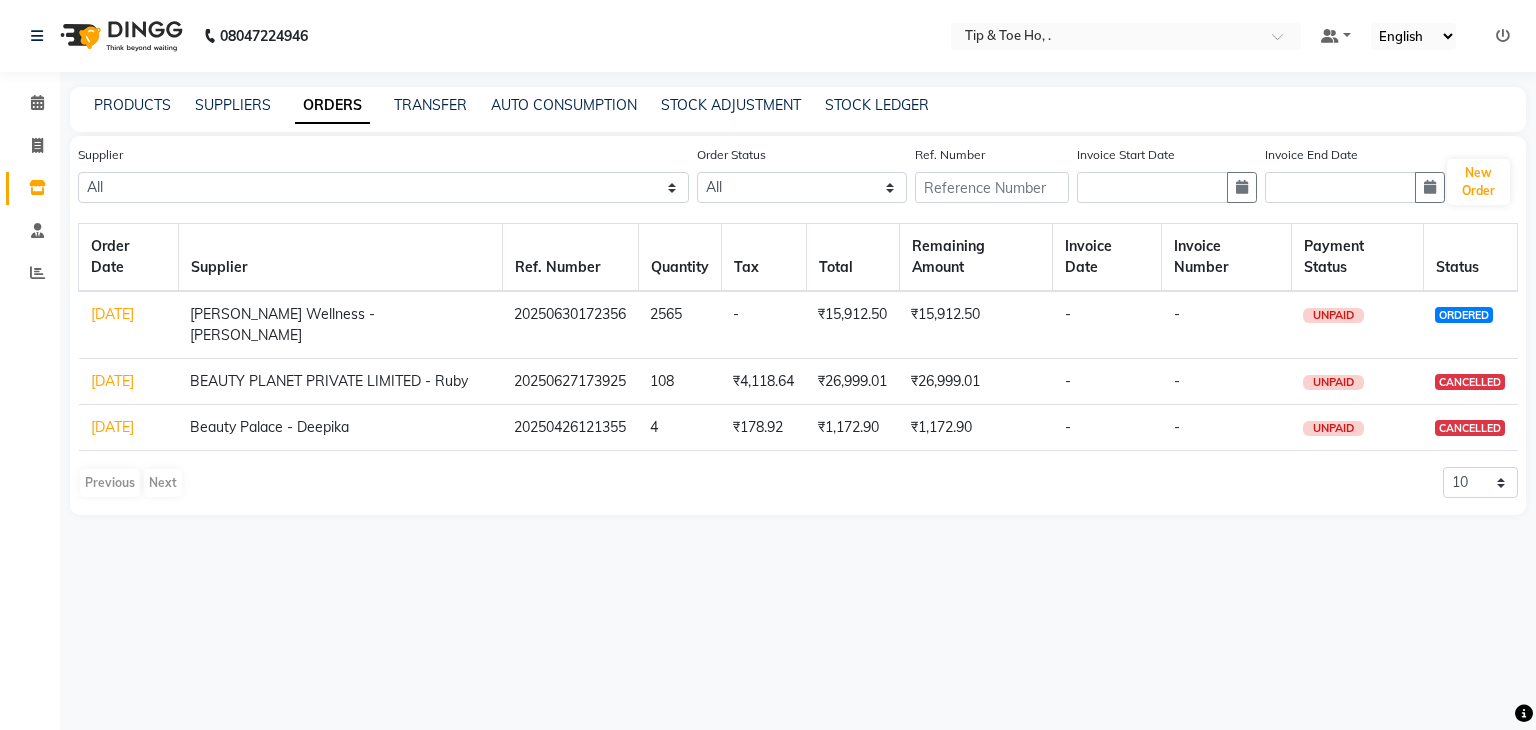 click on "[DATE]" 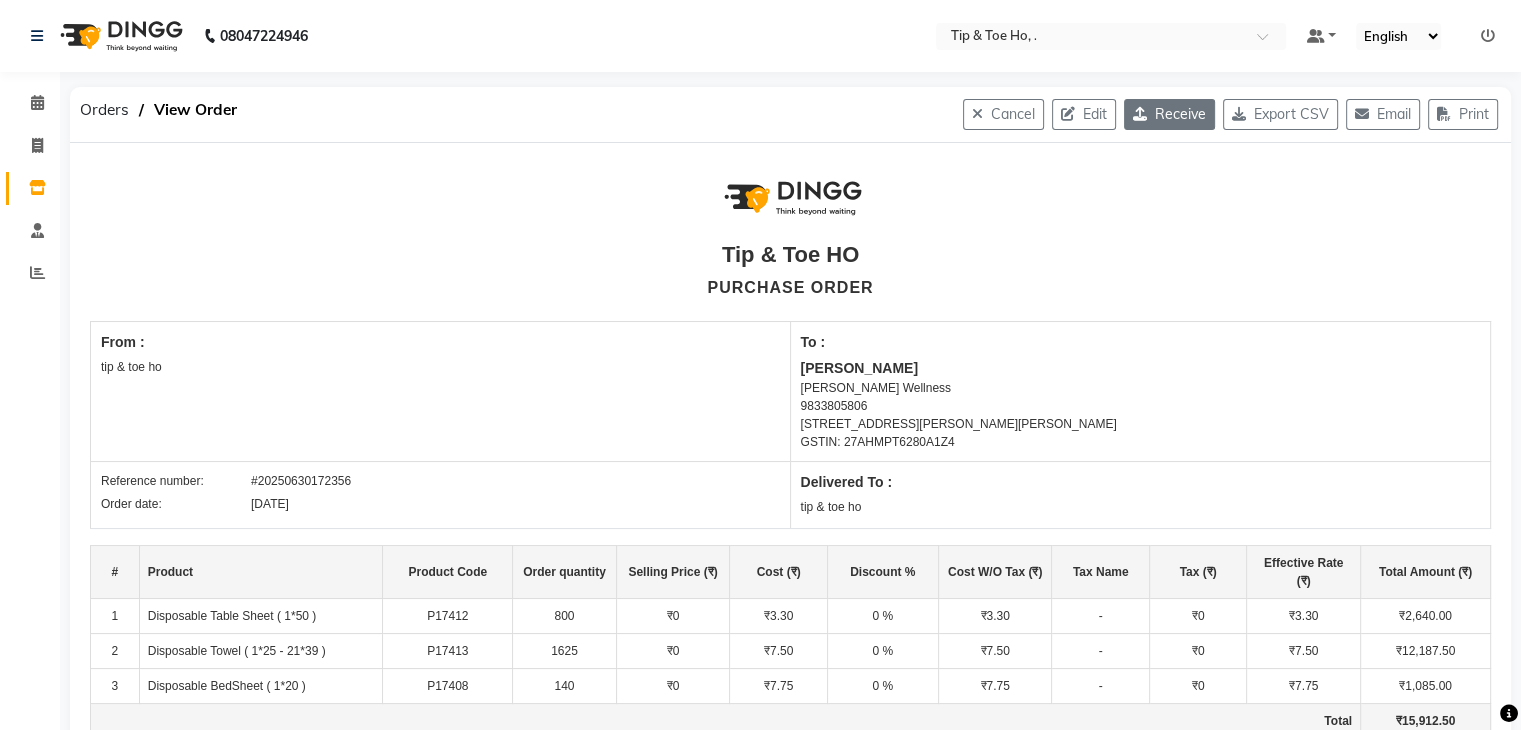 click on "Receive" 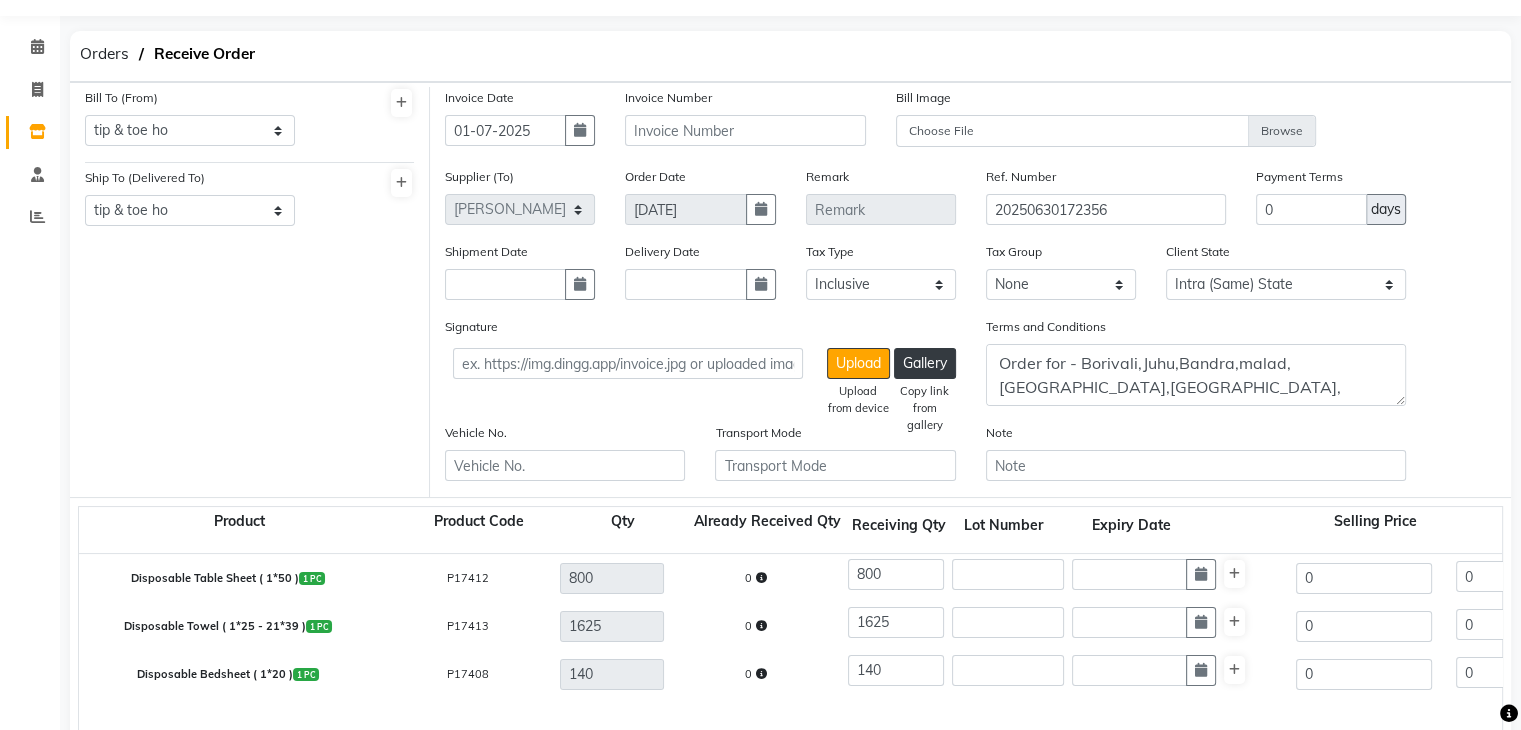 scroll, scrollTop: 55, scrollLeft: 0, axis: vertical 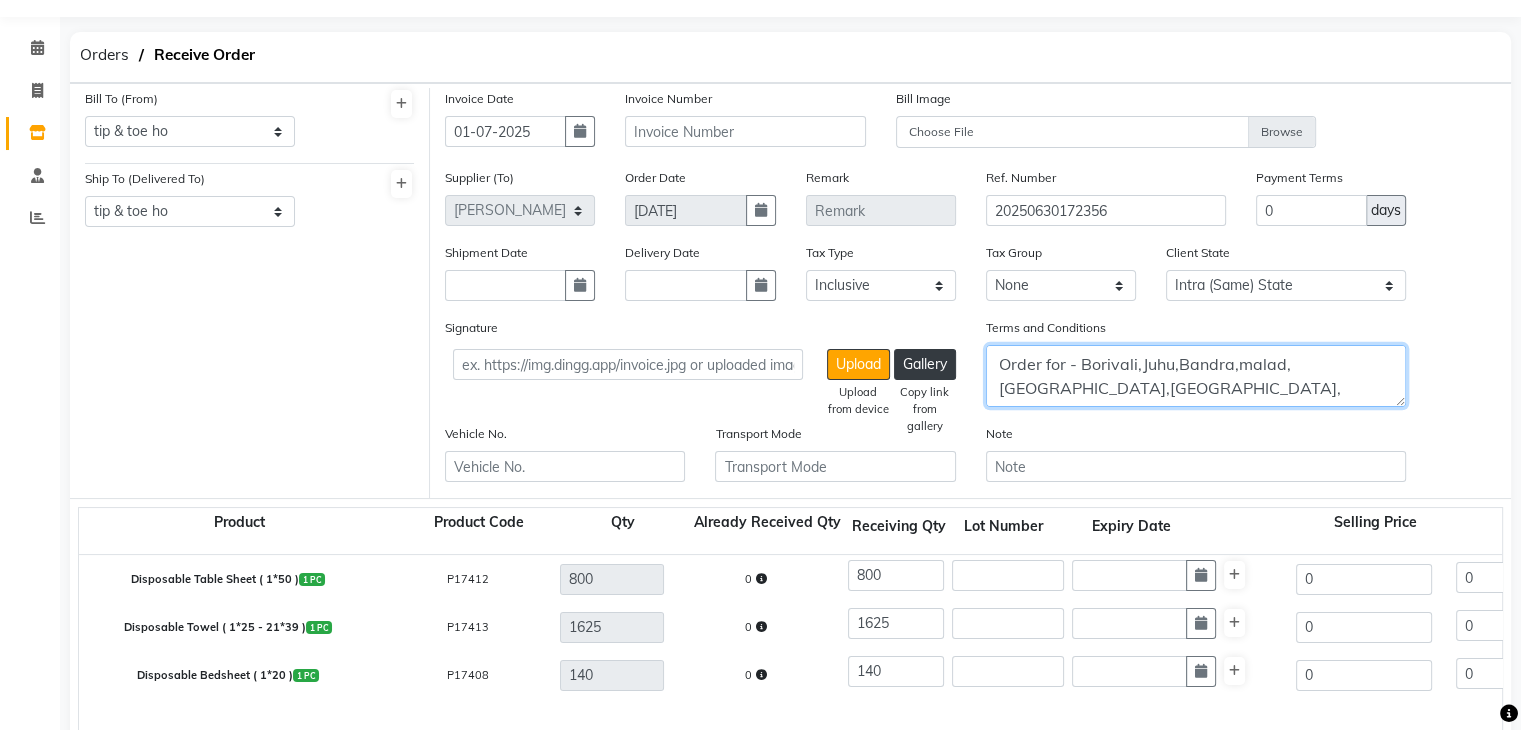 click on "Order for - Borivali,Juhu,Bandra,malad,[GEOGRAPHIC_DATA],[GEOGRAPHIC_DATA],[GEOGRAPHIC_DATA],[GEOGRAPHIC_DATA],[GEOGRAPHIC_DATA]" at bounding box center [1196, 376] 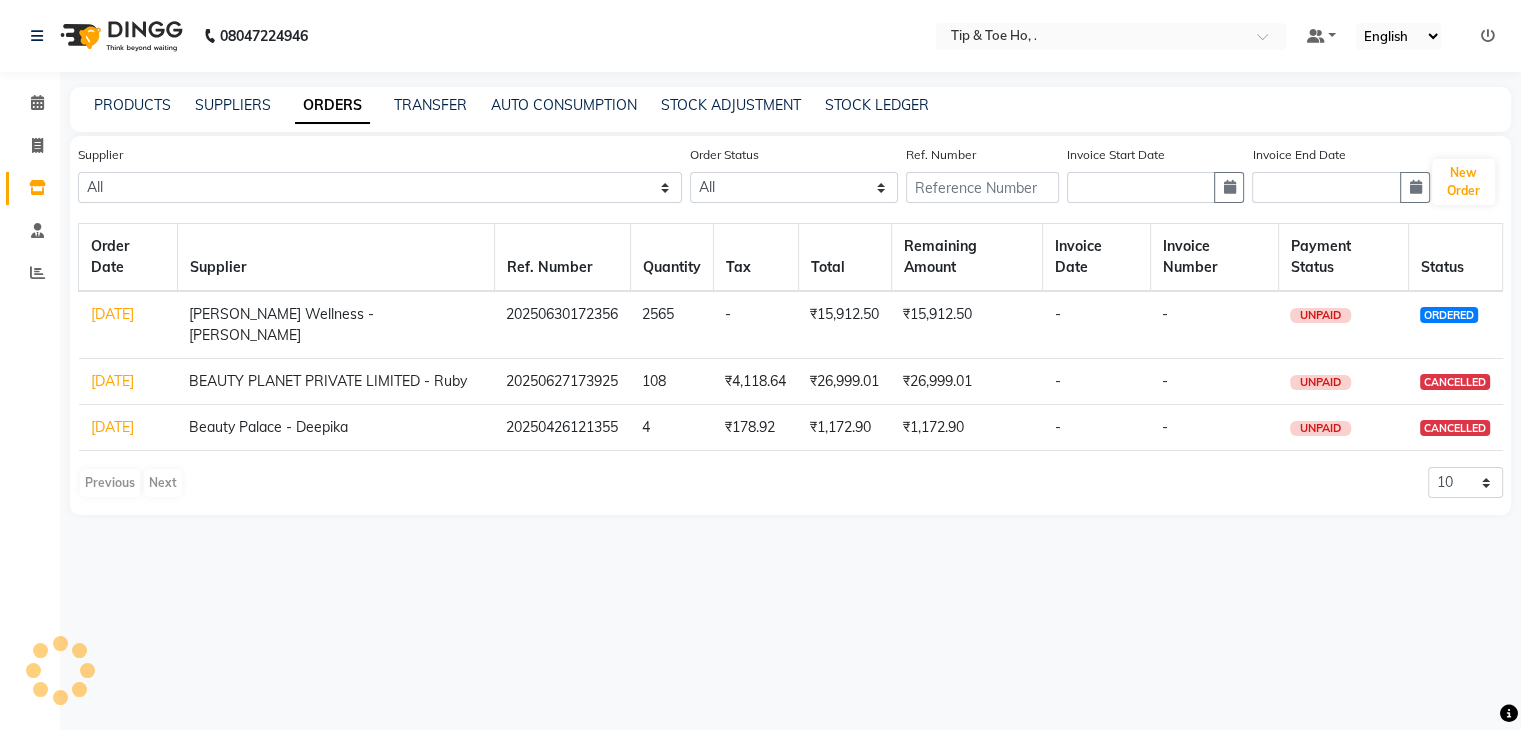 scroll, scrollTop: 0, scrollLeft: 0, axis: both 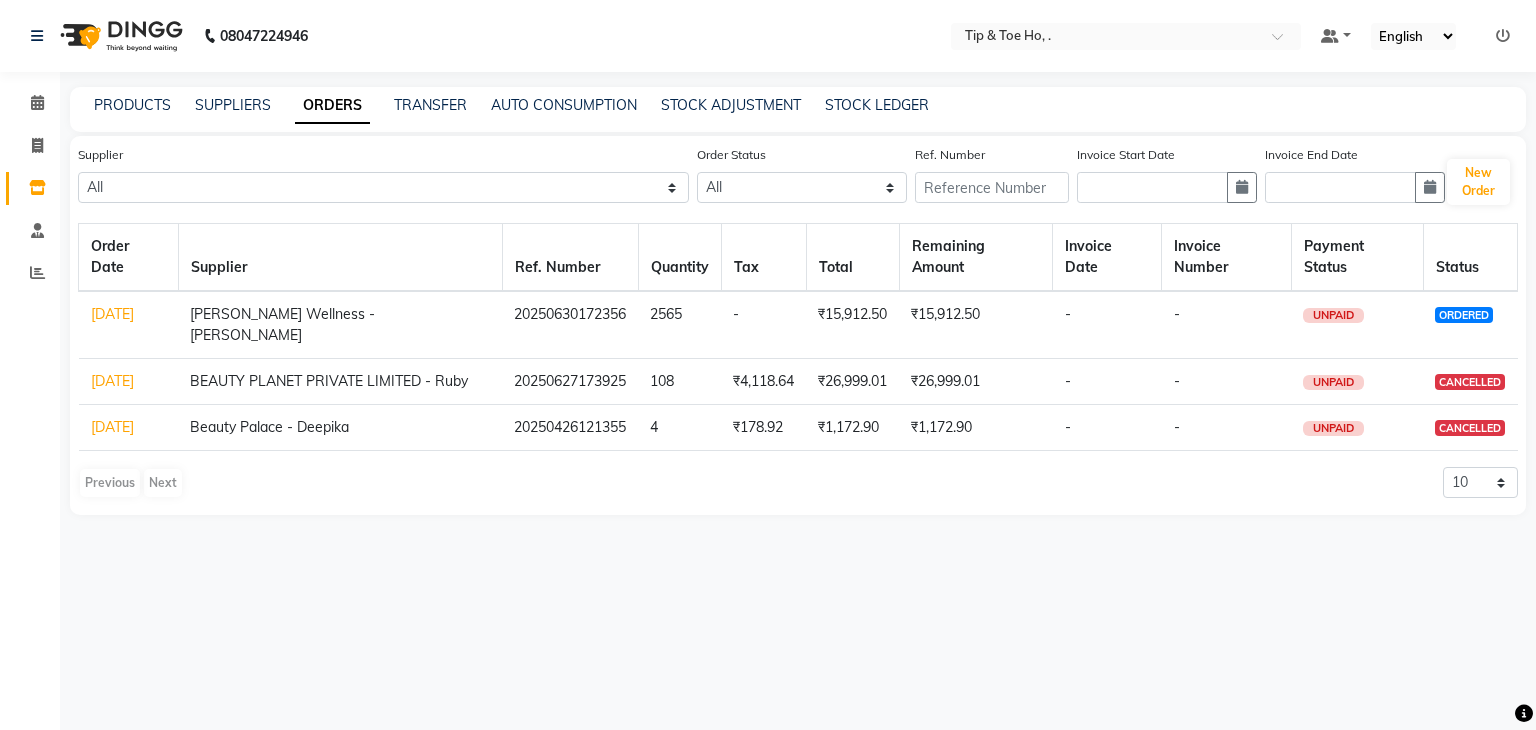 click on "[DATE]" 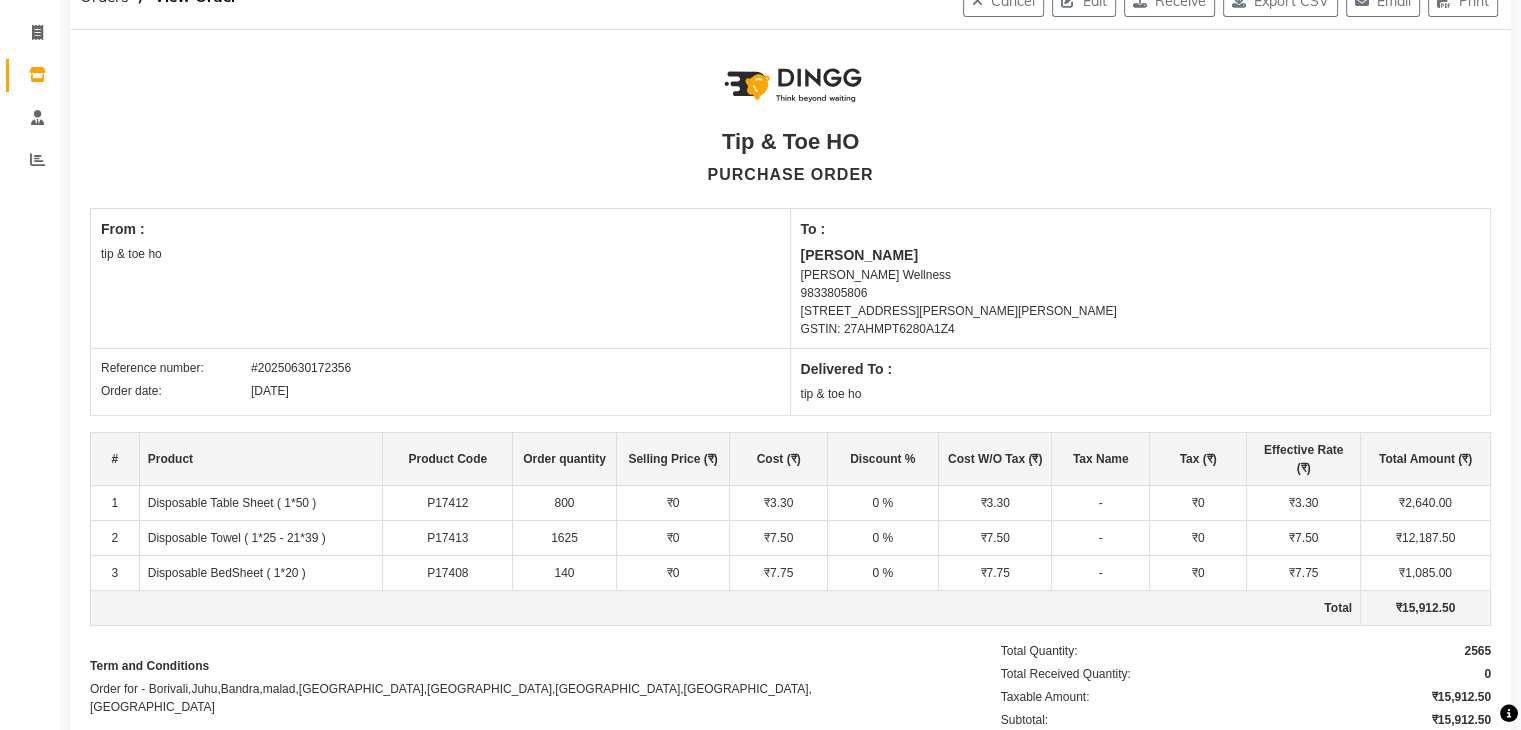 scroll, scrollTop: 0, scrollLeft: 0, axis: both 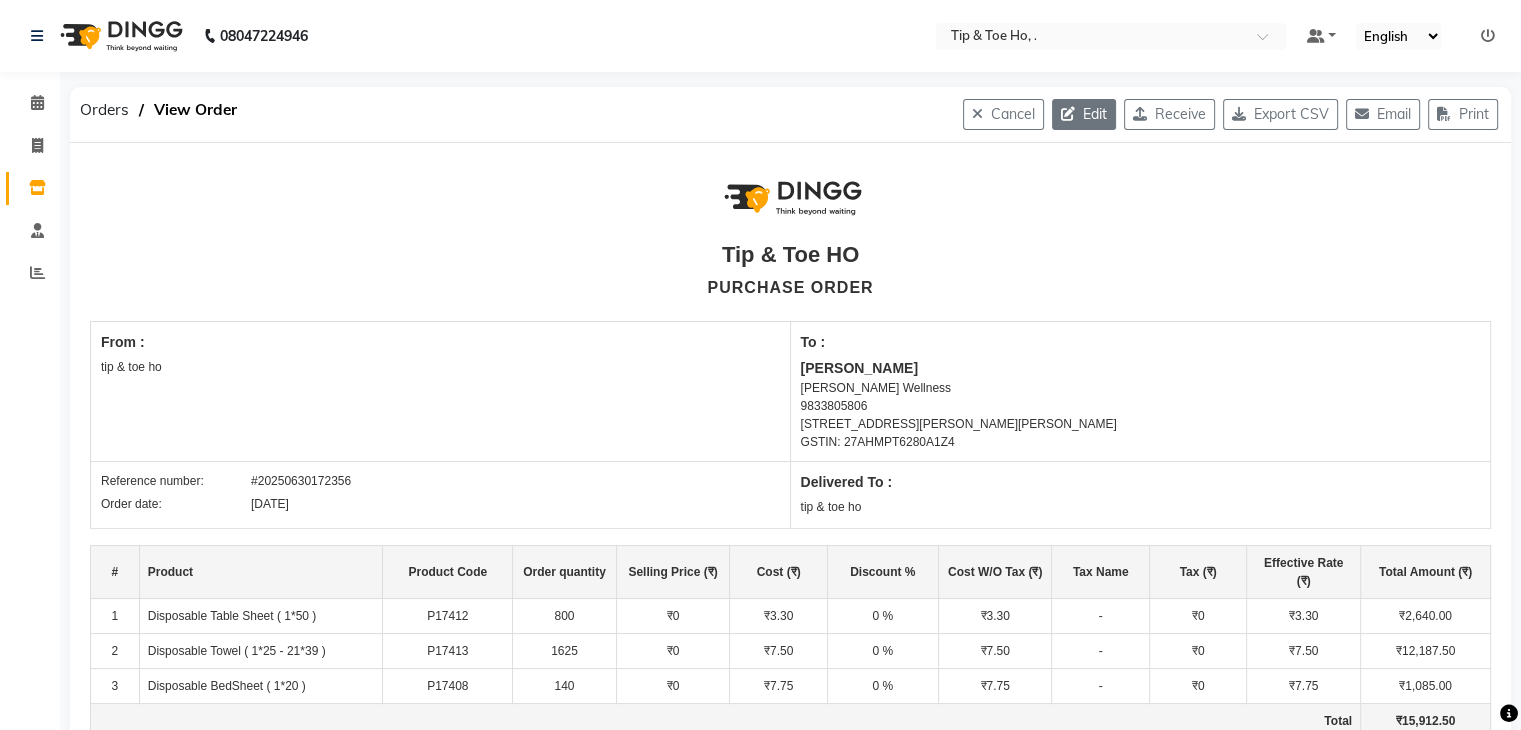 click on "Edit" 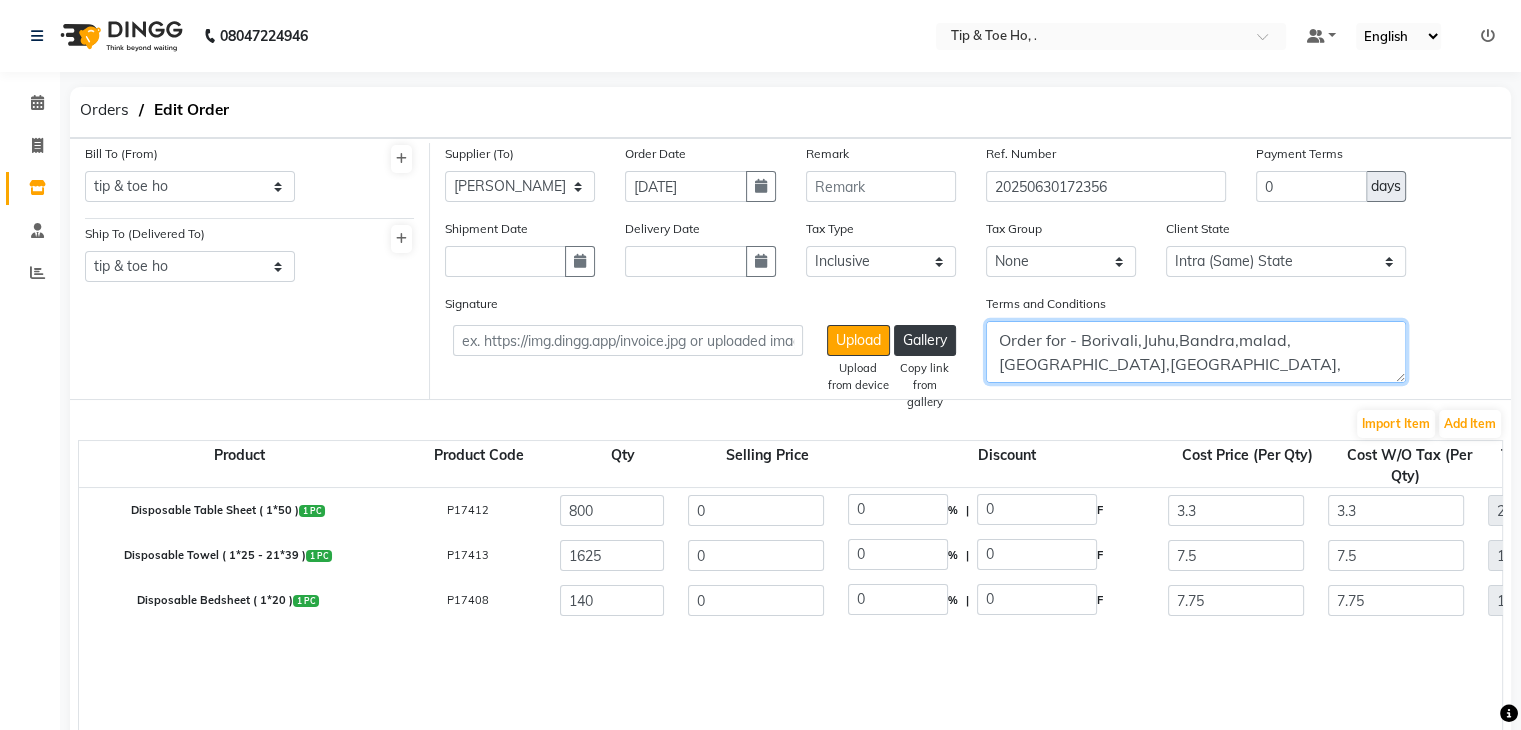 click on "Order for - Borivali,Juhu,Bandra,malad,[GEOGRAPHIC_DATA],[GEOGRAPHIC_DATA],[GEOGRAPHIC_DATA],[GEOGRAPHIC_DATA],[GEOGRAPHIC_DATA]" at bounding box center (1196, 352) 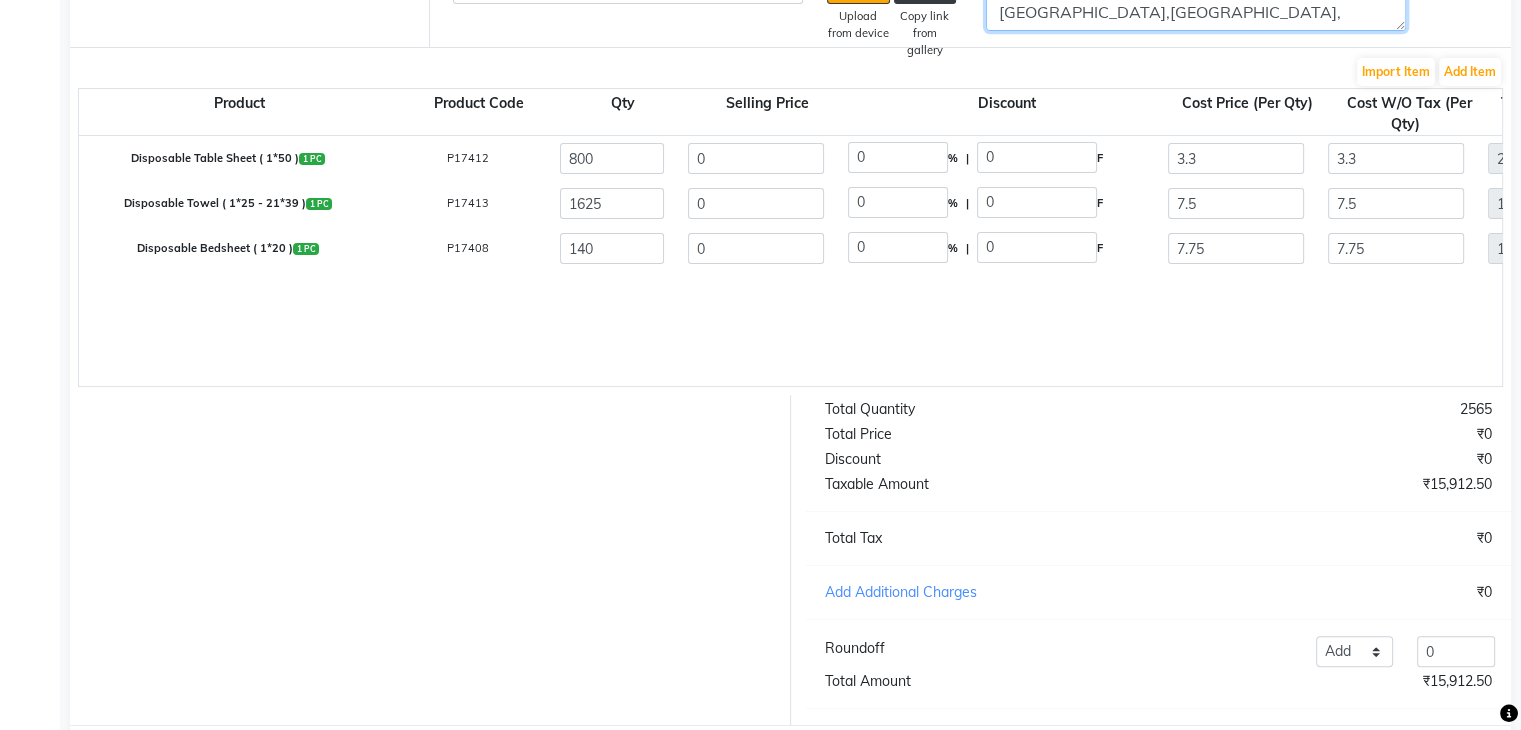 scroll, scrollTop: 467, scrollLeft: 0, axis: vertical 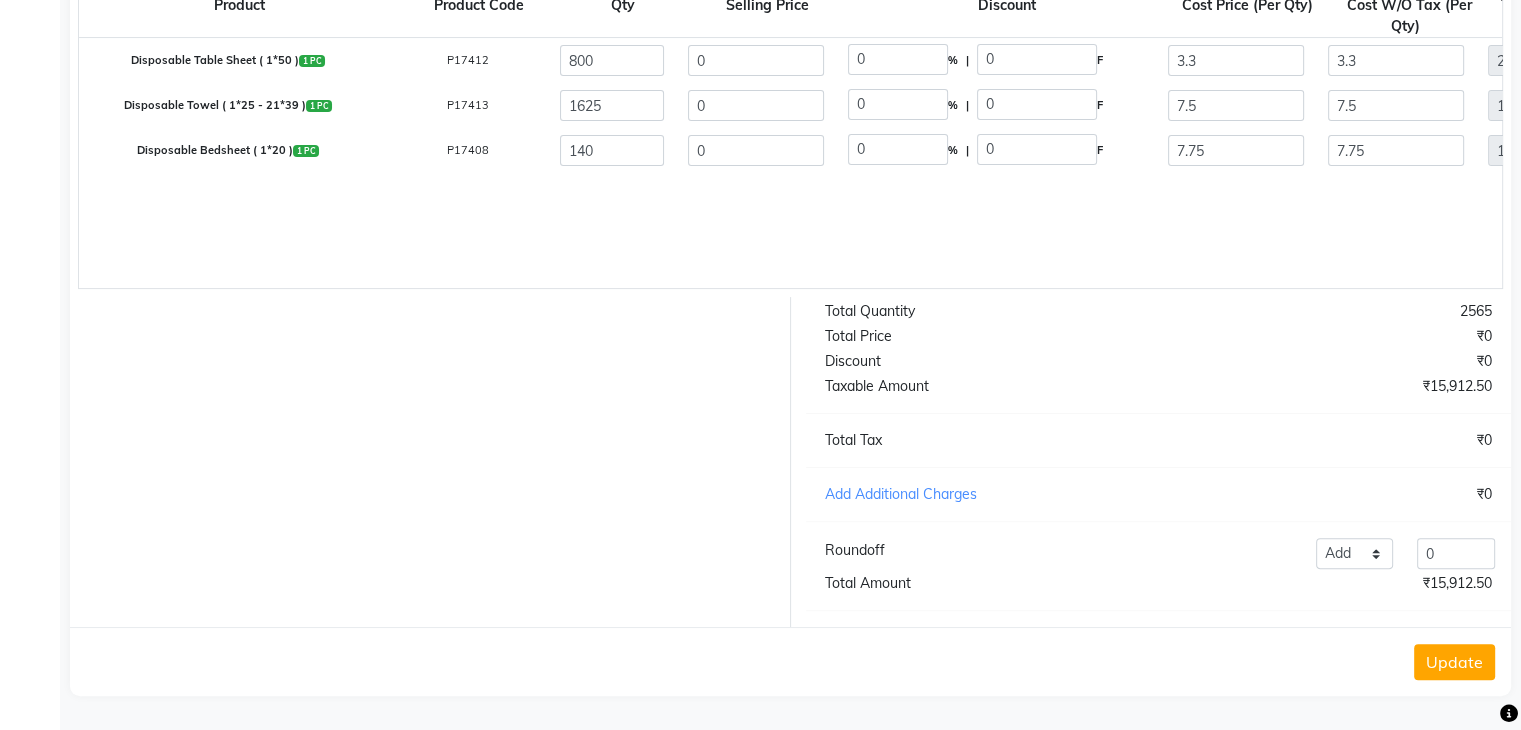 type on "Order for - Borivali,Juhu,Bandra,malad,[GEOGRAPHIC_DATA],[GEOGRAPHIC_DATA],[GEOGRAPHIC_DATA],[GEOGRAPHIC_DATA],[GEOGRAPHIC_DATA],[GEOGRAPHIC_DATA]" 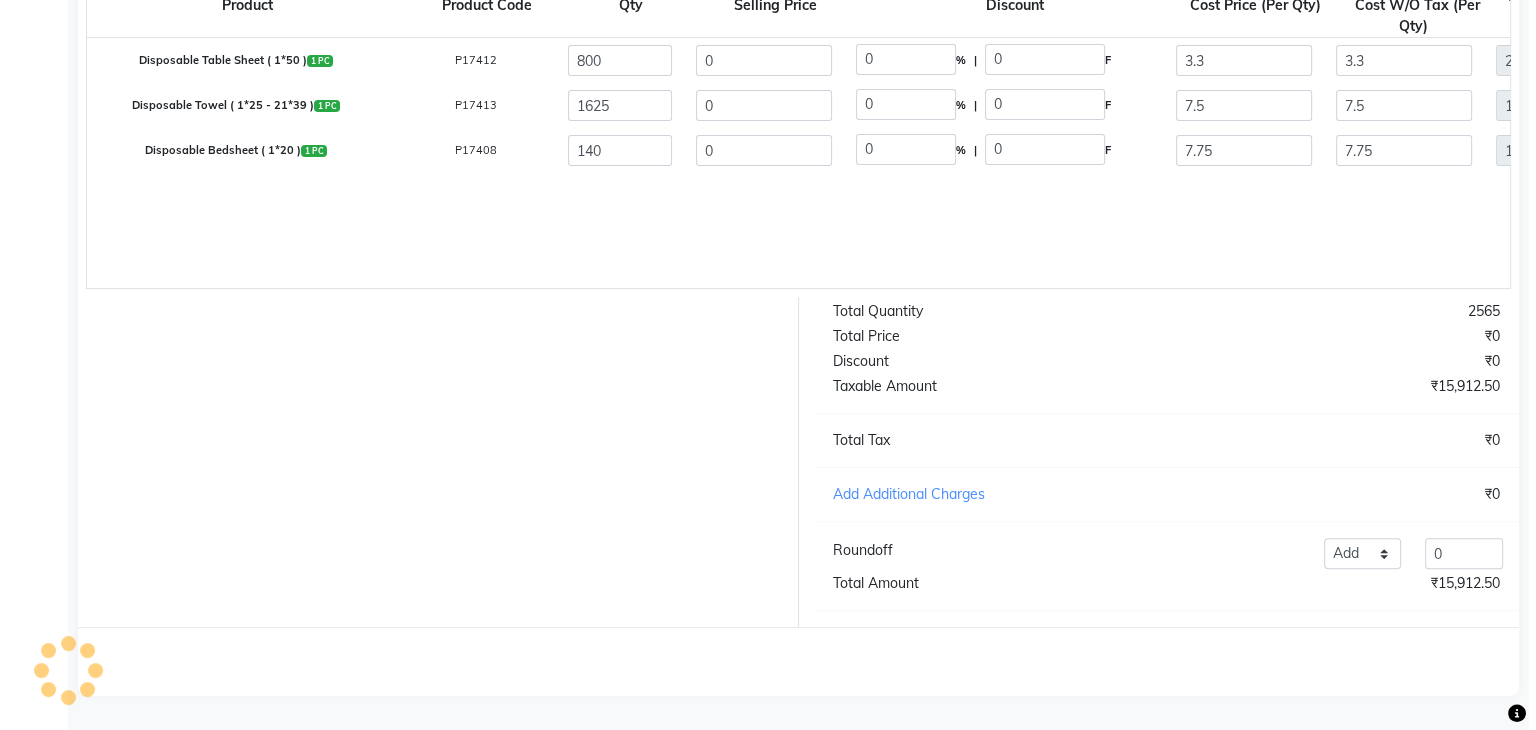 scroll, scrollTop: 0, scrollLeft: 0, axis: both 